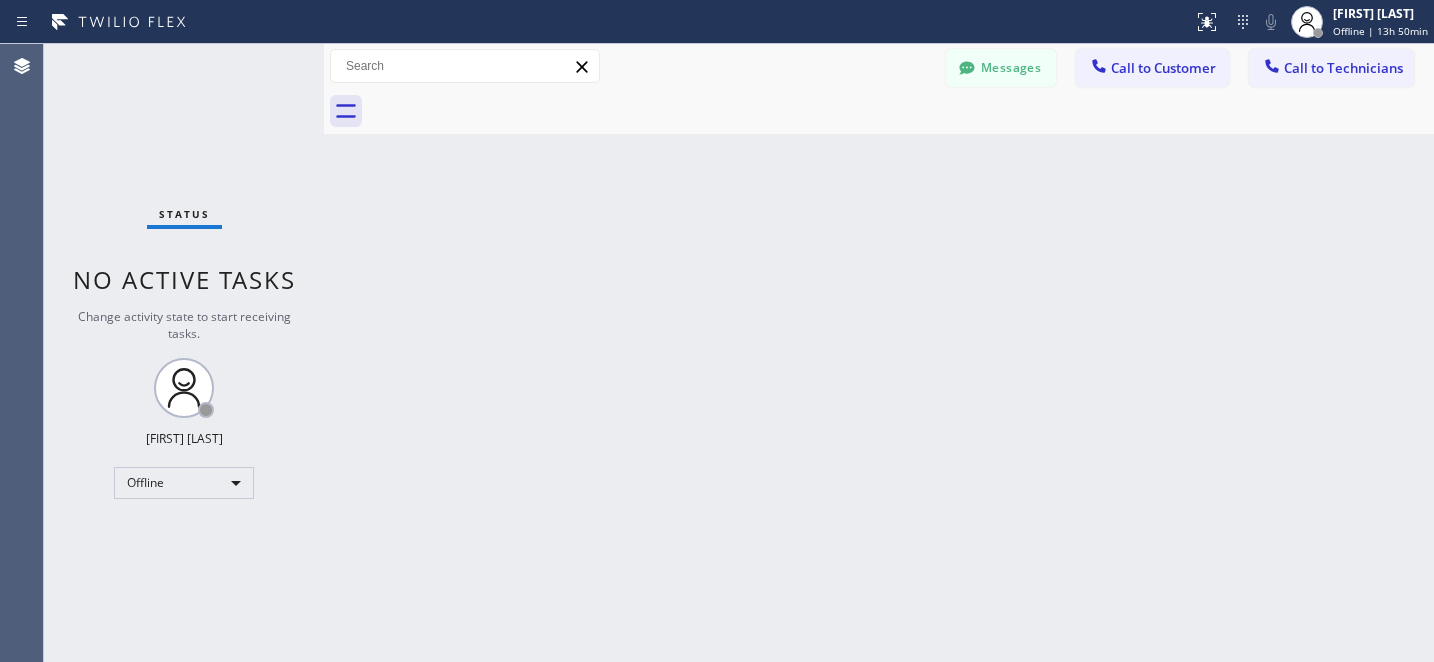 scroll, scrollTop: 0, scrollLeft: 0, axis: both 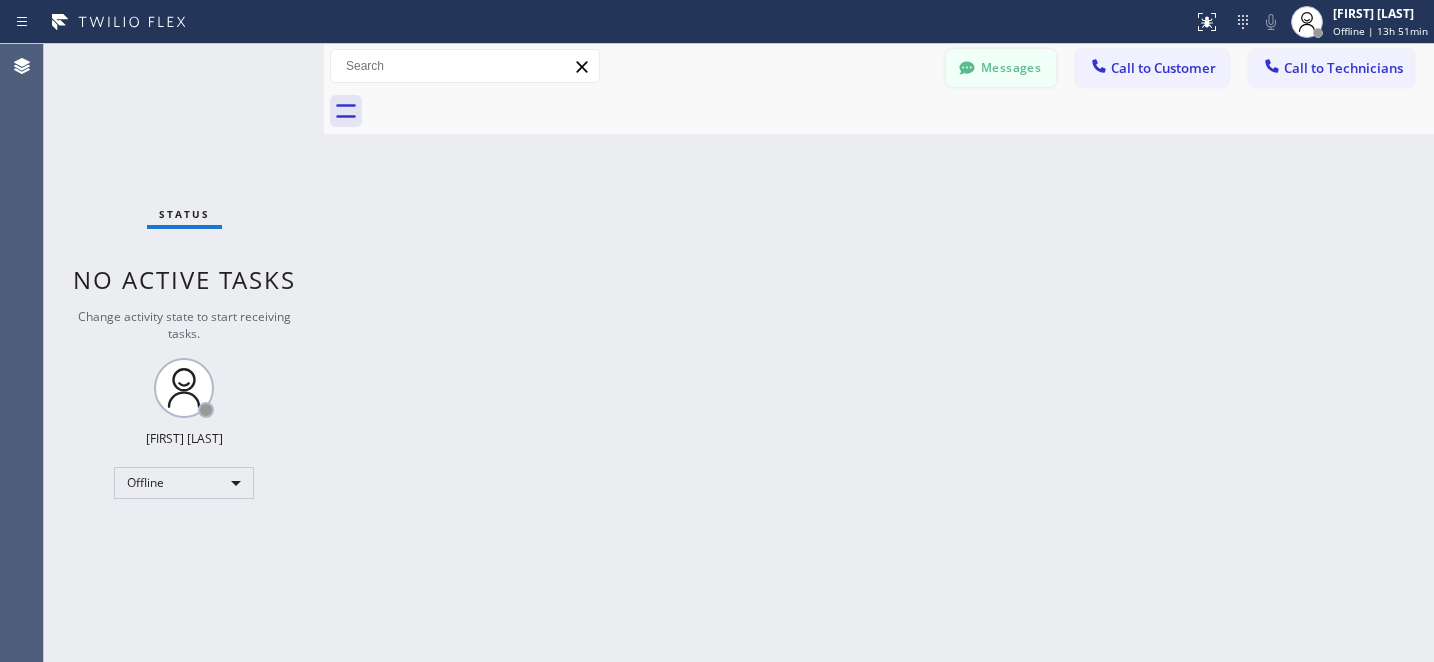 click on "Messages" at bounding box center [1001, 68] 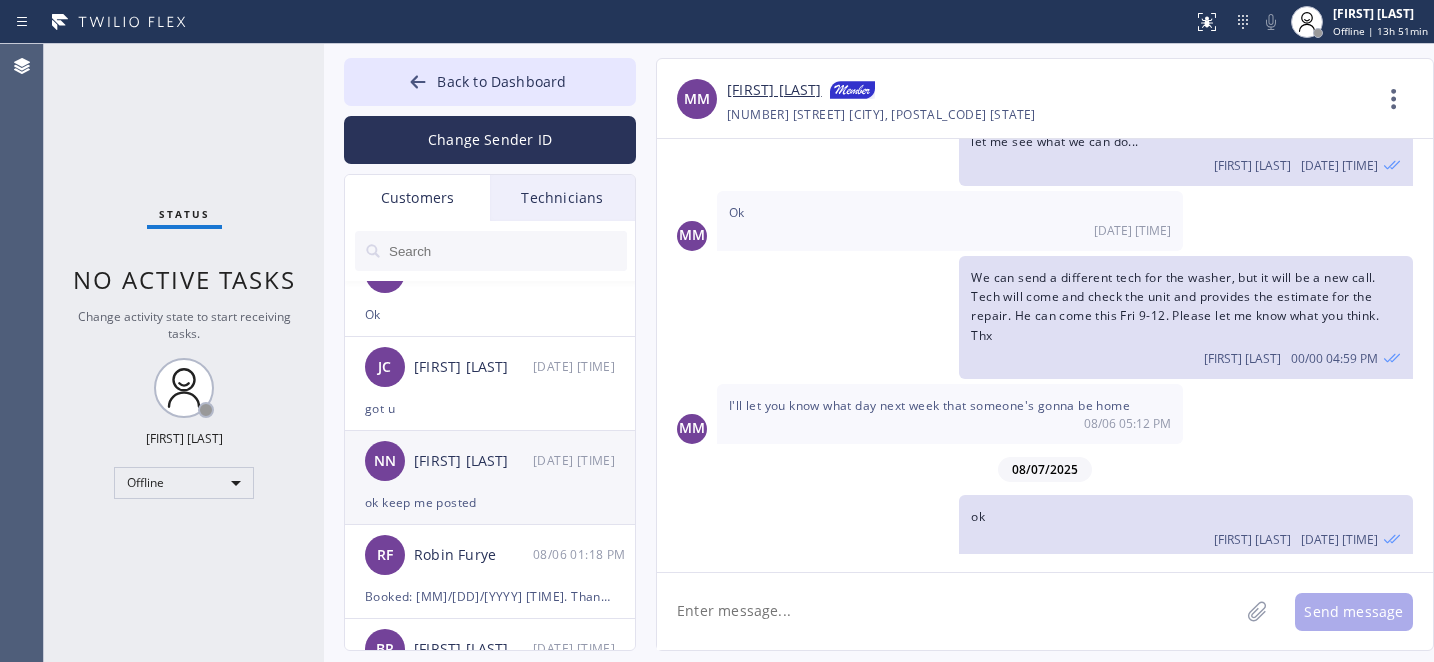scroll, scrollTop: 697, scrollLeft: 0, axis: vertical 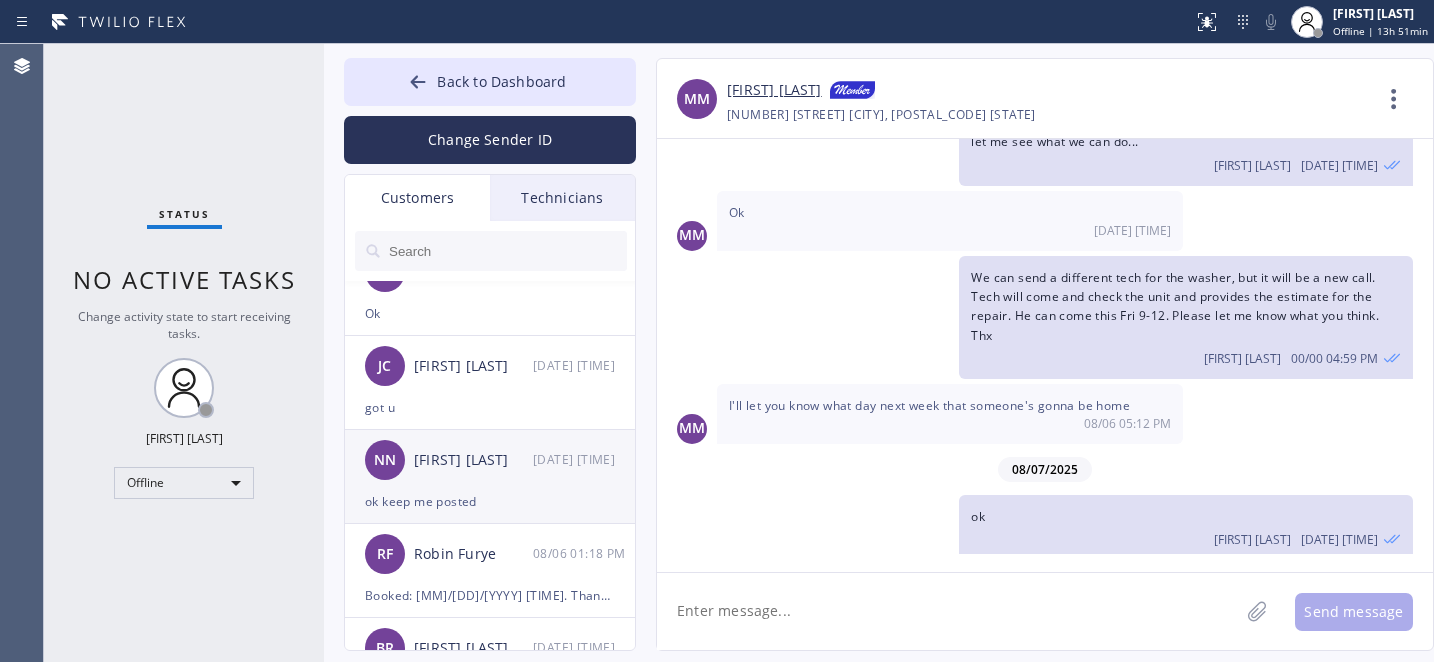 click on "ok keep me posted" at bounding box center (490, 501) 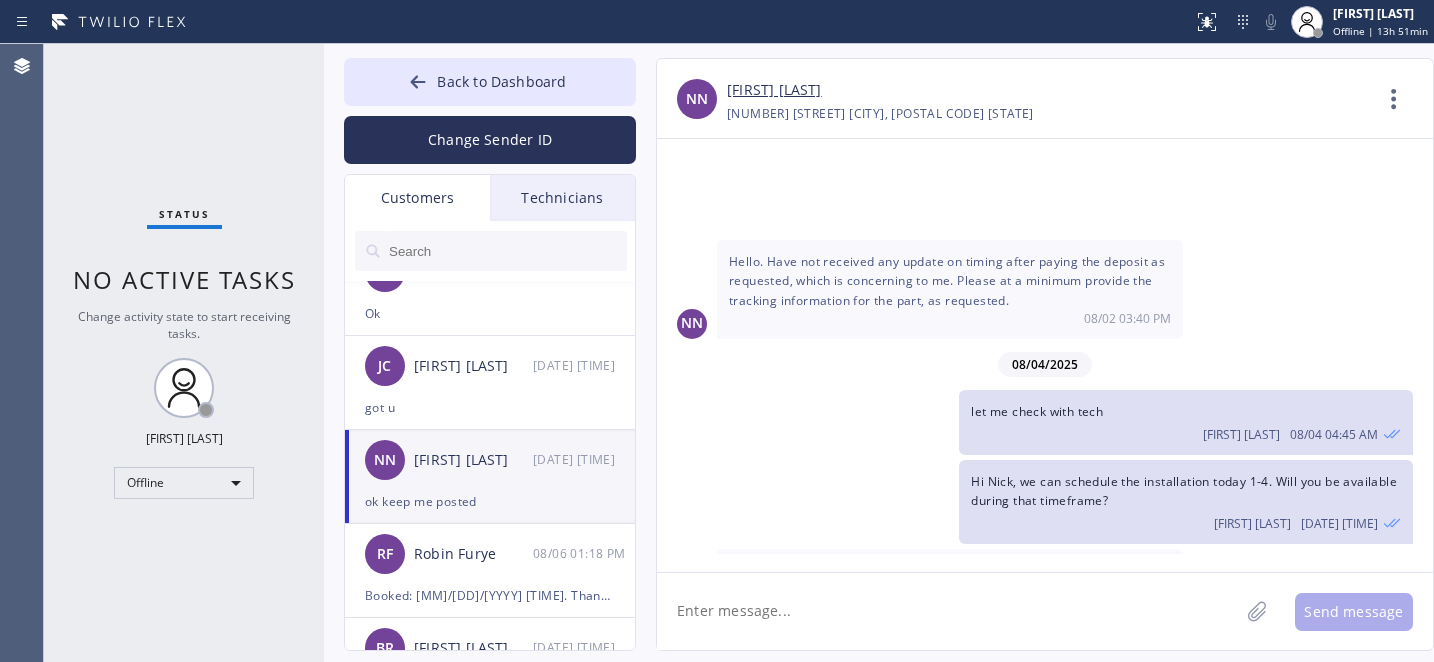 scroll, scrollTop: 2061, scrollLeft: 0, axis: vertical 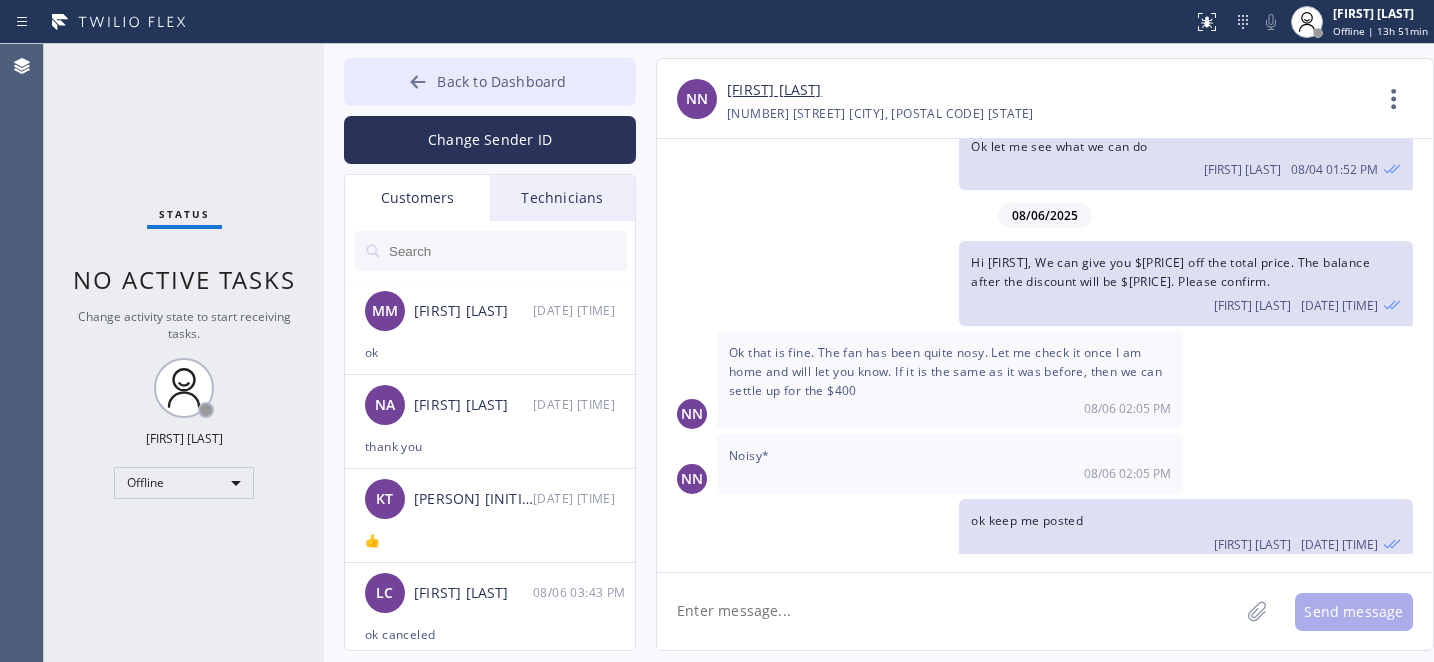 click on "Back to Dashboard" at bounding box center (490, 82) 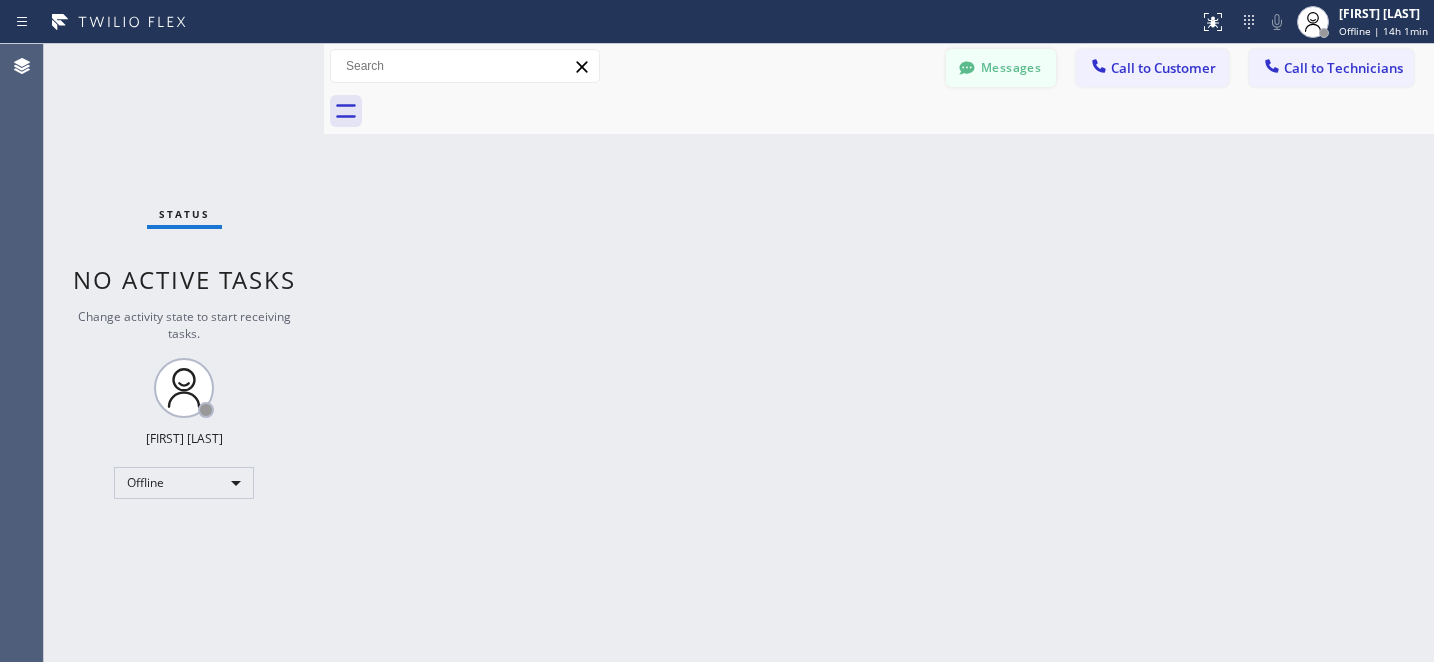 click on "Messages" at bounding box center (1001, 68) 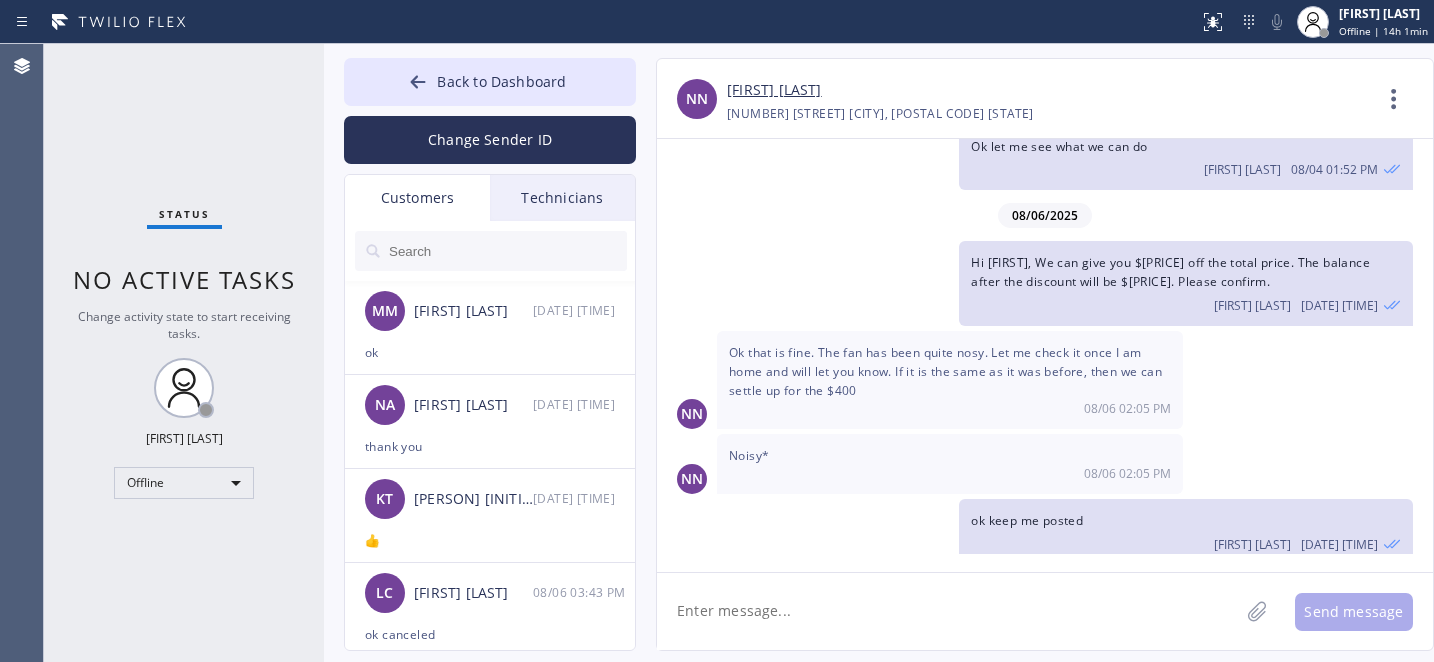 click at bounding box center (507, 251) 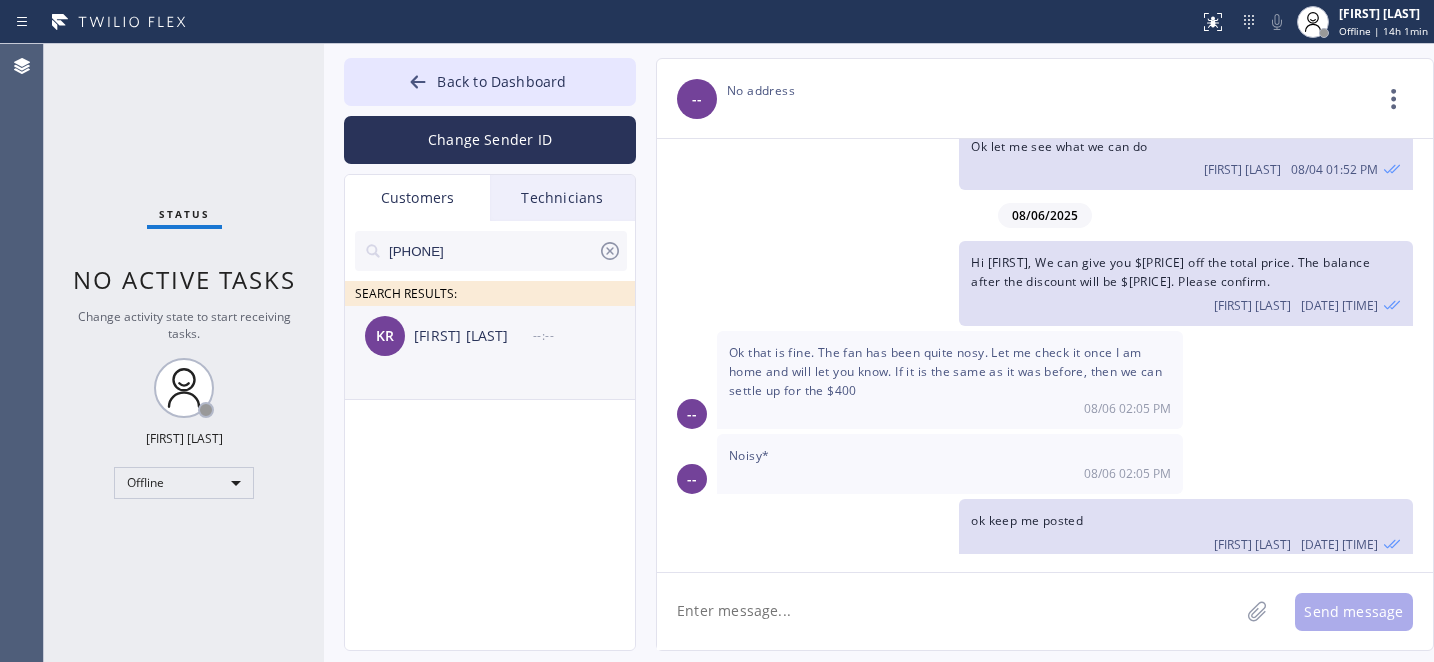 click on "KR Kathy Runnells --:--" at bounding box center (491, 336) 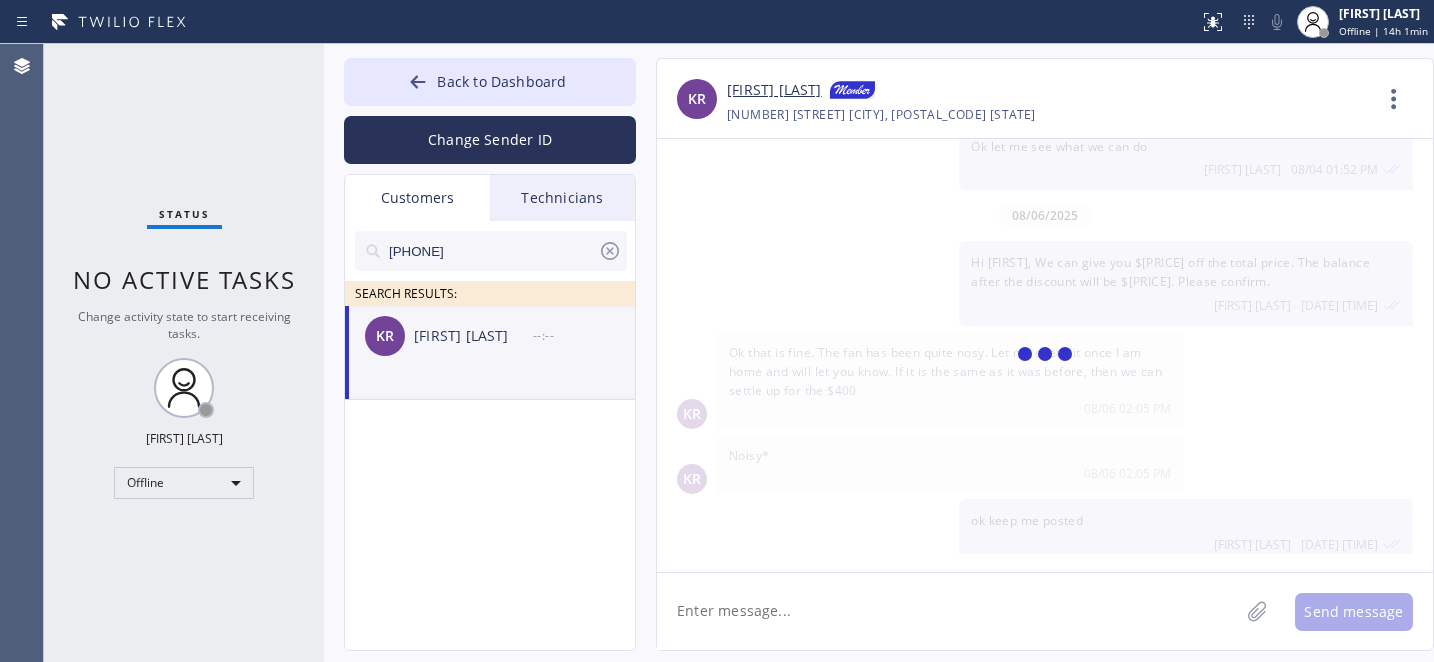 scroll, scrollTop: 0, scrollLeft: 0, axis: both 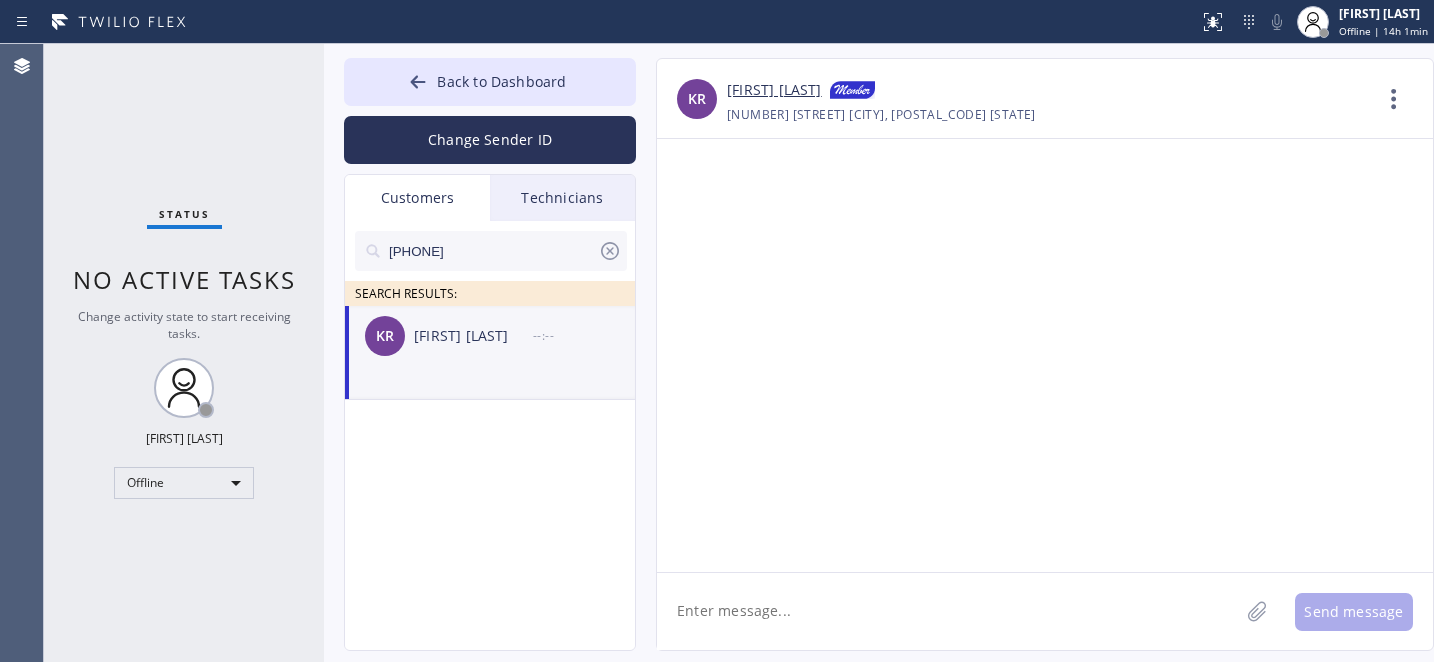 drag, startPoint x: 828, startPoint y: 613, endPoint x: 835, endPoint y: 605, distance: 10.630146 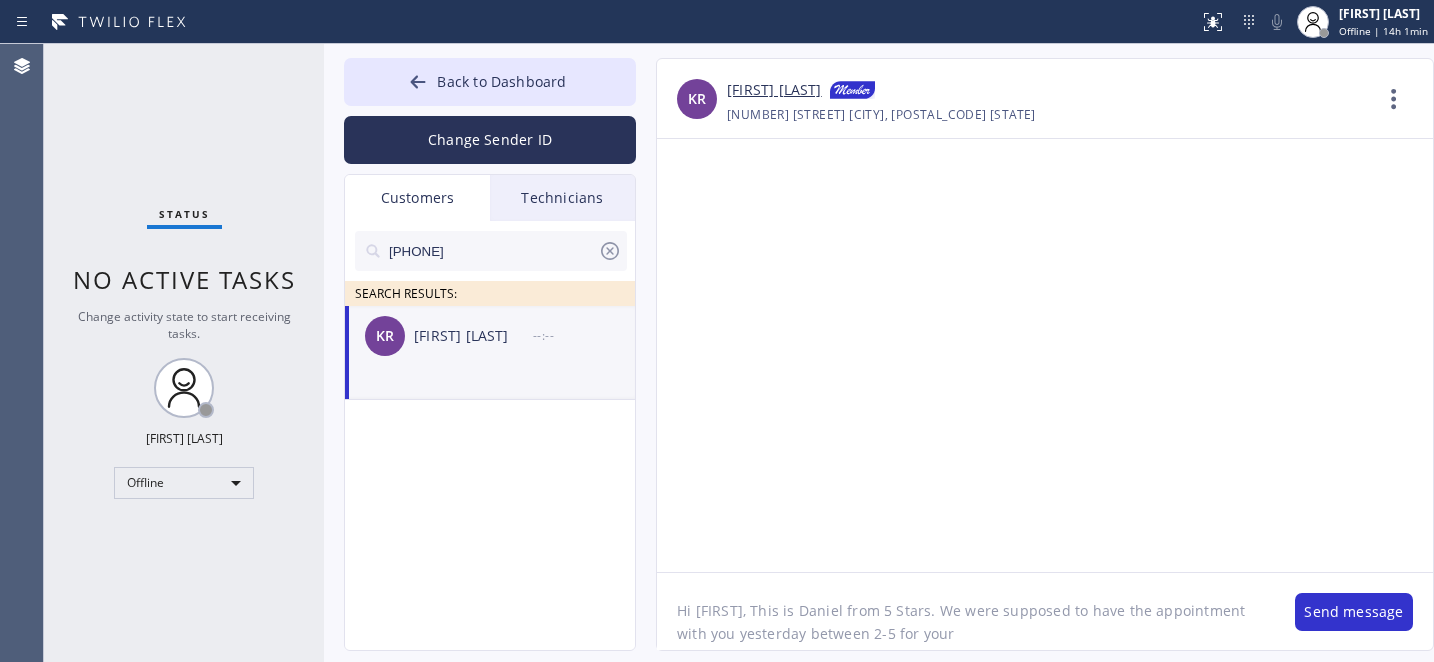 paste on "Viking range /" 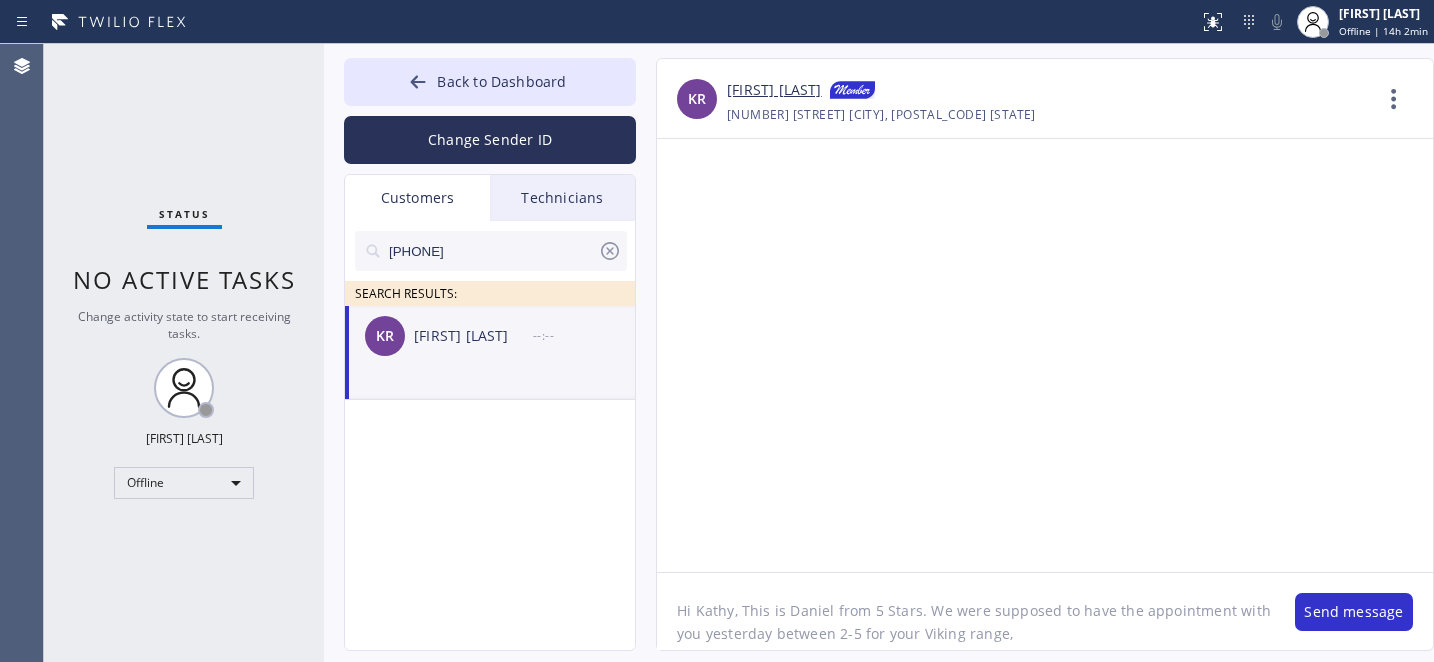 paste on "Dishwasher" 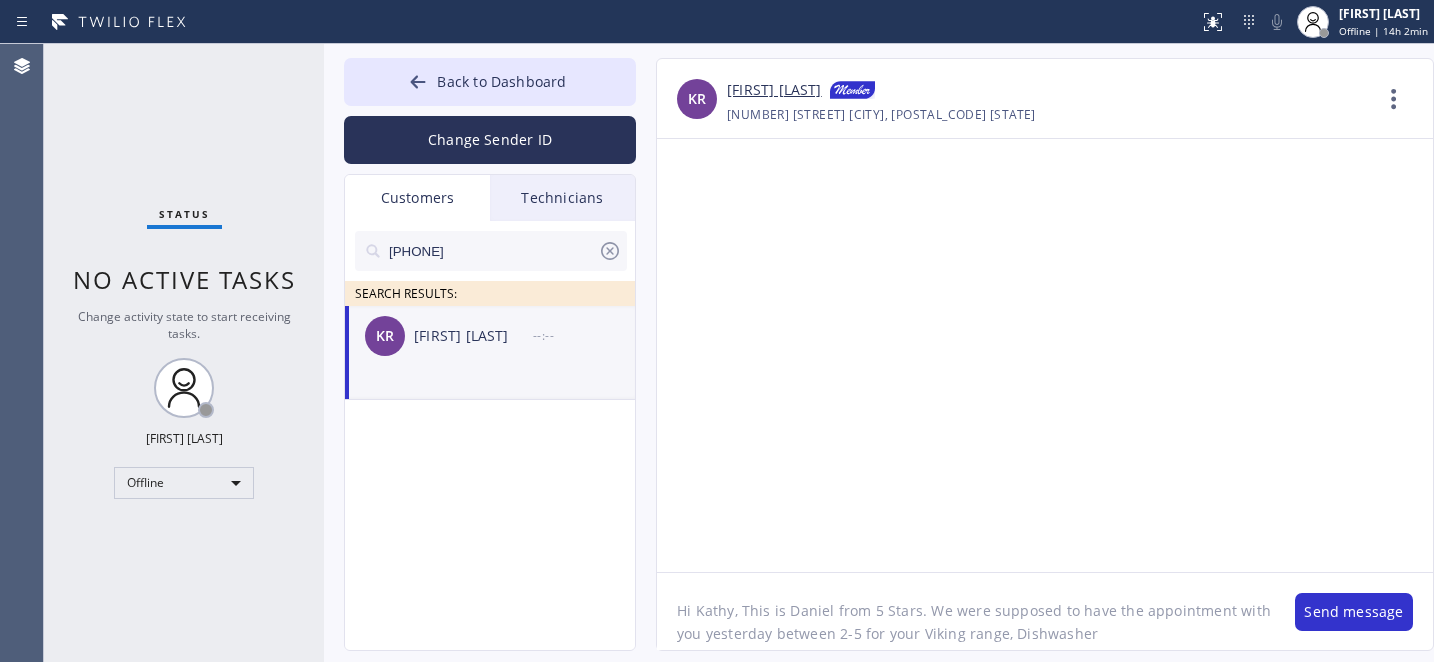 click on "Hi Kathy, This is Daniel from 5 Stars. We were supposed to have the appointment with you yesterday between 2-5 for your Viking range, Dishwasher" 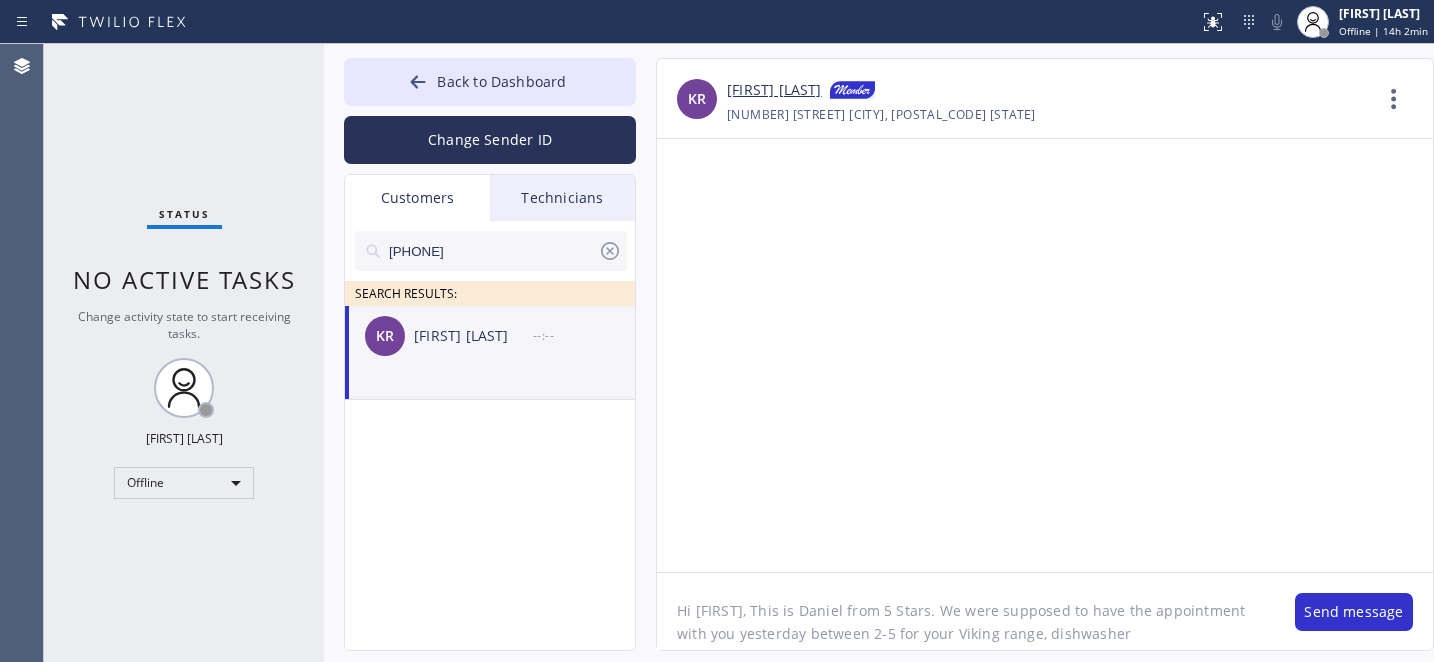 click on "Hi [FIRST], This is Daniel from 5 Stars. We were supposed to have the appointment with you yesterday between 2-5 for your Viking range, dishwasher" 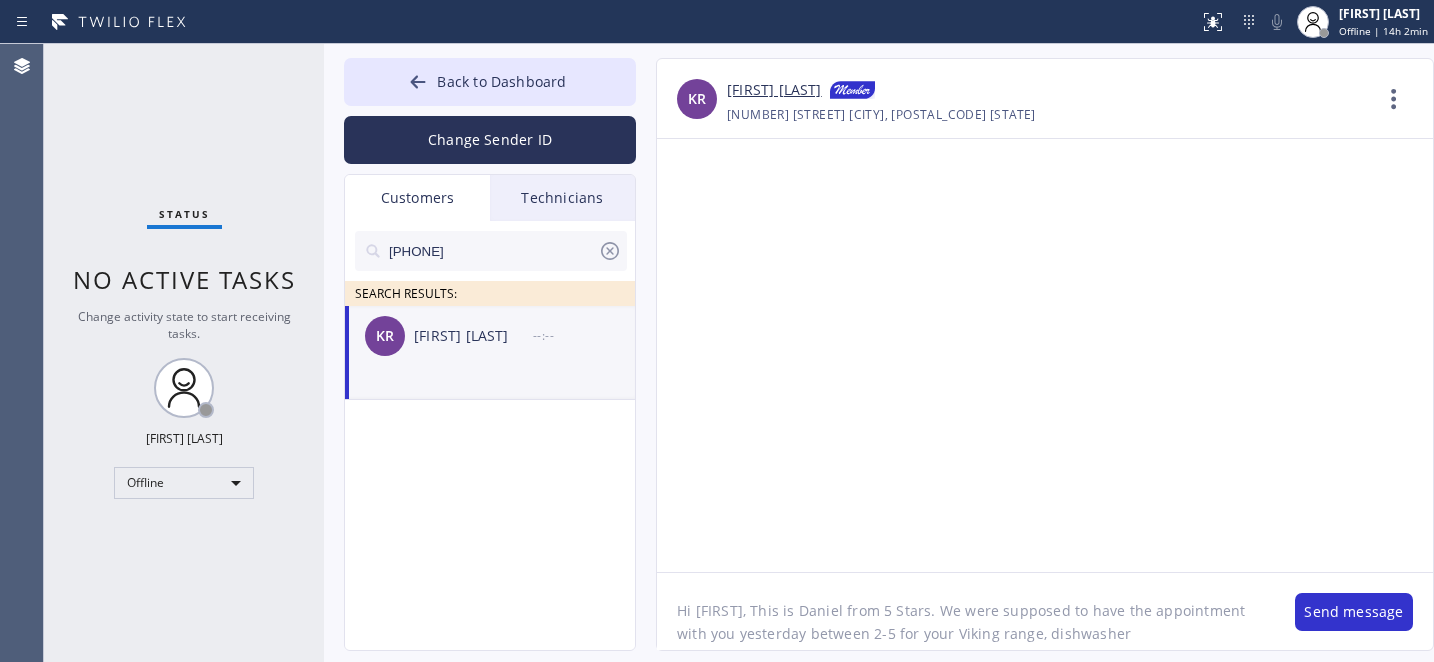 click on "Hi [FIRST], This is Daniel from 5 Stars. We were supposed to have the appointment with you yesterday between 2-5 for your Viking range, dishwasher" 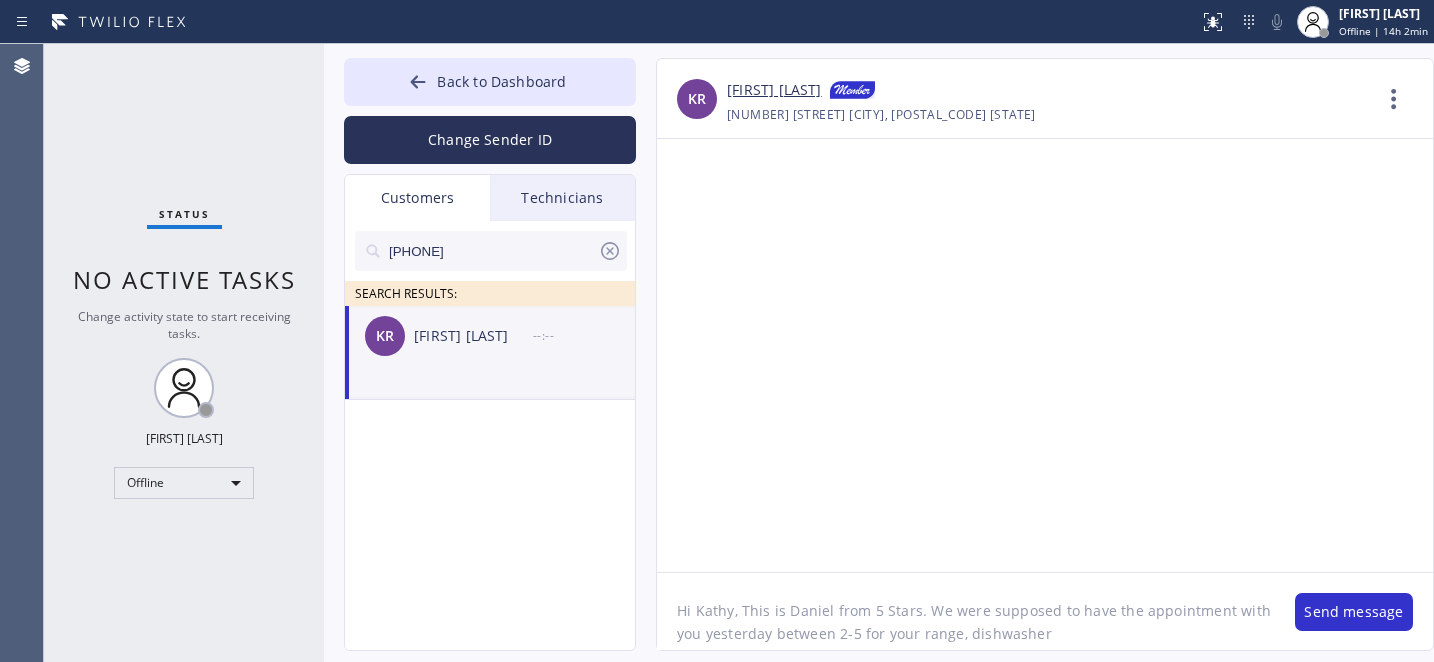 click on "Hi Kathy, This is Daniel from 5 Stars. We were supposed to have the appointment with you yesterday between 2-5 for your range, dishwasher" 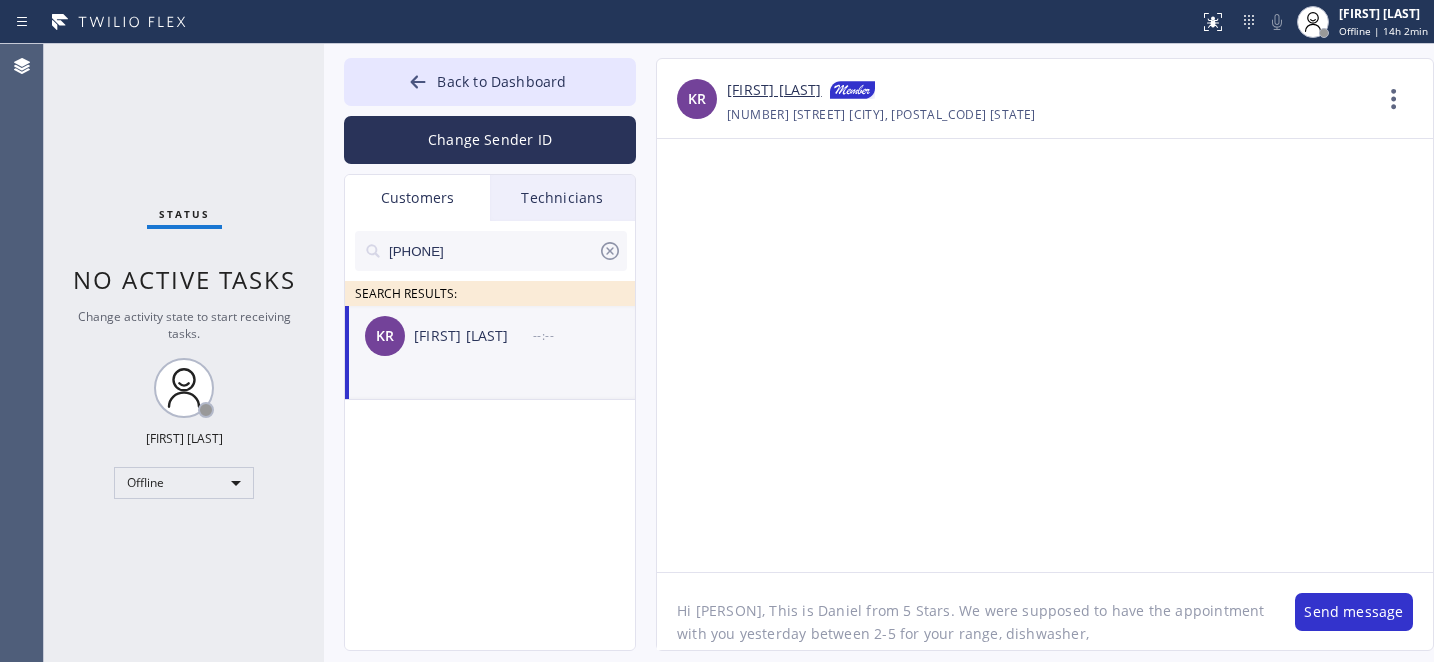 paste on "microwave" 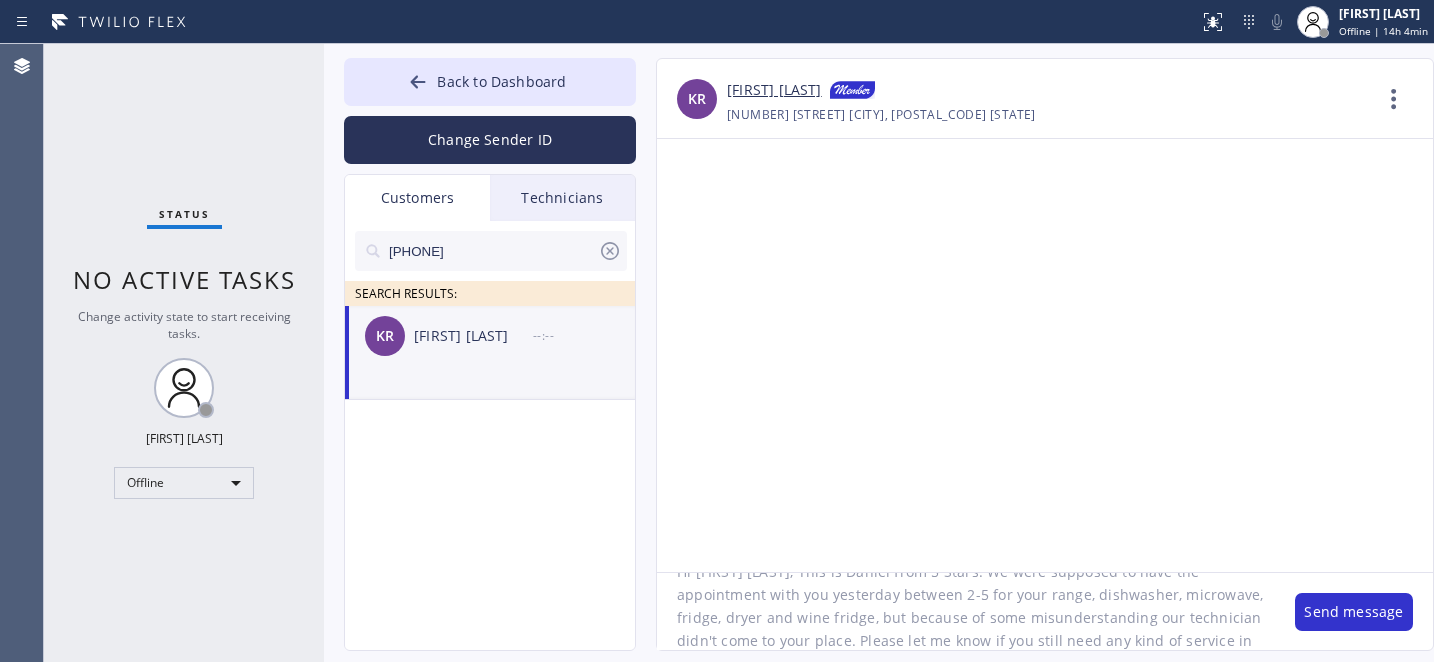scroll, scrollTop: 62, scrollLeft: 0, axis: vertical 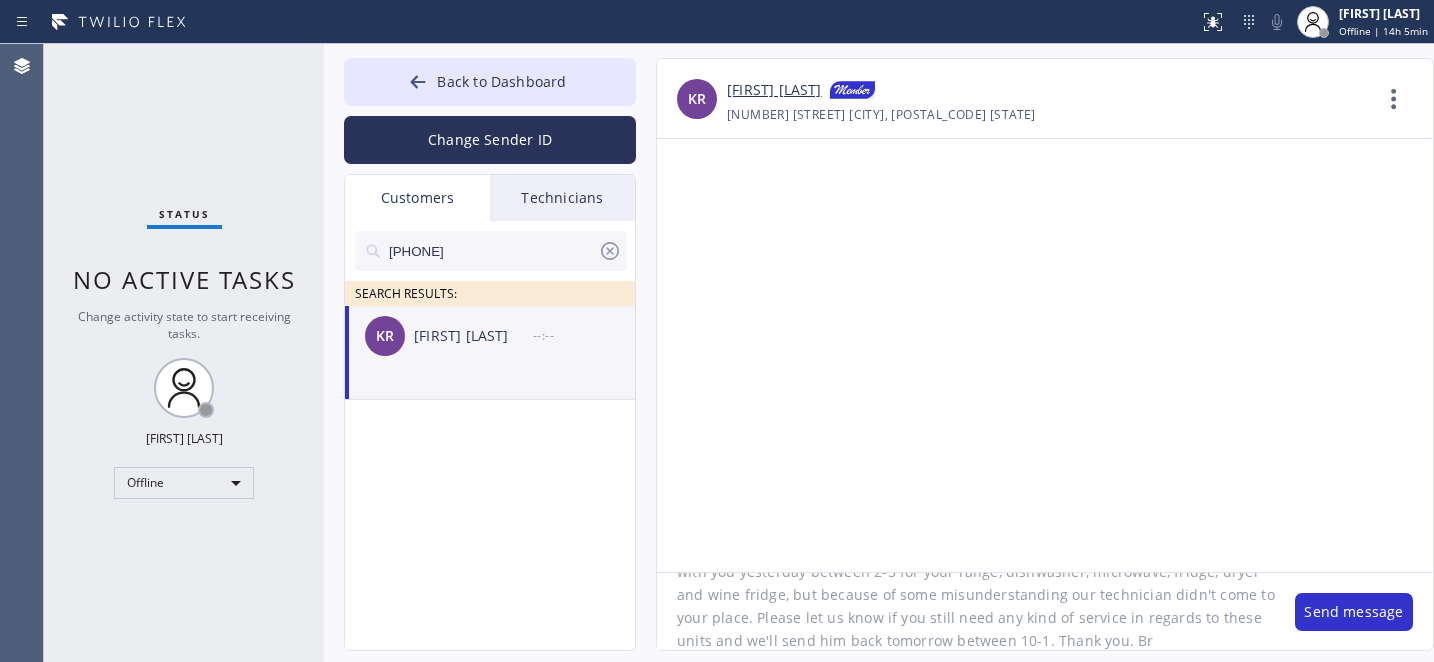 click on "Hi [FIRST], This is Daniel from 5 Stars. We were supposed to have the appointment with you yesterday between 2-5 for your range, dishwasher, microwave, fridge, dryer and wine fridge, but because of some misunderstanding our technician didn't come to your place. Please let us know if you still need any kind of service in regards to these units and we'll send him back tomorrow between 10-1. Thank you. Br" 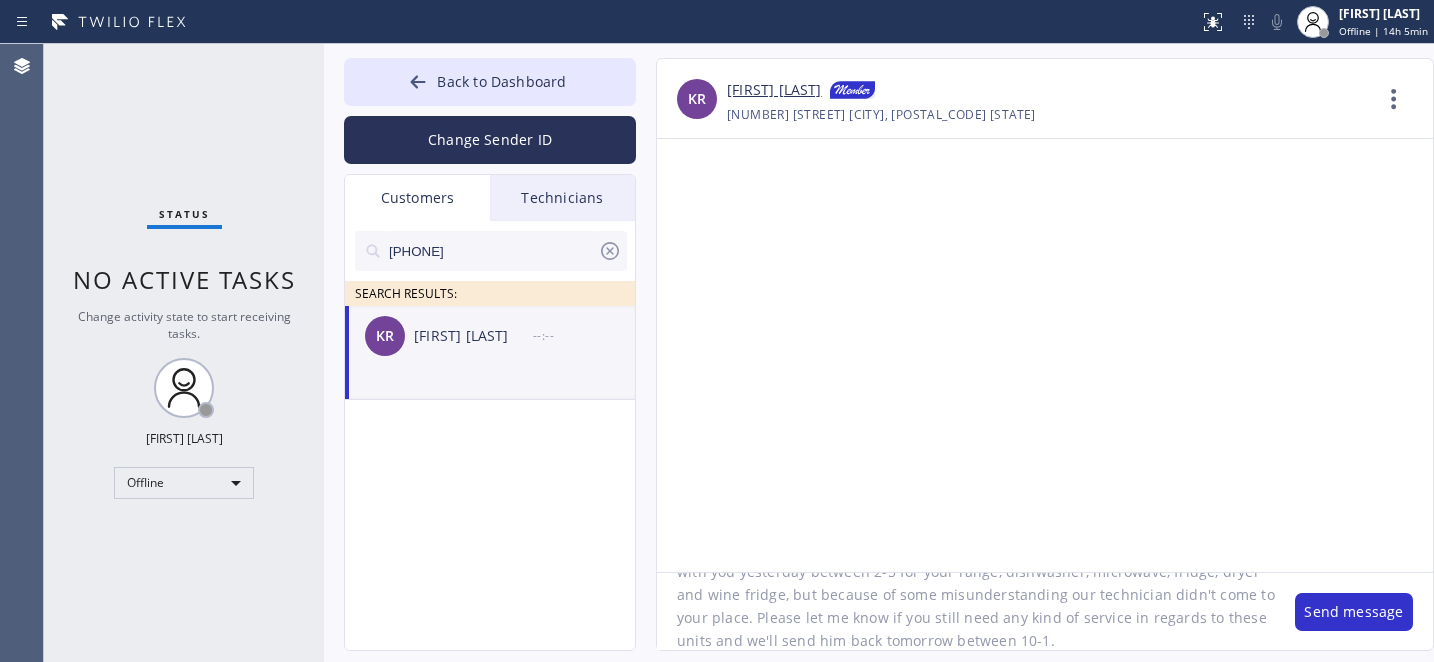 click on "Hi [PERSON], This is Daniel from 5 Stars. We were supposed to have the appointment with you yesterday between 2-5 for your range, dishwasher, microwave, fridge, dryer and wine fridge, but because of some misunderstanding our technician didn't come to your place. Please let me know if you still need any kind of service in regards to these units and we'll send him back tomorrow between 10-1." 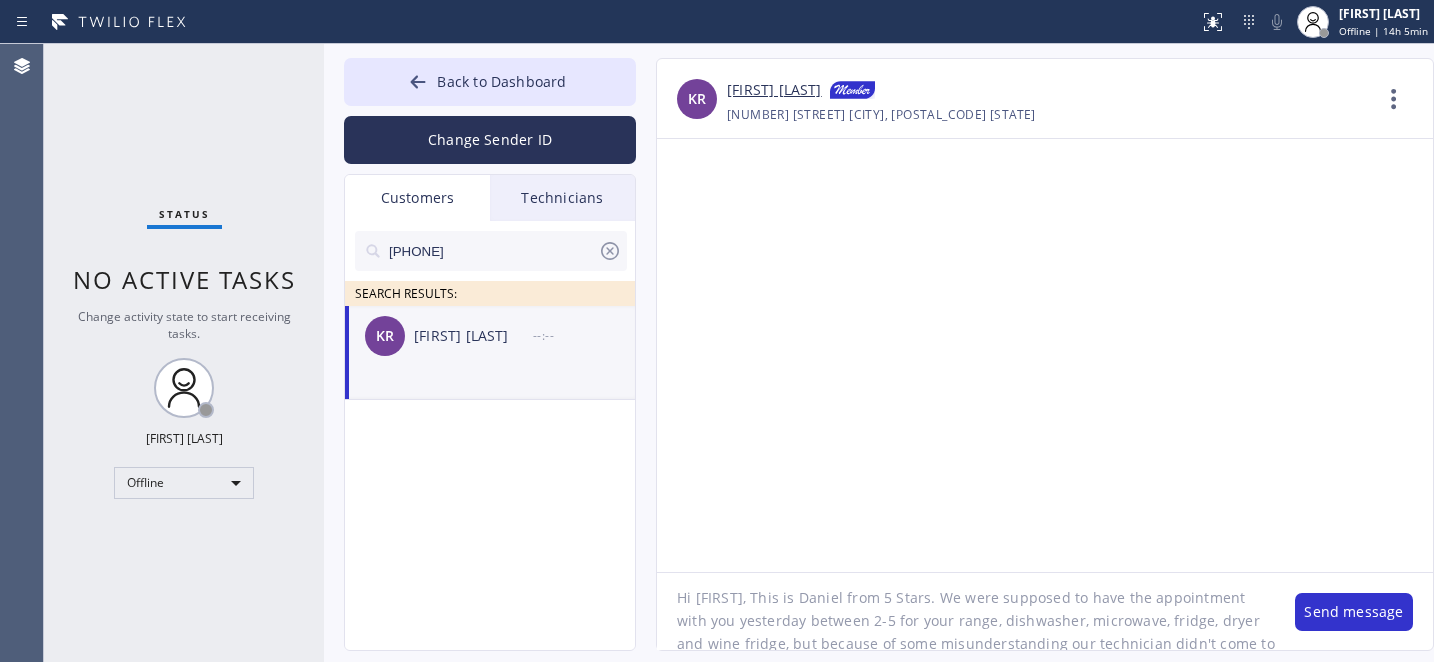 scroll, scrollTop: 12, scrollLeft: 0, axis: vertical 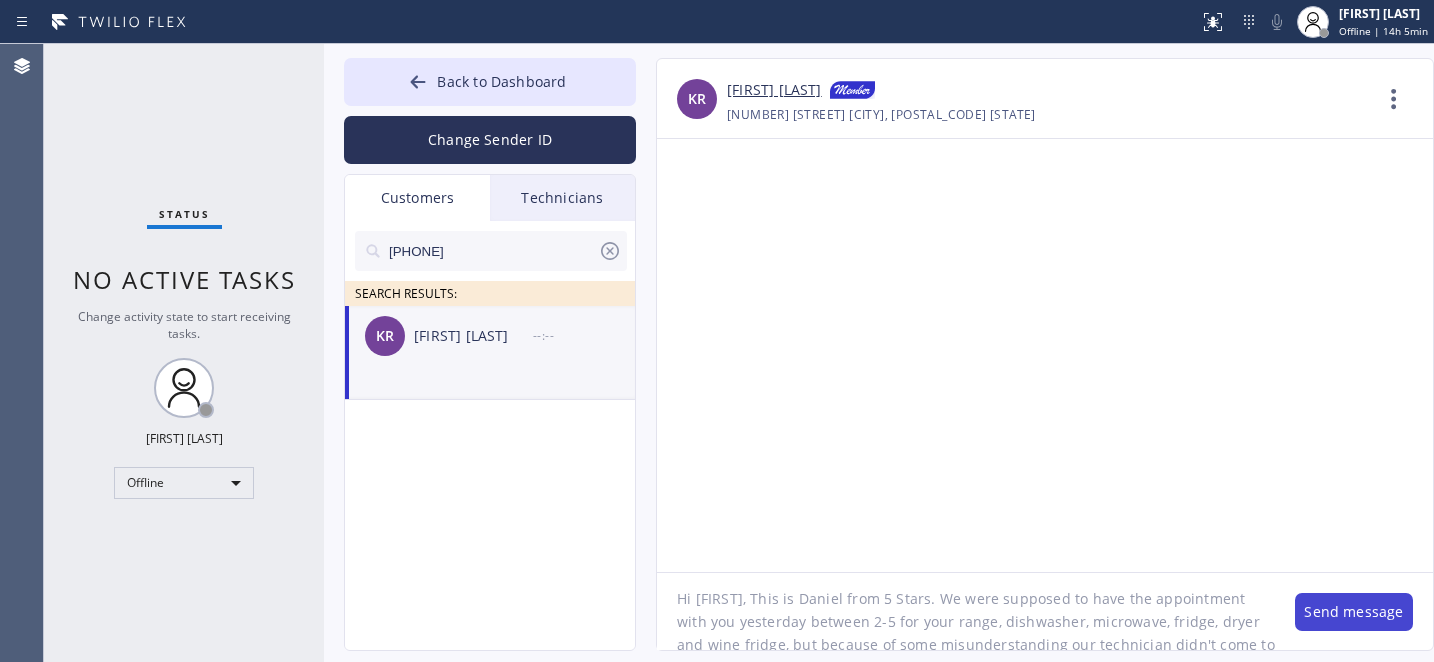 type on "Hi [FIRST], This is Daniel from 5 Stars. We were supposed to have the appointment with you yesterday between 2-5 for your range, dishwasher, microwave, fridge, dryer and wine fridge, but because of some misunderstanding our technician didn't come to your place. Please let me know if you still need any kind of service in regards to these units and we'll send him back tomorrow between 10-1. Thank you. Br," 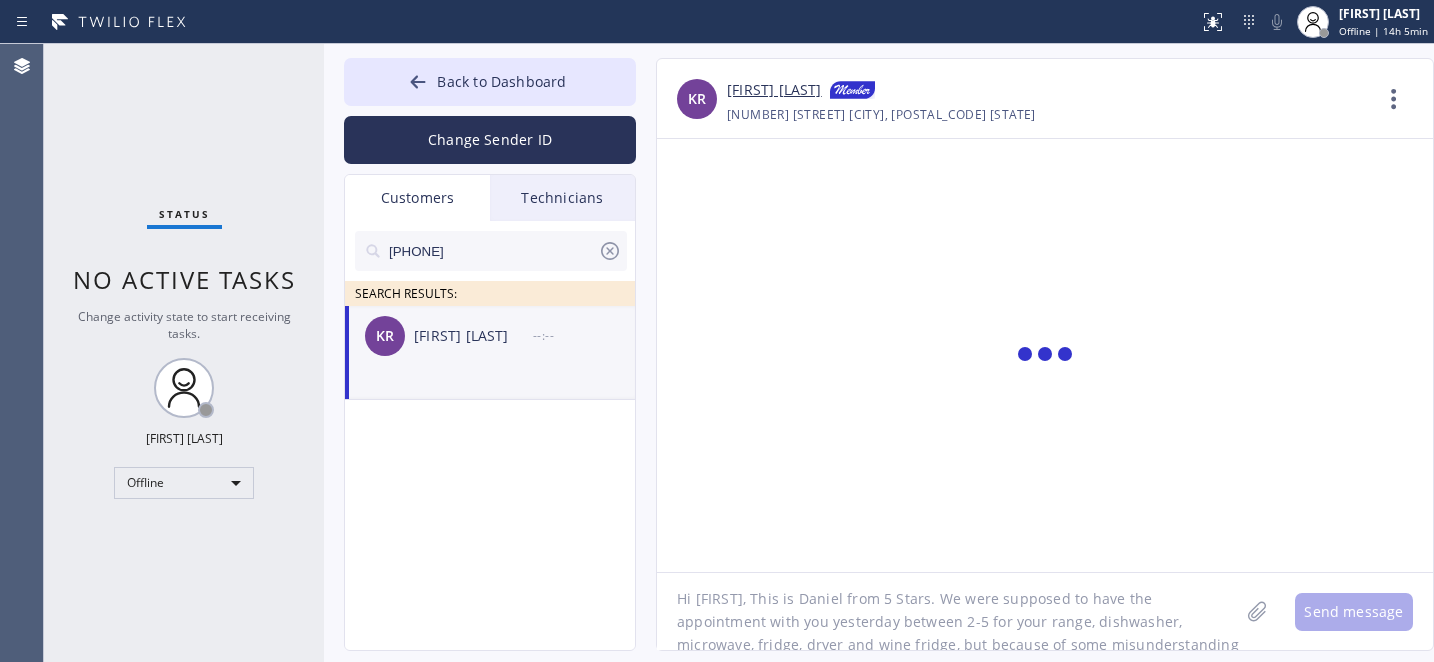 scroll, scrollTop: 0, scrollLeft: 0, axis: both 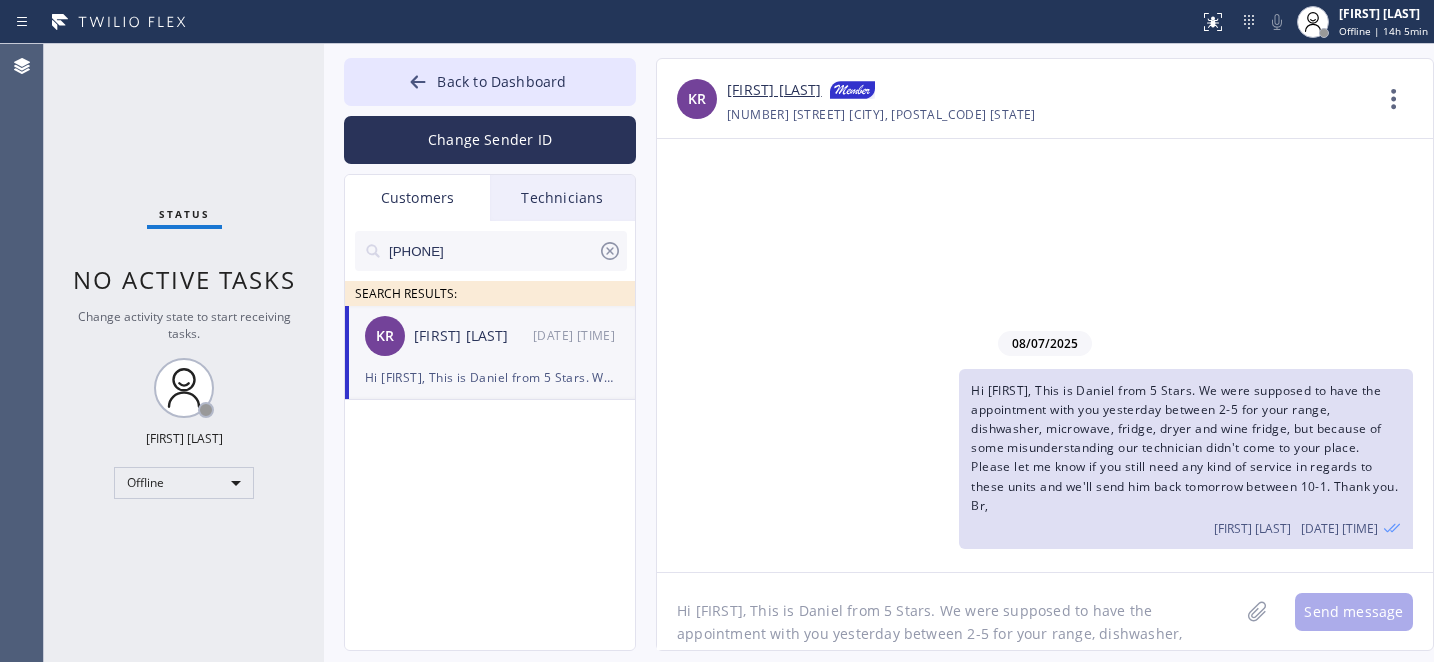 click 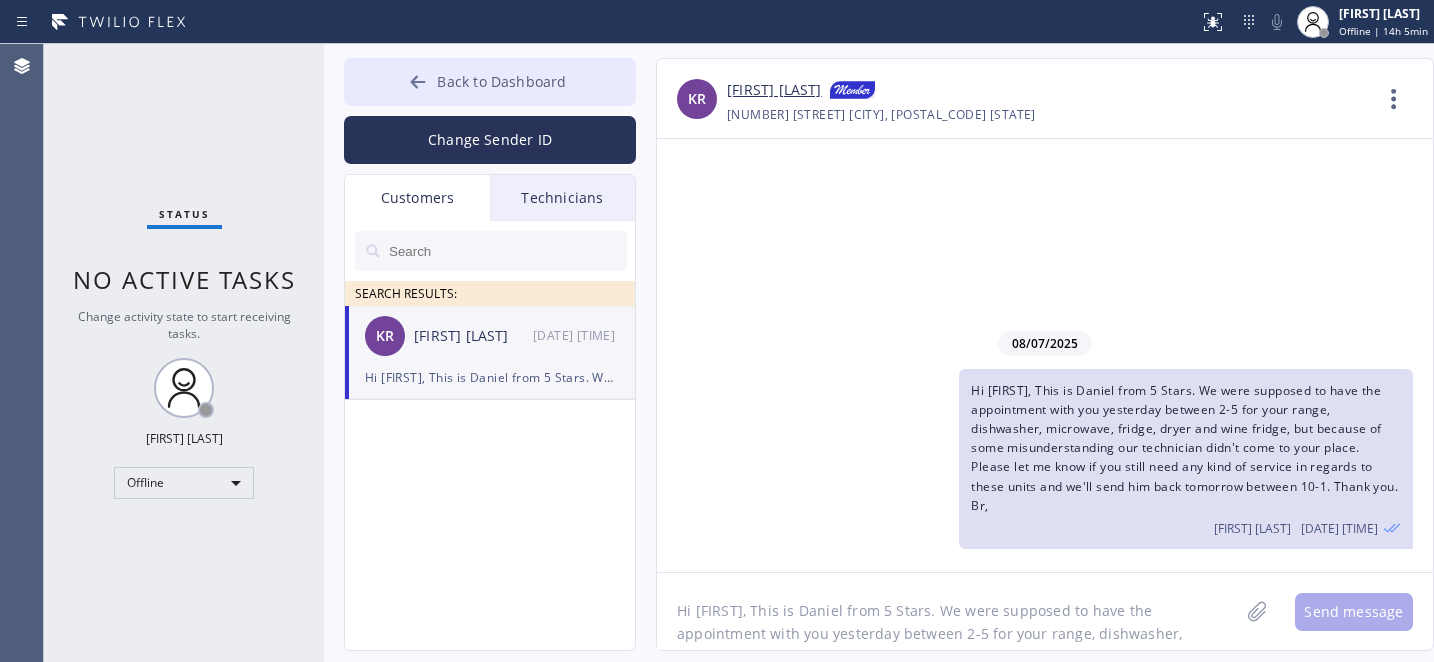 drag, startPoint x: 544, startPoint y: 95, endPoint x: 538, endPoint y: 83, distance: 13.416408 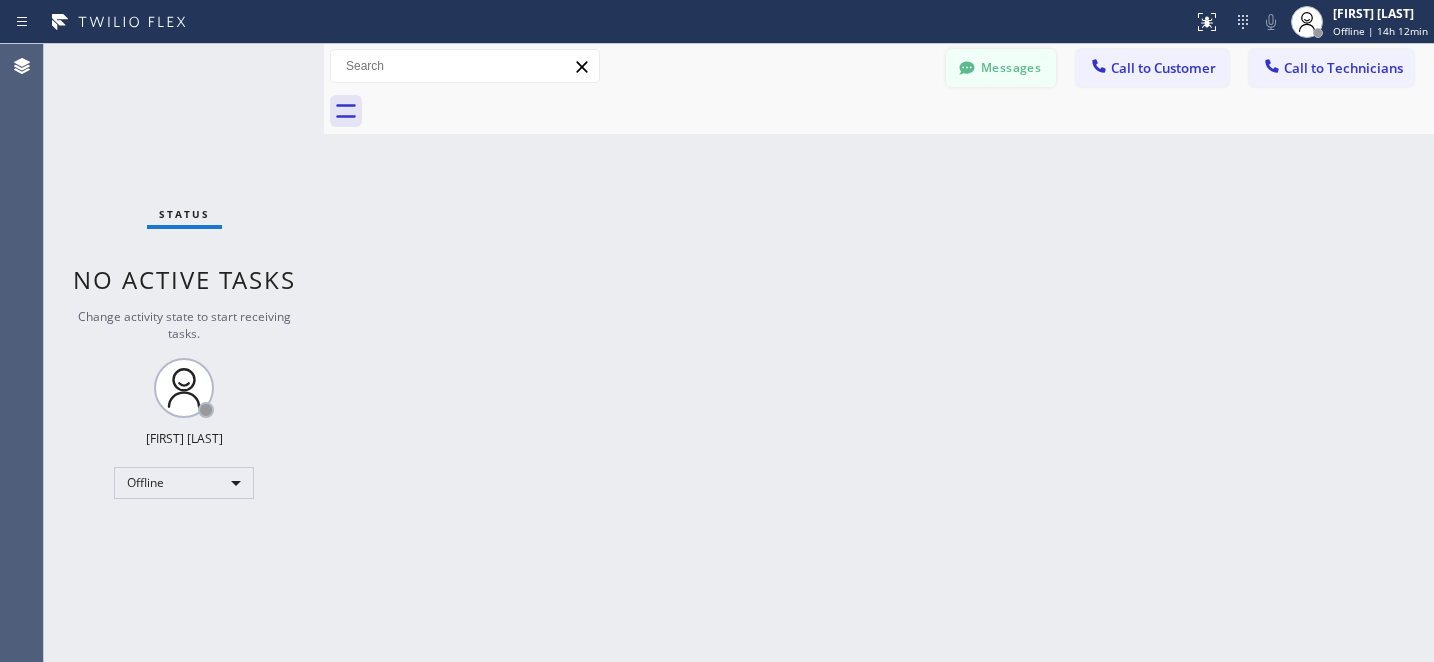 click on "Messages" at bounding box center [1001, 68] 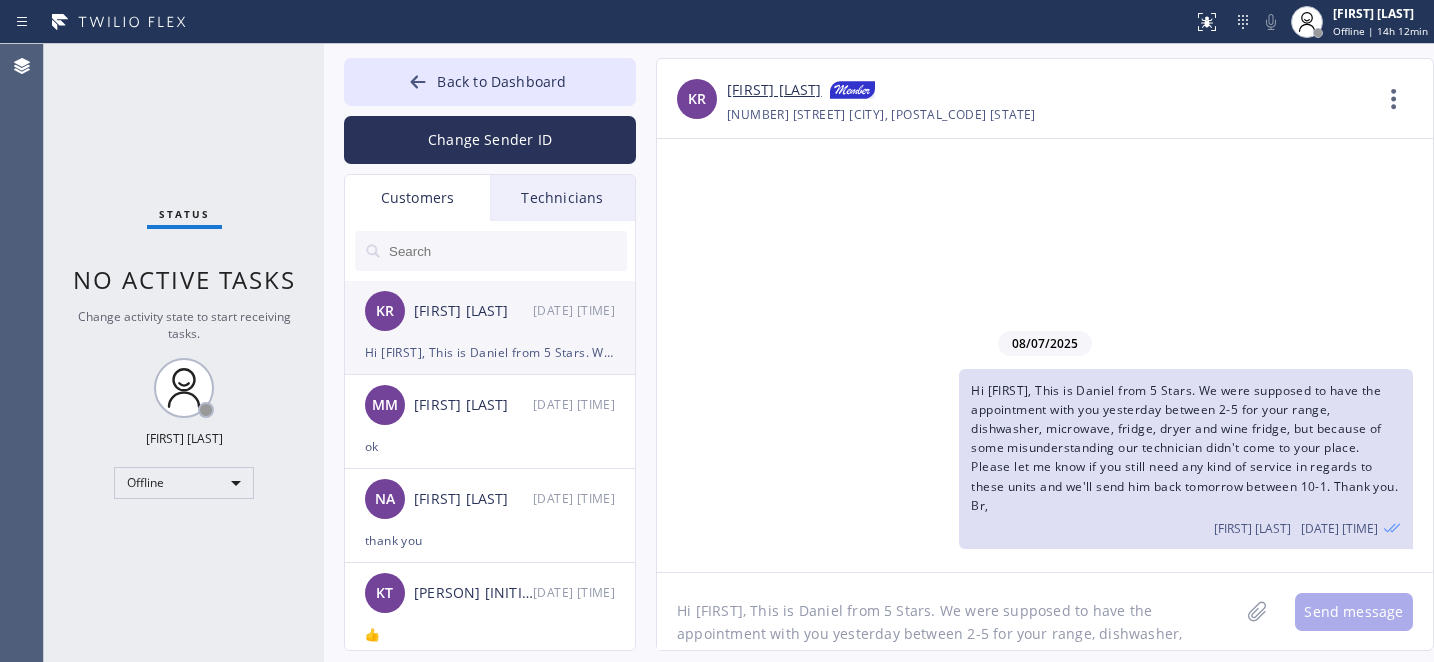 click on "KR [FIRST] [LAST] [DATE] [TIME]" at bounding box center (491, 311) 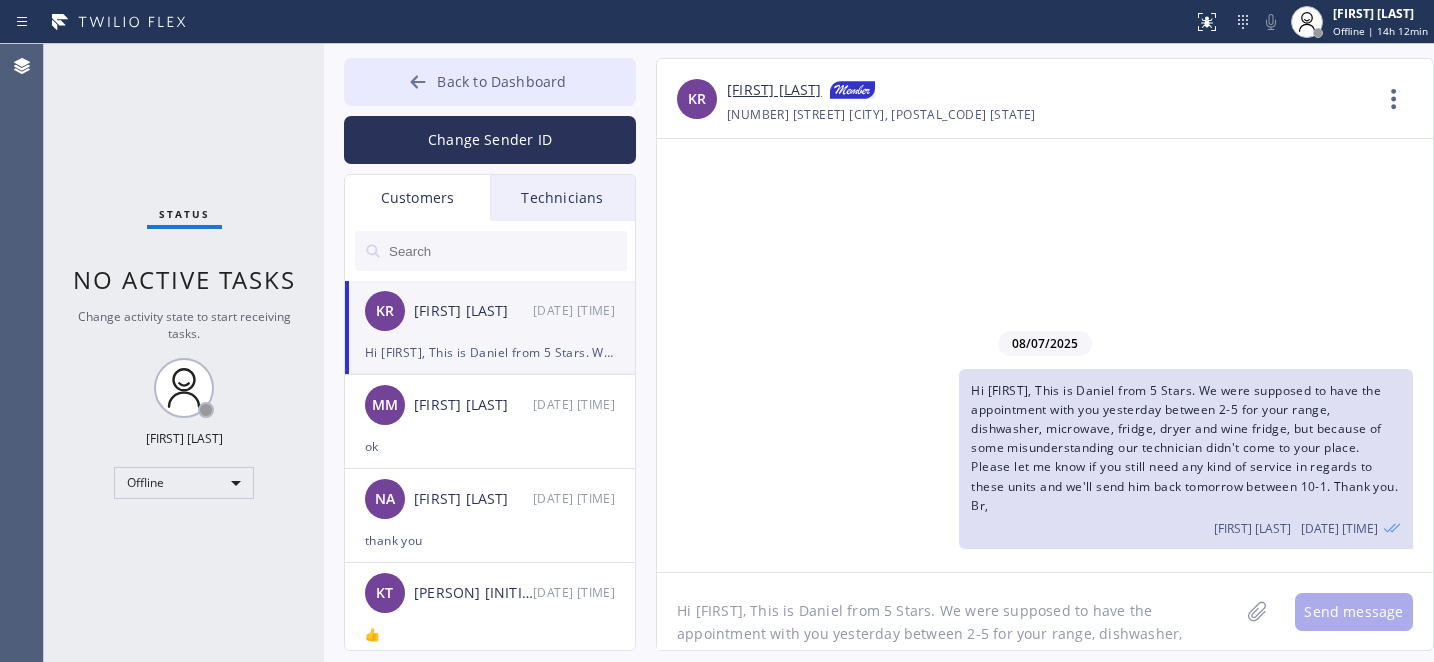 click on "Back to Dashboard" at bounding box center [501, 81] 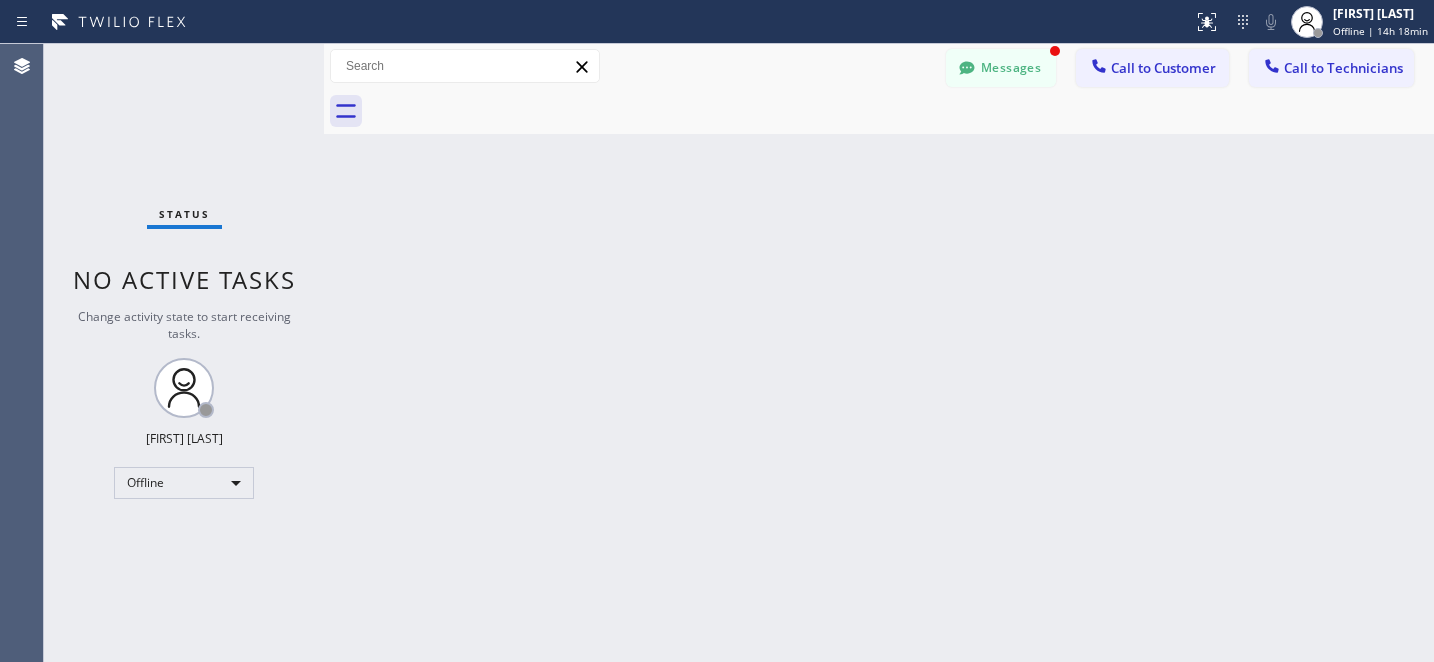 scroll, scrollTop: 72, scrollLeft: 0, axis: vertical 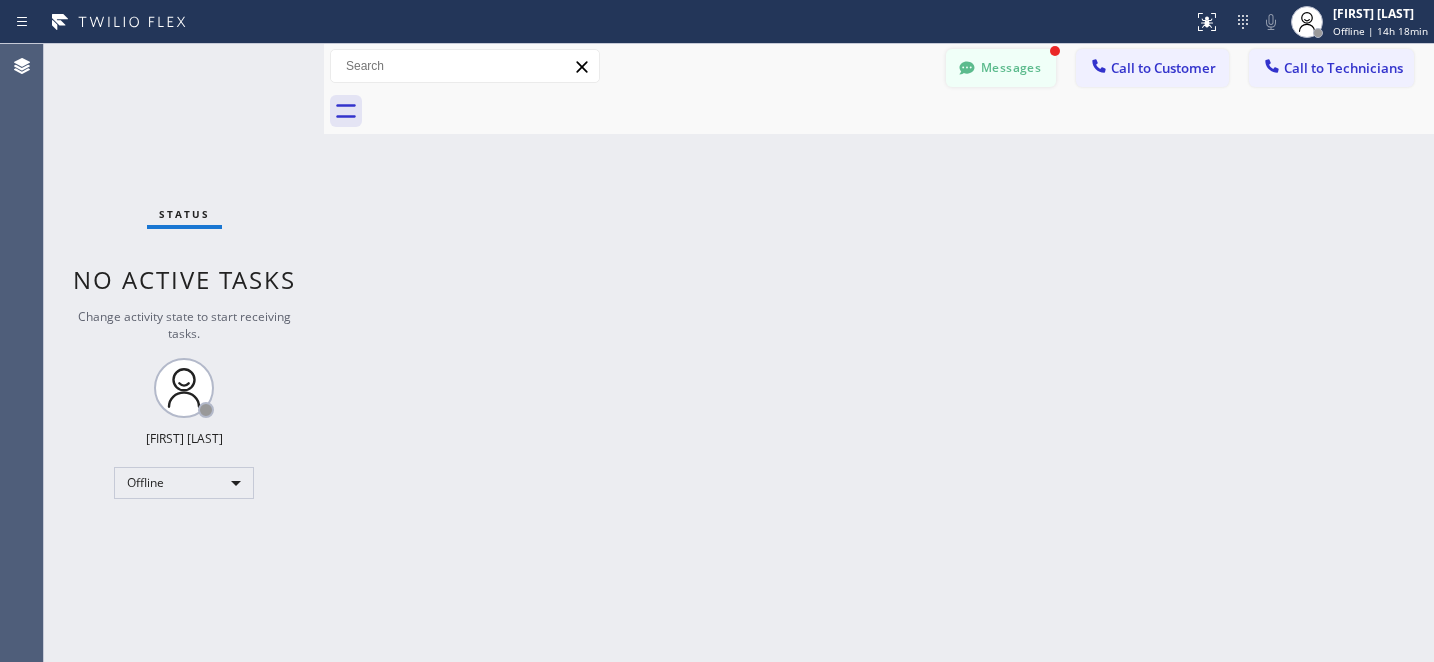 click on "Messages" at bounding box center (1001, 68) 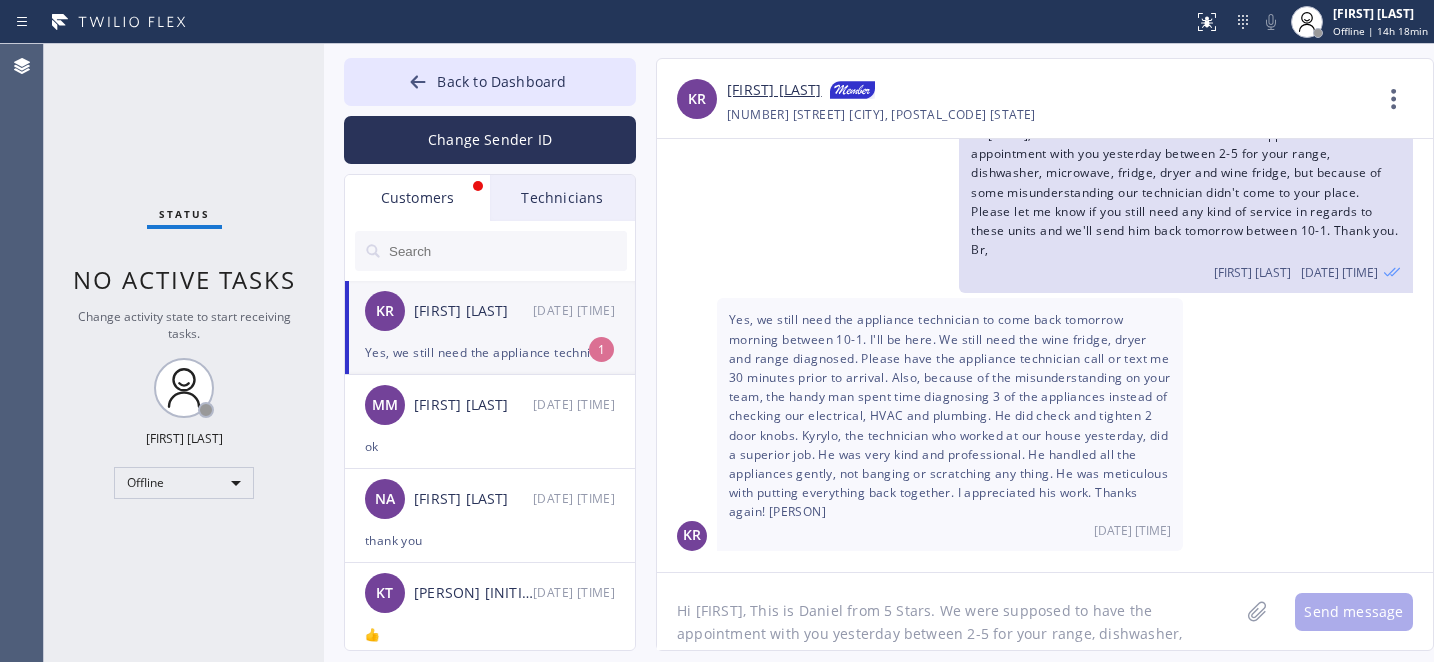 click on "Yes, we still need the appliance technician to come back tomorrow morning between 10-1.  I'll be here.  We still need the wine fridge, dryer and range diagnosed.
Please have the appliance technician call or text me 30 minutes prior to arrival.
Also, because of the misunderstanding on your team, the handy man spent time diagnosing 3 of the appliances instead of checking our electrical, HVAC and plumbing.  He did check and tighten 2 door knobs.
Kyrylo, the technician who worked at our house yesterday, did a superior job.  He was very kind and professional.  He handled all the appliances gently, not banging or scratching any thing.  He was meticulous with putting everything back together.  I appreciated his work.
Thanks again!  [PERSON]" at bounding box center [490, 352] 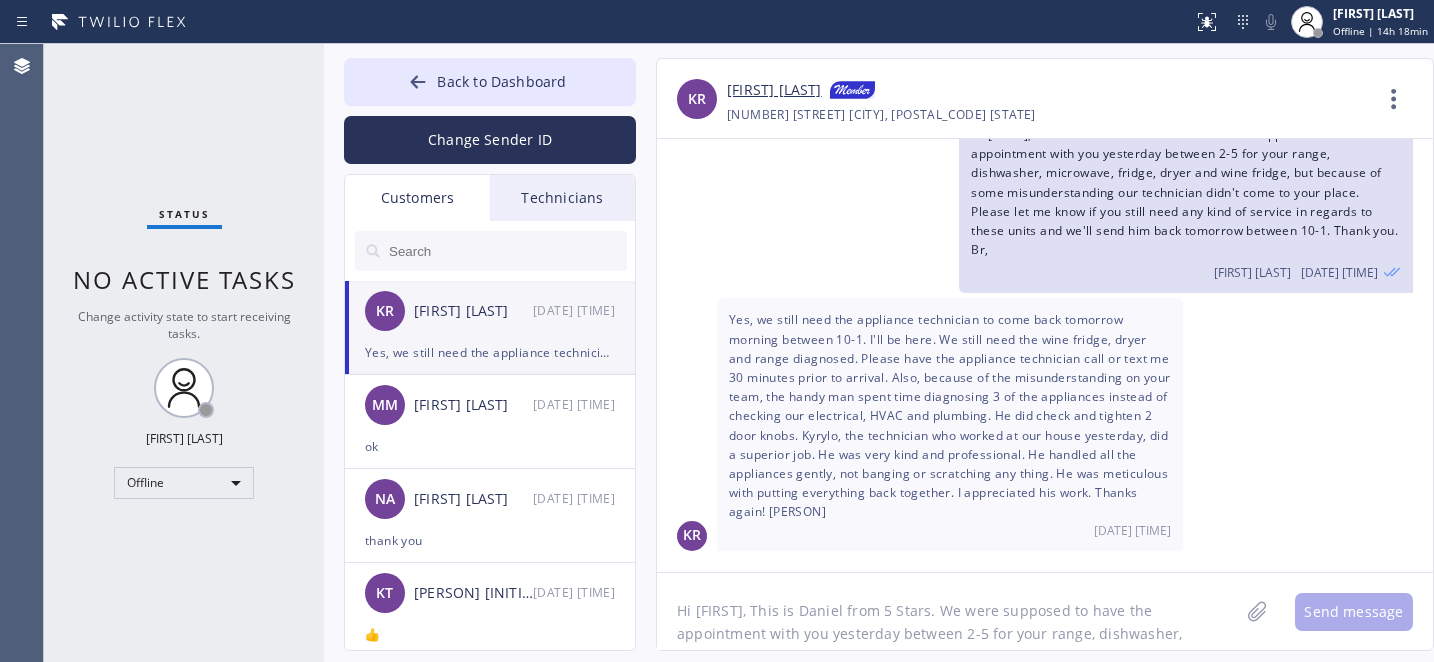 click on "Hi [FIRST], This is Daniel from 5 Stars. We were supposed to have the appointment with you yesterday between 2-5 for your range, dishwasher, microwave, fridge, dryer and wine fridge, but because of some misunderstanding our technician didn't come to your place. Please let me know if you still need any kind of service in regards to these units and we'll send him back tomorrow between 10-1. Thank you. Br," 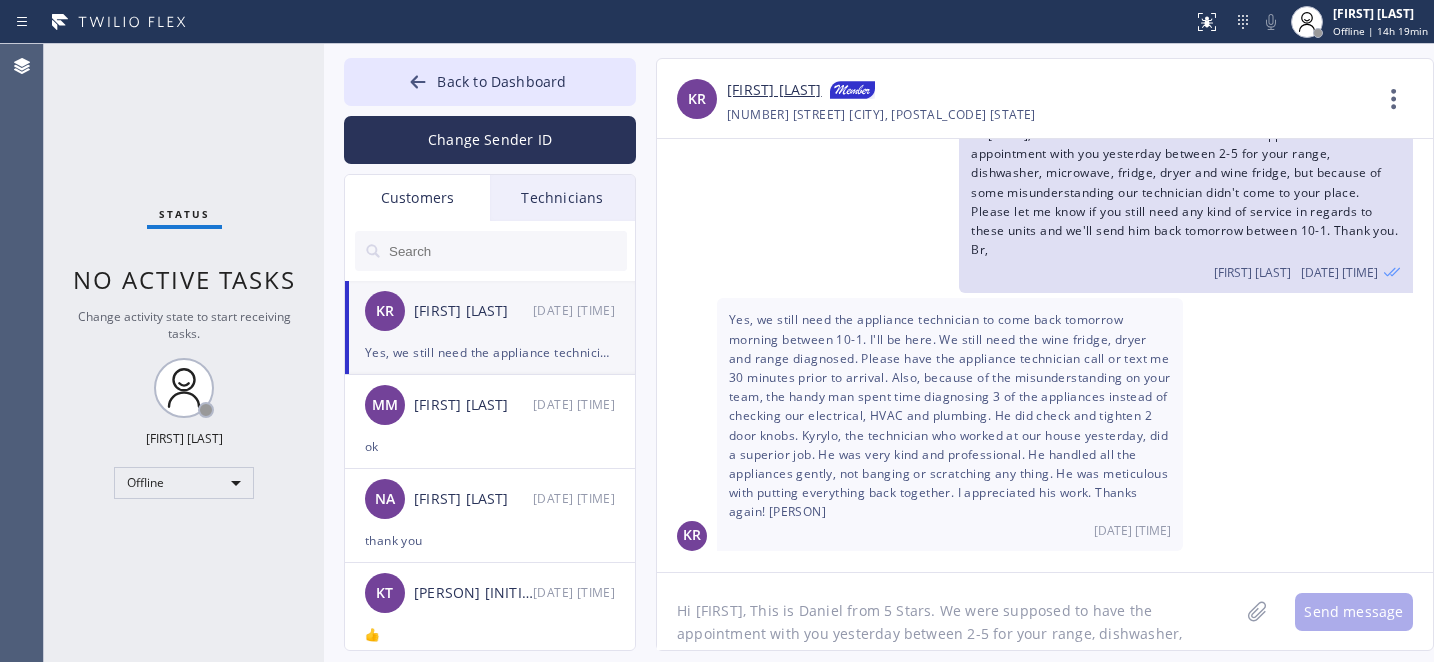 drag, startPoint x: 869, startPoint y: 598, endPoint x: 878, endPoint y: 611, distance: 15.811388 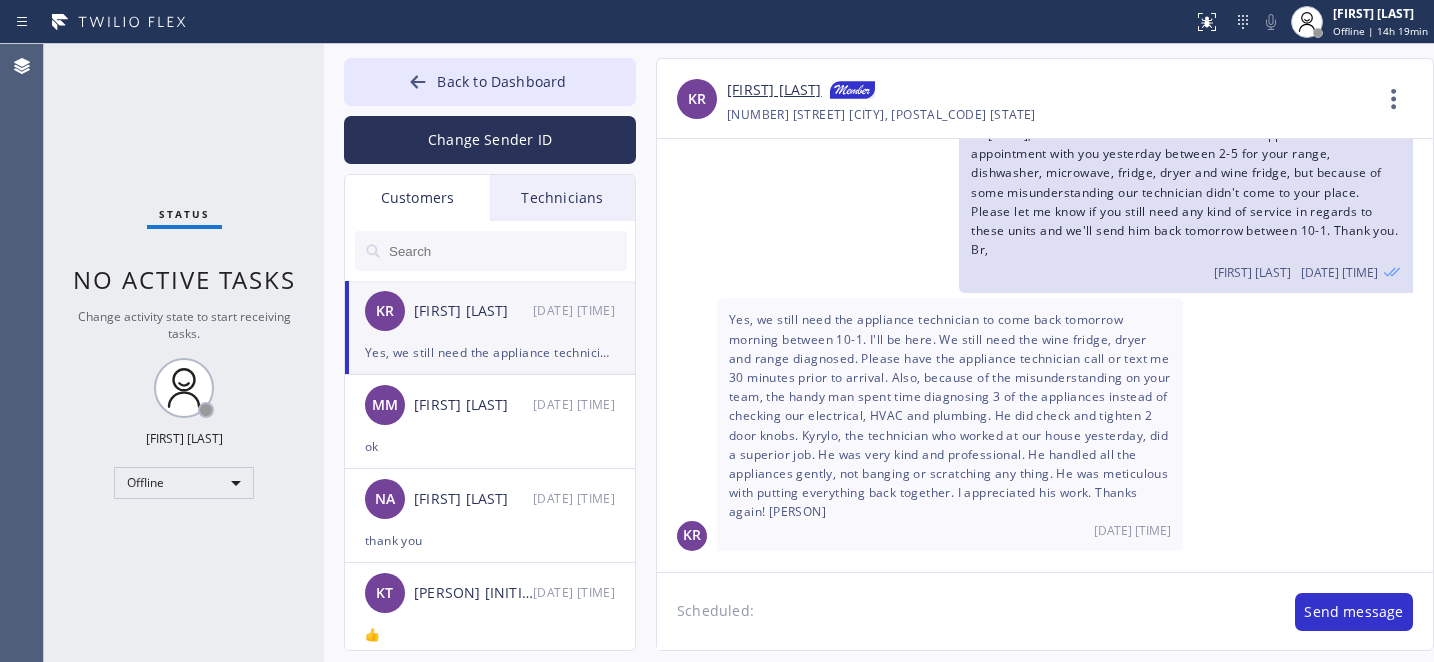 paste on "[DATE]	10am - 1pm" 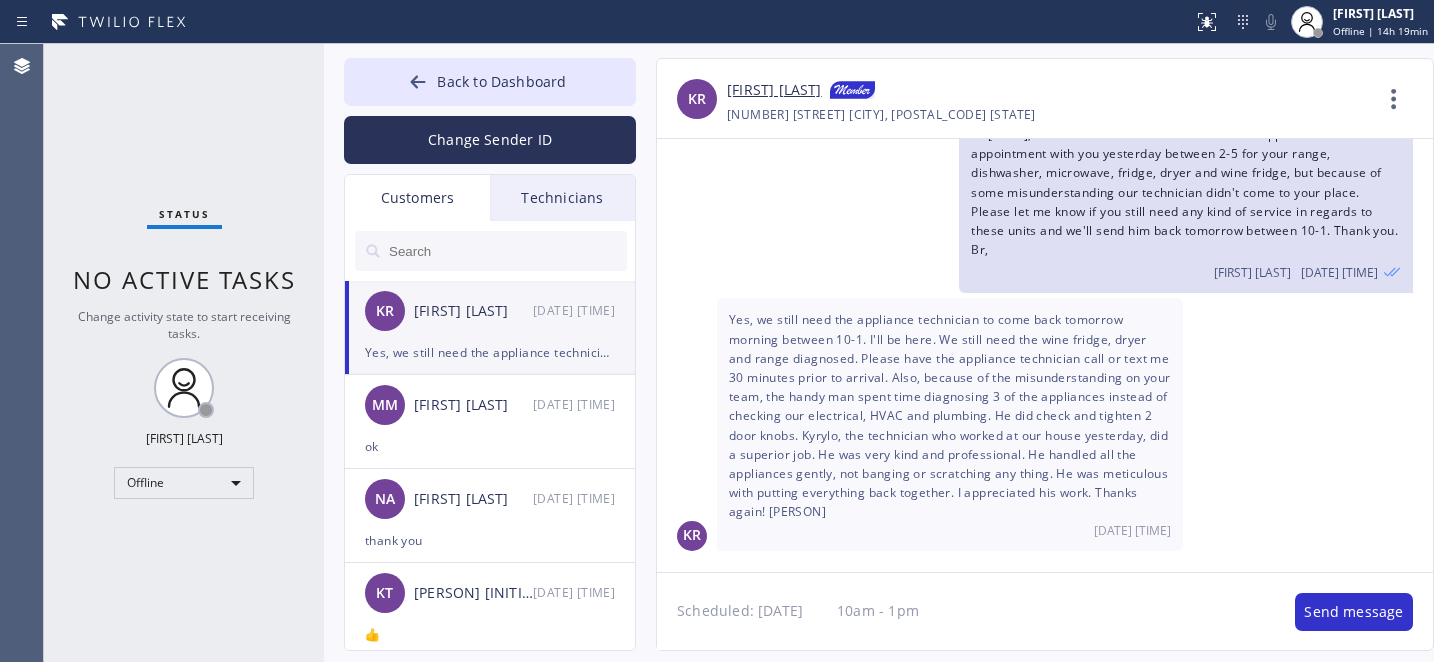 click on "Scheduled: [DATE]	10am - 1pm" 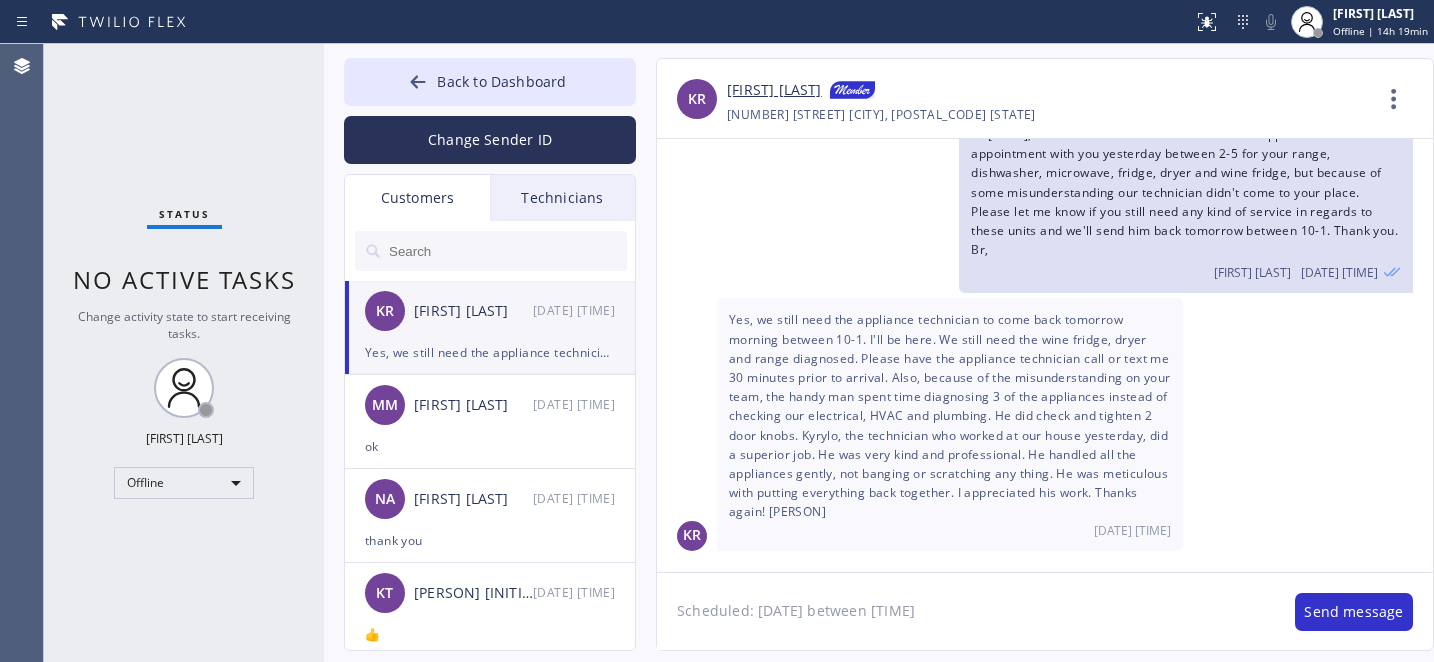 click on "Scheduled: [DATE] between [TIME]" 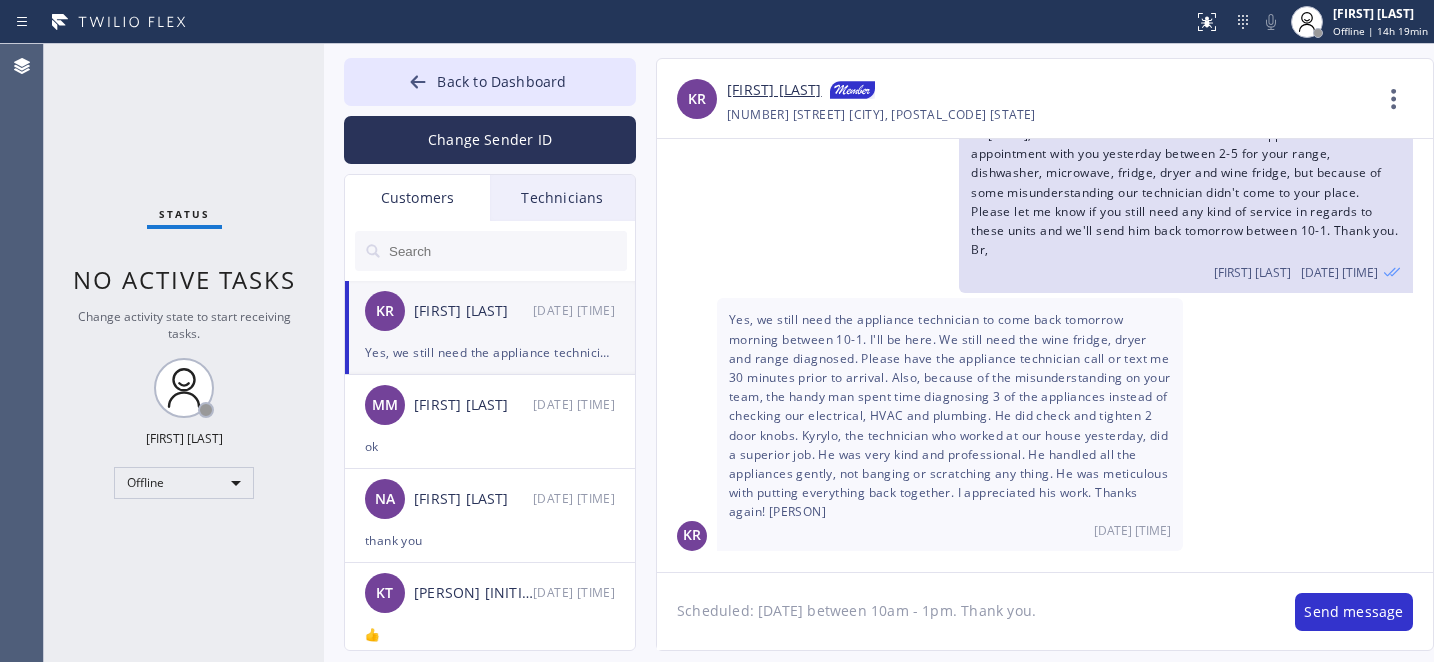 type on "Scheduled: [DATE] between 10am - 1pm. Thank you." 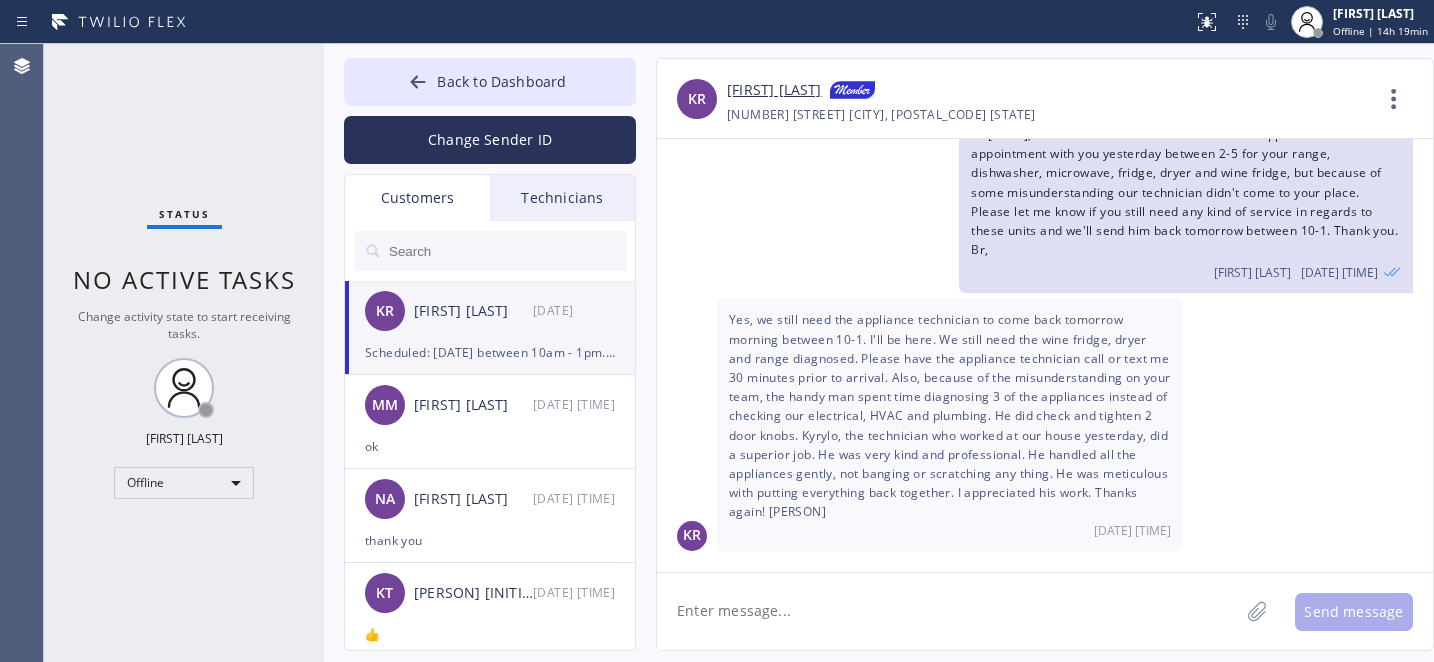 scroll, scrollTop: 142, scrollLeft: 0, axis: vertical 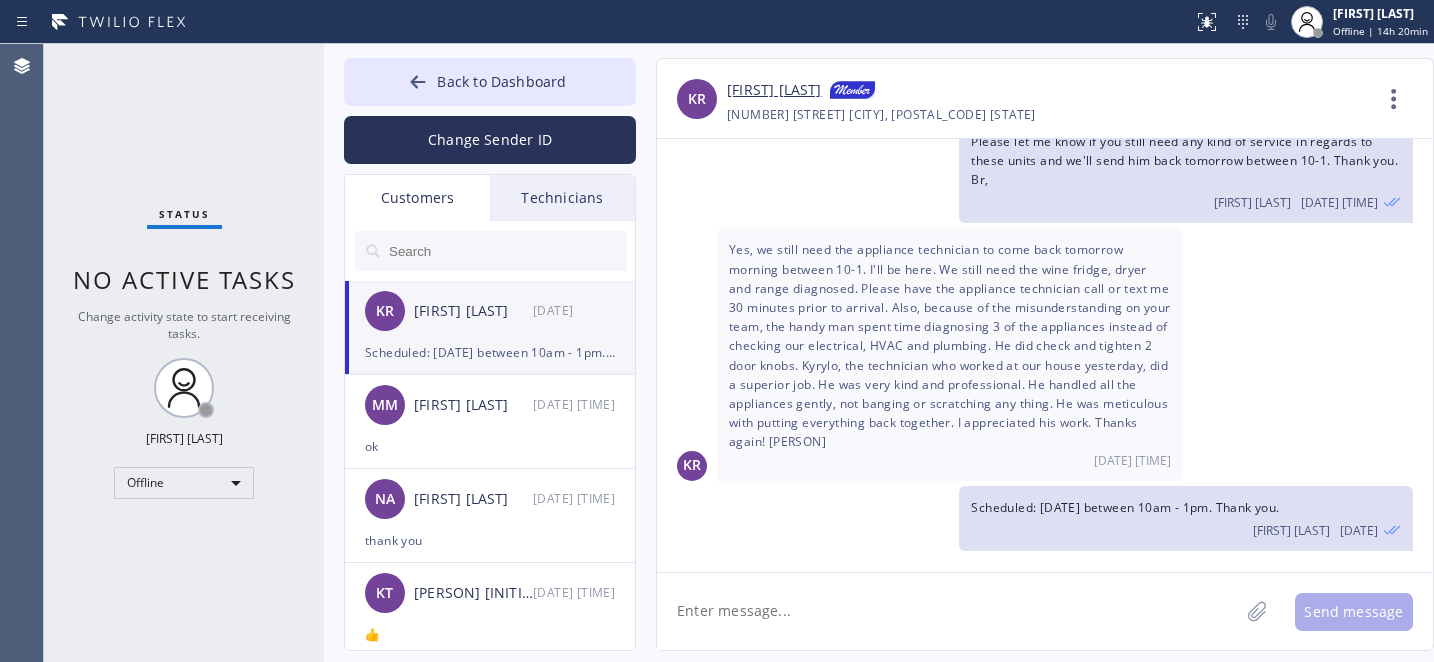click on "Yes, we still need the appliance technician to come back tomorrow morning between 10-1.  I'll be here.  We still need the wine fridge, dryer and range diagnosed.
Please have the appliance technician call or text me 30 minutes prior to arrival.
Also, because of the misunderstanding on your team, the handy man spent time diagnosing 3 of the appliances instead of checking our electrical, HVAC and plumbing.  He did check and tighten 2 door knobs.
Kyrylo, the technician who worked at our house yesterday, did a superior job.  He was very kind and professional.  He handled all the appliances gently, not banging or scratching any thing.  He was meticulous with putting everything back together.  I appreciated his work.
Thanks again!  [PERSON]" at bounding box center [950, 345] 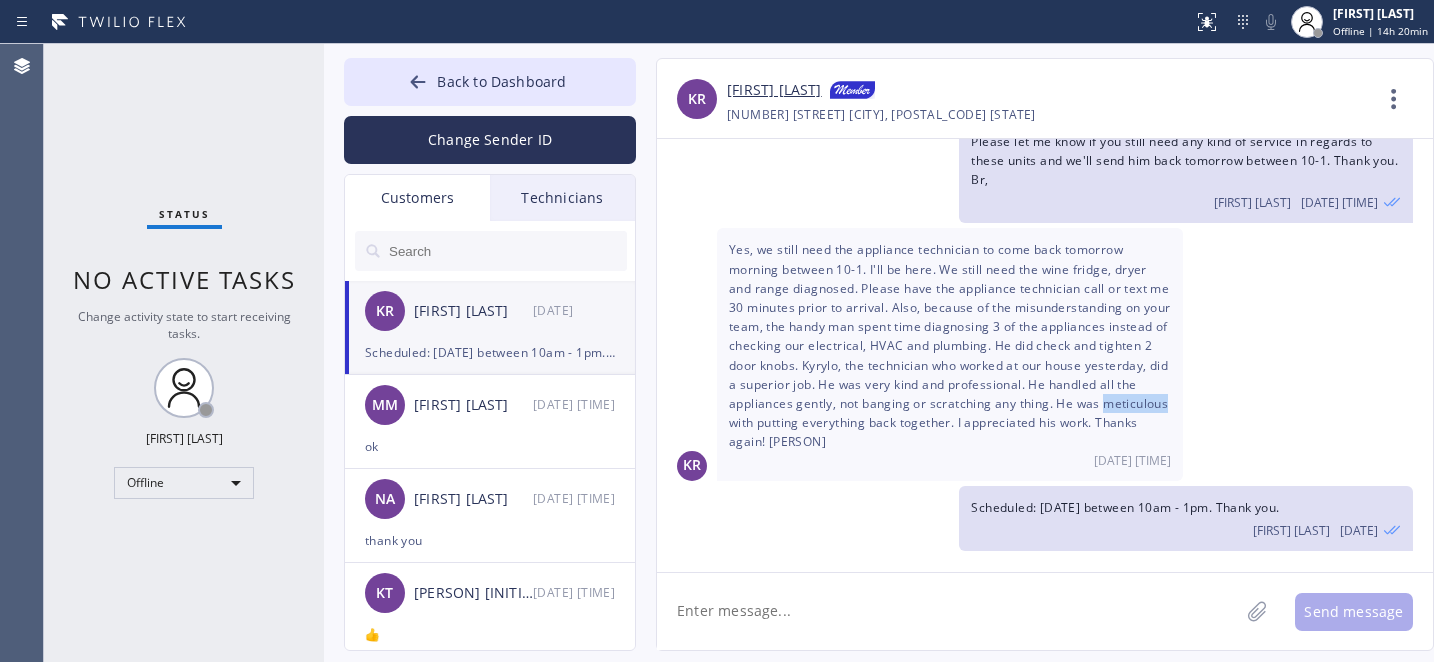 click on "Yes, we still need the appliance technician to come back tomorrow morning between 10-1.  I'll be here.  We still need the wine fridge, dryer and range diagnosed.
Please have the appliance technician call or text me 30 minutes prior to arrival.
Also, because of the misunderstanding on your team, the handy man spent time diagnosing 3 of the appliances instead of checking our electrical, HVAC and plumbing.  He did check and tighten 2 door knobs.
Kyrylo, the technician who worked at our house yesterday, did a superior job.  He was very kind and professional.  He handled all the appliances gently, not banging or scratching any thing.  He was meticulous with putting everything back together.  I appreciated his work.
Thanks again!  [PERSON]" at bounding box center (950, 345) 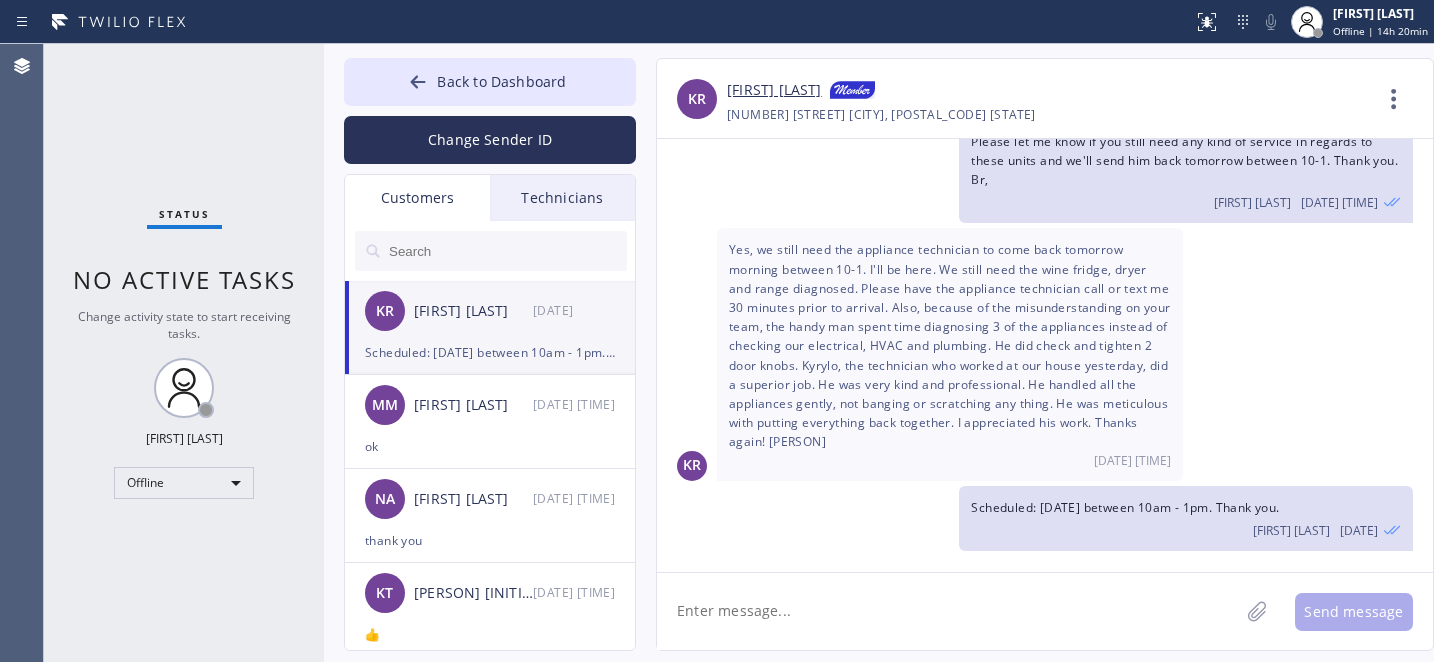 click on "Yes, we still need the appliance technician to come back tomorrow morning between 10-1.  I'll be here.  We still need the wine fridge, dryer and range diagnosed.
Please have the appliance technician call or text me 30 minutes prior to arrival.
Also, because of the misunderstanding on your team, the handy man spent time diagnosing 3 of the appliances instead of checking our electrical, HVAC and plumbing.  He did check and tighten 2 door knobs.
Kyrylo, the technician who worked at our house yesterday, did a superior job.  He was very kind and professional.  He handled all the appliances gently, not banging or scratching any thing.  He was meticulous with putting everything back together.  I appreciated his work.
Thanks again!  [PERSON]" at bounding box center (950, 345) 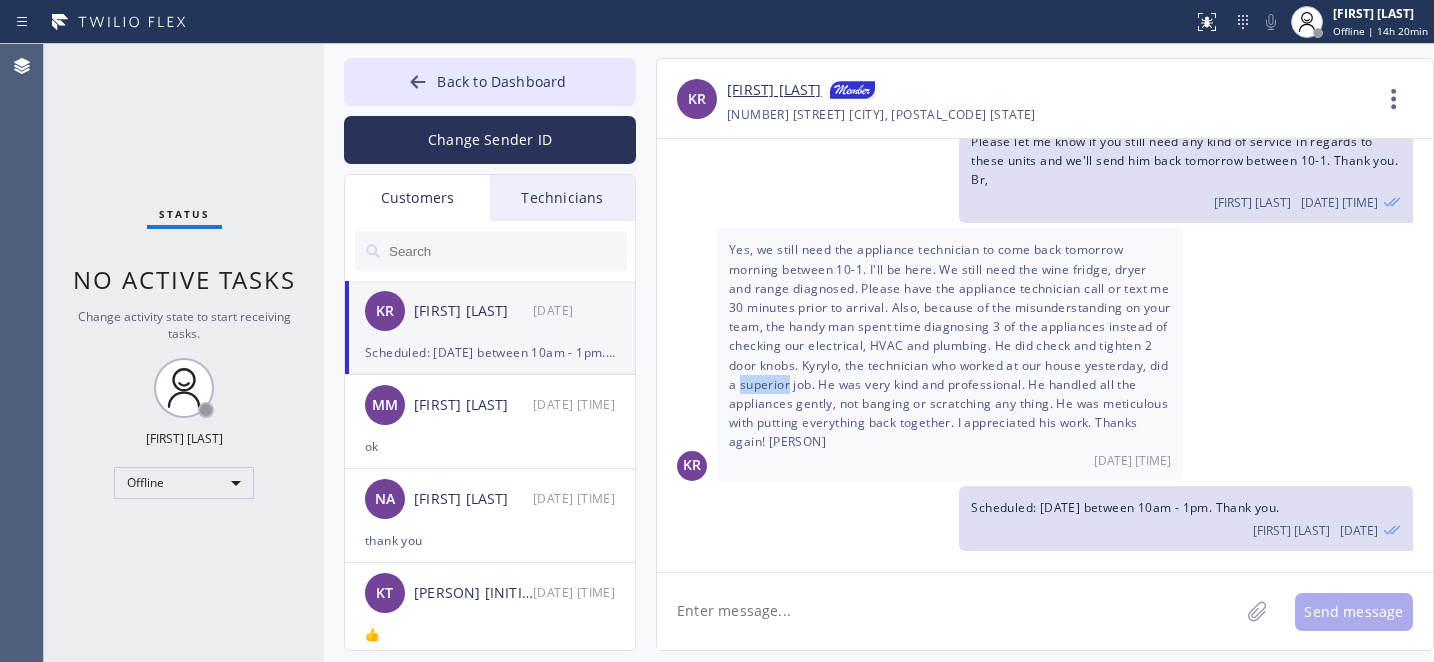 click on "Yes, we still need the appliance technician to come back tomorrow morning between 10-1.  I'll be here.  We still need the wine fridge, dryer and range diagnosed.
Please have the appliance technician call or text me 30 minutes prior to arrival.
Also, because of the misunderstanding on your team, the handy man spent time diagnosing 3 of the appliances instead of checking our electrical, HVAC and plumbing.  He did check and tighten 2 door knobs.
Kyrylo, the technician who worked at our house yesterday, did a superior job.  He was very kind and professional.  He handled all the appliances gently, not banging or scratching any thing.  He was meticulous with putting everything back together.  I appreciated his work.
Thanks again!  [PERSON]" at bounding box center [950, 345] 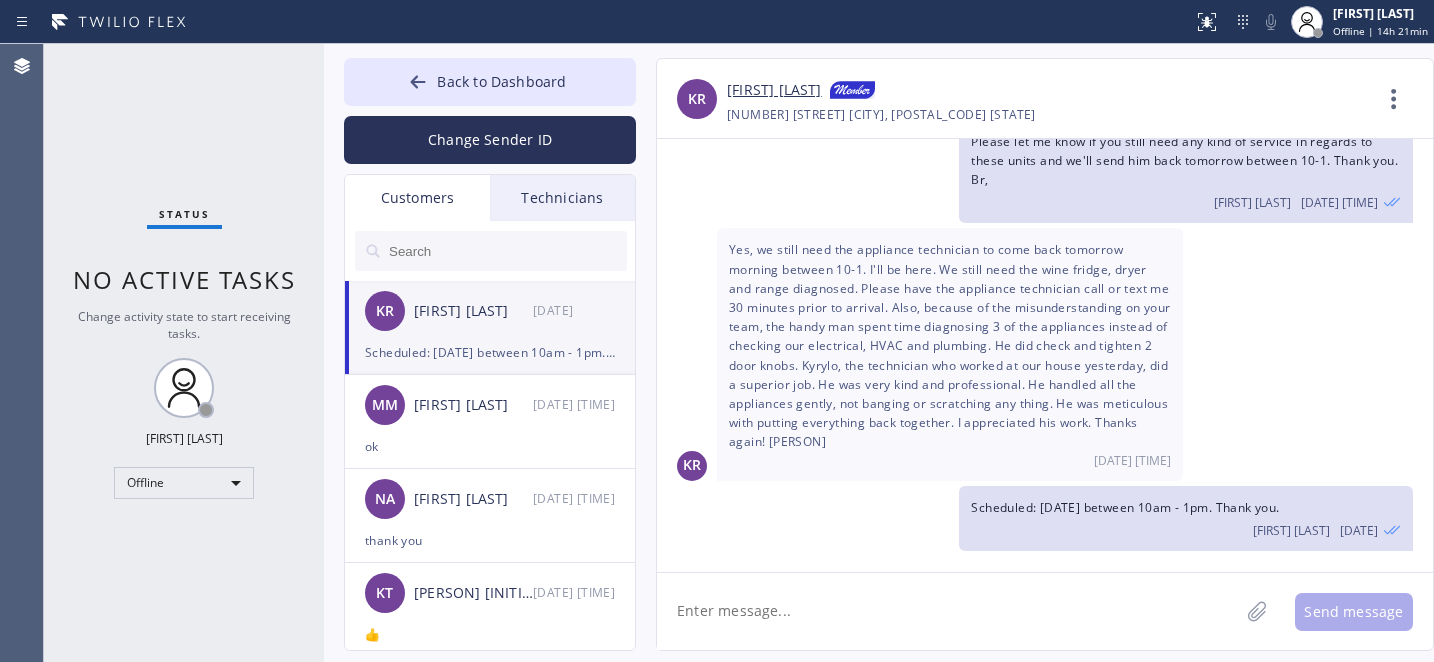 drag, startPoint x: 979, startPoint y: 464, endPoint x: 983, endPoint y: 421, distance: 43.185646 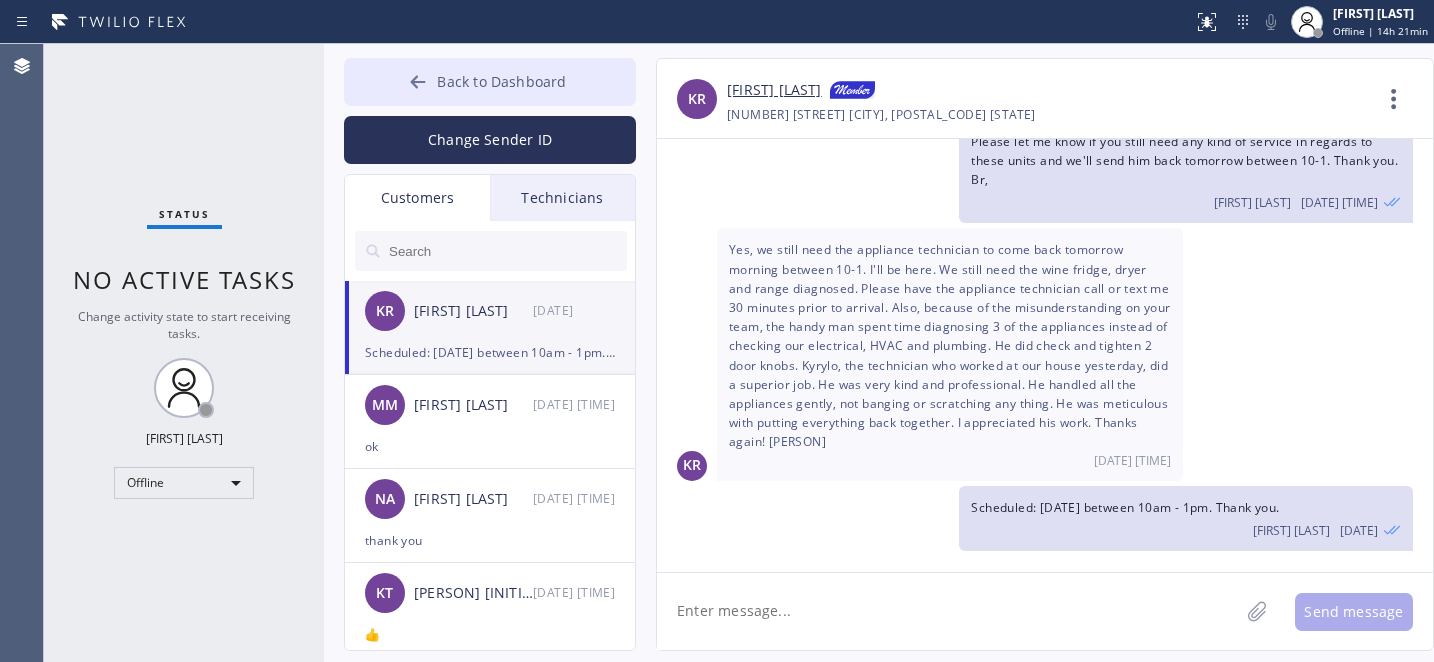 click on "Back to Dashboard" at bounding box center (490, 82) 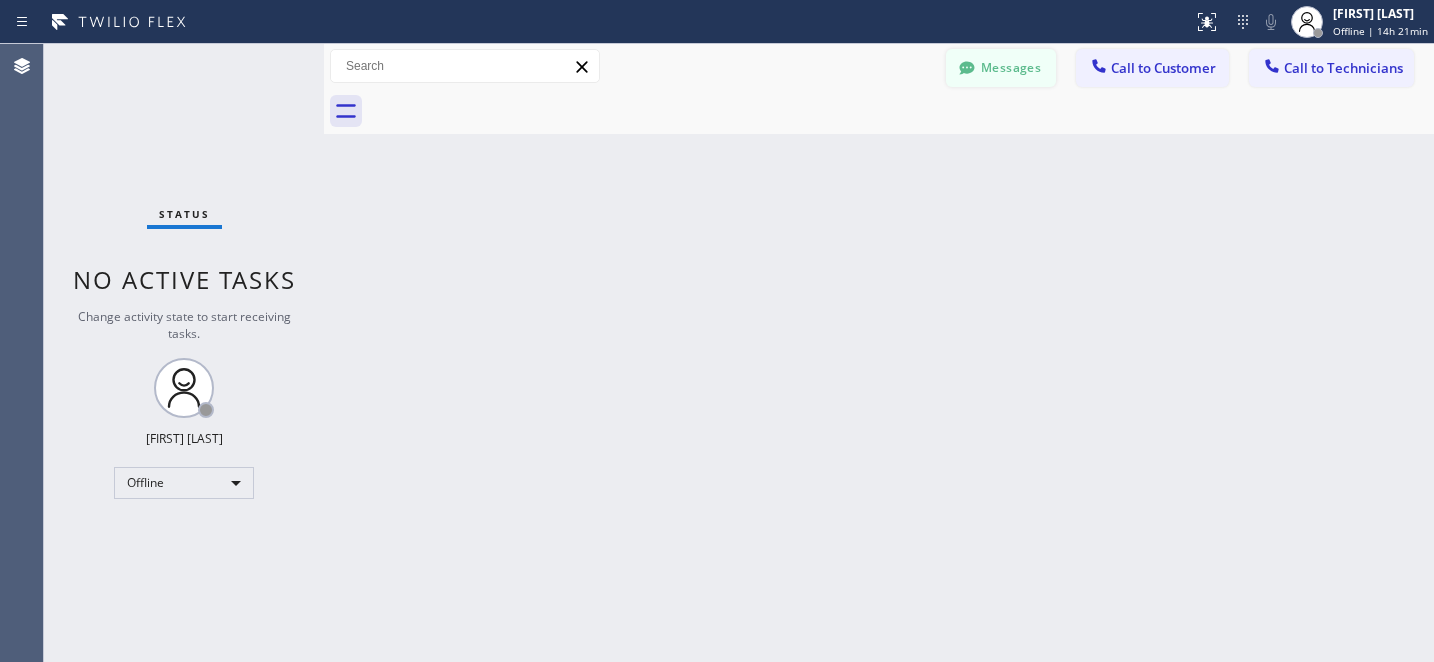 click on "Messages" at bounding box center (1001, 68) 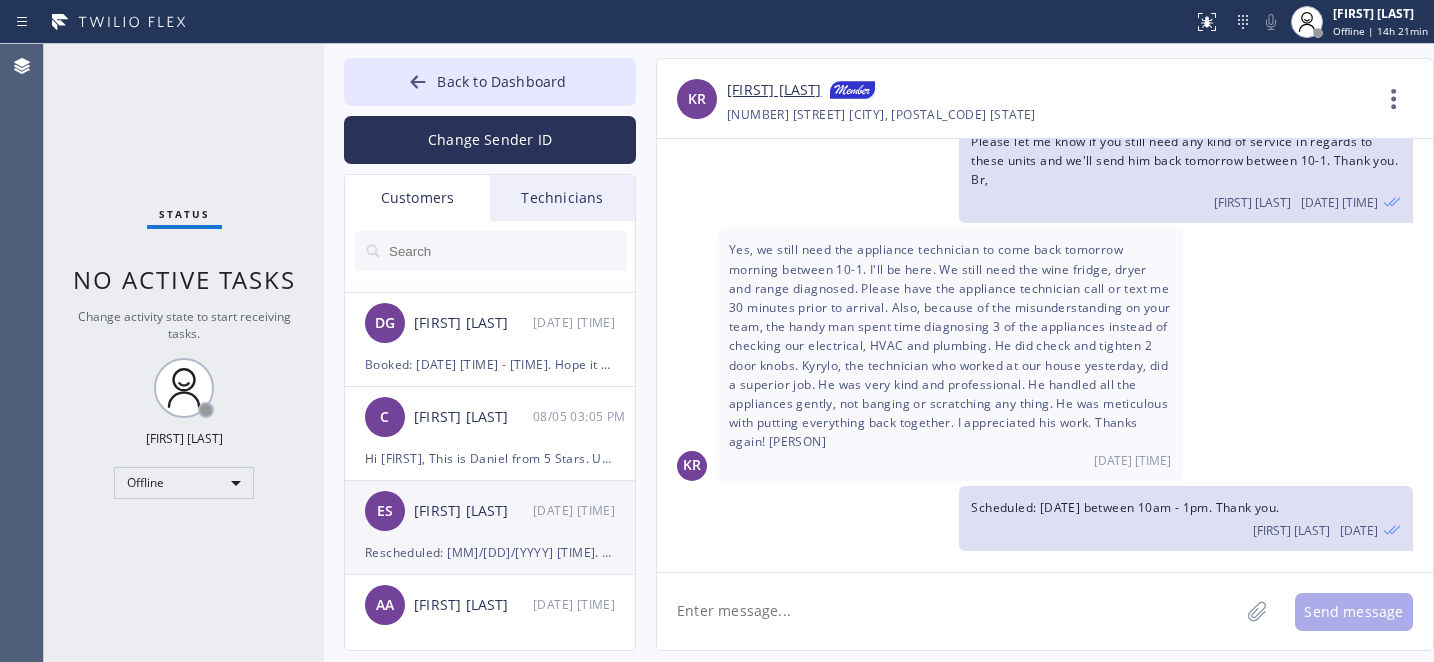 scroll, scrollTop: 1964, scrollLeft: 0, axis: vertical 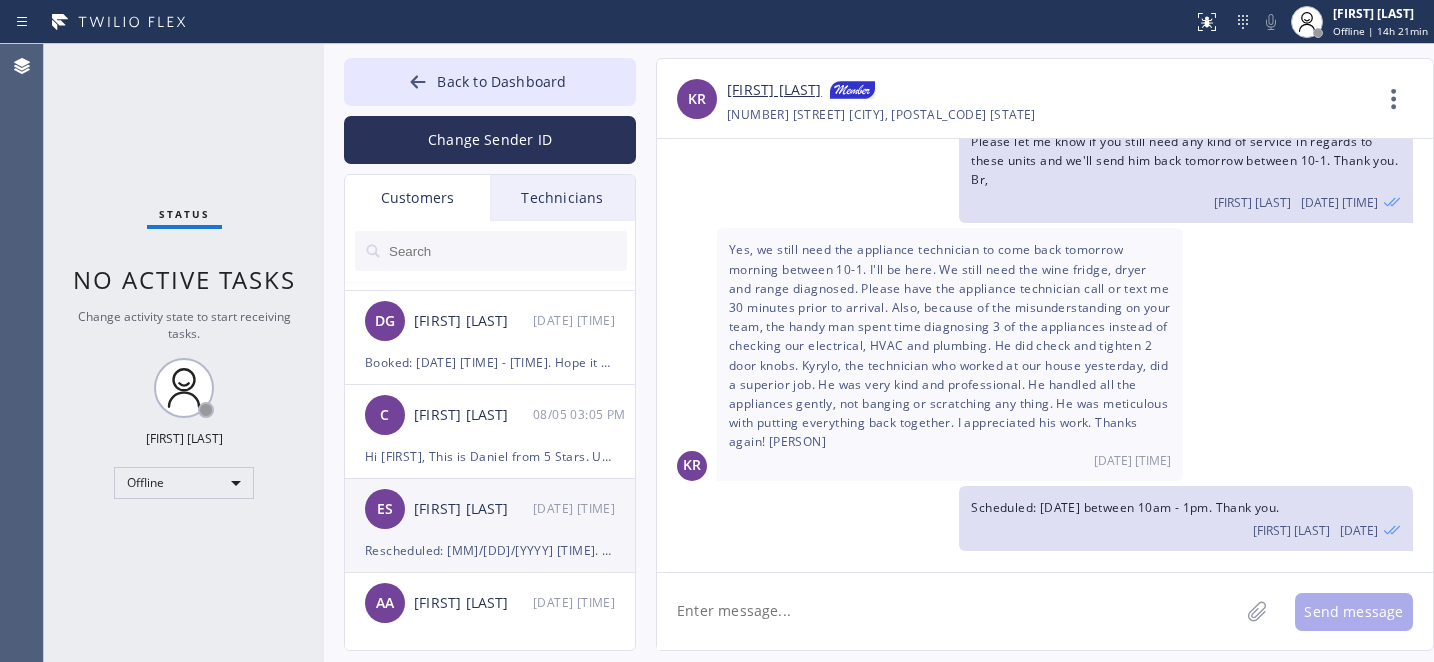 click on "Rescheduled: [MM]/[DD]/[YYYY]	[TIME]. Thank you." at bounding box center [490, 550] 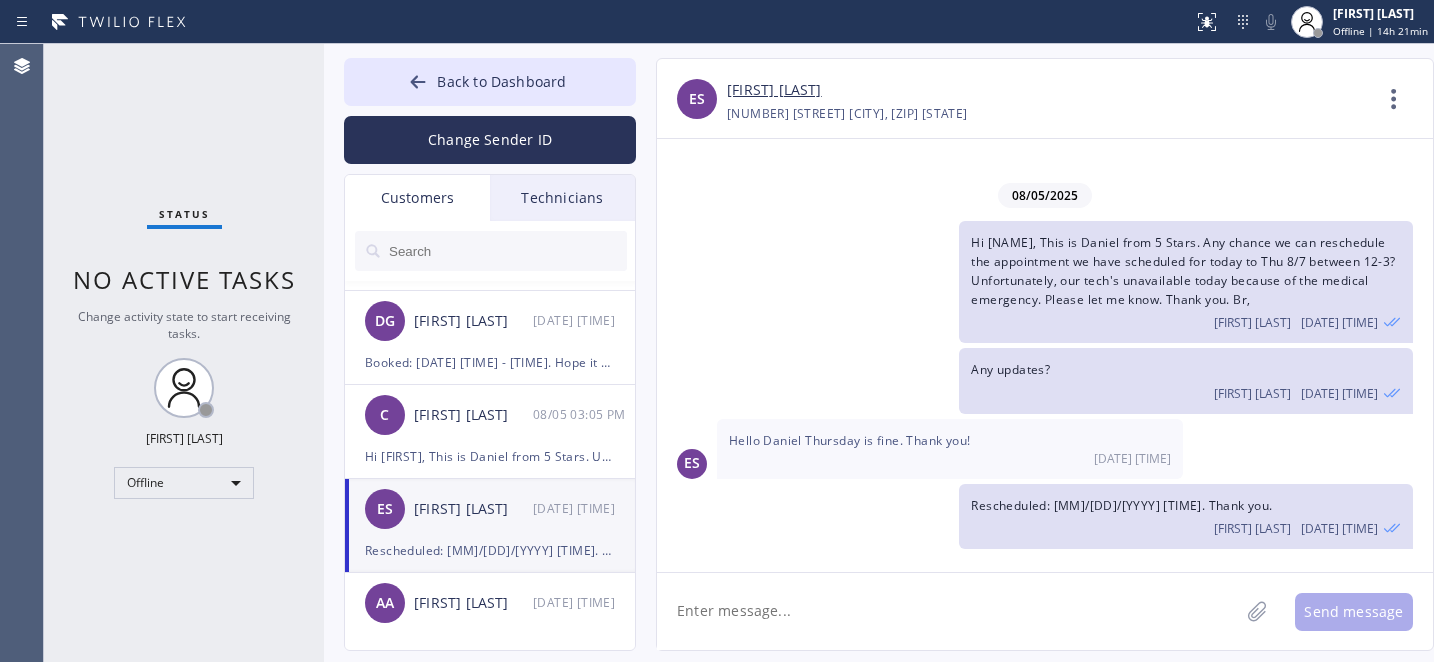 scroll, scrollTop: 0, scrollLeft: 0, axis: both 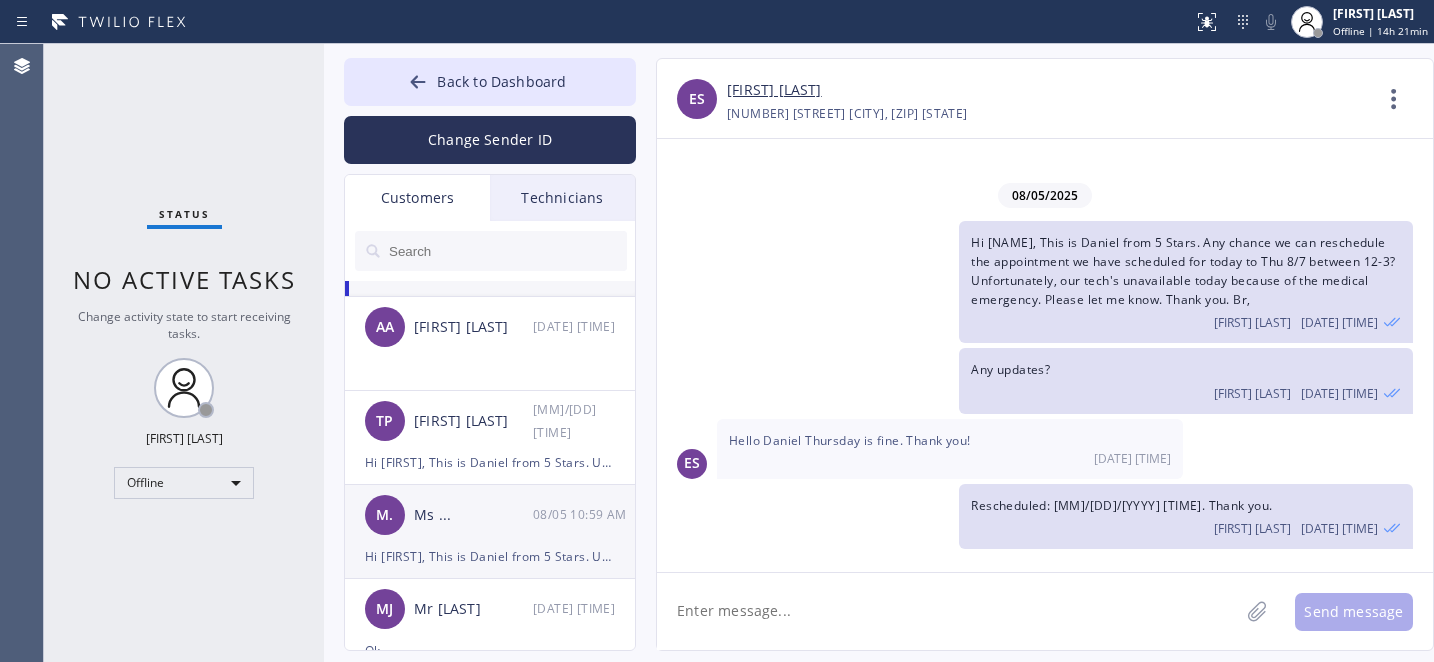 click on "[NAME] ... [DATE] [TIME]" at bounding box center (491, 515) 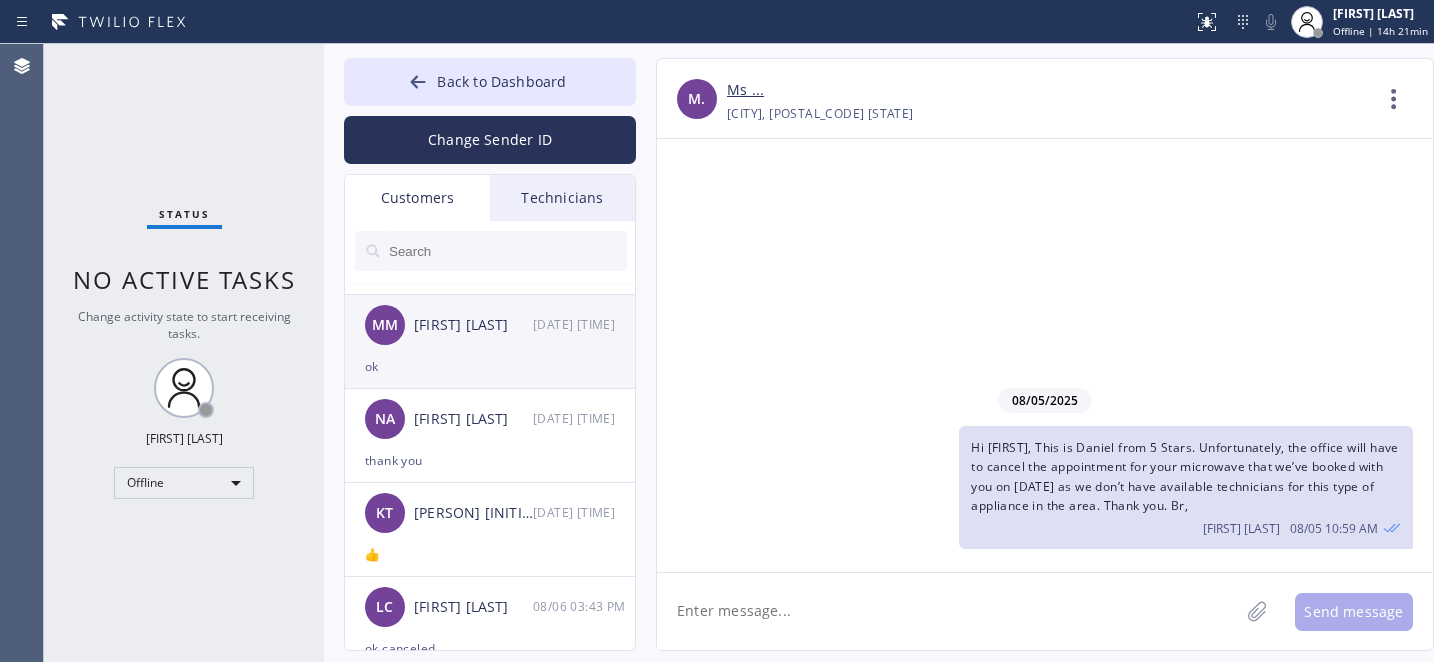 scroll, scrollTop: 0, scrollLeft: 0, axis: both 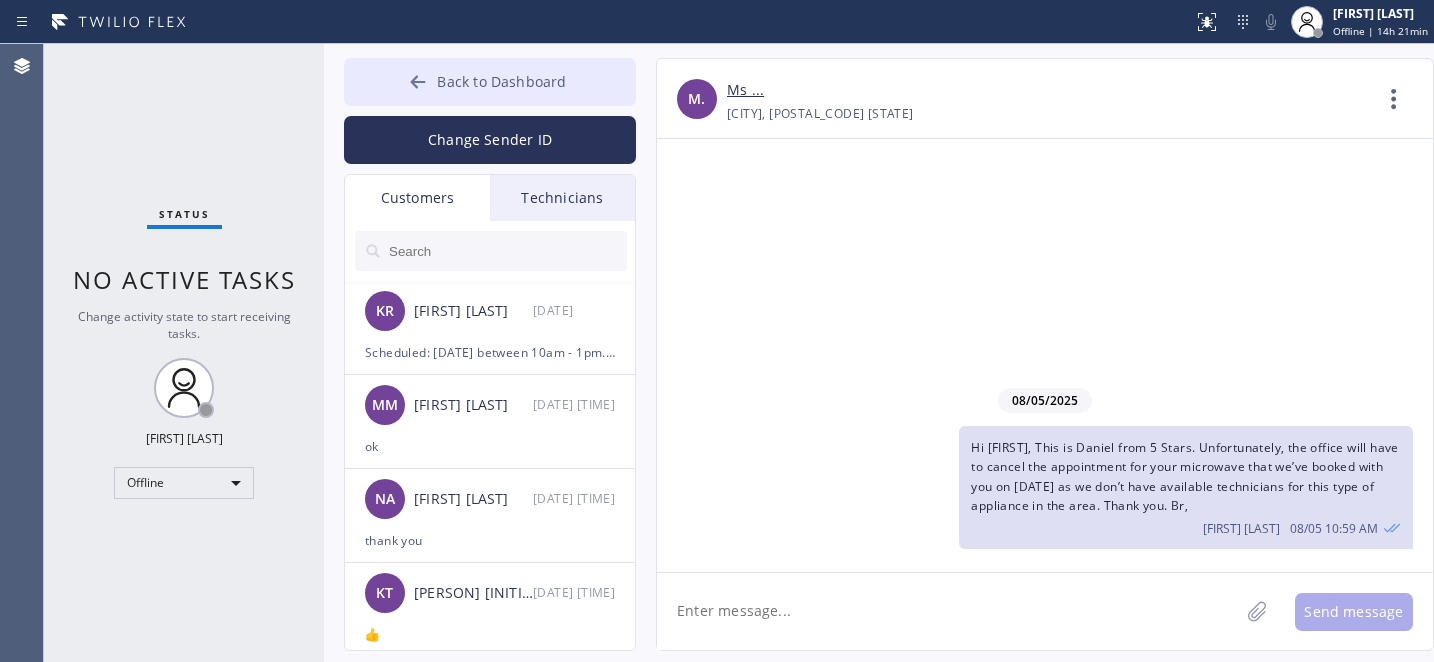 click on "Back to Dashboard" at bounding box center [501, 81] 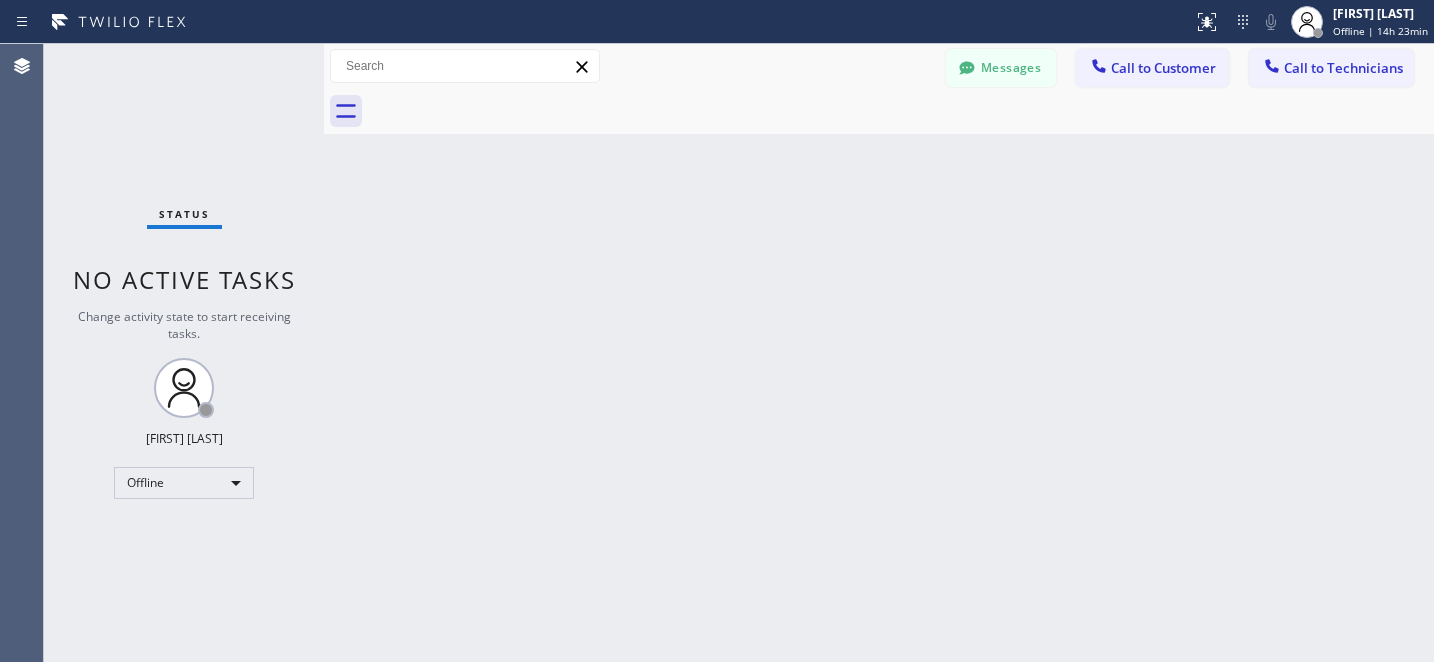 click on "Messages" at bounding box center [1001, 68] 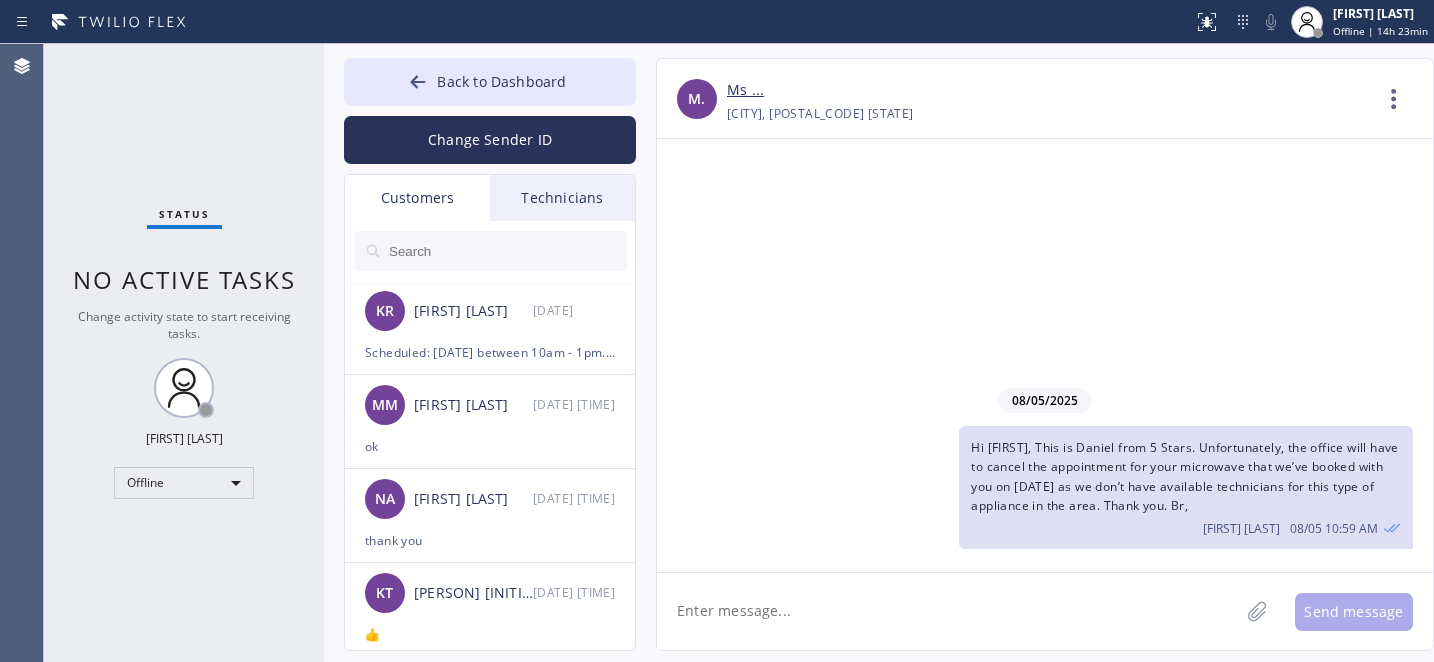 click at bounding box center (507, 251) 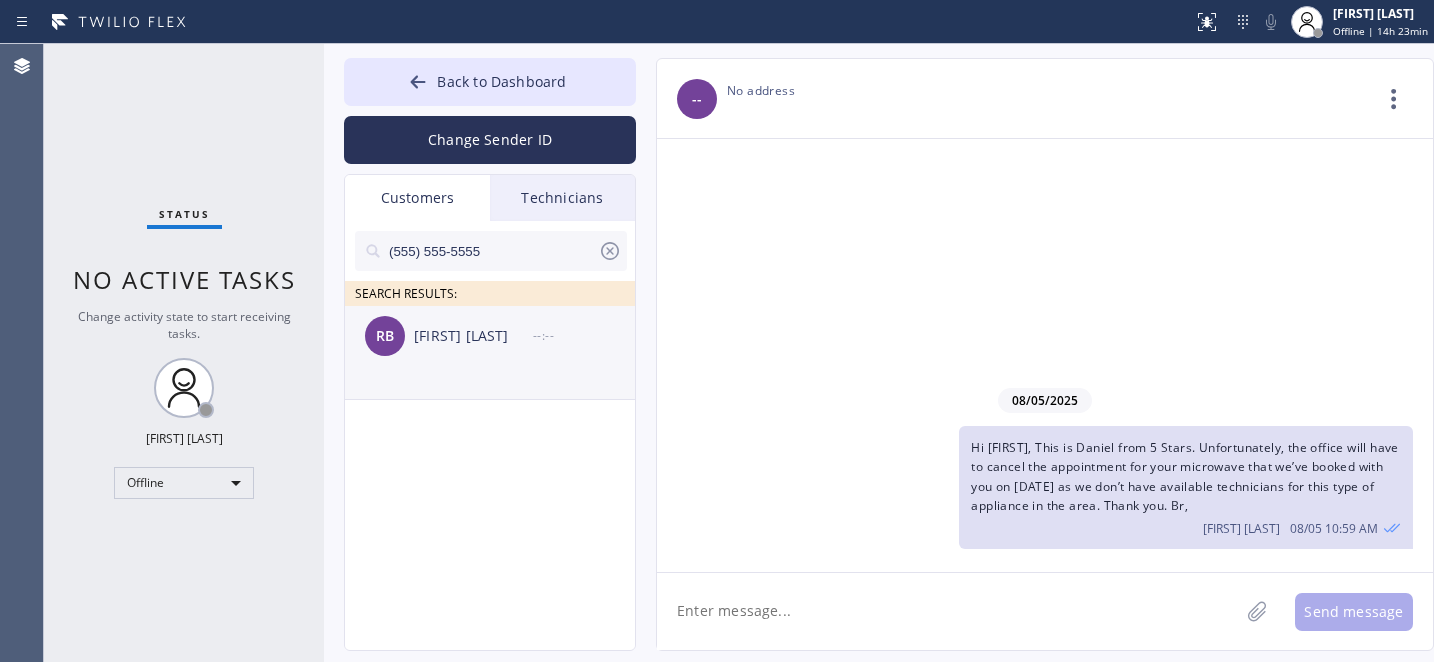 click on "[FIRST] [LAST] --:--" at bounding box center [491, 336] 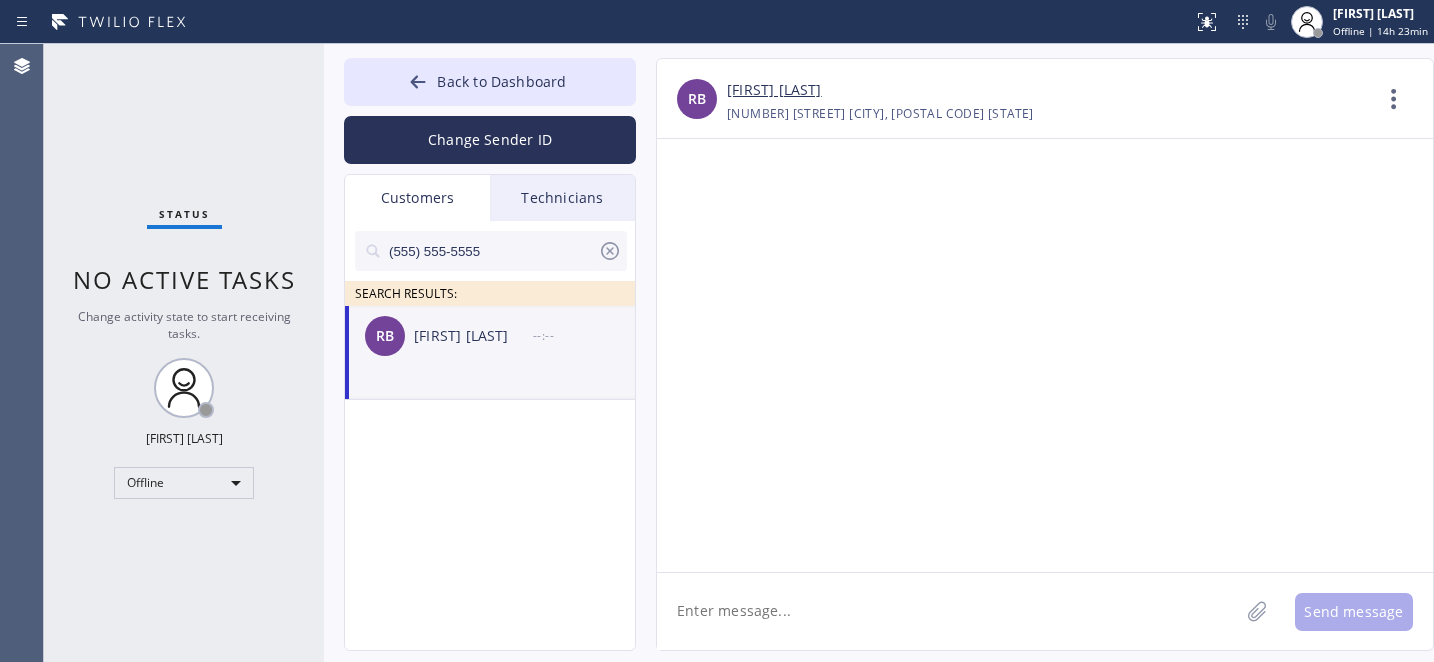 click 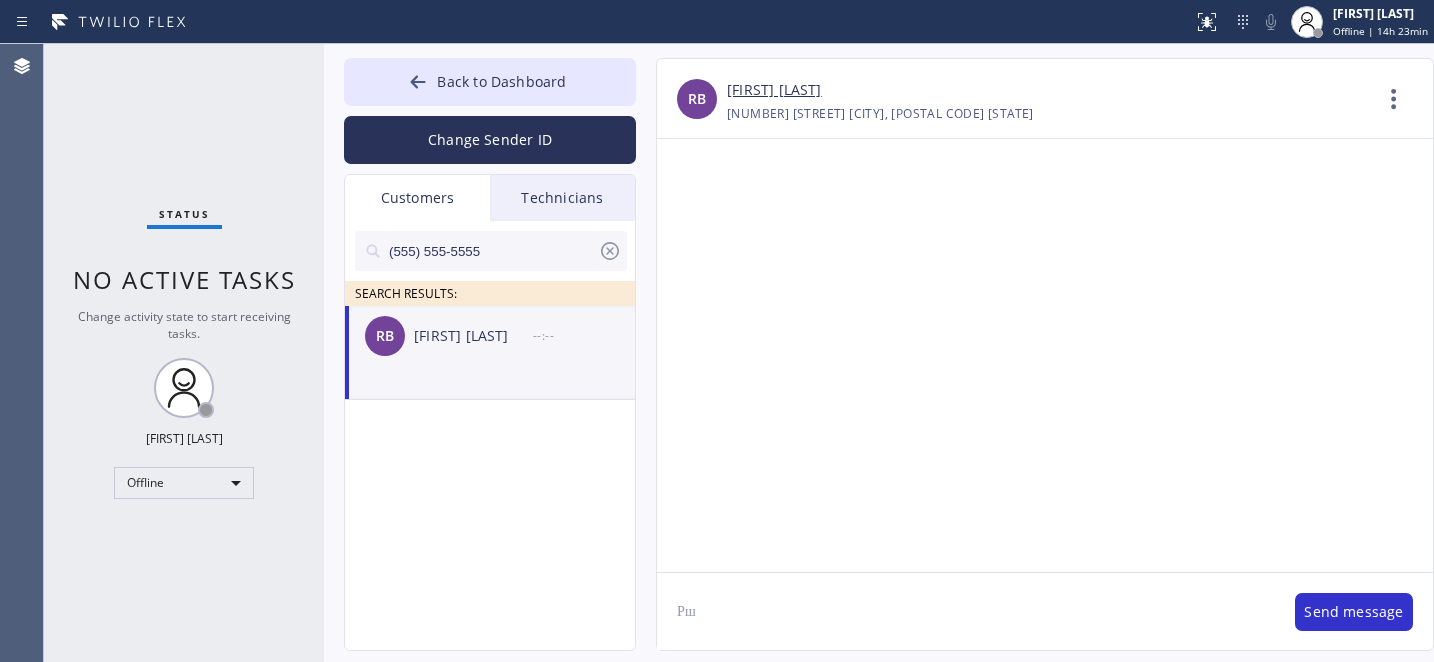 type on "Р" 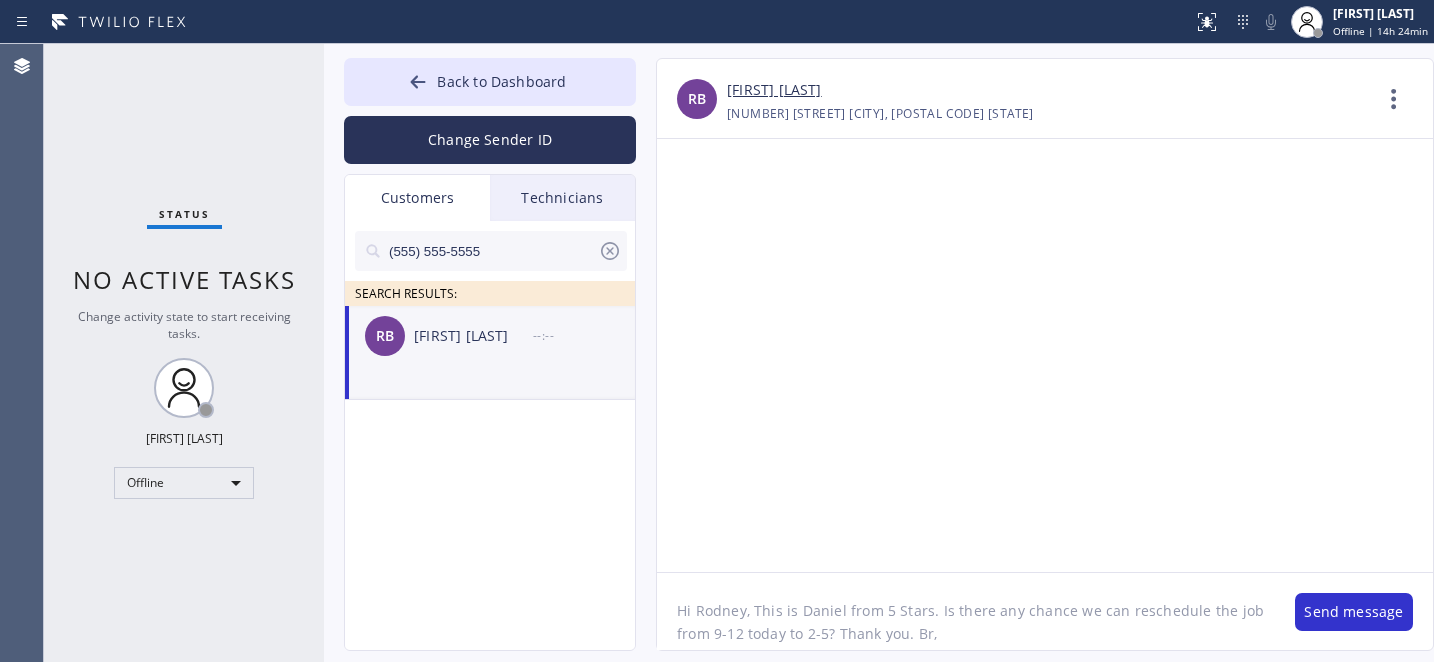 type on "Hi Rodney, This is Daniel from 5 Stars. Is there any chance we can reschedule the job from 9-12 today to 2-5? Thank you. Br," 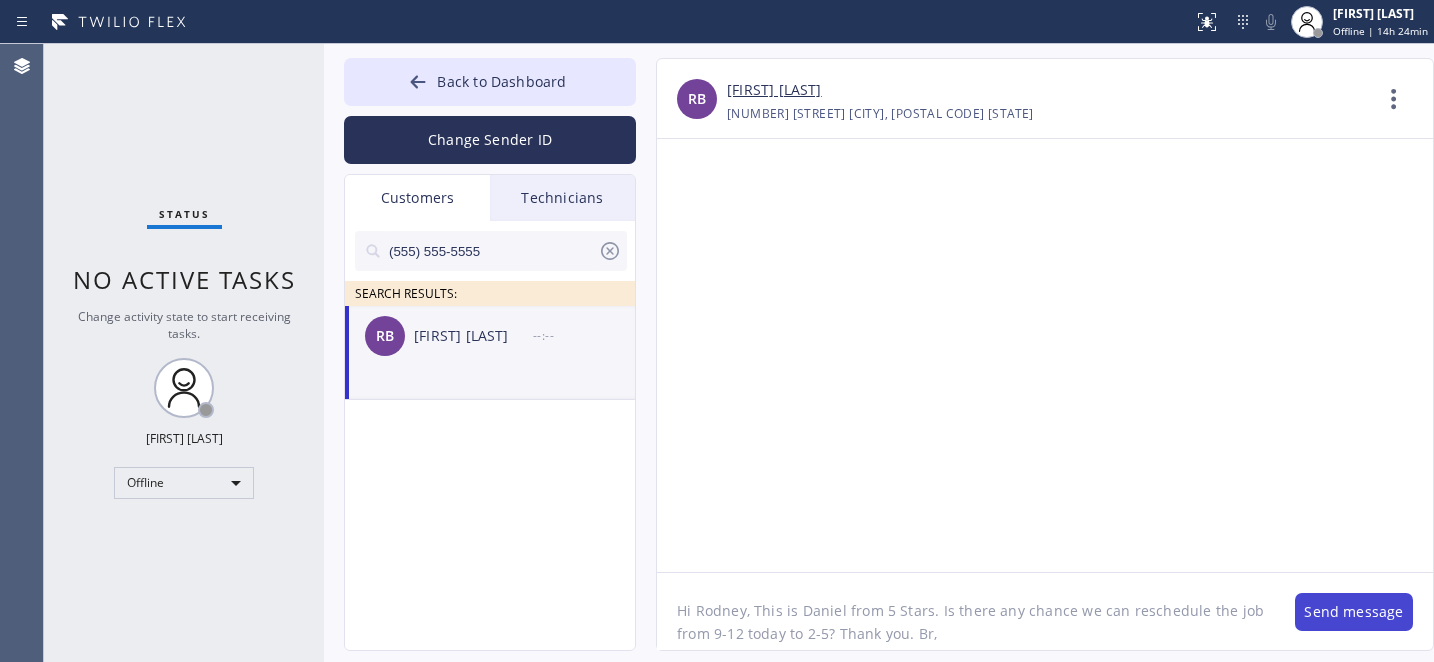 click on "Send message" at bounding box center (1354, 612) 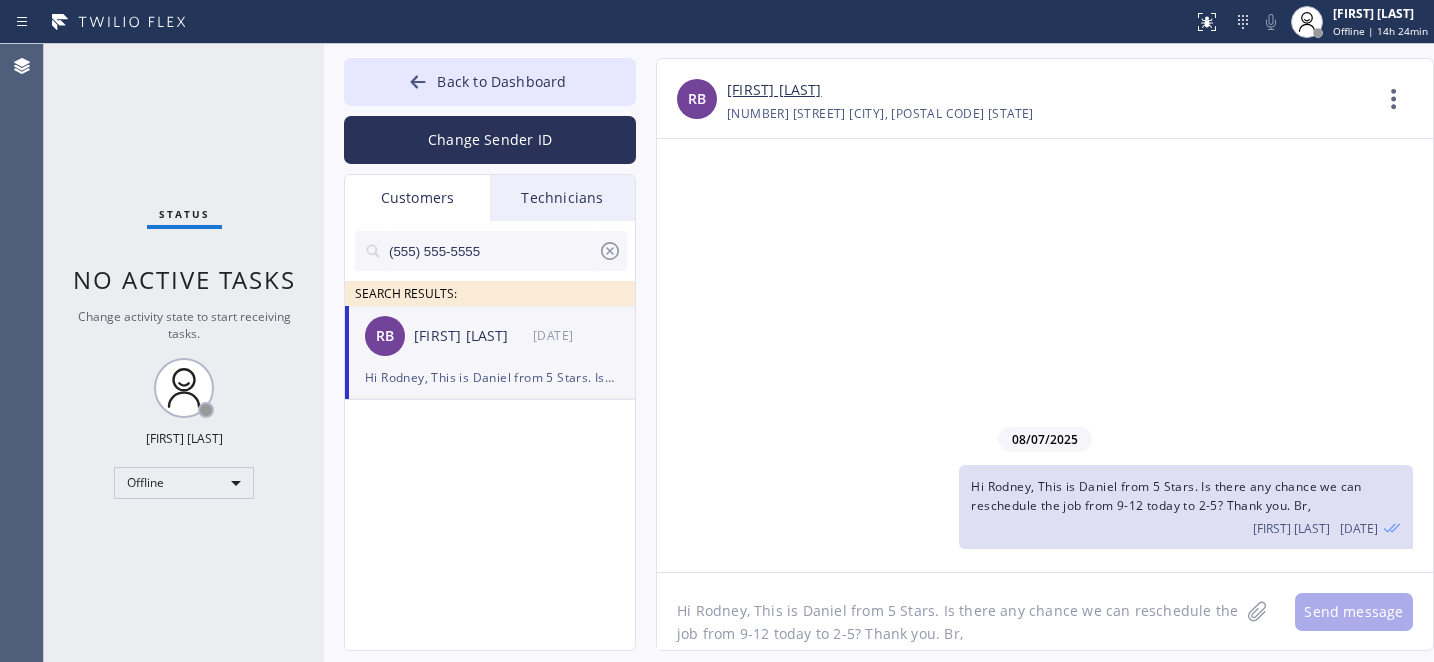 click 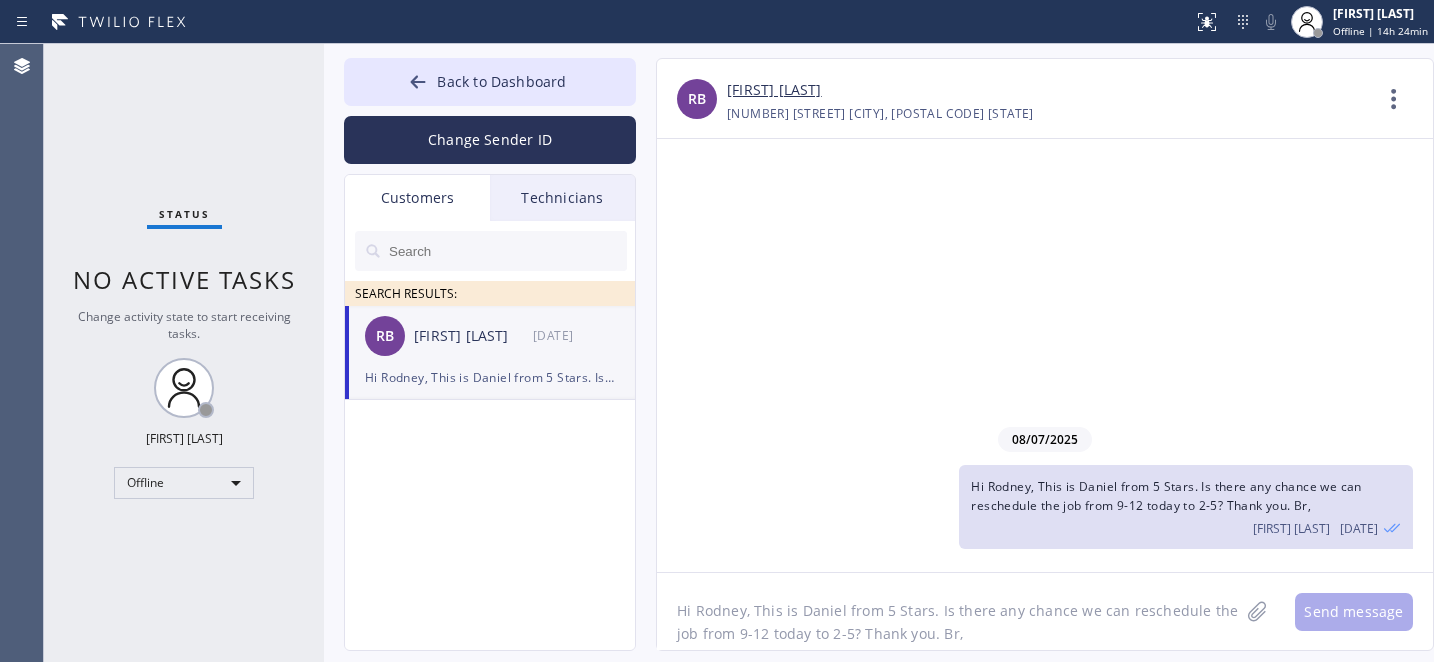 click on "Back to Dashboard Change Sender ID Customers Technicians SEARCH RESULTS: RB [FIRST] [LAST] [DATE] Hi Rodney, This is Daniel from 5 Stars. Is there any chance we can reschedule the job from 9-12 today to 2-5? Thank you. Br, -- null null [DATE] sending it here one more time to make sure you've got it: your email: javed.muhammad@housepros.io, Apollo app: https://erp.apollosoft.co, Your password: Javed1234! -- null null [DATE] Hi, this is the technician for your appliance. I’m still at my previous job when I’ll be done here. I’ll be on the way. Sorry for the delay. I will let you know when I’ll be on the way thanks. -- null null [DATE] Hi. You just added job # Y3U584. Viking brand is not in my service list. Please remove it from my schedule Jose Espinosa [DATE] -- null null [DATE] Is the fridge and freezer not staying cold? -- null null [DATE] I'm here -- null null [DATE] -- null null [DATE] -- null null [DATE] [DATE]" at bounding box center [879, 353] 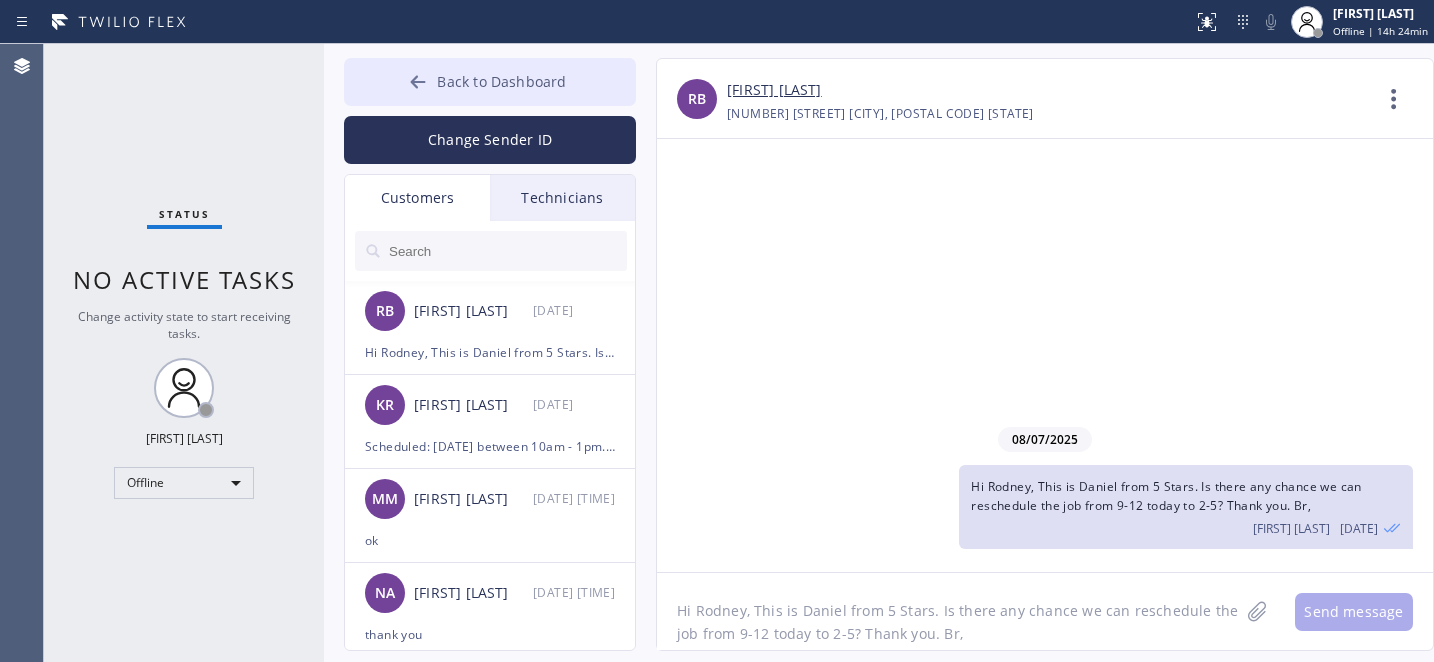 drag, startPoint x: 484, startPoint y: 81, endPoint x: 558, endPoint y: 59, distance: 77.201035 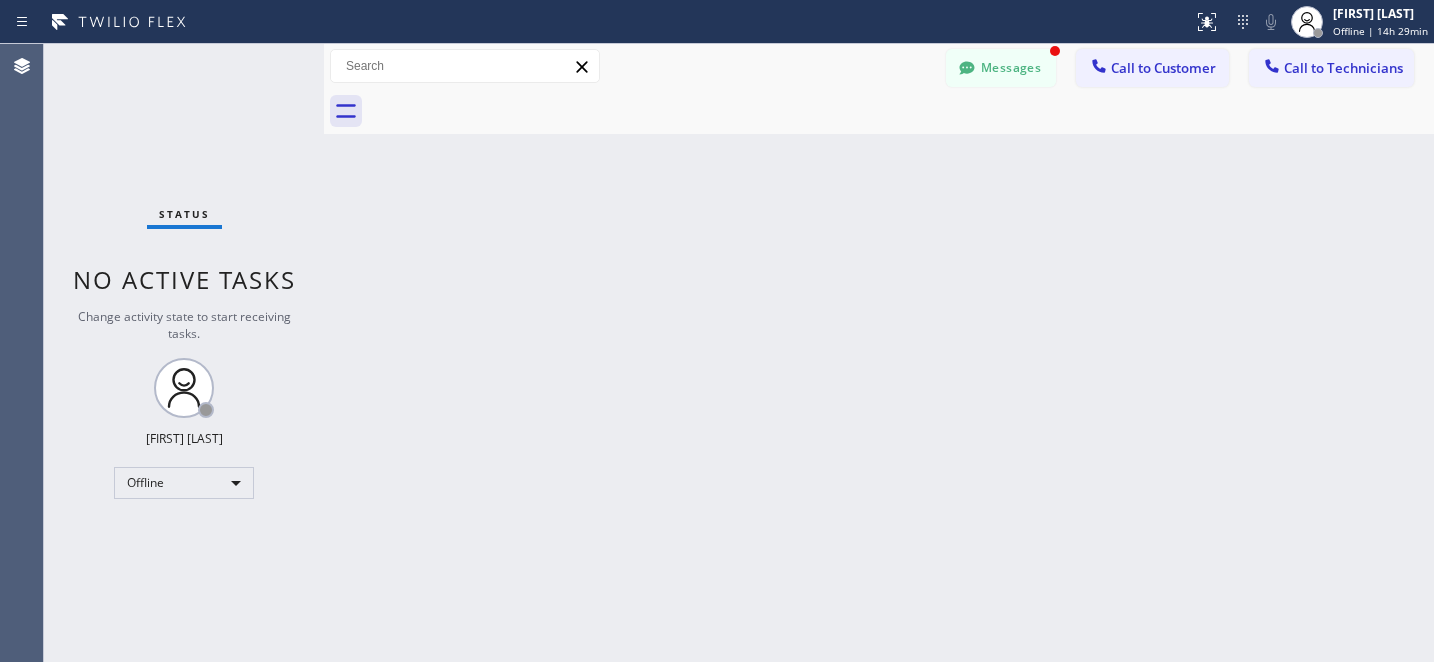 click on "Messages" at bounding box center [1001, 68] 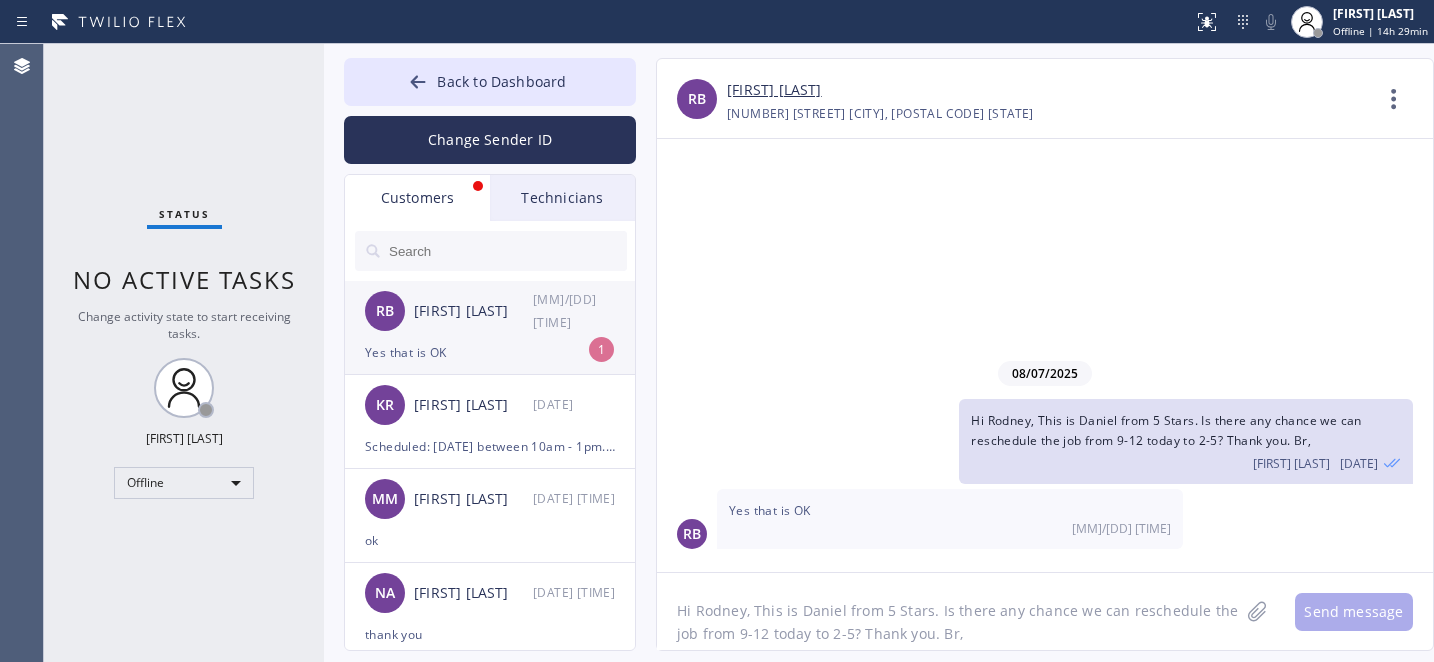 click on "Yes that is OK" at bounding box center [490, 352] 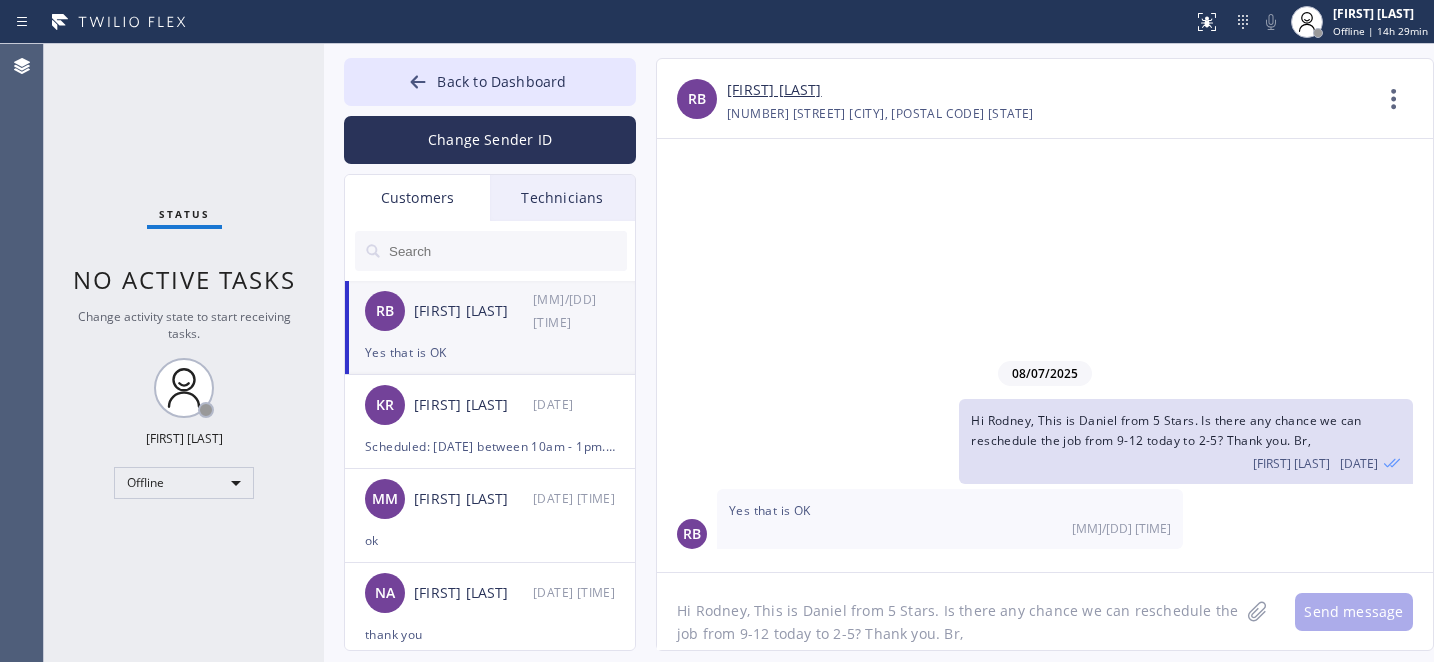 click on "Hi Rodney, This is Daniel from 5 Stars. Is there any chance we can reschedule the job from 9-12 today to 2-5? Thank you. Br," 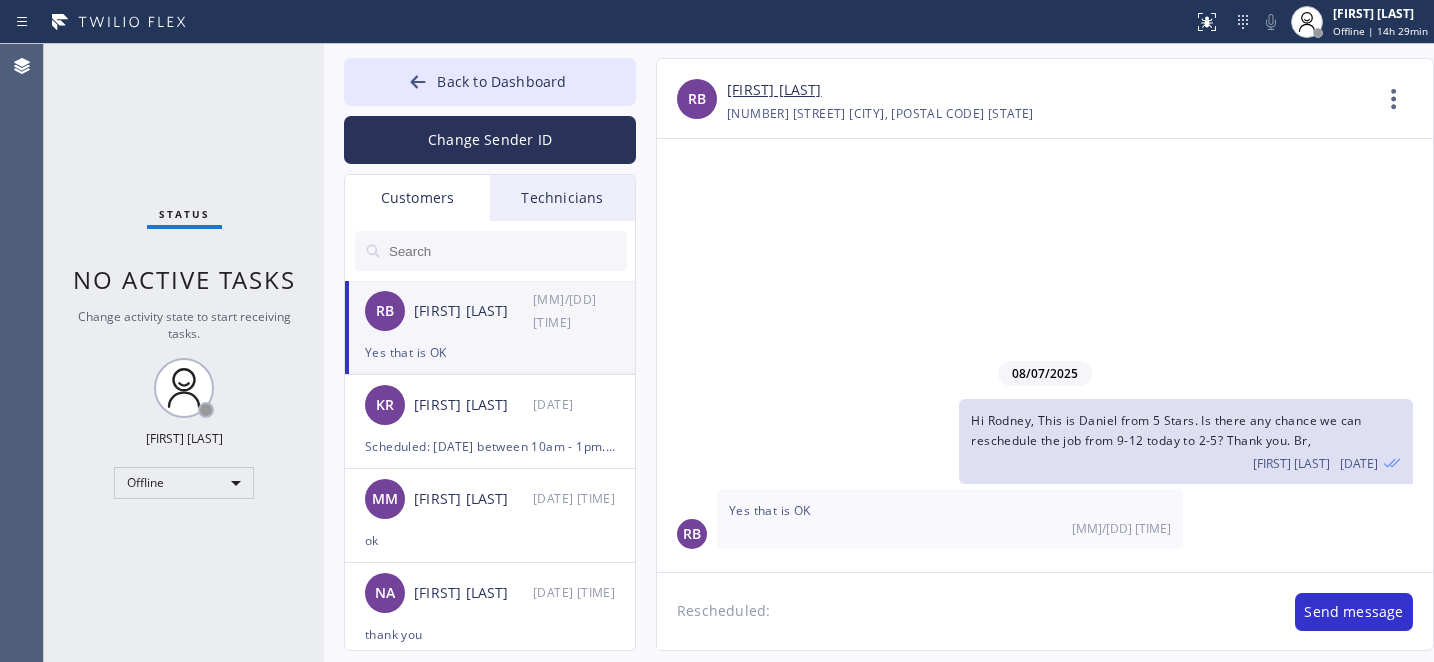 paste on "[MM]/[DD]/[YYYY]	[TIME]" 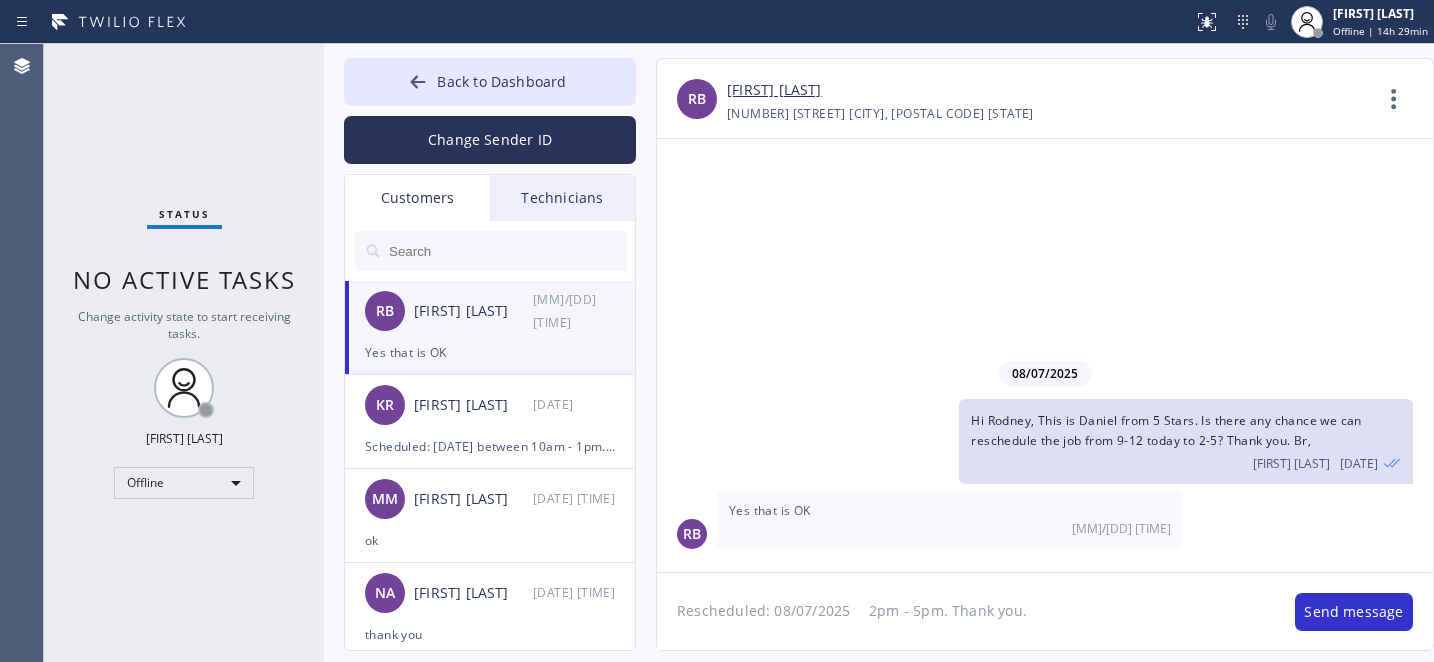 click on "Rescheduled: 08/07/2025	2pm - 5pm. Thank you." 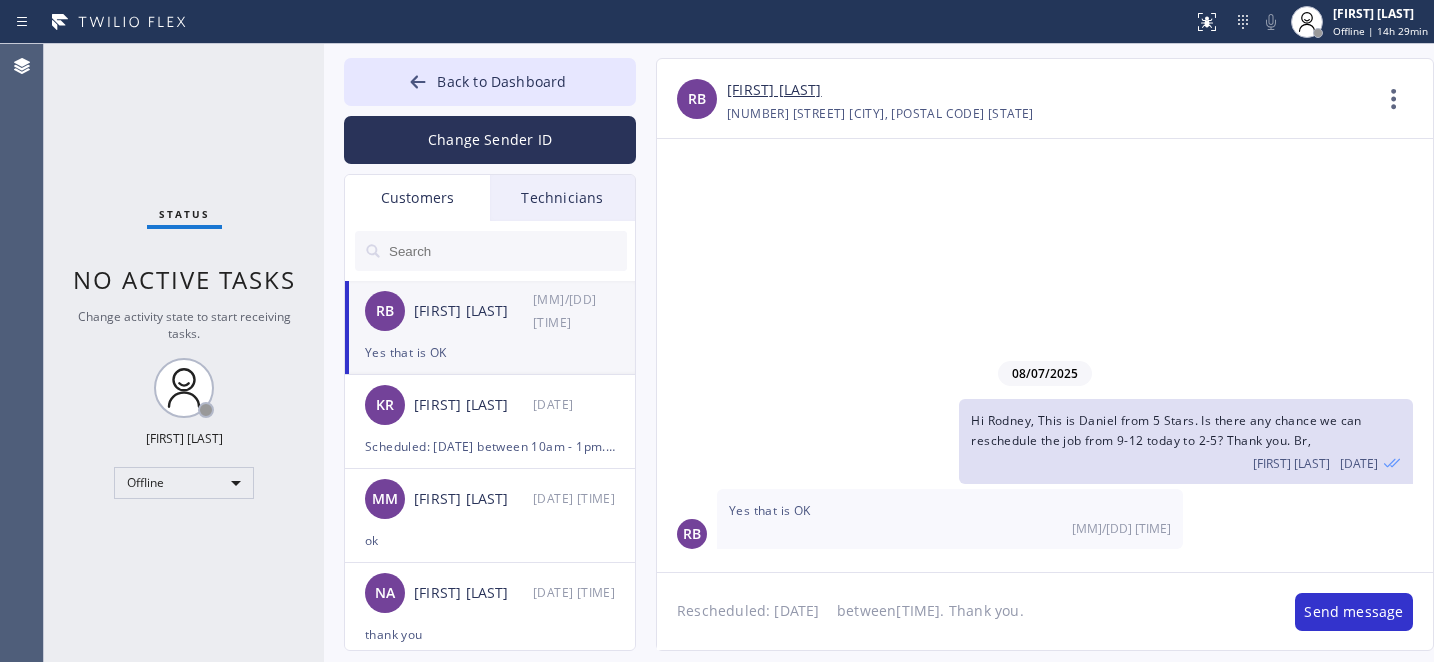 type on "Rescheduled: [DATE]	between 2pm - 5pm. Thank you." 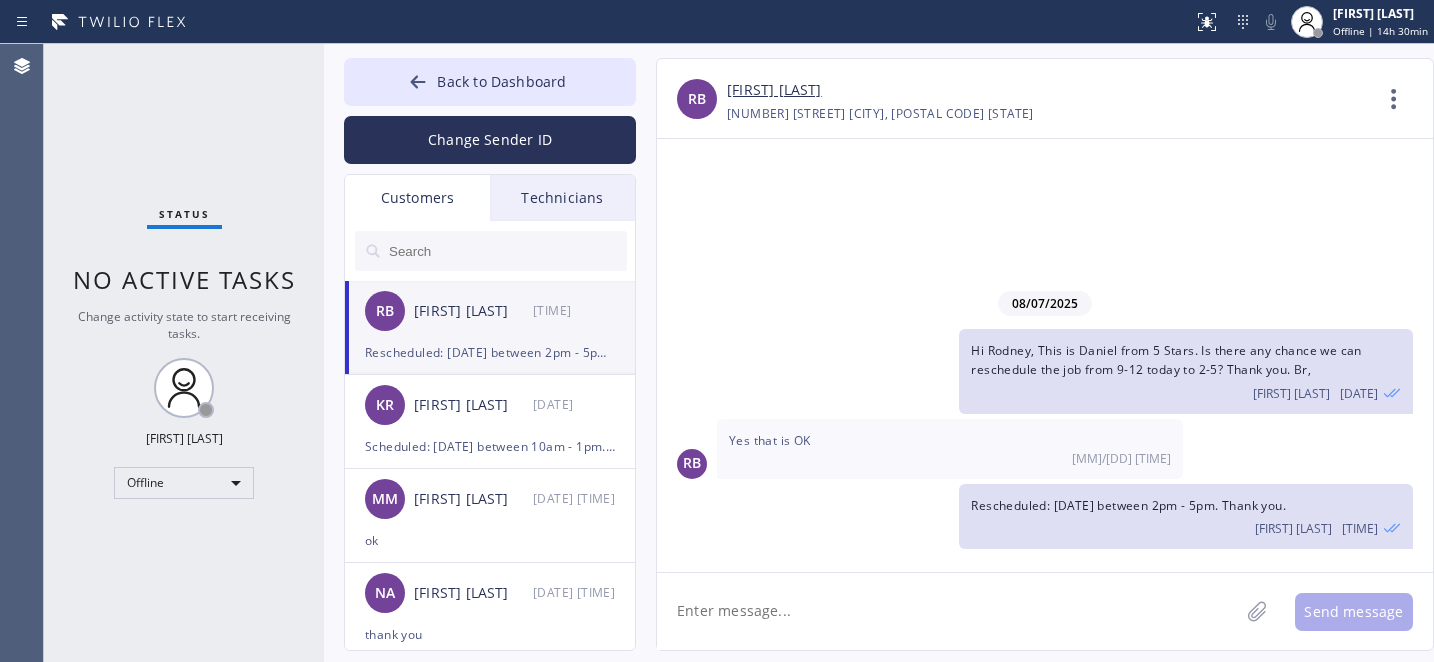 drag, startPoint x: 440, startPoint y: 79, endPoint x: 793, endPoint y: 8, distance: 360.06943 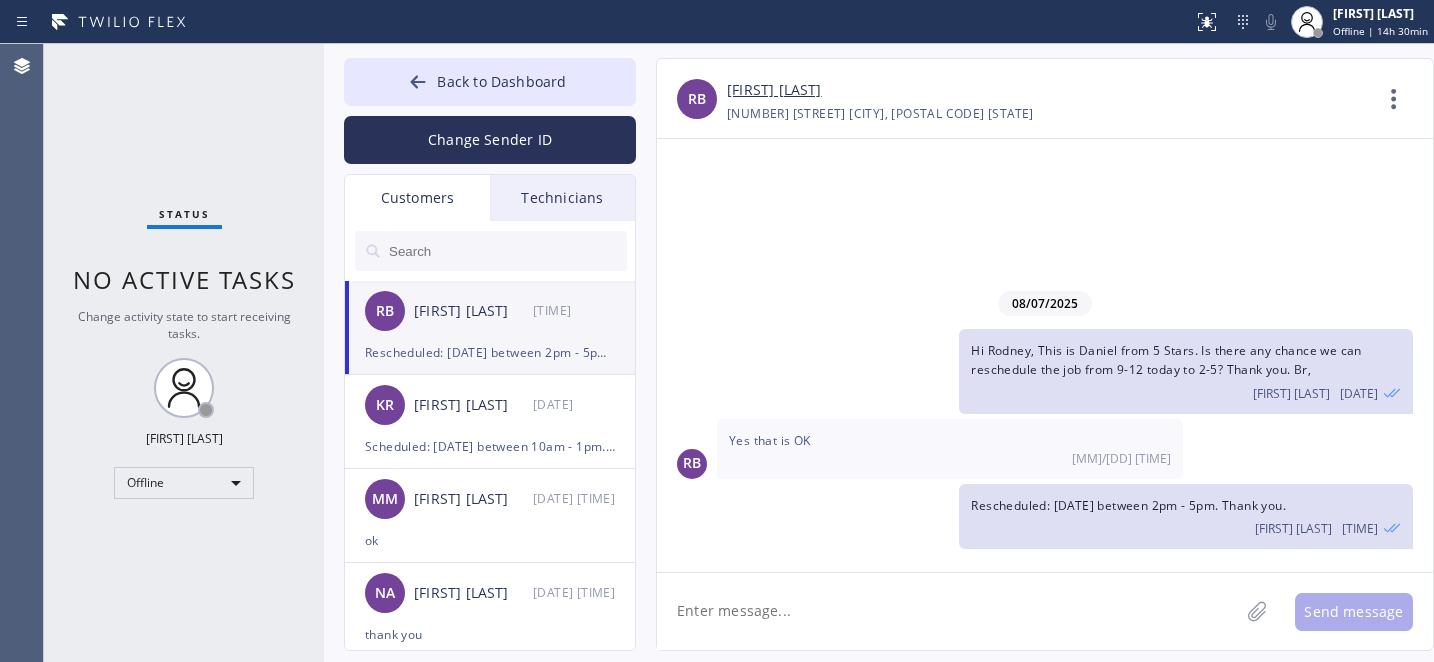 click on "Back to Dashboard" at bounding box center (501, 81) 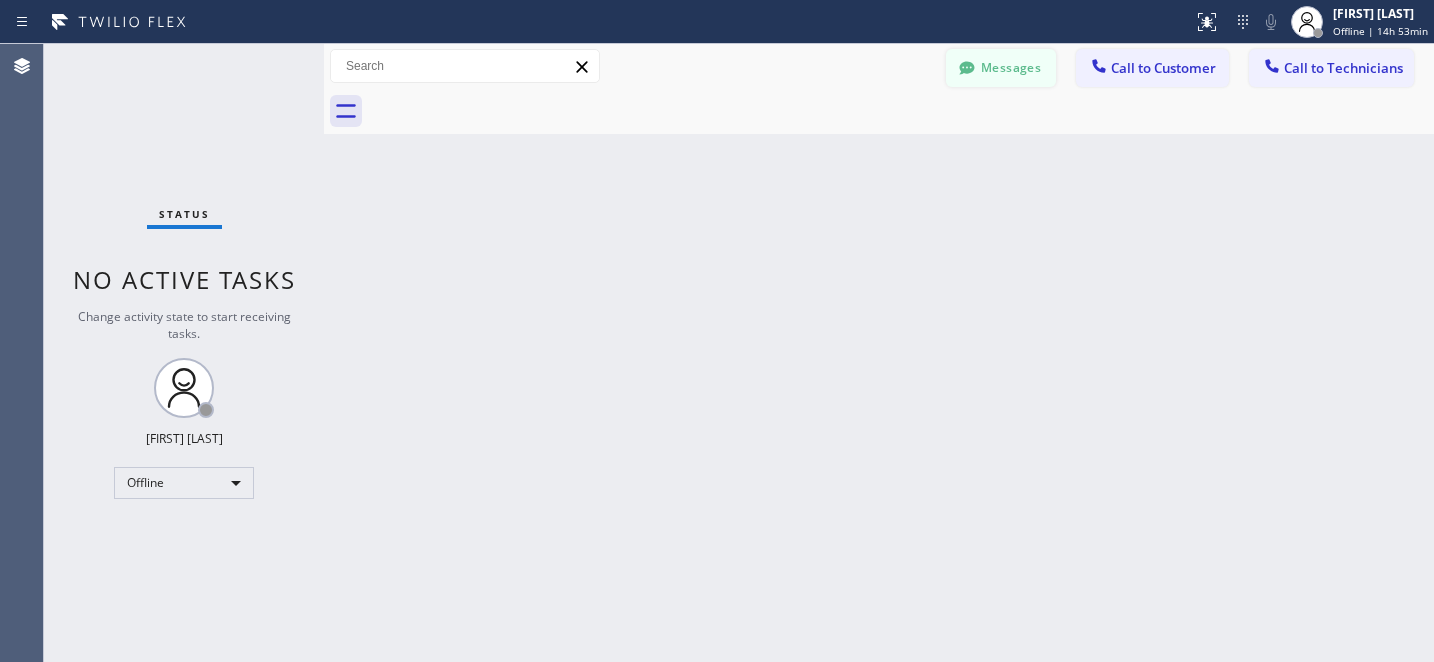 click on "Messages" at bounding box center [1001, 68] 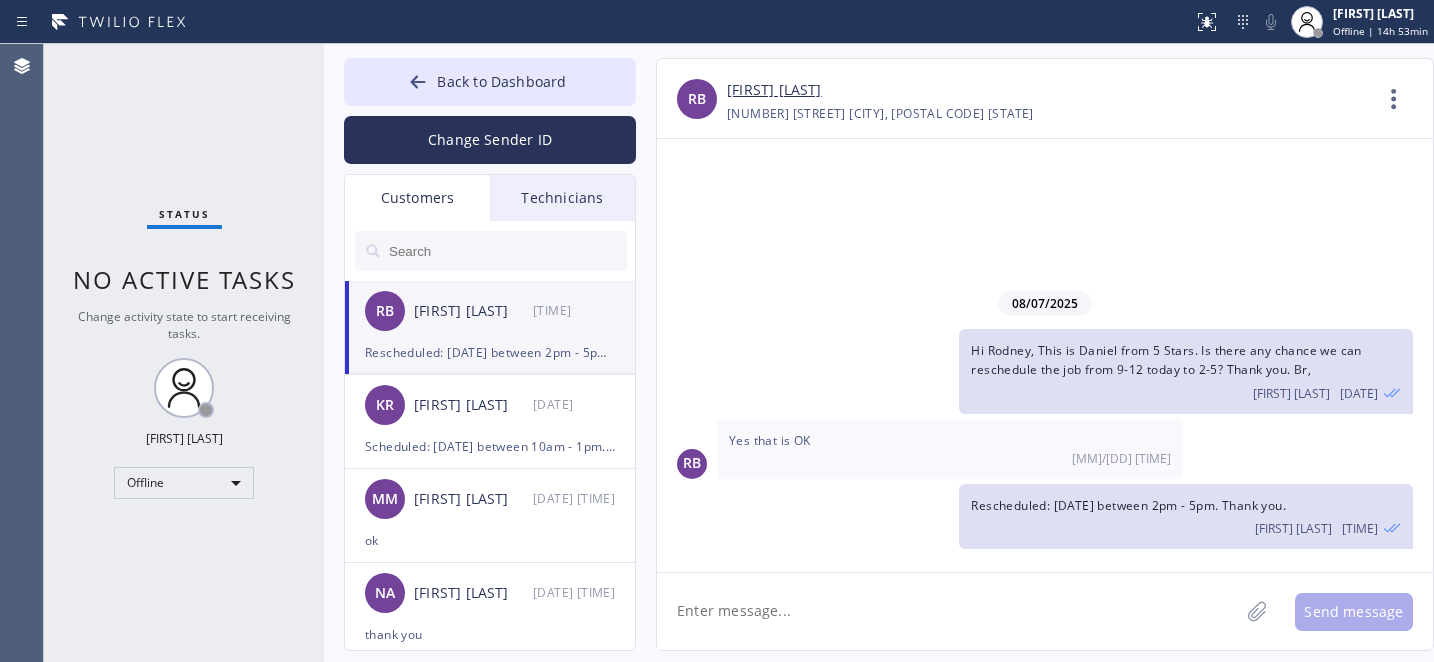 click at bounding box center (507, 251) 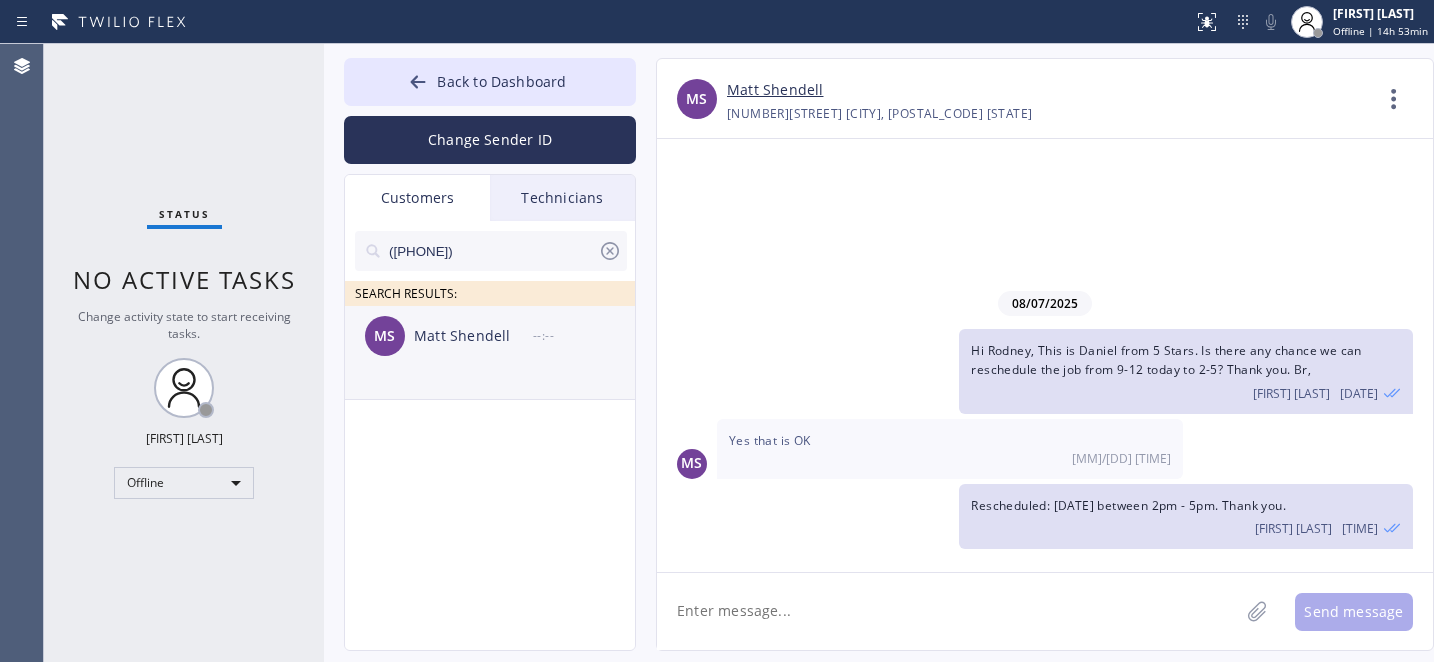 drag, startPoint x: 448, startPoint y: 346, endPoint x: 515, endPoint y: 357, distance: 67.89698 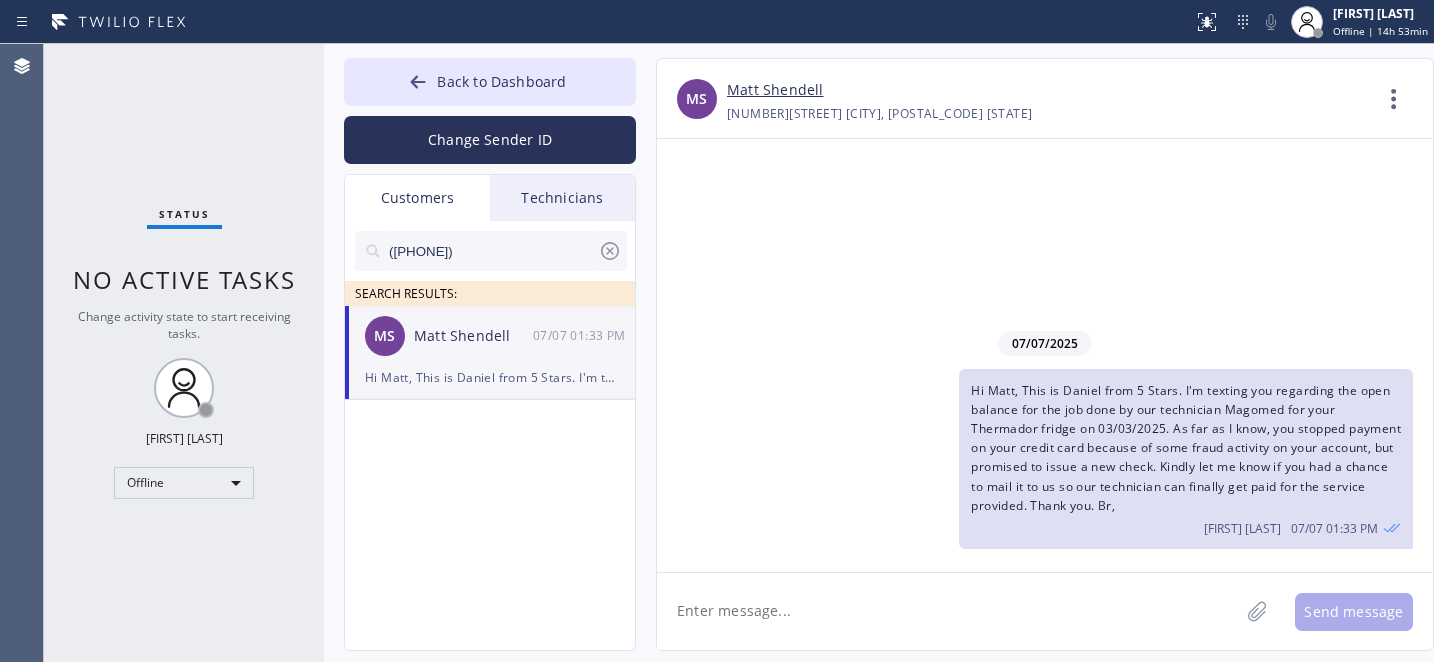 drag, startPoint x: 861, startPoint y: 594, endPoint x: 889, endPoint y: 582, distance: 30.463093 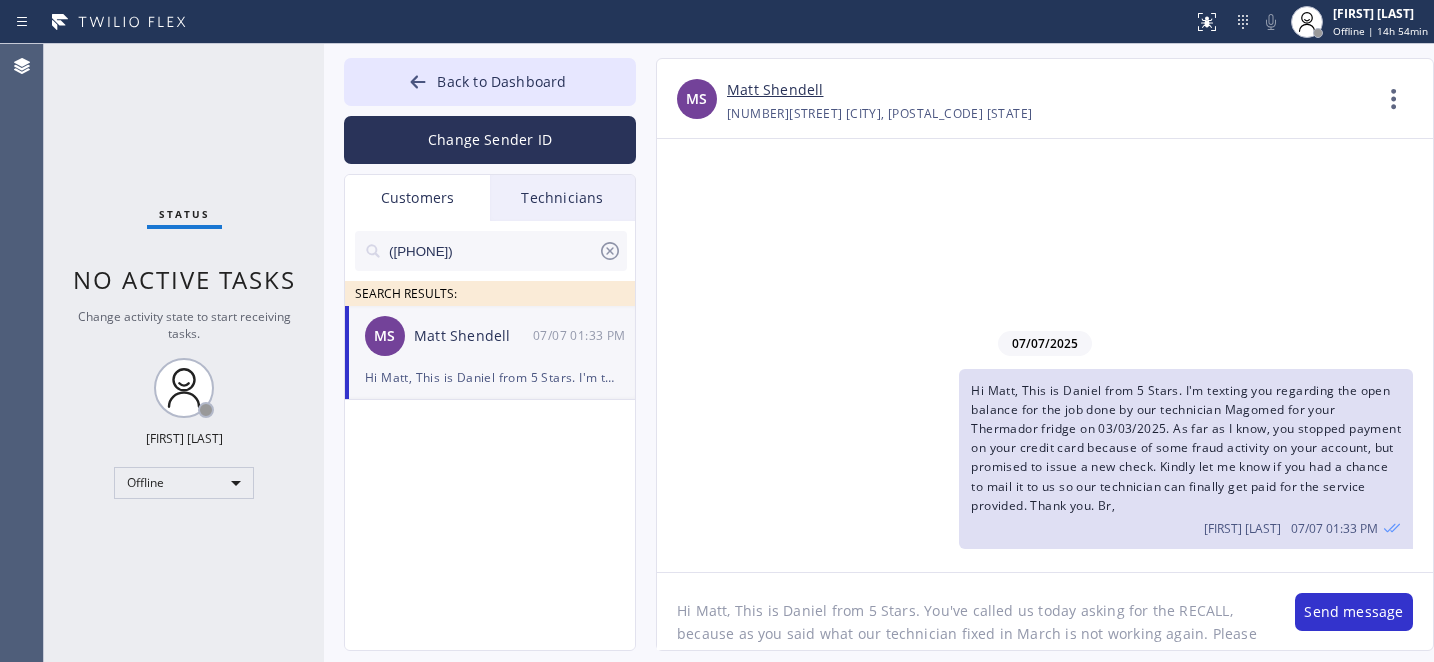 scroll, scrollTop: 16, scrollLeft: 0, axis: vertical 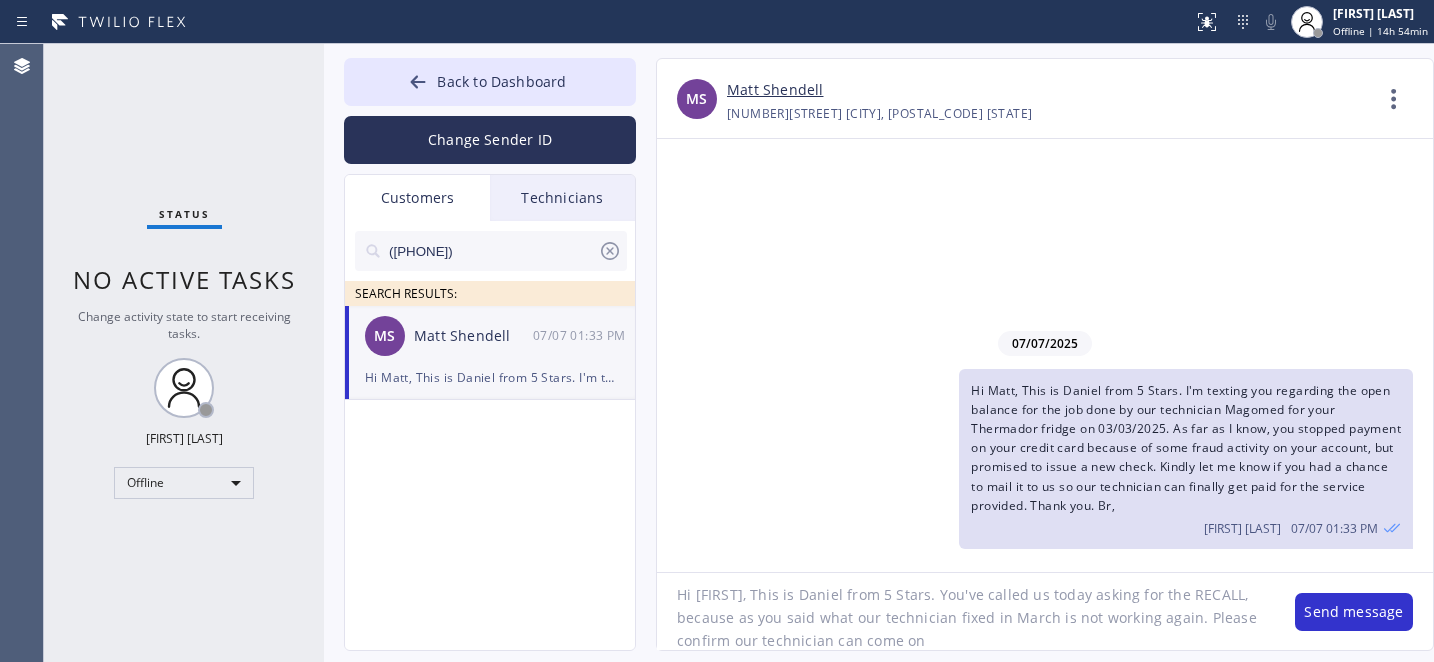 paste on "Sun [DATE]" 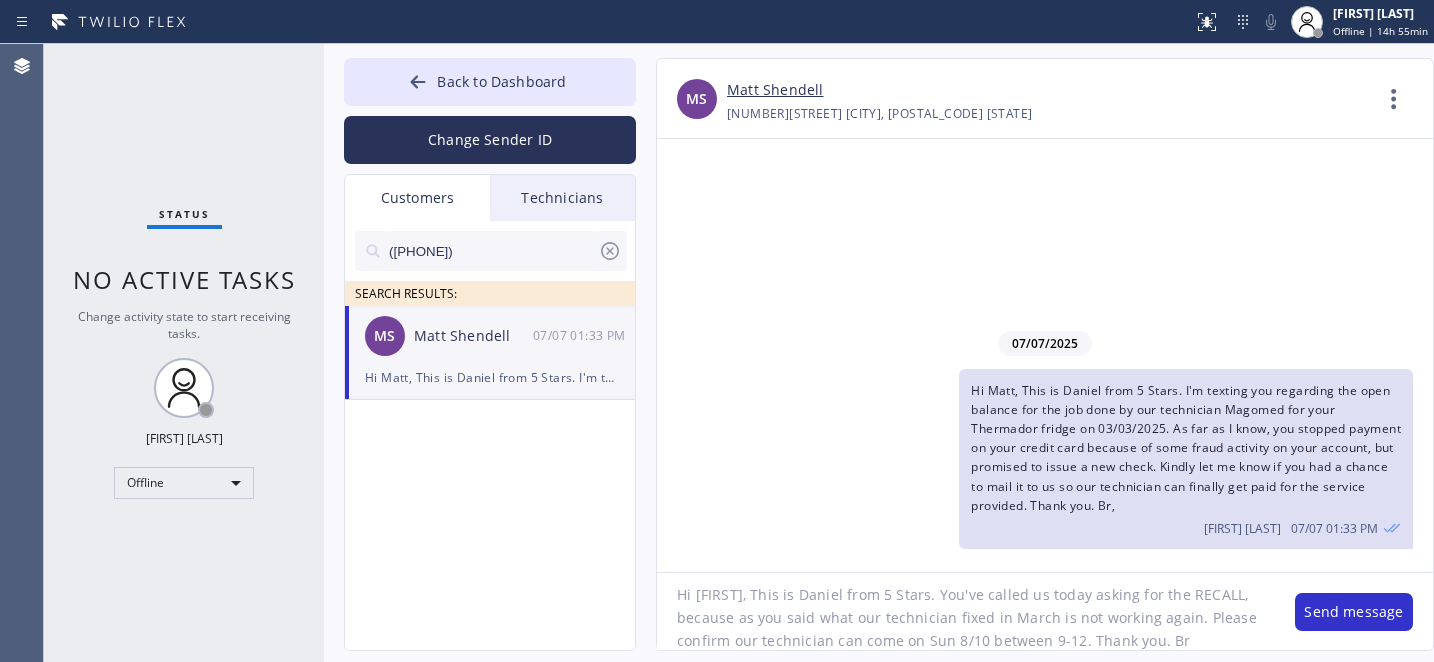 type on "Hi [FIRST], This is Daniel from 5 Stars. You've called us today asking for the RECALL, because as you said what our technician fixed in March is not working again. Please confirm our technician can come on Sun 8/10 between 9-12. Thank you. Br," 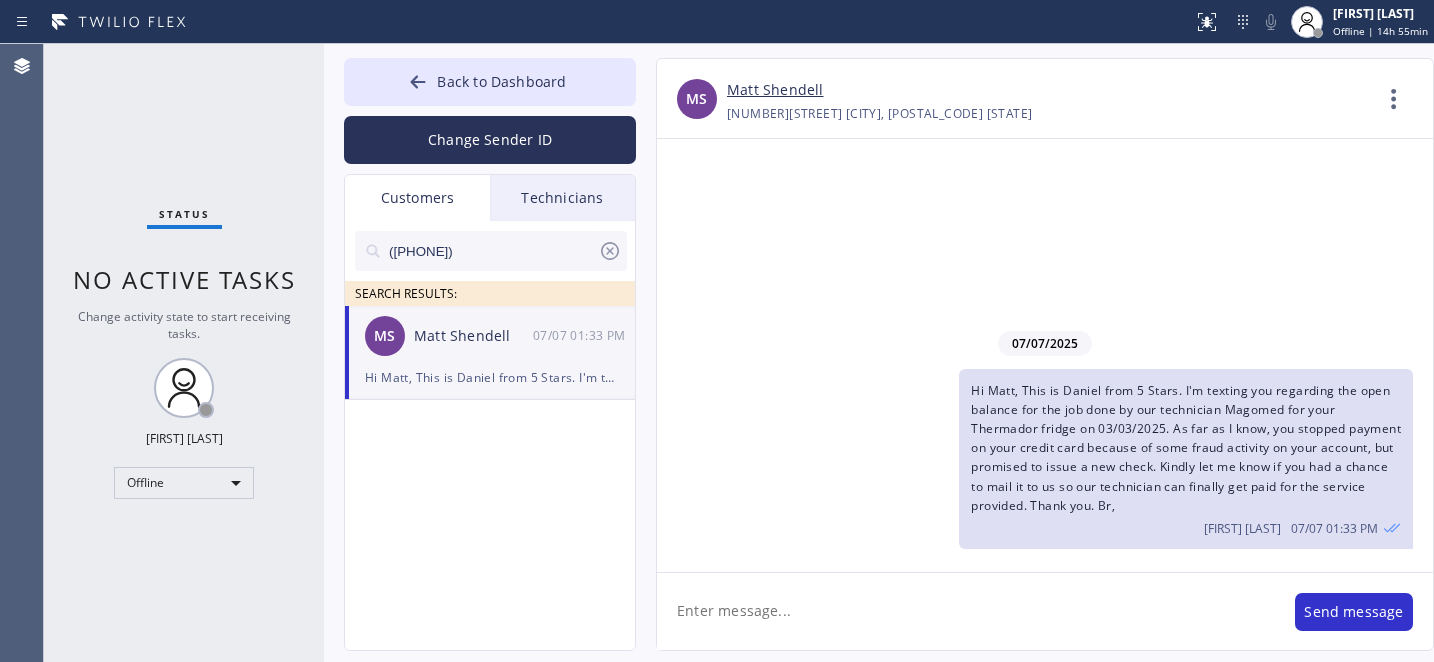 scroll, scrollTop: 0, scrollLeft: 0, axis: both 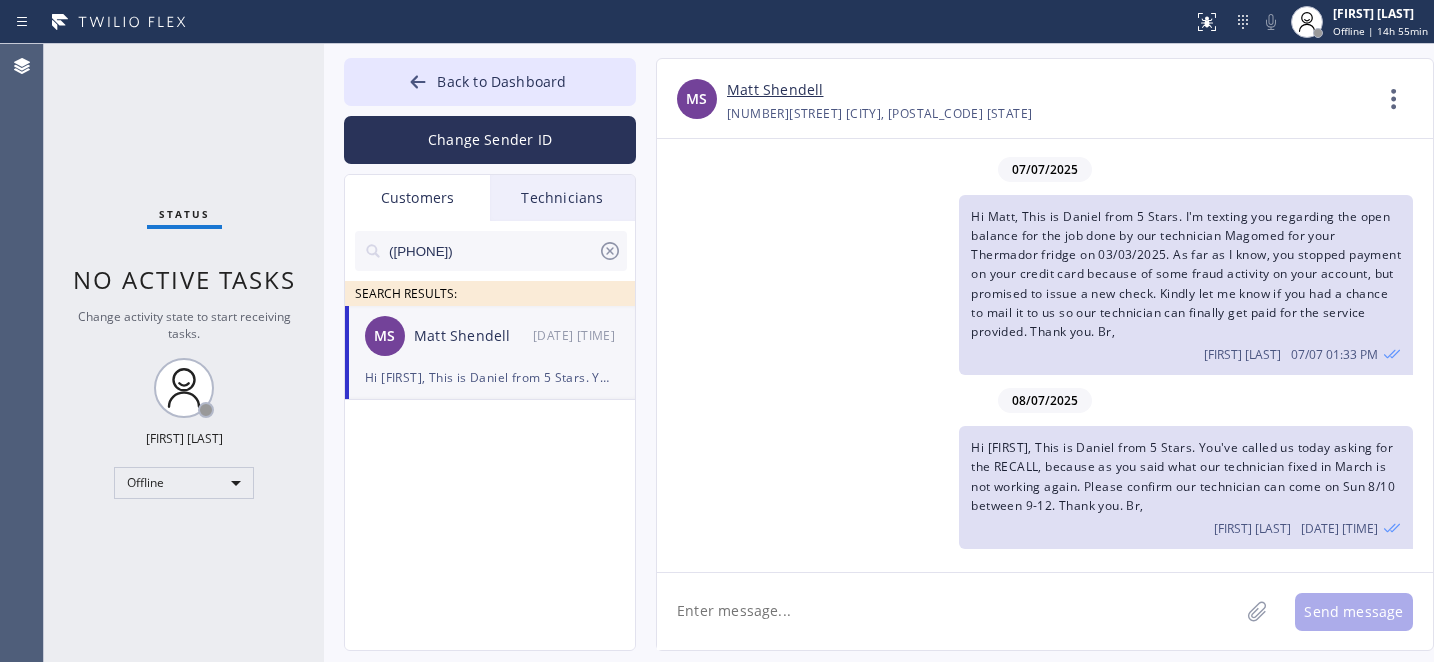click 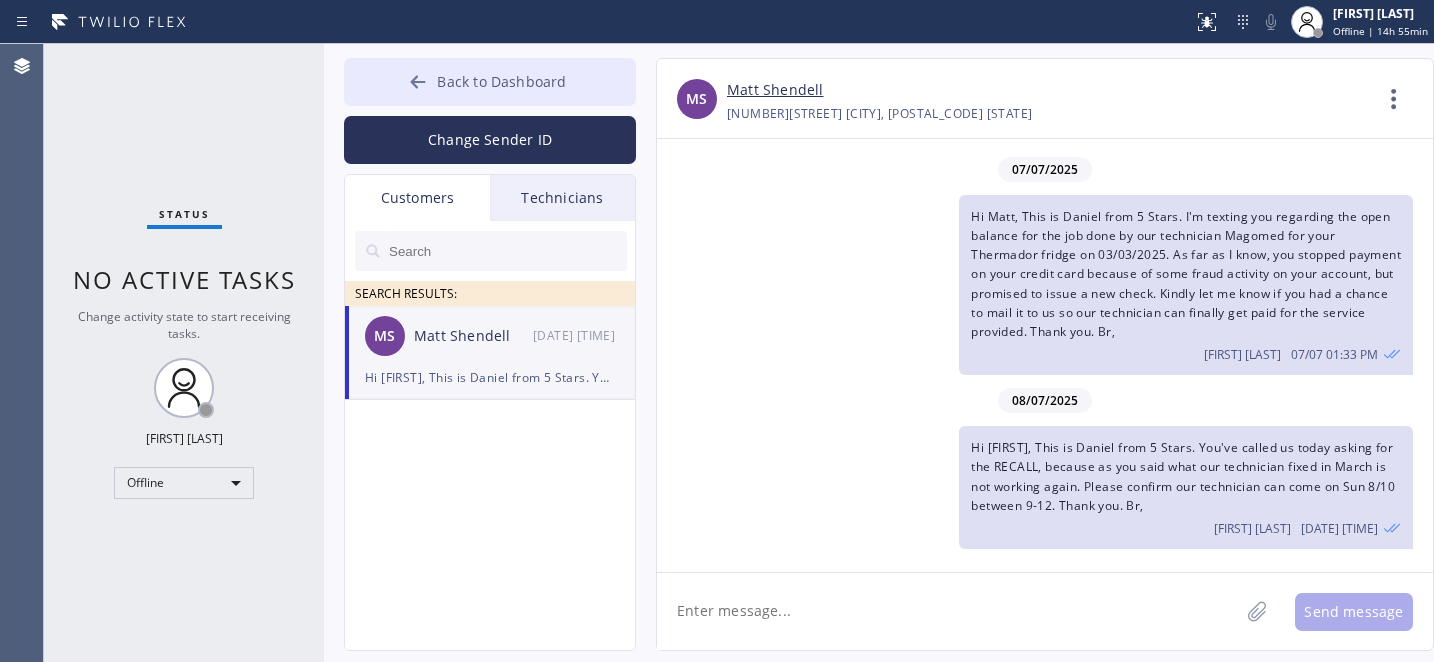 click on "Back to Dashboard" at bounding box center (501, 81) 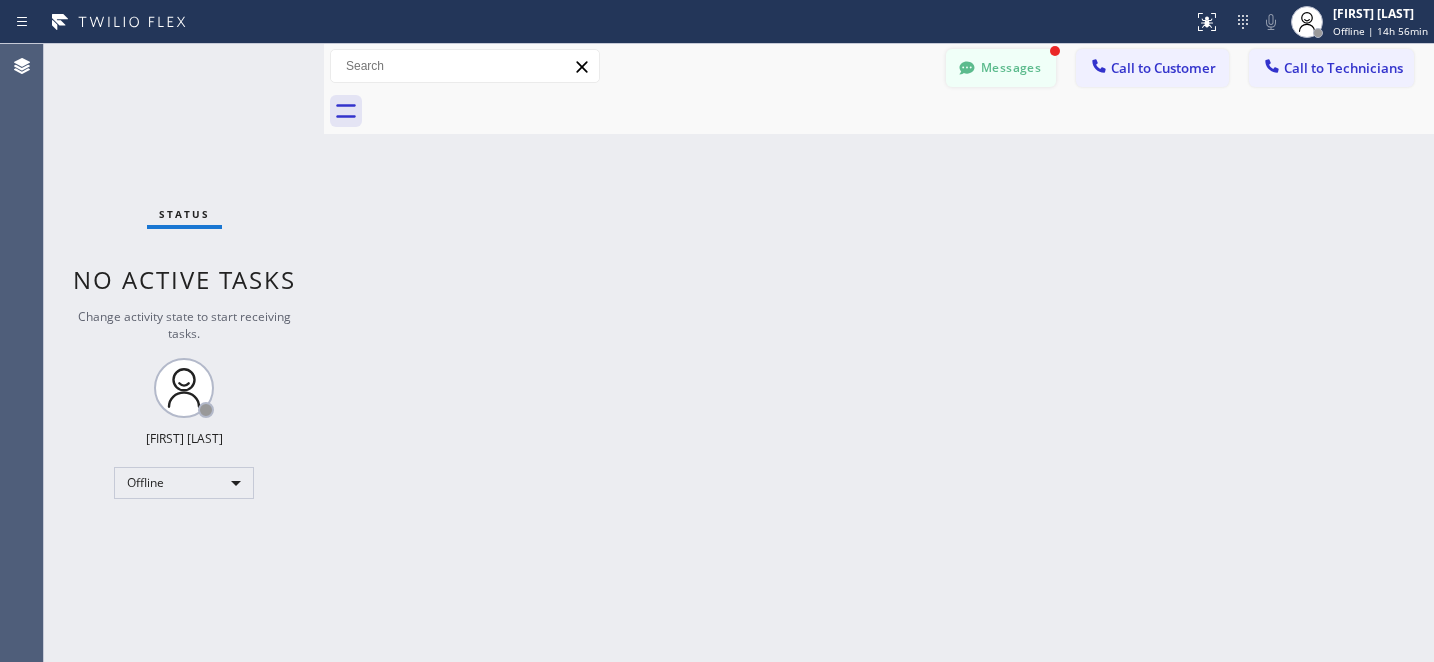 click on "Messages" at bounding box center [1001, 68] 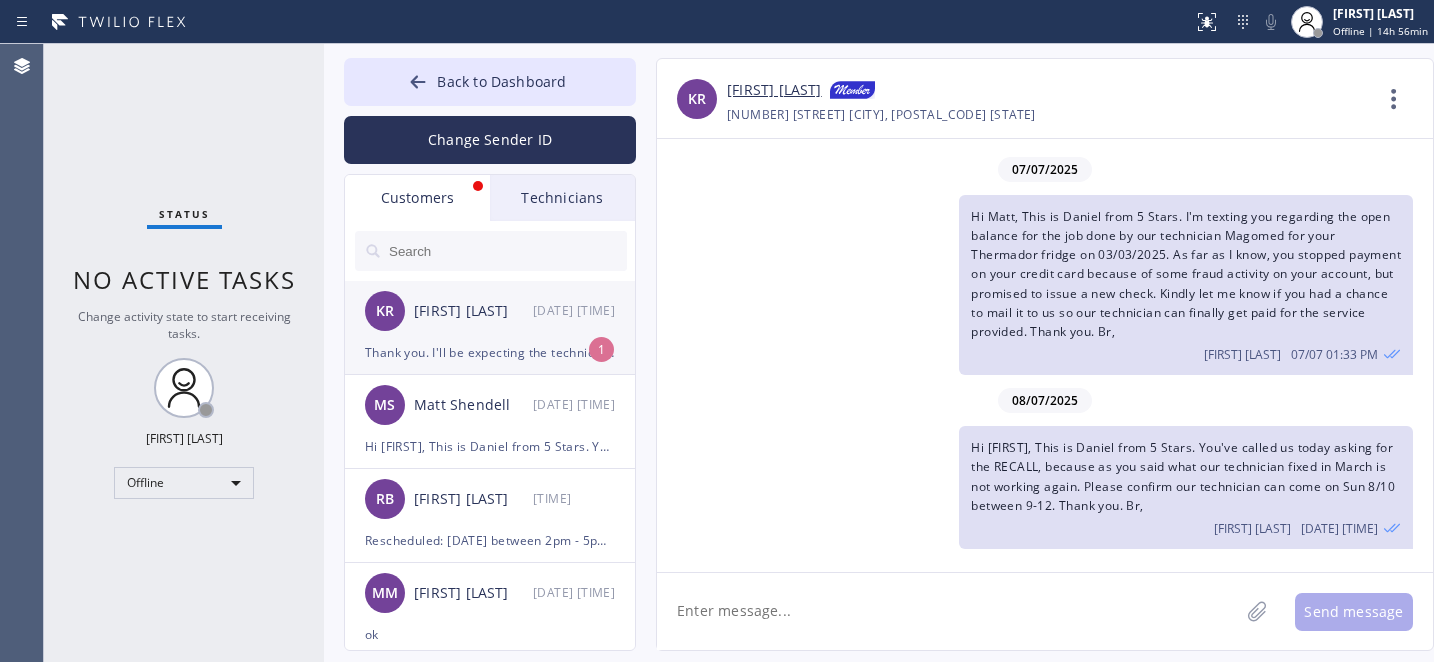 click on "KR [FIRST] [LAST] [DATE] [TIME]" at bounding box center [491, 311] 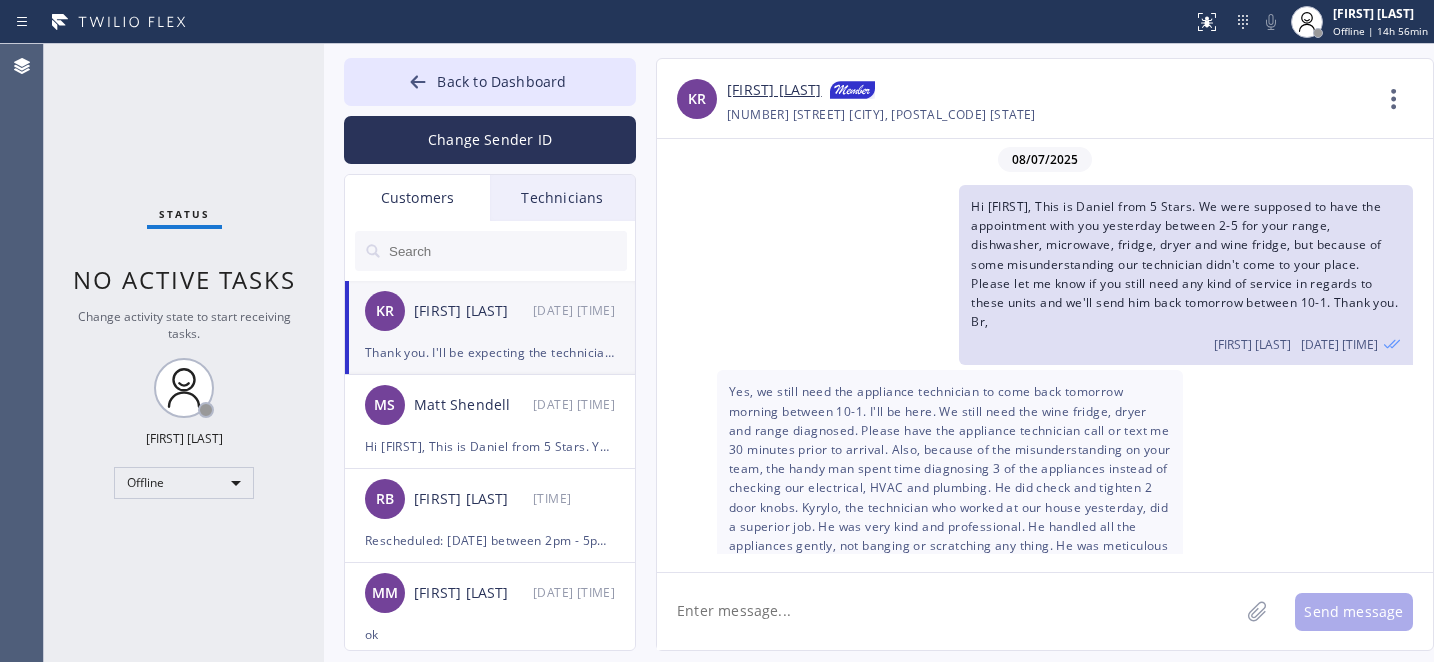 scroll, scrollTop: 226, scrollLeft: 0, axis: vertical 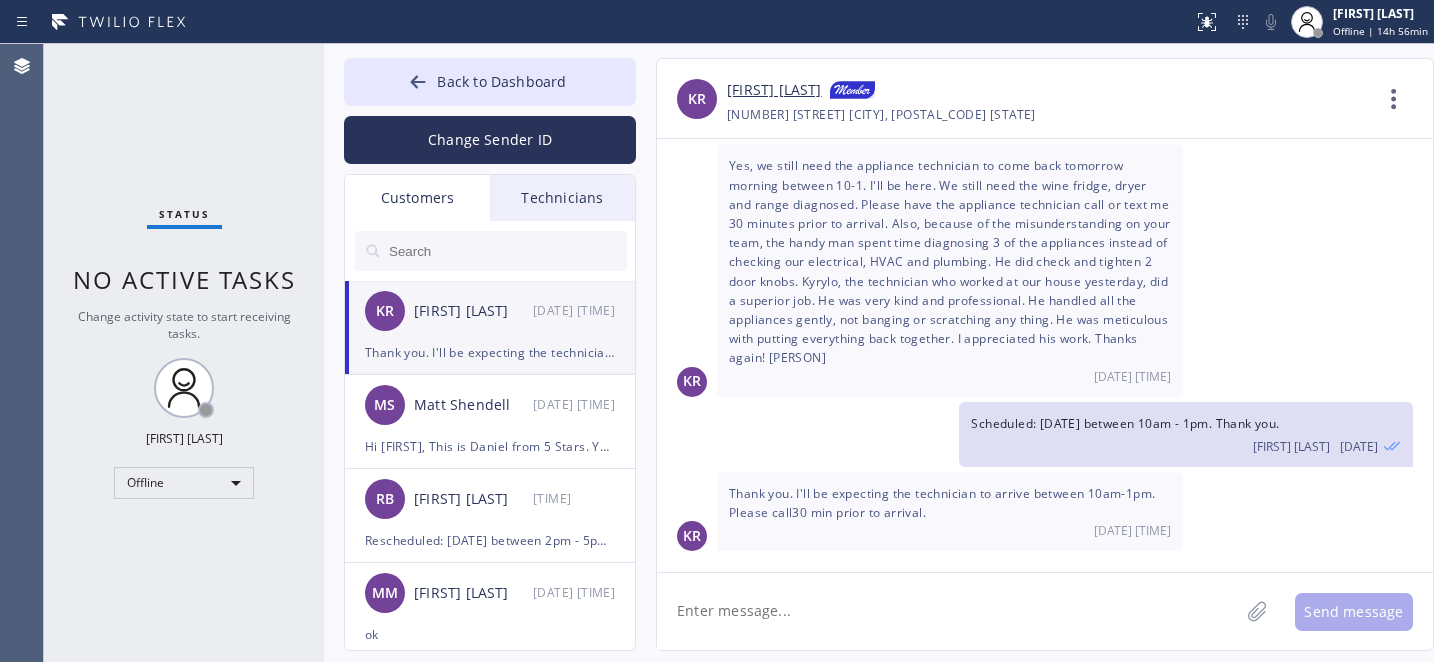 click 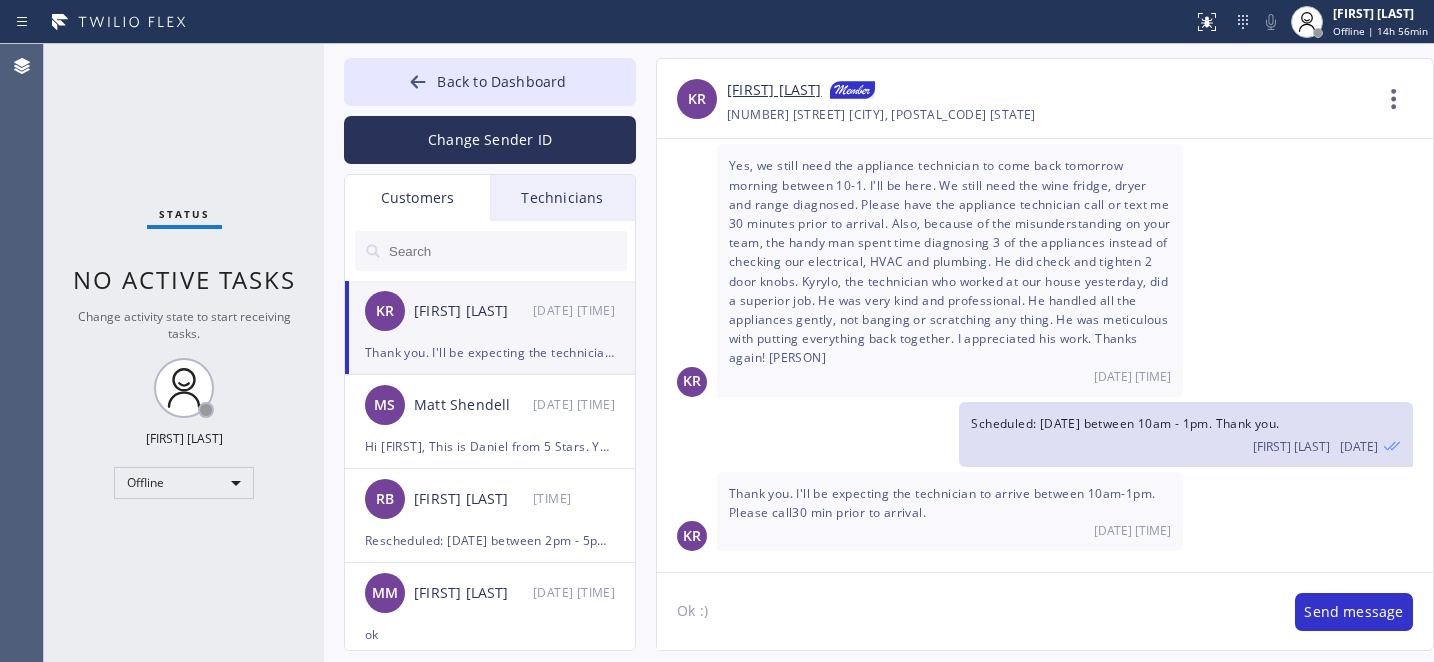 type on "Ok :)" 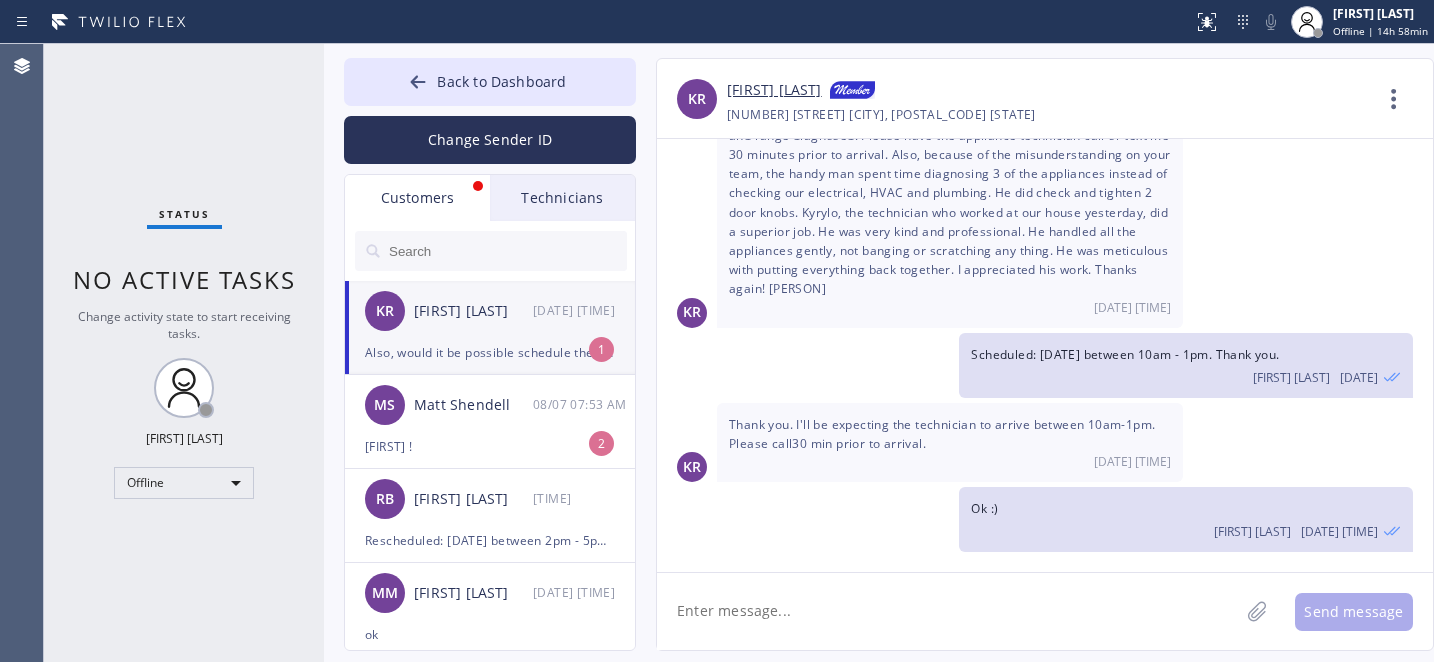 scroll, scrollTop: 418, scrollLeft: 0, axis: vertical 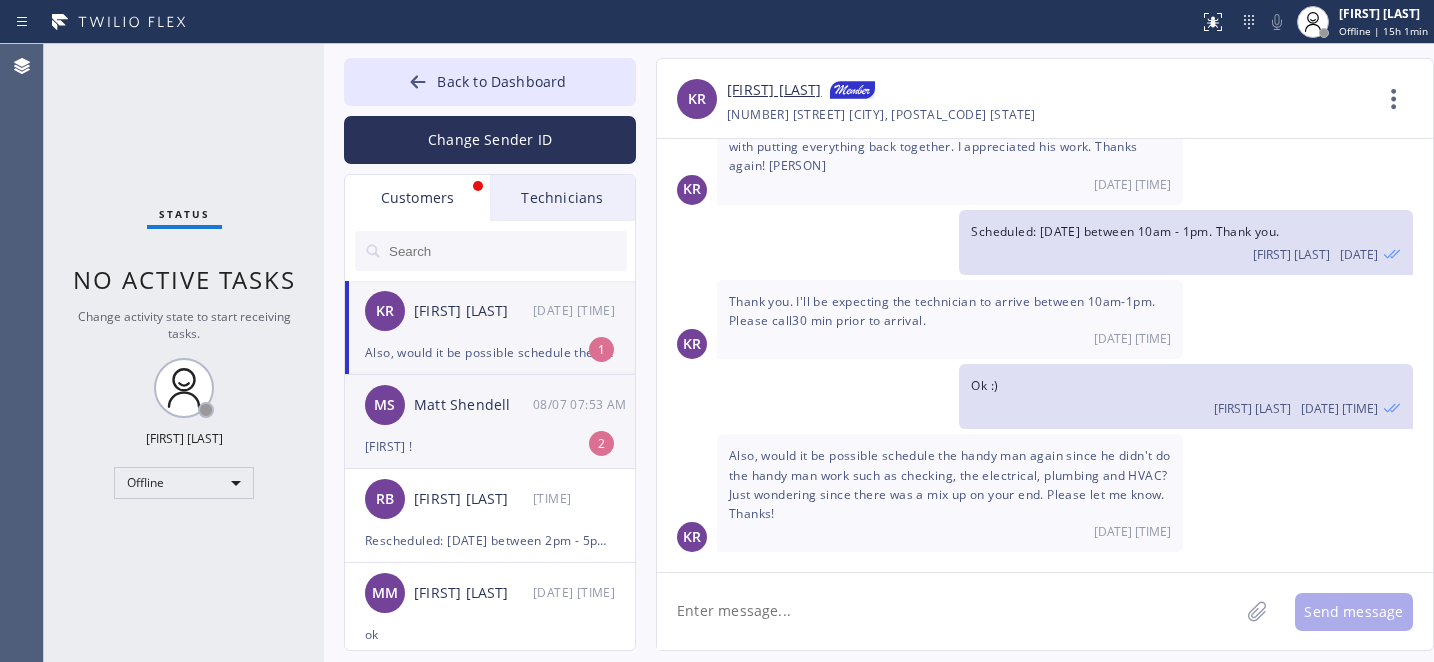 click on "MS [FIRST] [LAST] [DATE] [TIME]" at bounding box center [491, 405] 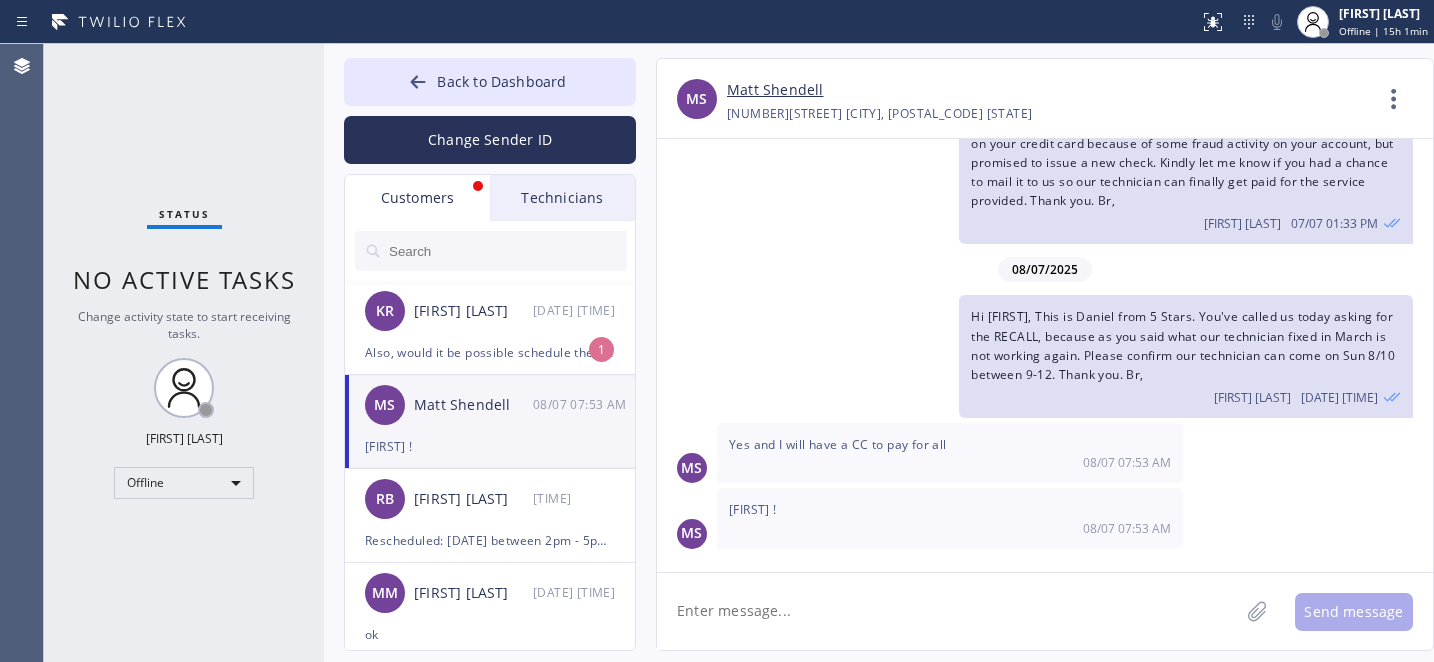 scroll, scrollTop: 117, scrollLeft: 0, axis: vertical 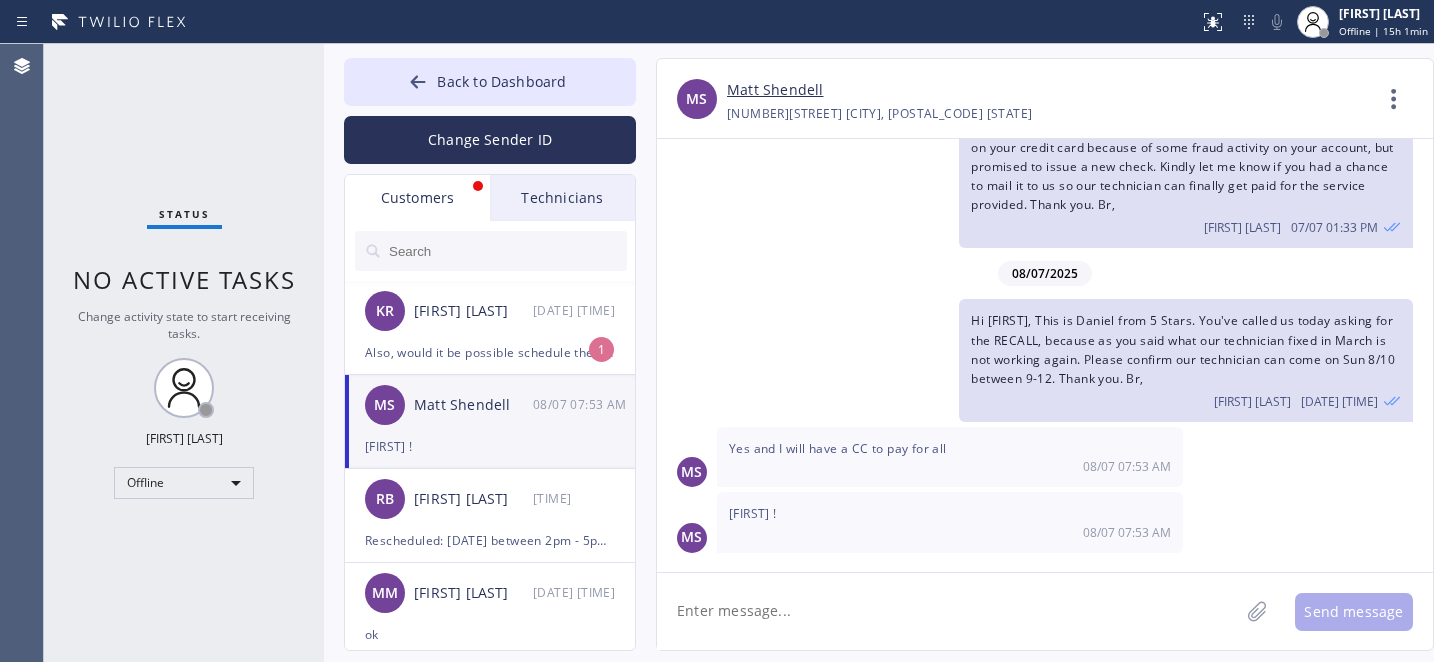 click on "Matt Shendell" at bounding box center [775, 90] 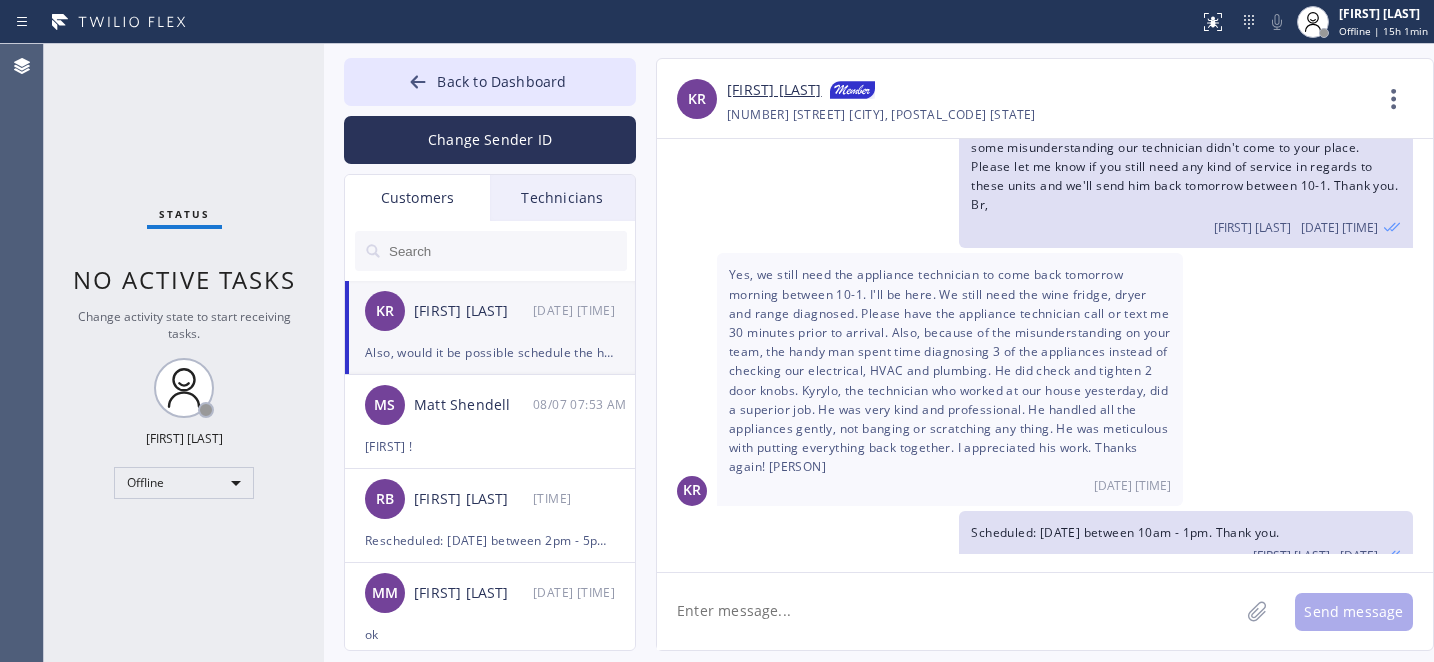 scroll, scrollTop: 418, scrollLeft: 0, axis: vertical 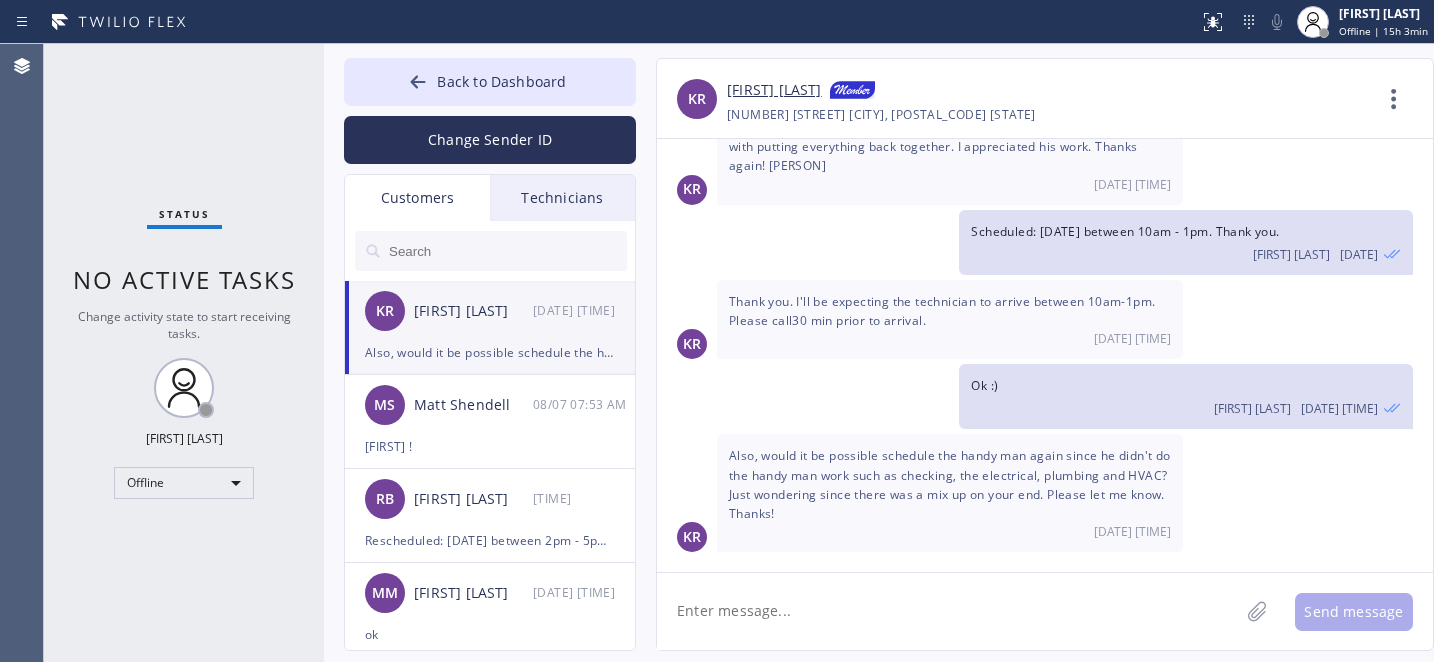 drag, startPoint x: 439, startPoint y: 418, endPoint x: 798, endPoint y: 638, distance: 421.04752 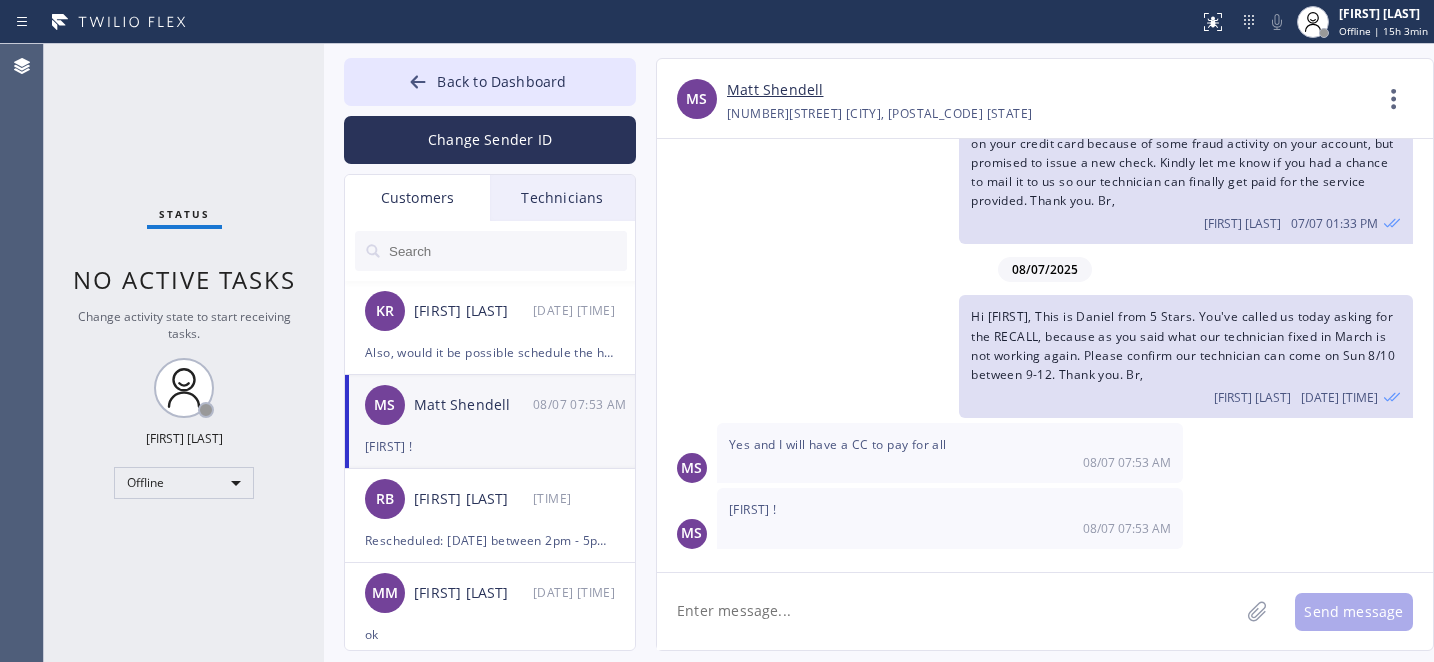 scroll, scrollTop: 117, scrollLeft: 0, axis: vertical 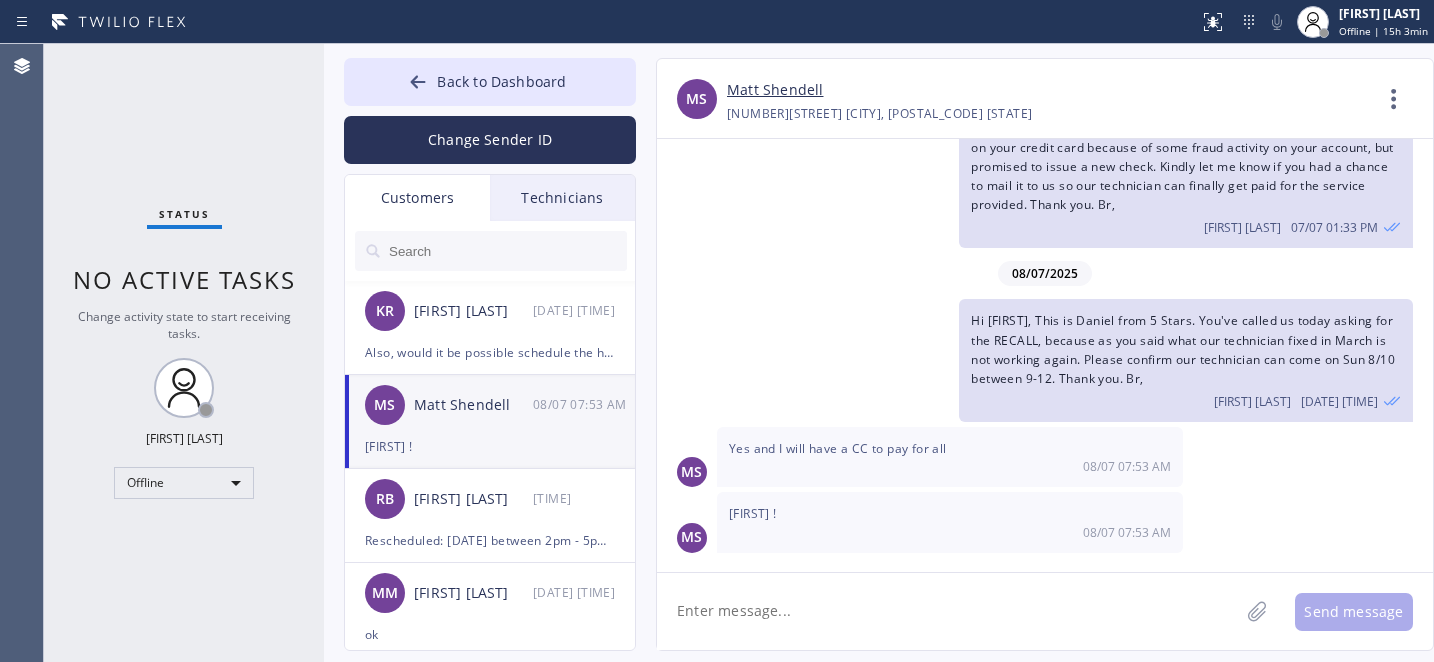 click 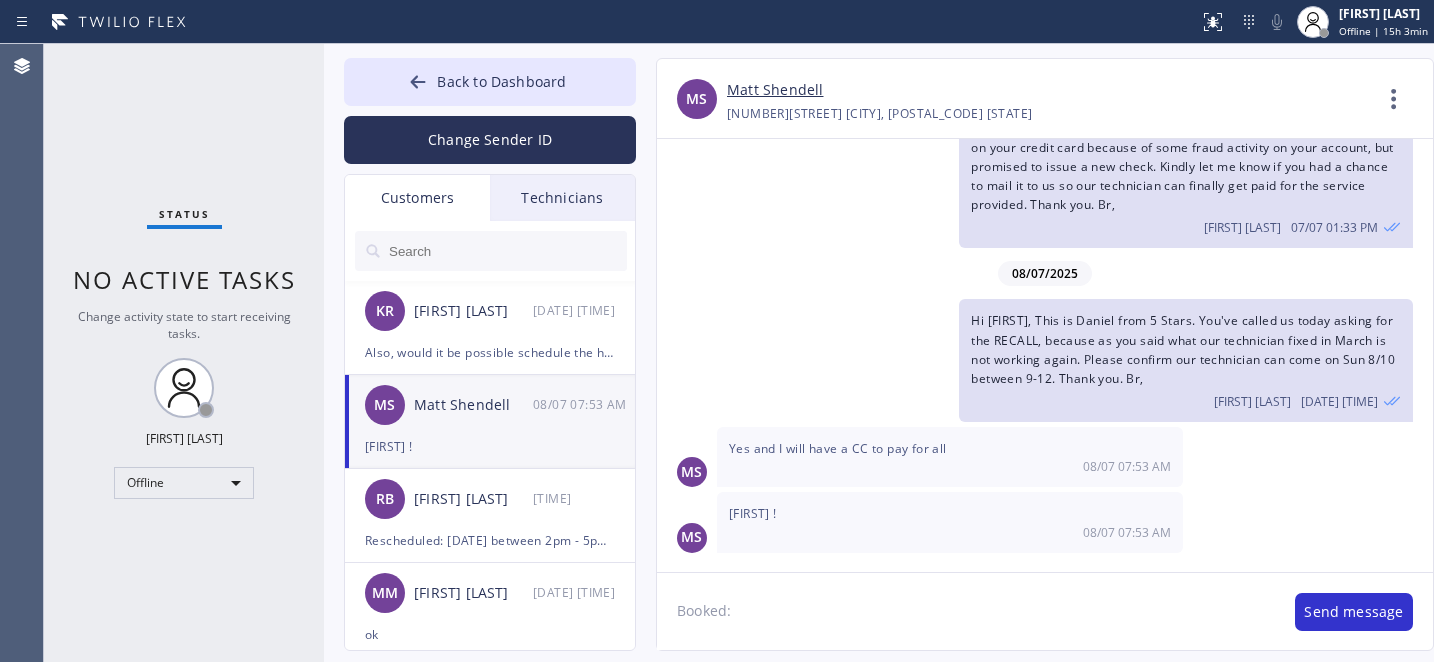 paste on "08/10/2025	9am - 12pm" 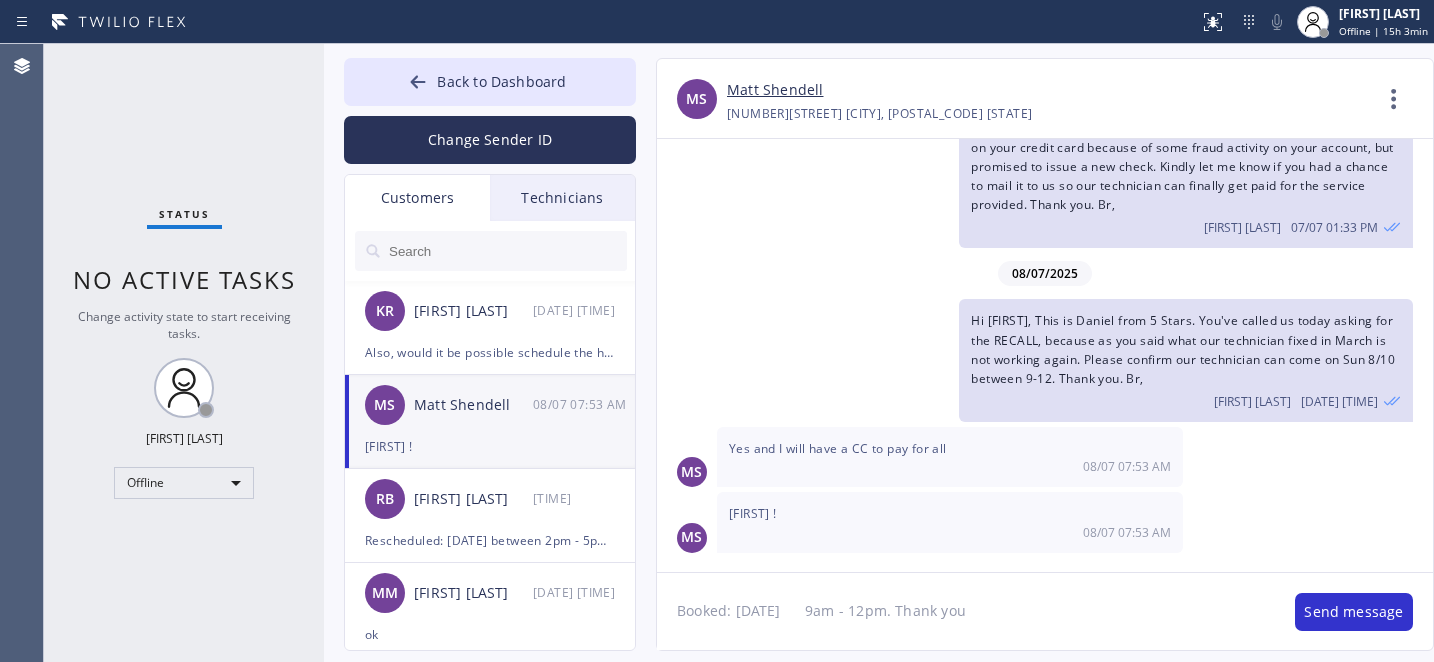 click on "Booked: [DATE]	9am - 12pm. Thank you" 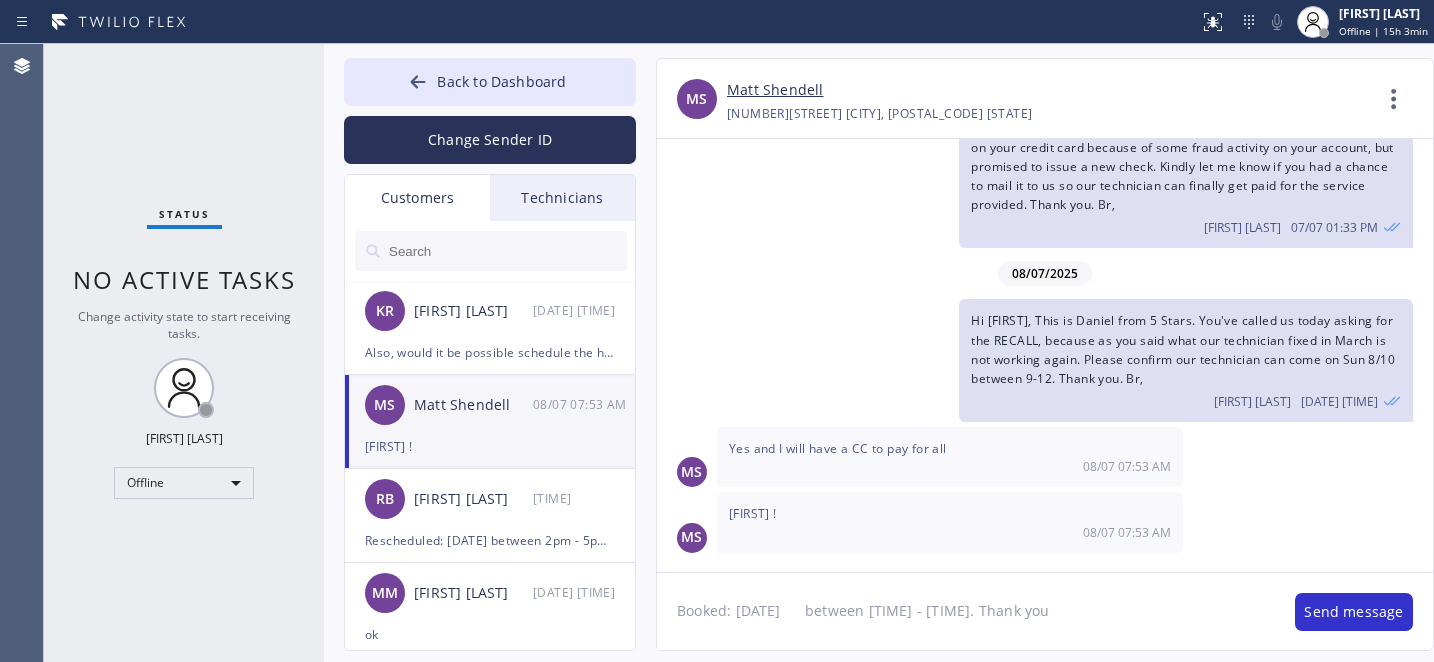 click on "Booked: [DATE]	between [TIME] - [TIME]. Thank you" 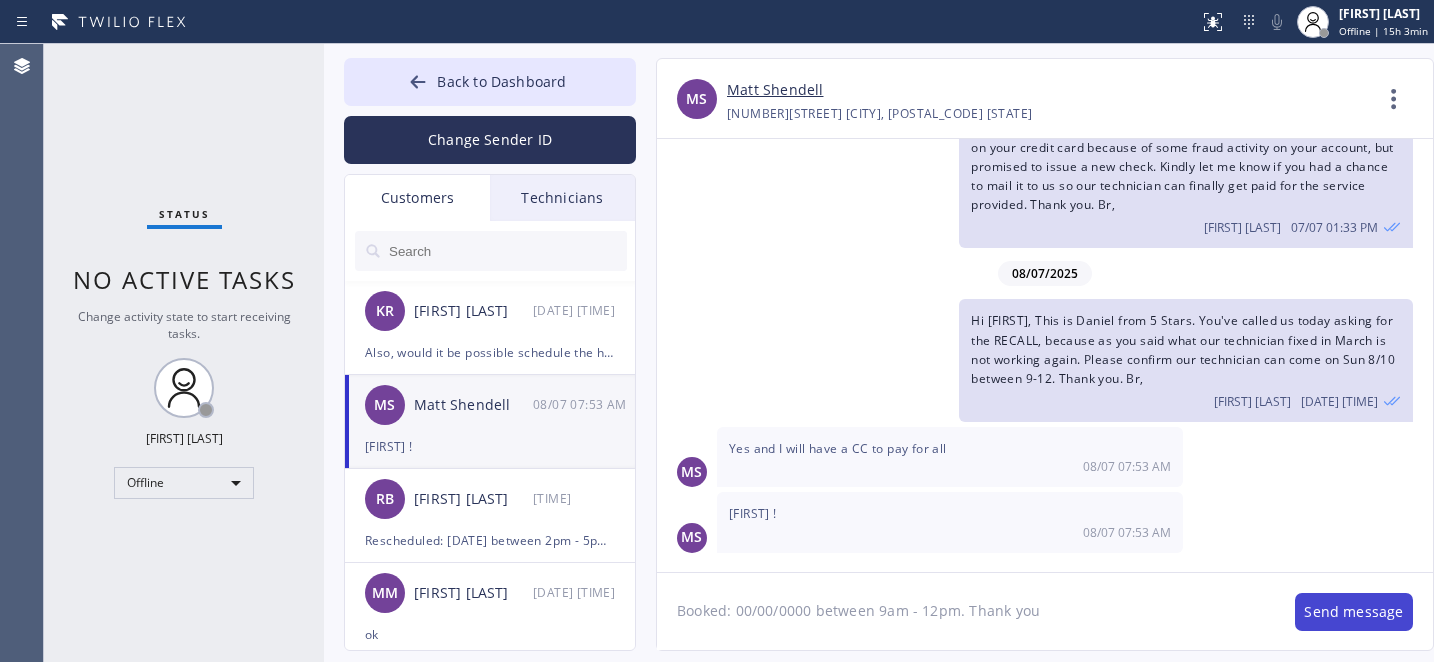 type on "Booked: 00/00/0000 between 9am - 12pm. Thank you" 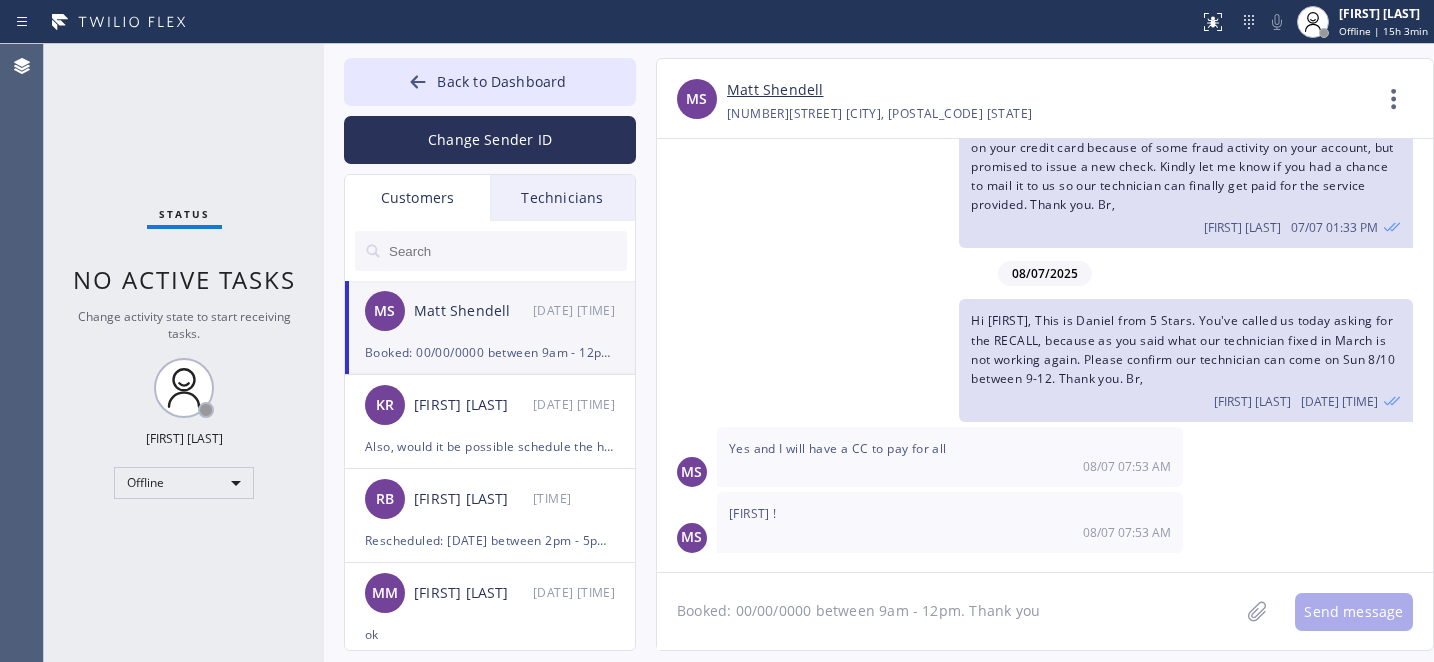 scroll, scrollTop: 187, scrollLeft: 0, axis: vertical 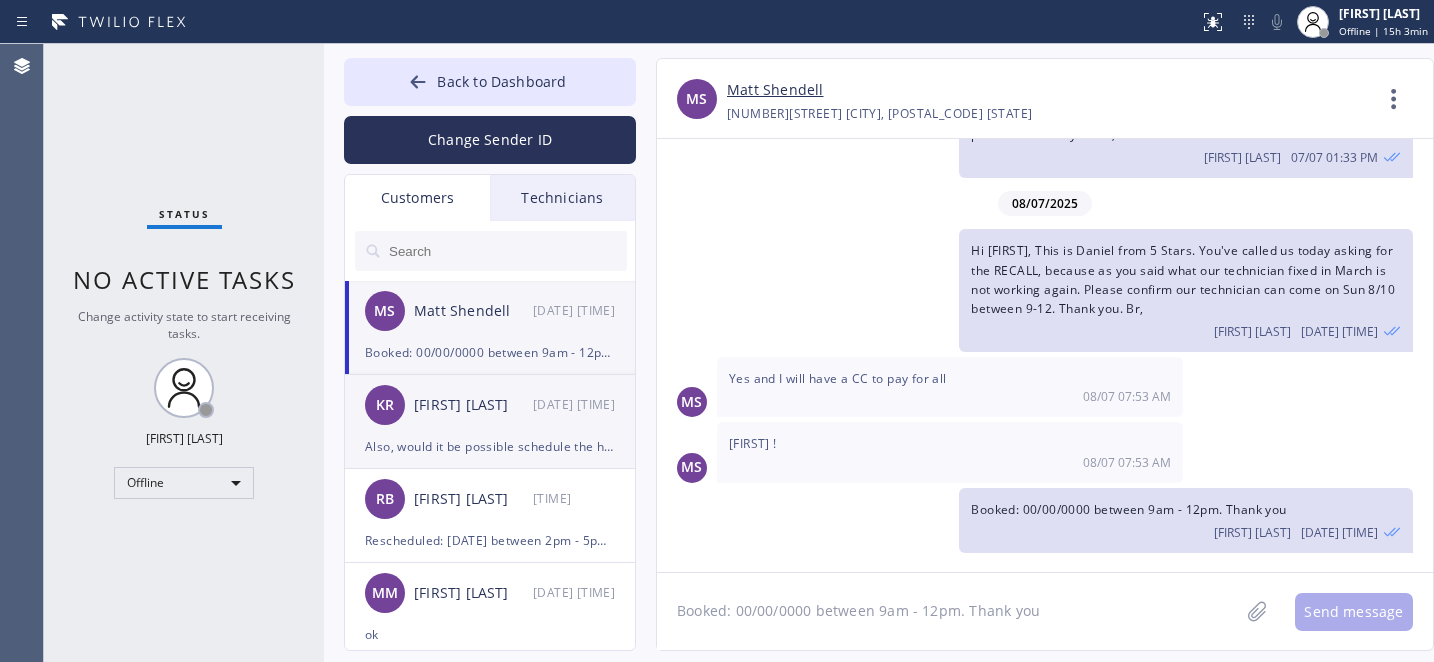 click on "KR Kathy Runnells [DATE] [TIME]" at bounding box center [491, 405] 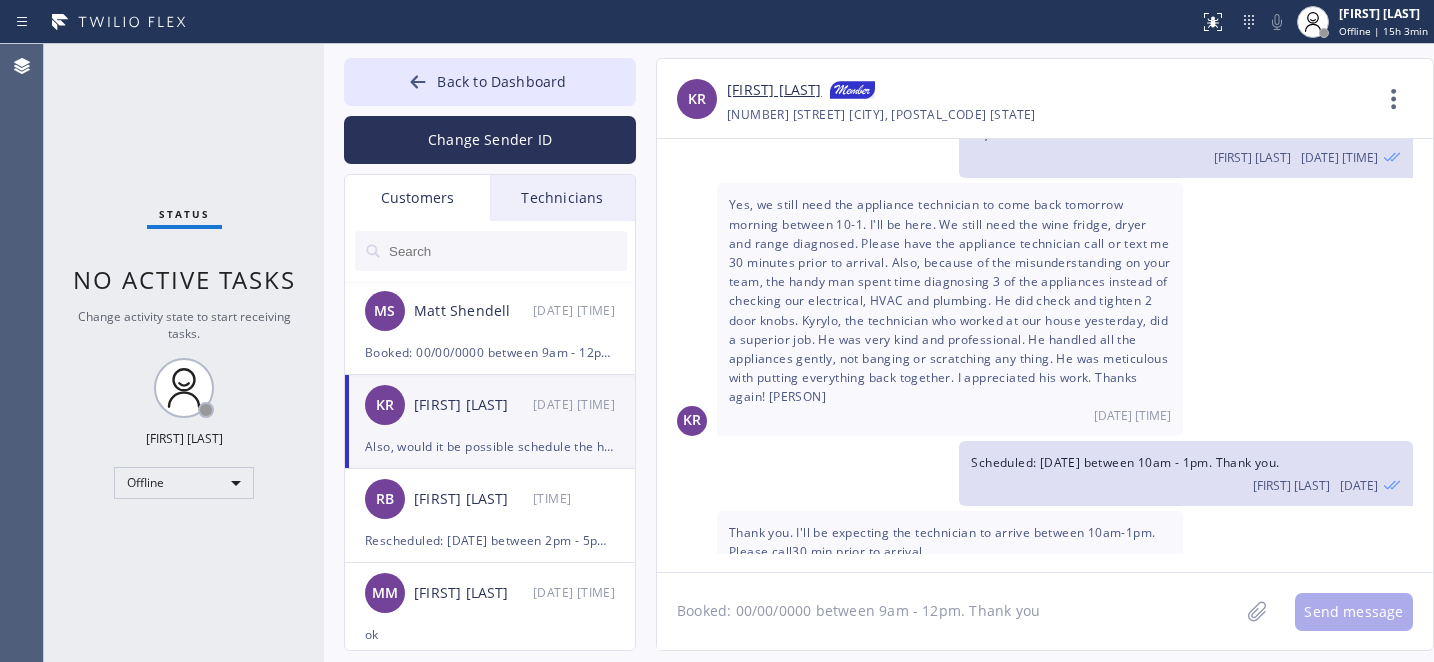 scroll, scrollTop: 418, scrollLeft: 0, axis: vertical 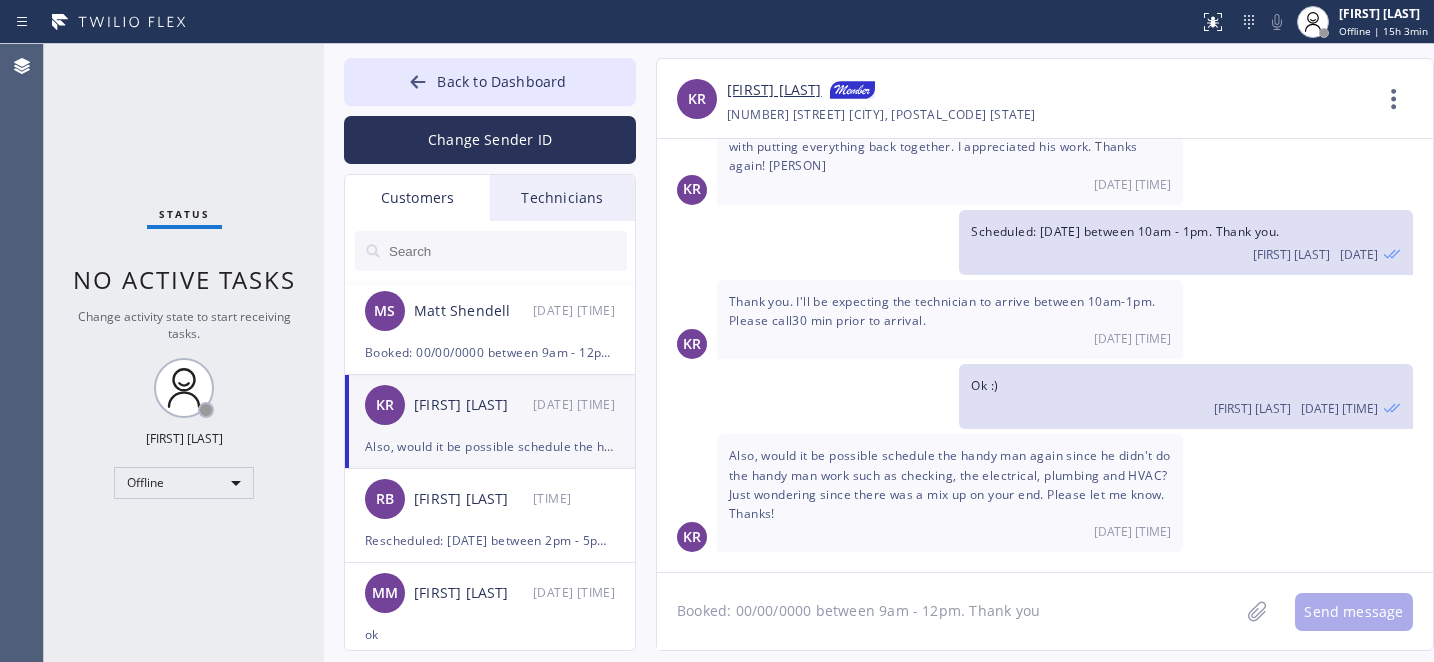 click on "Also, would it be possible schedule the handy man again since he didn't do the handy man work such as checking, the electrical, plumbing and HVAC? Just wondering since there was a mix up on your end.
Please let me know.
Thanks!" at bounding box center [950, 484] 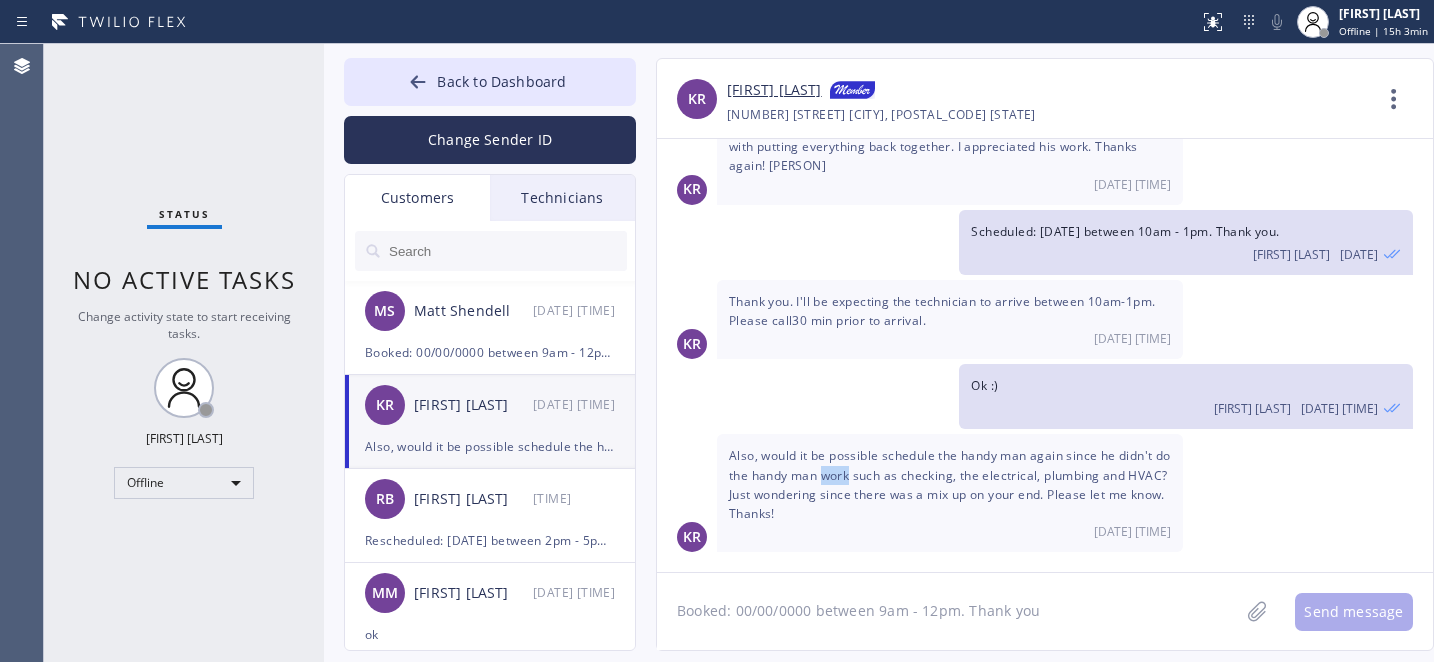 click on "Also, would it be possible schedule the handy man again since he didn't do the handy man work such as checking, the electrical, plumbing and HVAC? Just wondering since there was a mix up on your end.
Please let me know.
Thanks!" at bounding box center [950, 484] 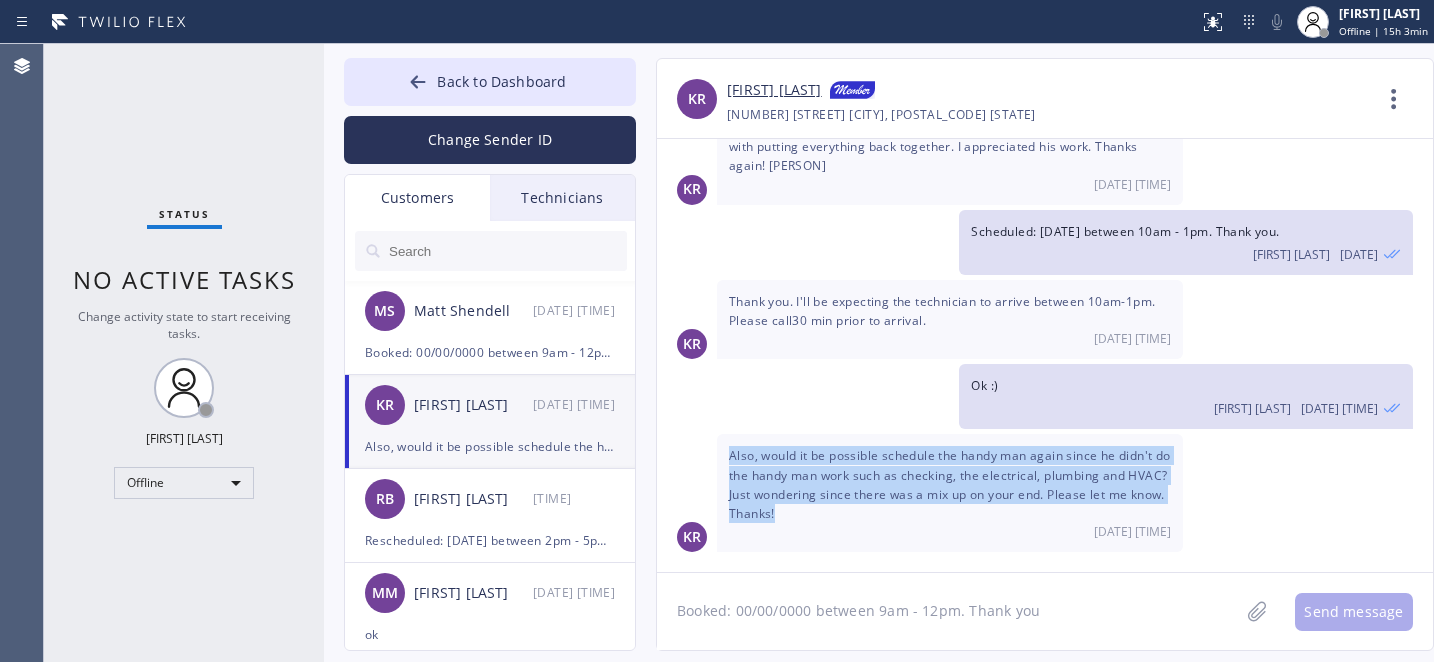 click on "Also, would it be possible schedule the handy man again since he didn't do the handy man work such as checking, the electrical, plumbing and HVAC? Just wondering since there was a mix up on your end.
Please let me know.
Thanks!" at bounding box center [950, 484] 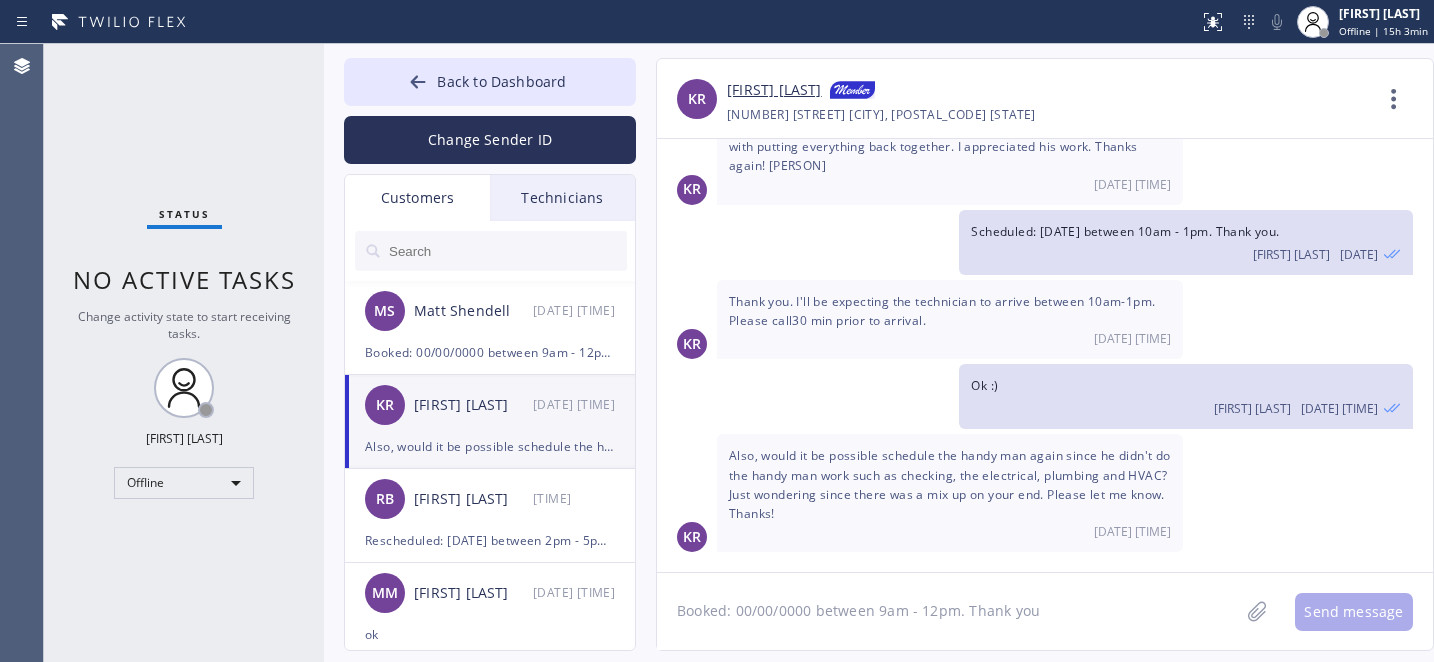 click on "Booked: 00/00/0000 between 9am - 12pm. Thank you" 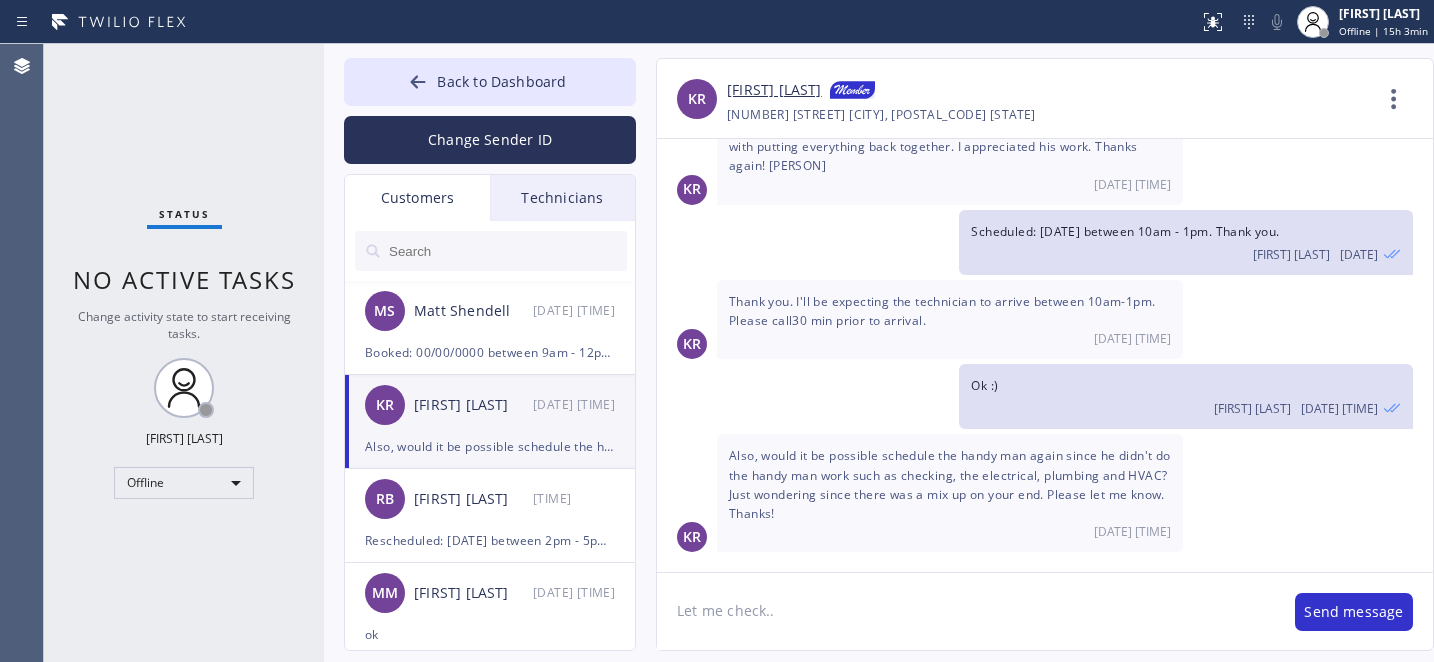 type on "Let me check..." 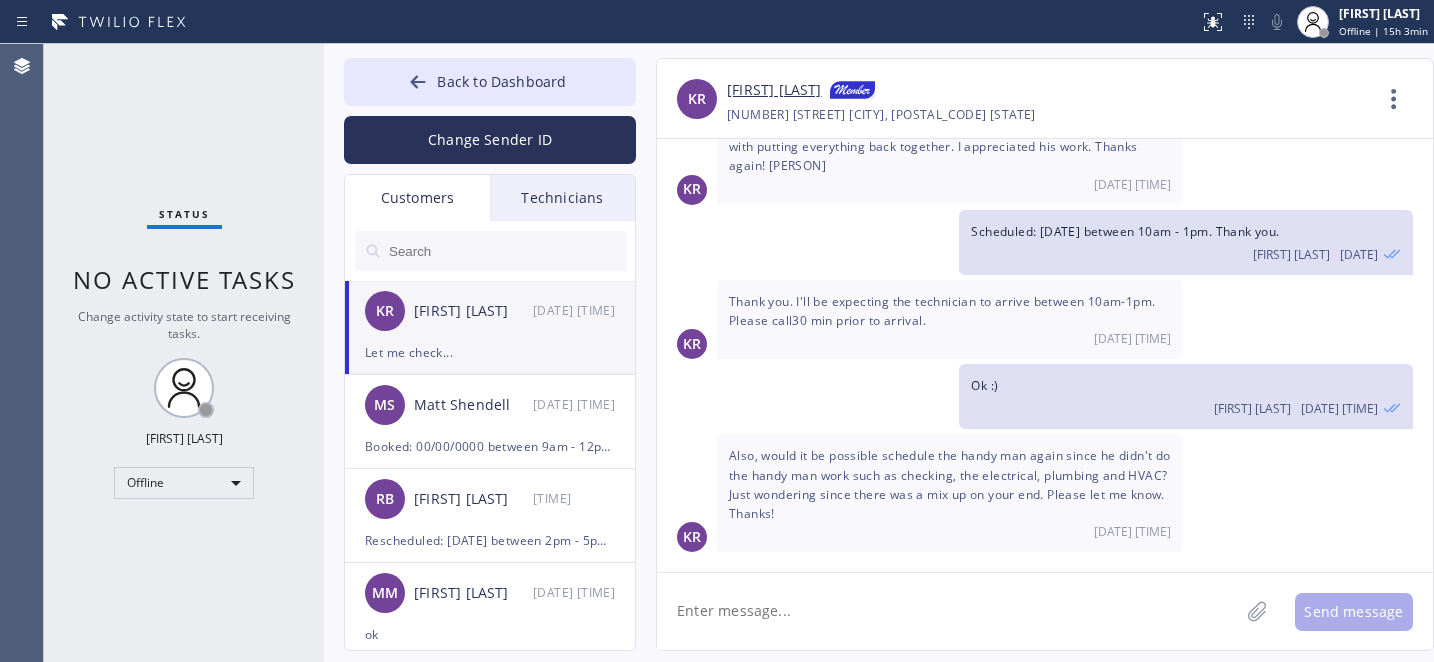 scroll, scrollTop: 487, scrollLeft: 0, axis: vertical 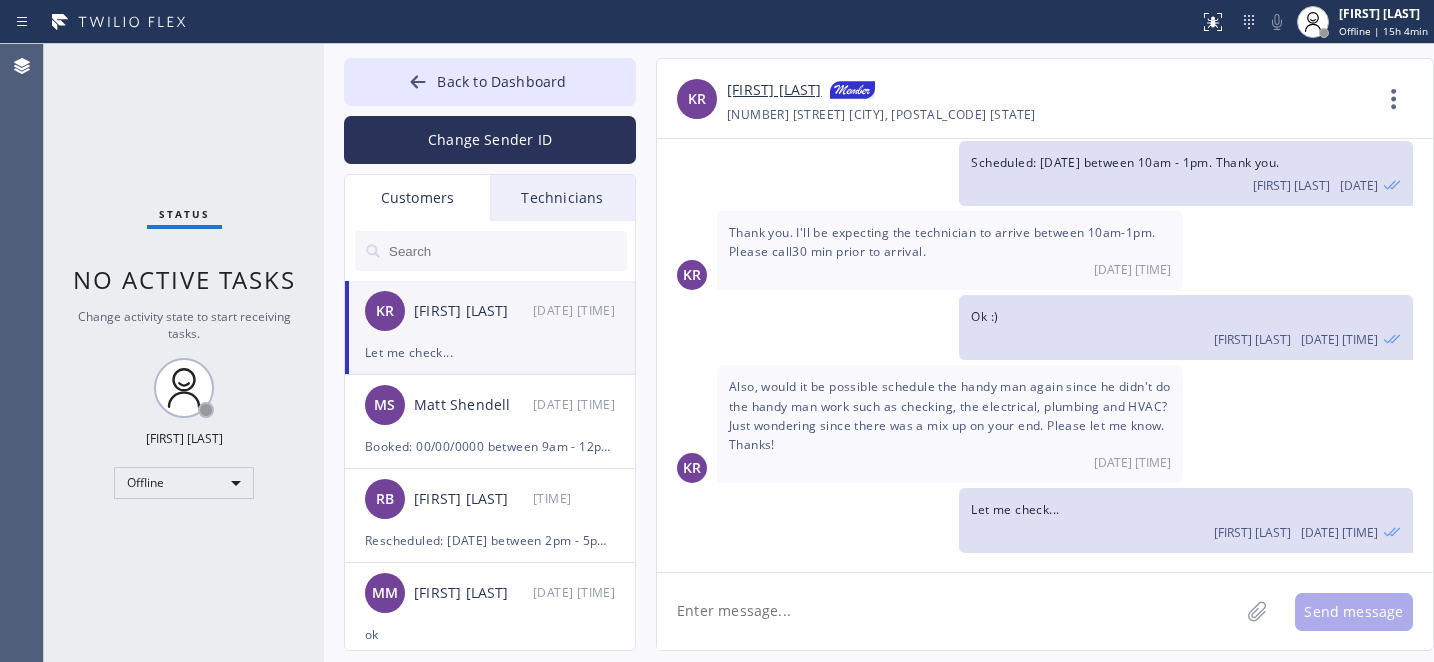 click on "[FIRST] [LAST]" at bounding box center [774, 91] 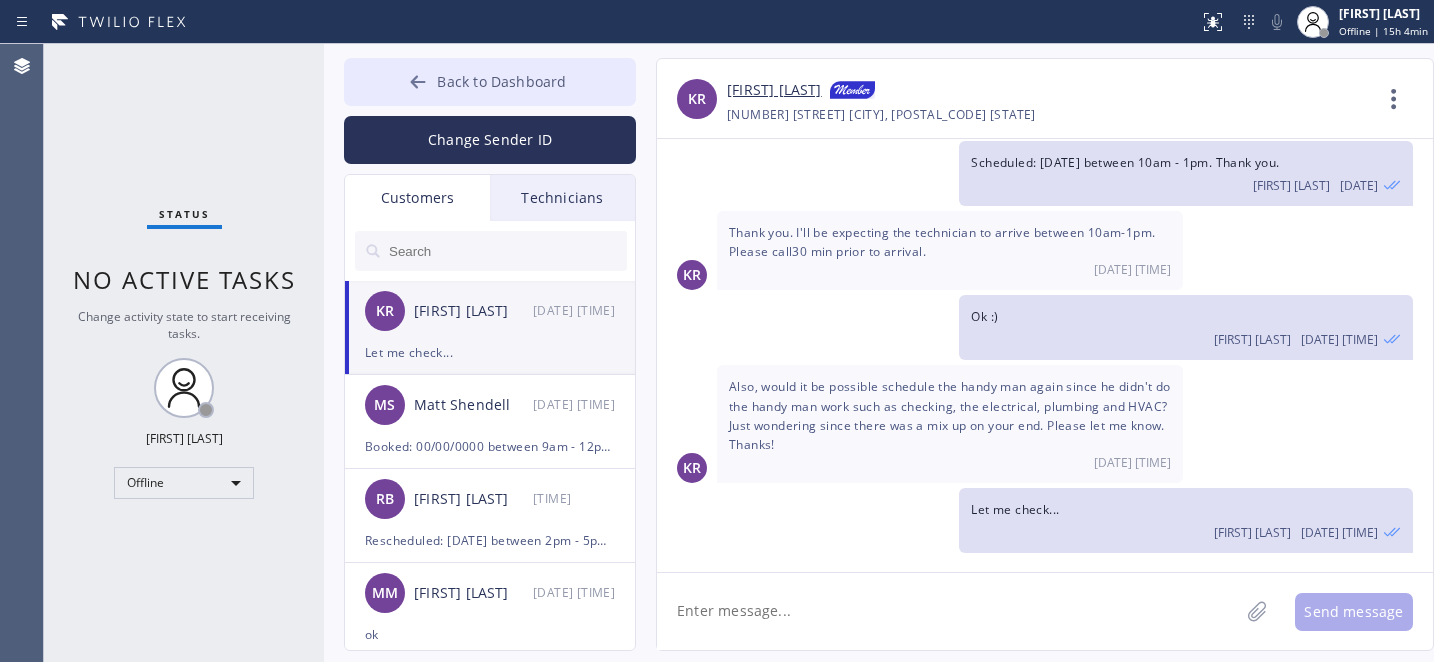 click on "Back to Dashboard" at bounding box center [490, 82] 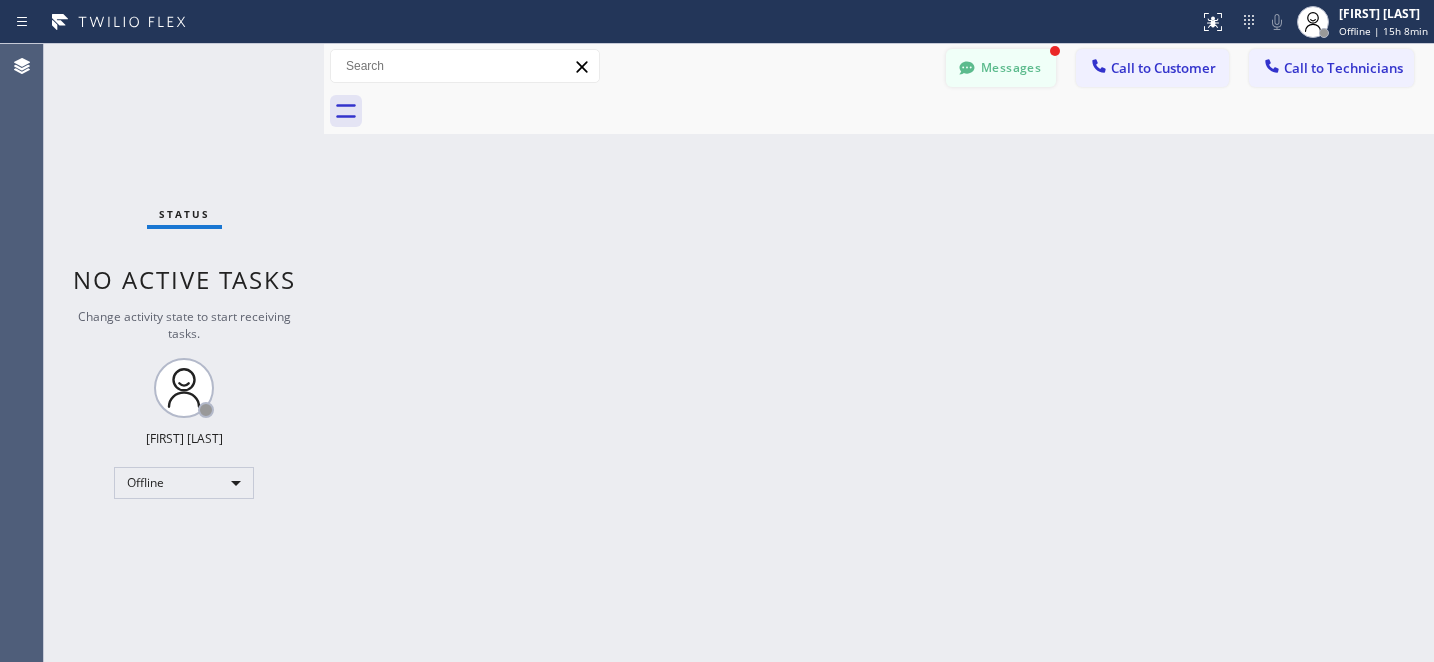 click on "Messages" at bounding box center [1001, 68] 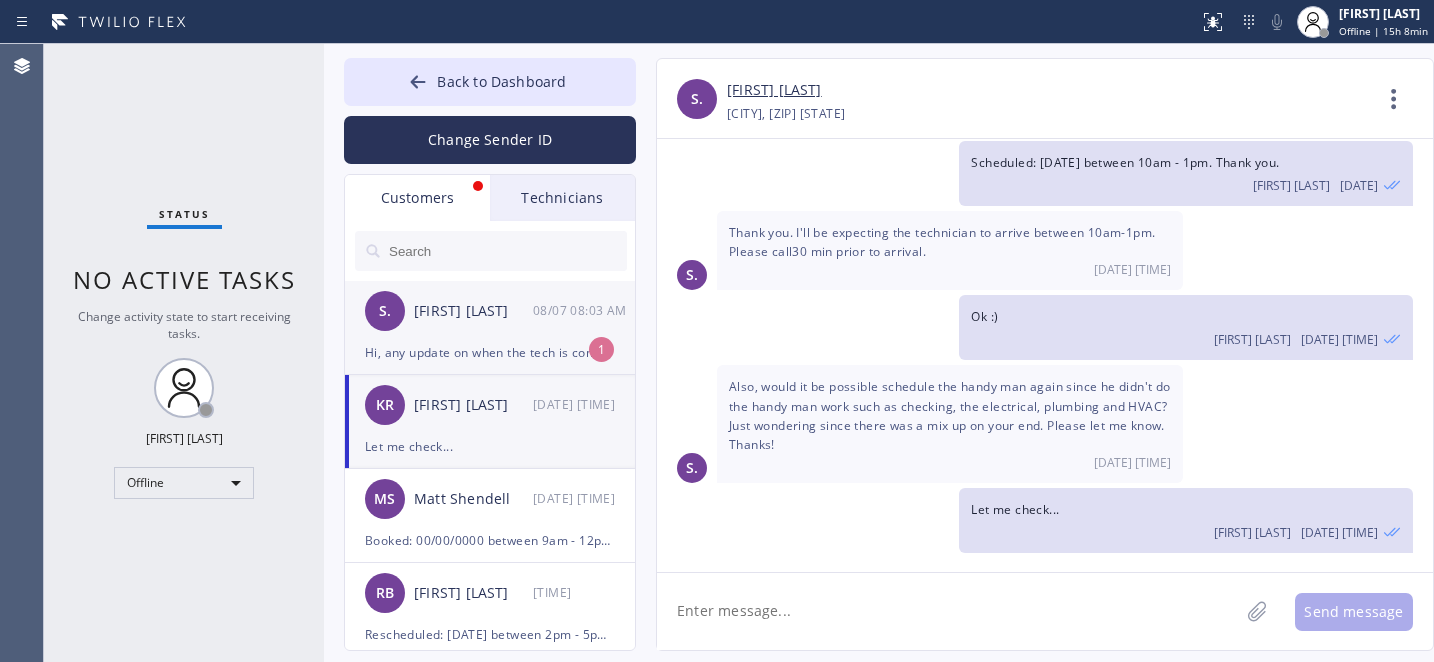 click on "S. Sarah  . 08/07 08:03 AM" at bounding box center (491, 311) 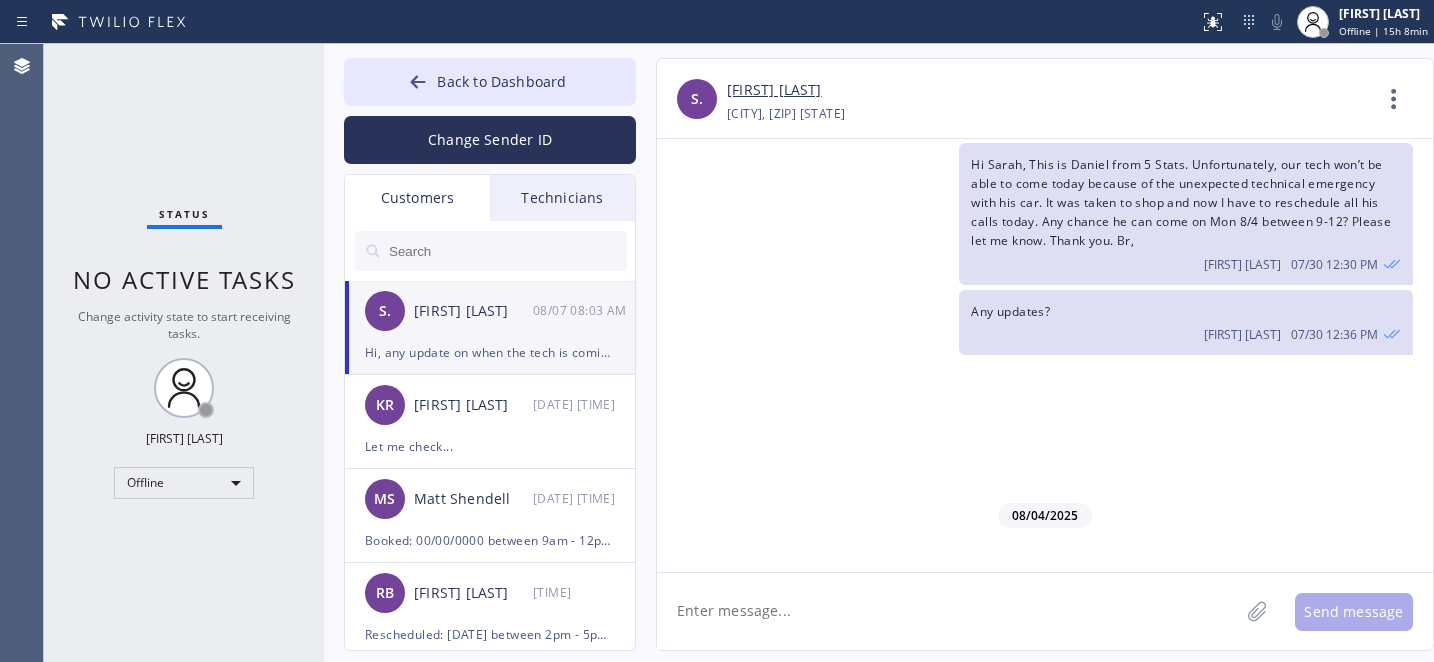 scroll, scrollTop: 1423, scrollLeft: 0, axis: vertical 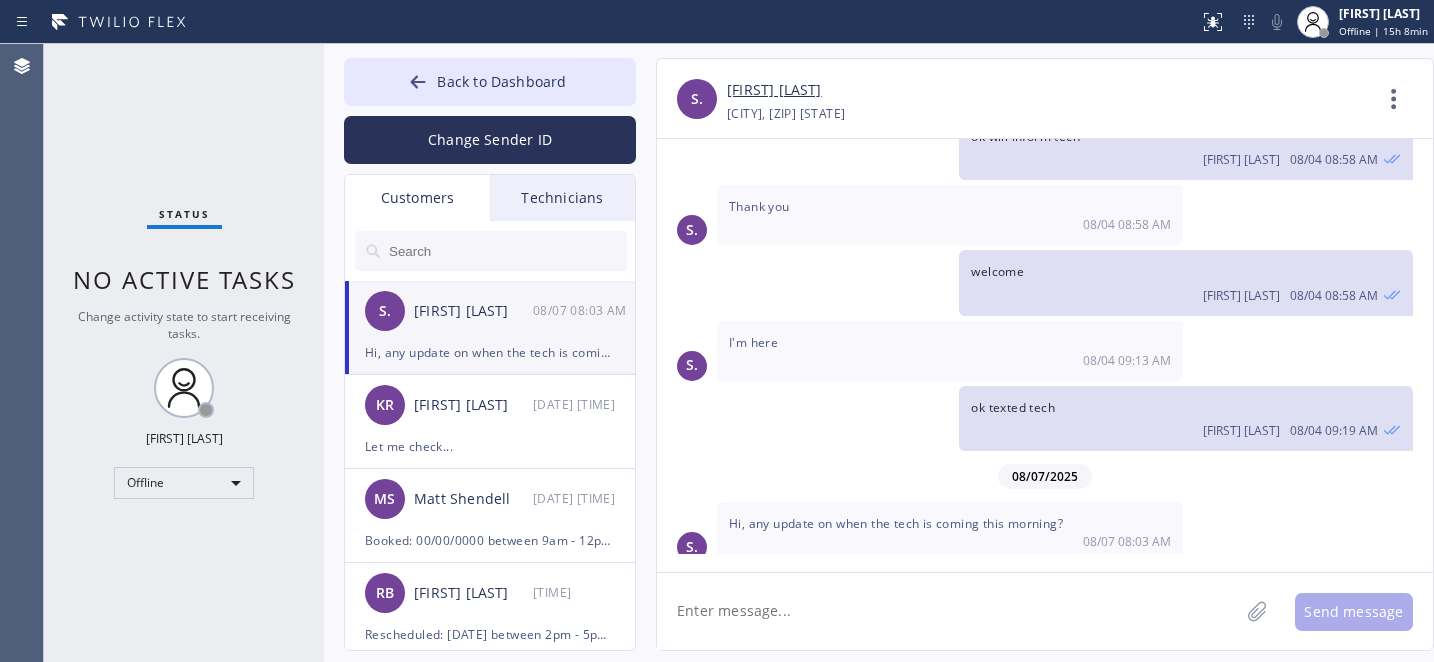 click 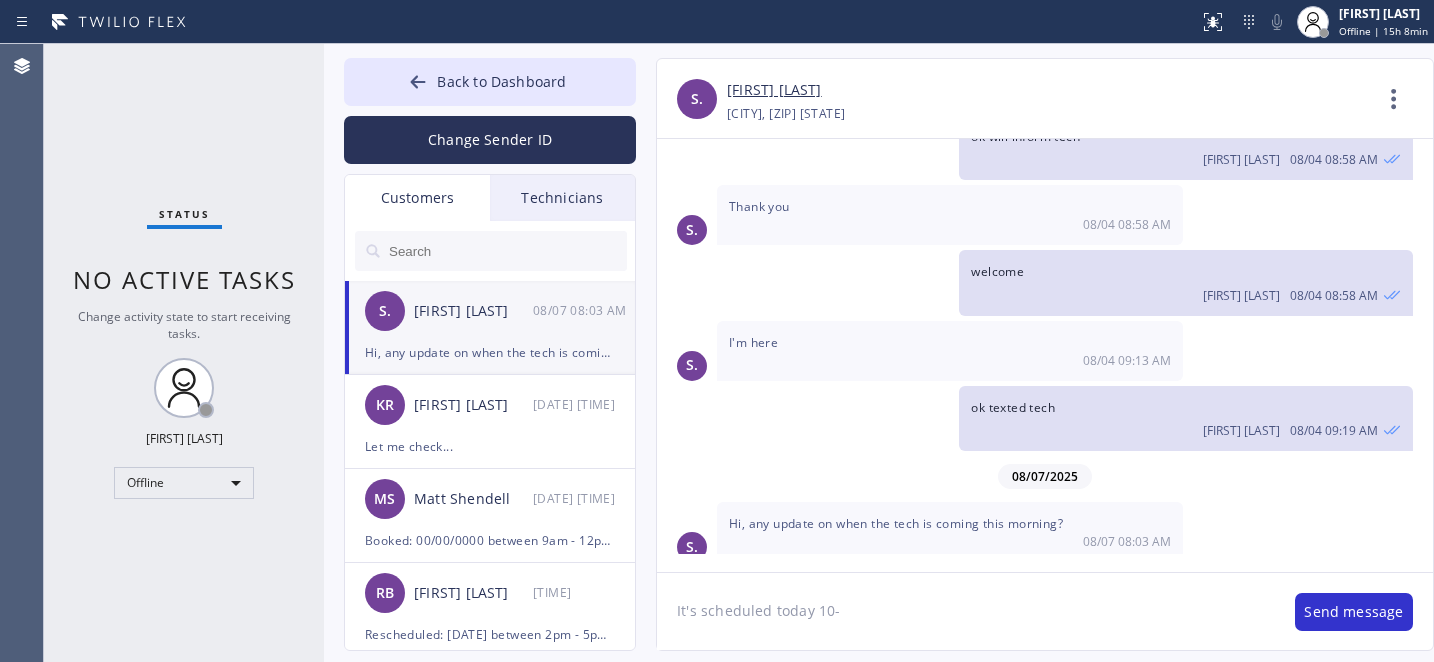 type on "It's scheduled today 10-1" 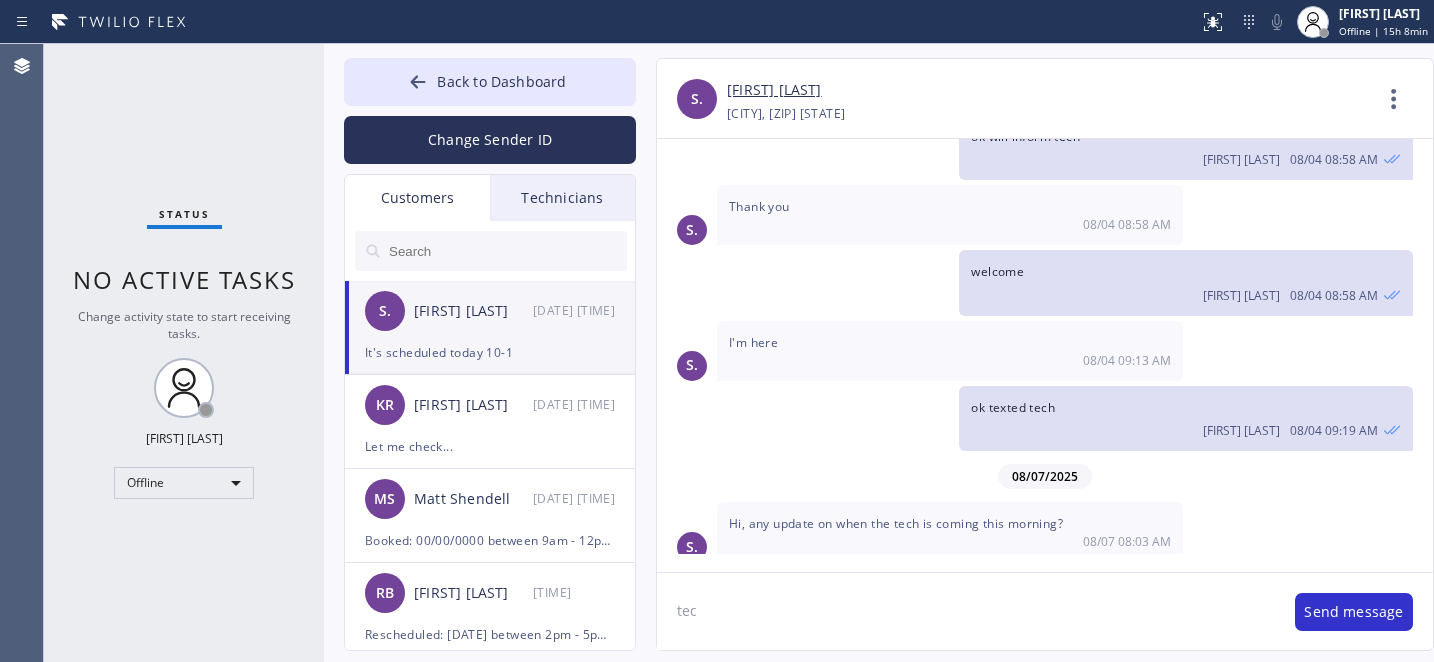 scroll, scrollTop: 1493, scrollLeft: 0, axis: vertical 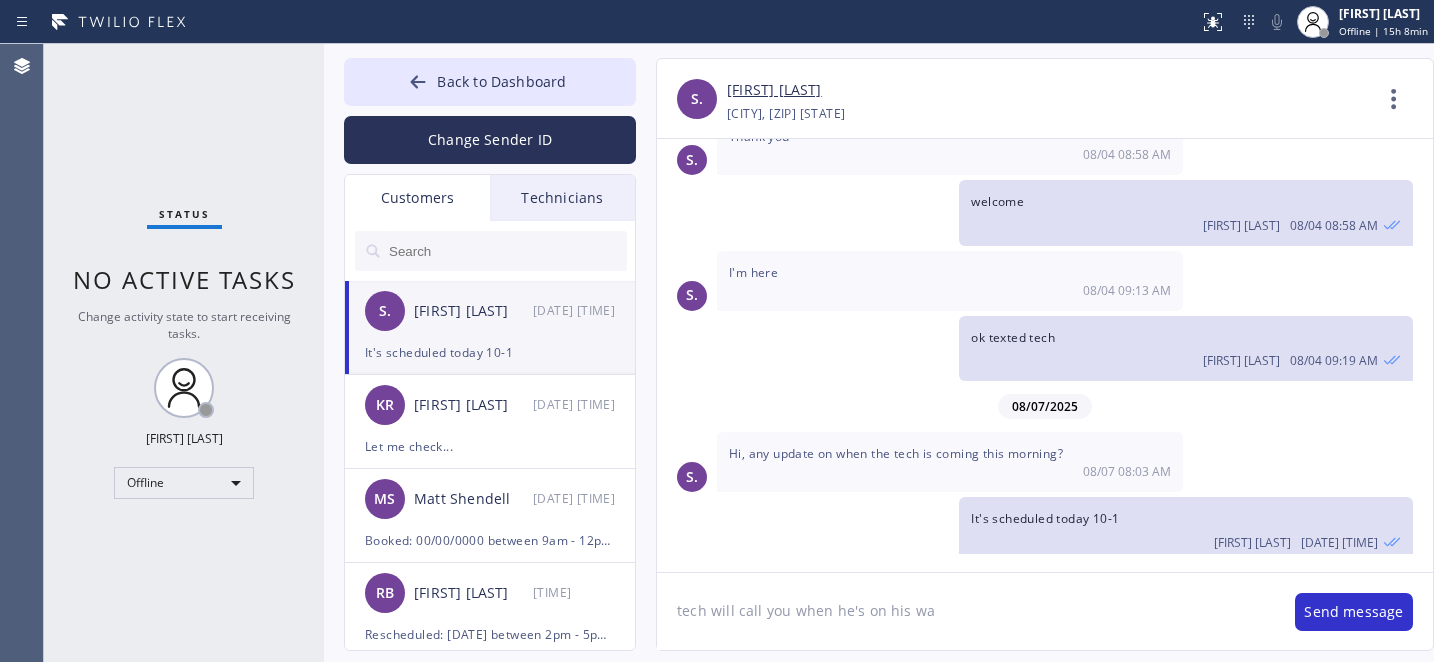 type on "tech will call you when he's on his way" 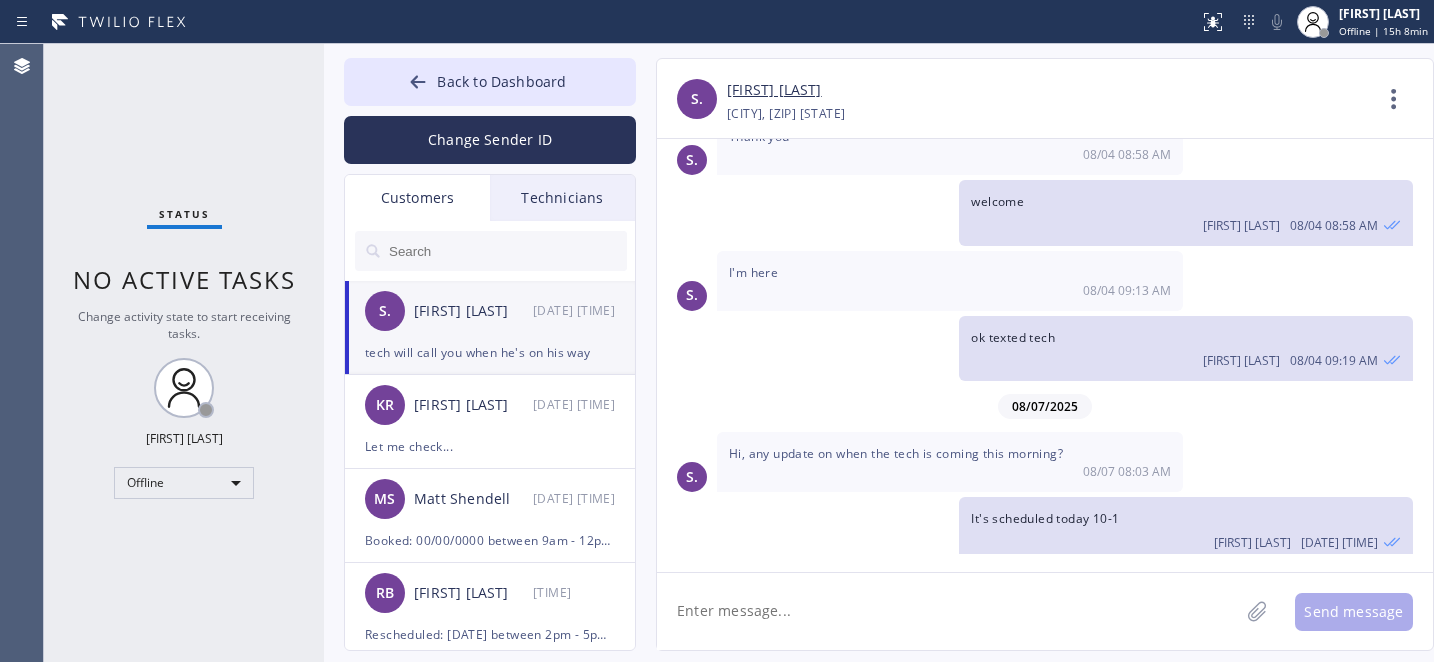 scroll, scrollTop: 1562, scrollLeft: 0, axis: vertical 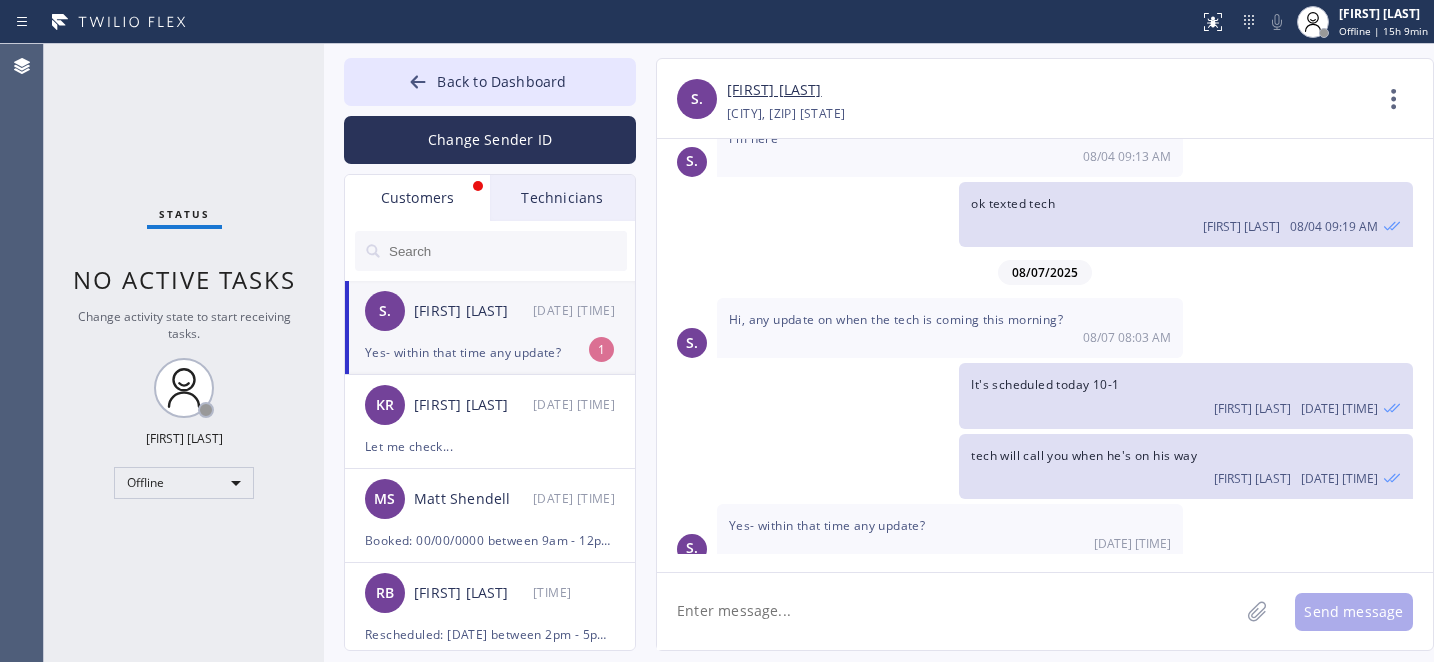 click on "S. [FIRST] [LAST]       [DATE] [TIME]" at bounding box center [491, 311] 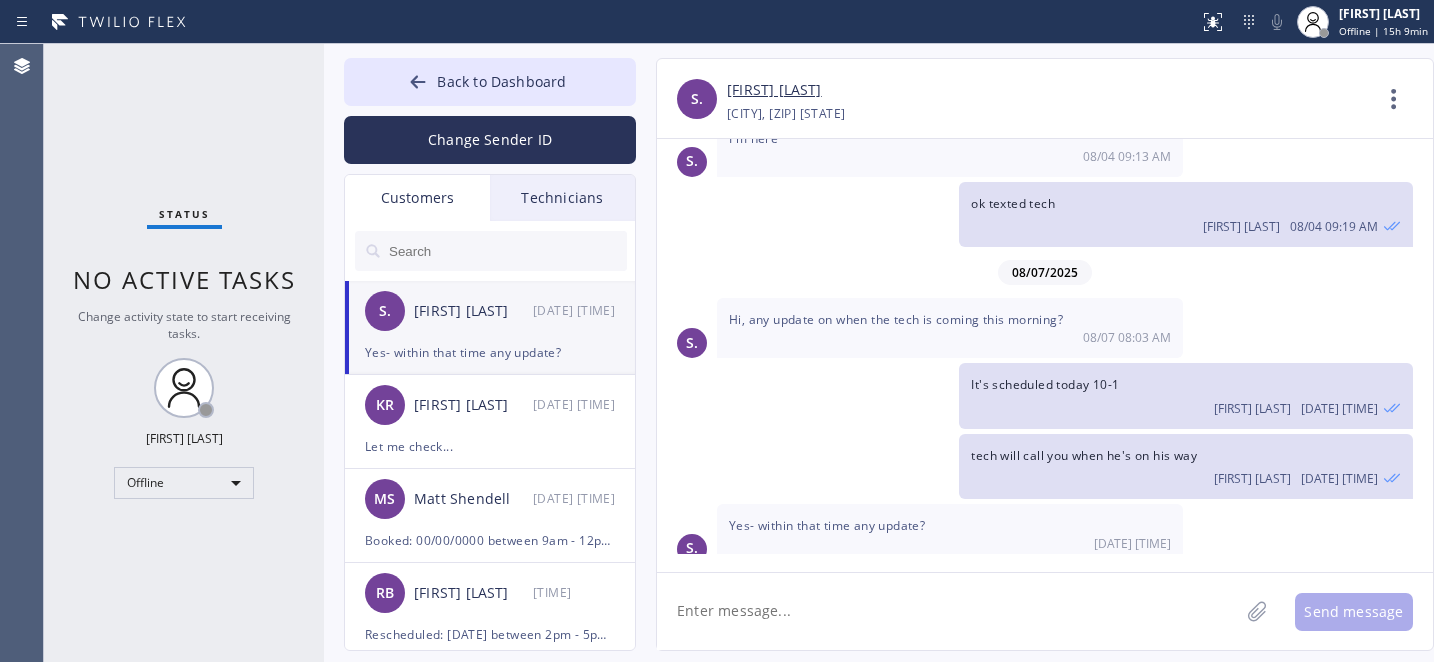 click 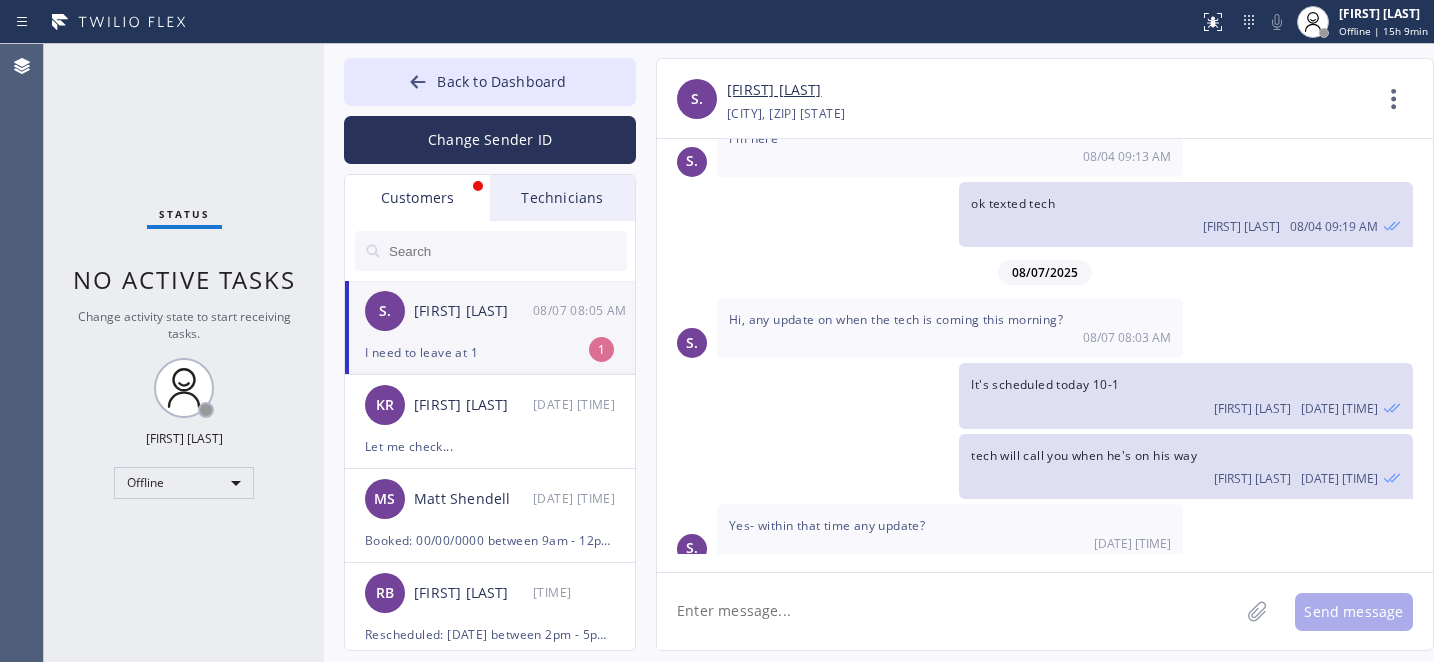 scroll, scrollTop: 1692, scrollLeft: 0, axis: vertical 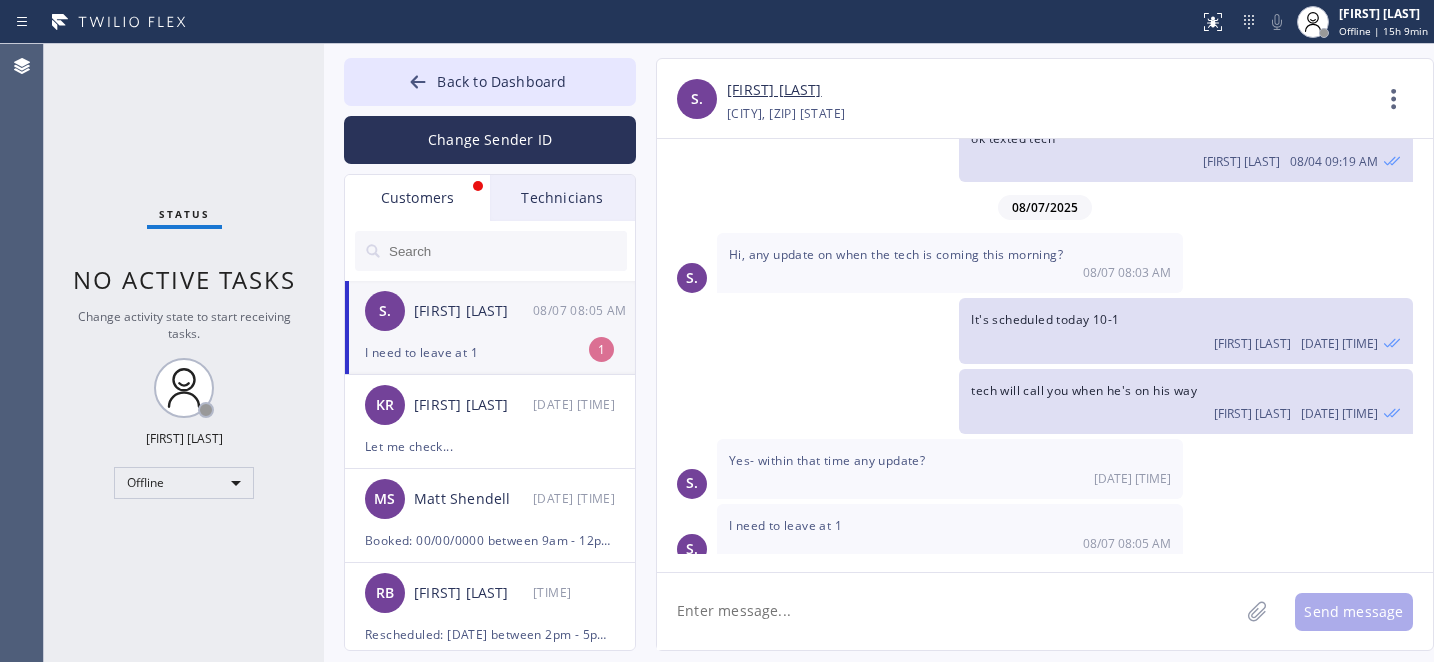 click on "S. [FIRST] . [DATE] [TIME]" at bounding box center (491, 311) 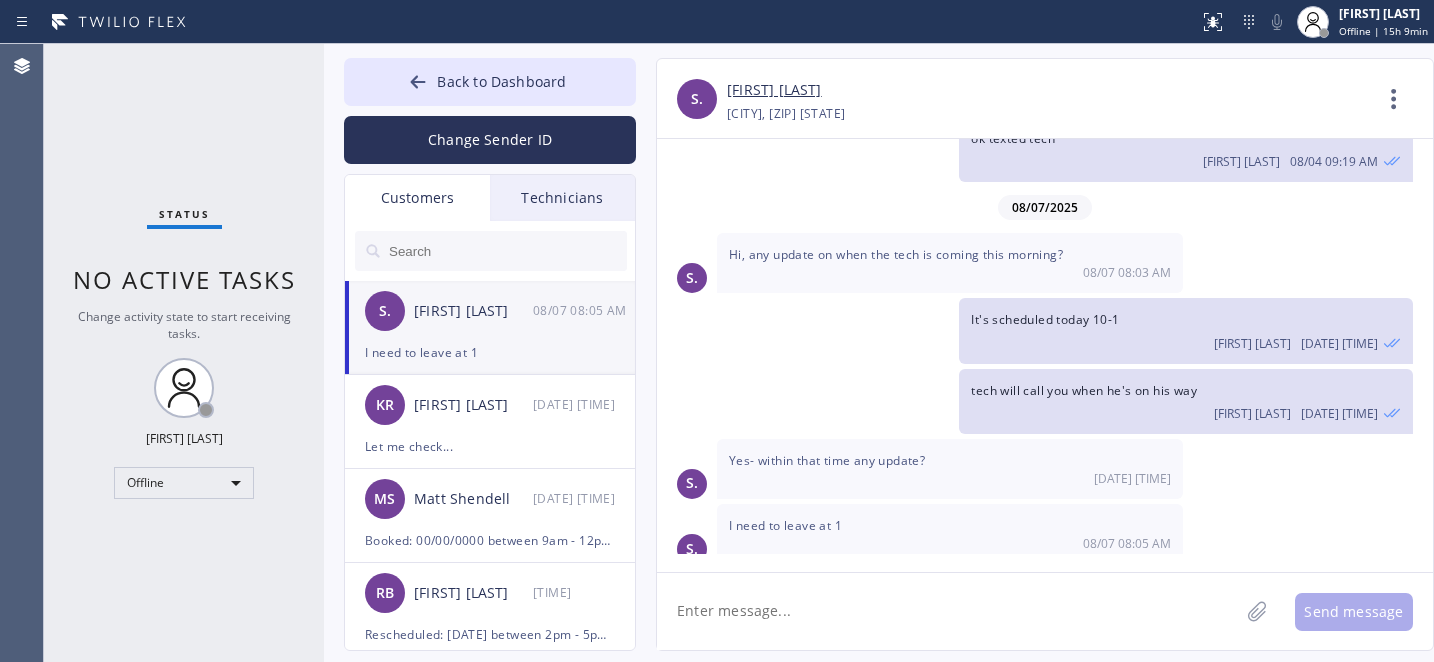 click 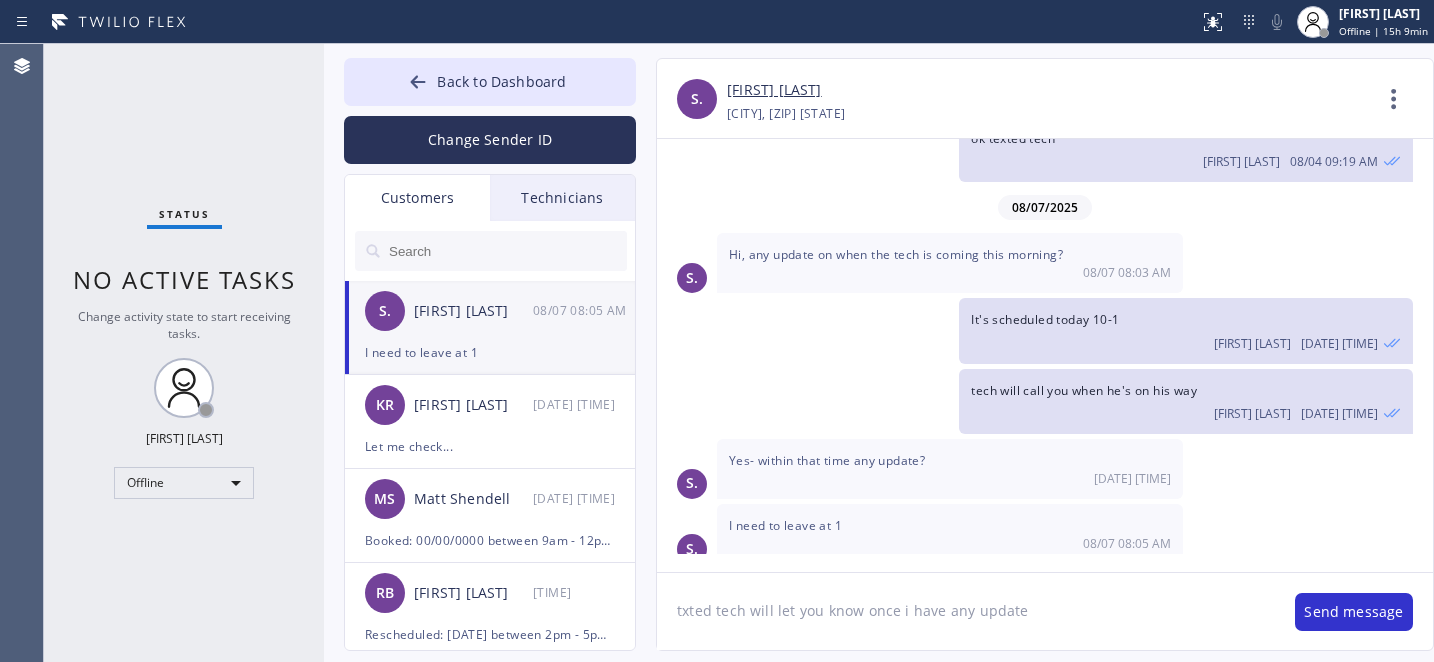 type on "txted tech will let you know once i have any updates" 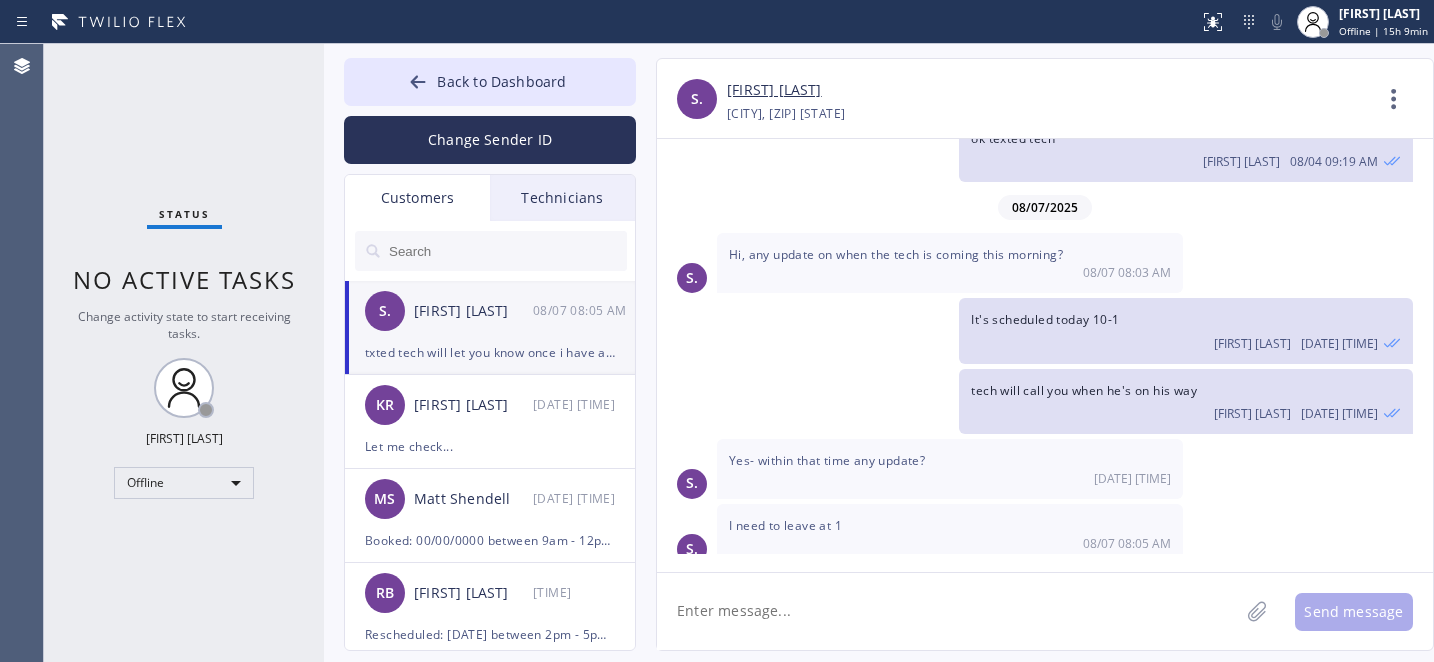 scroll, scrollTop: 1762, scrollLeft: 0, axis: vertical 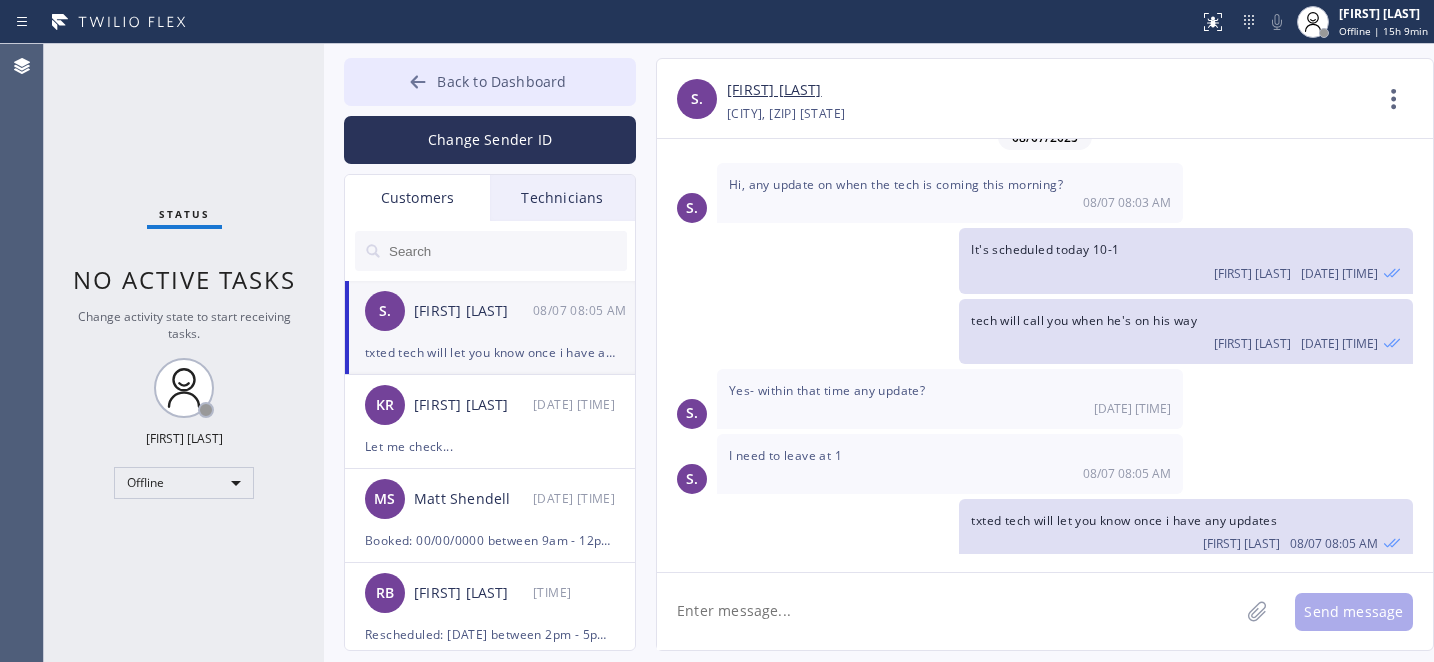 click on "Back to Dashboard" at bounding box center [490, 82] 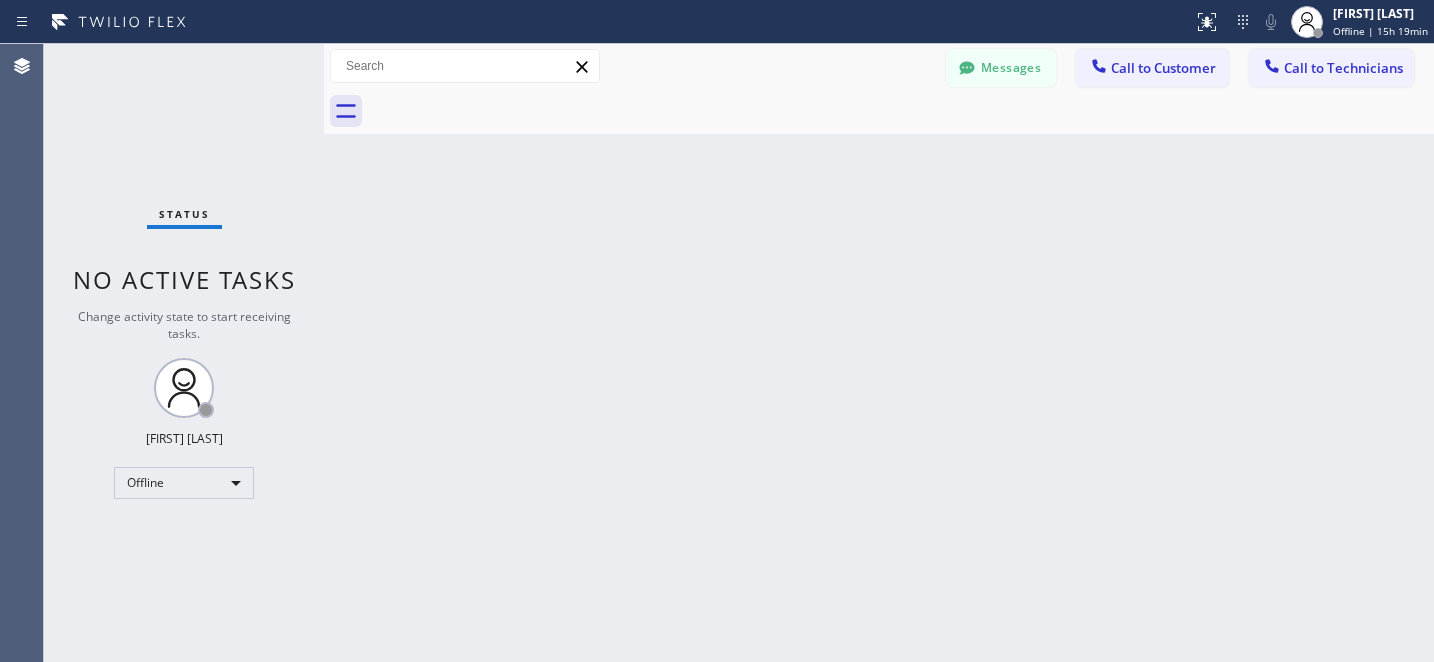 drag, startPoint x: 966, startPoint y: 84, endPoint x: 717, endPoint y: 396, distance: 399.18042 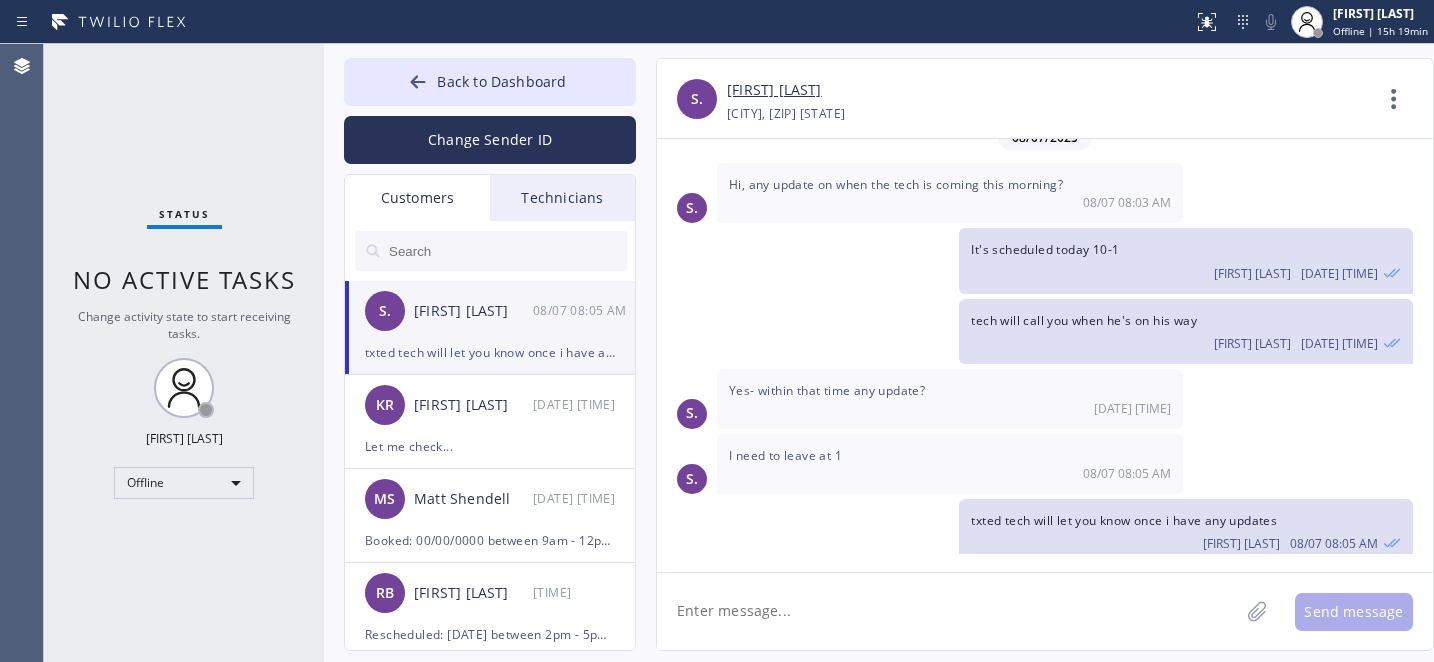 click 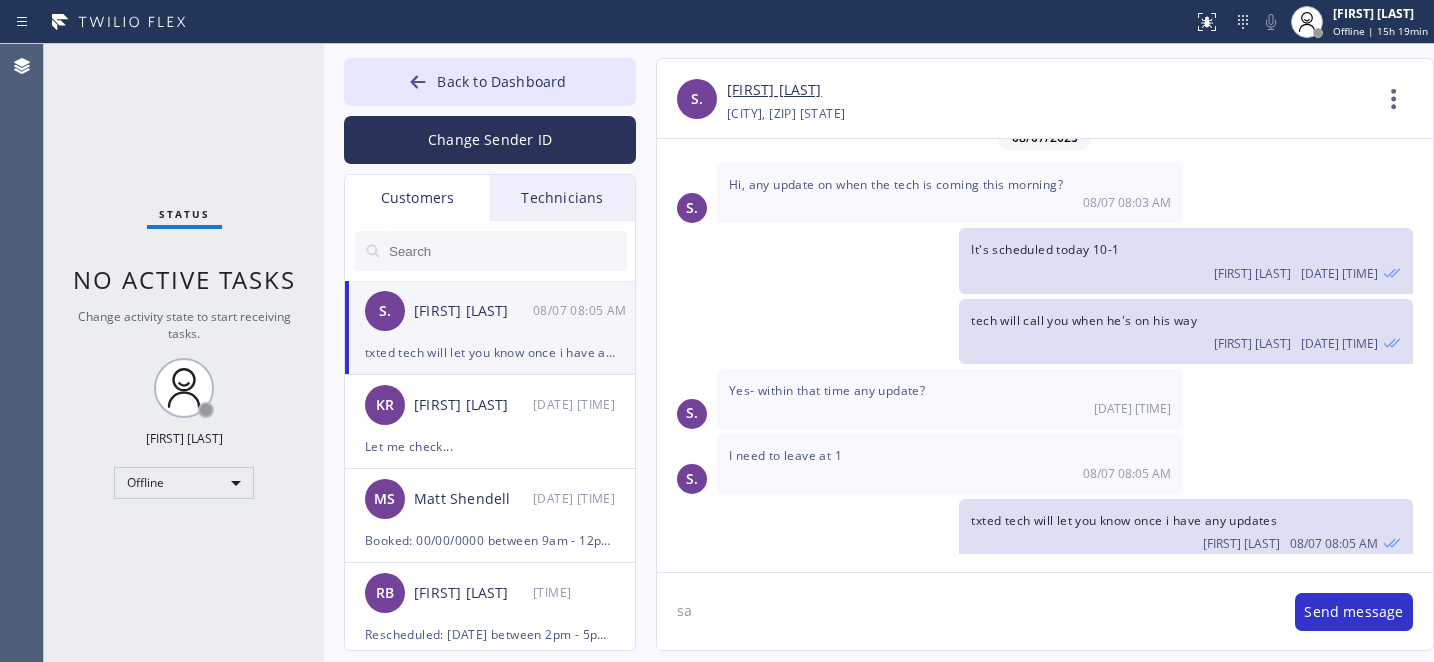 type on "s" 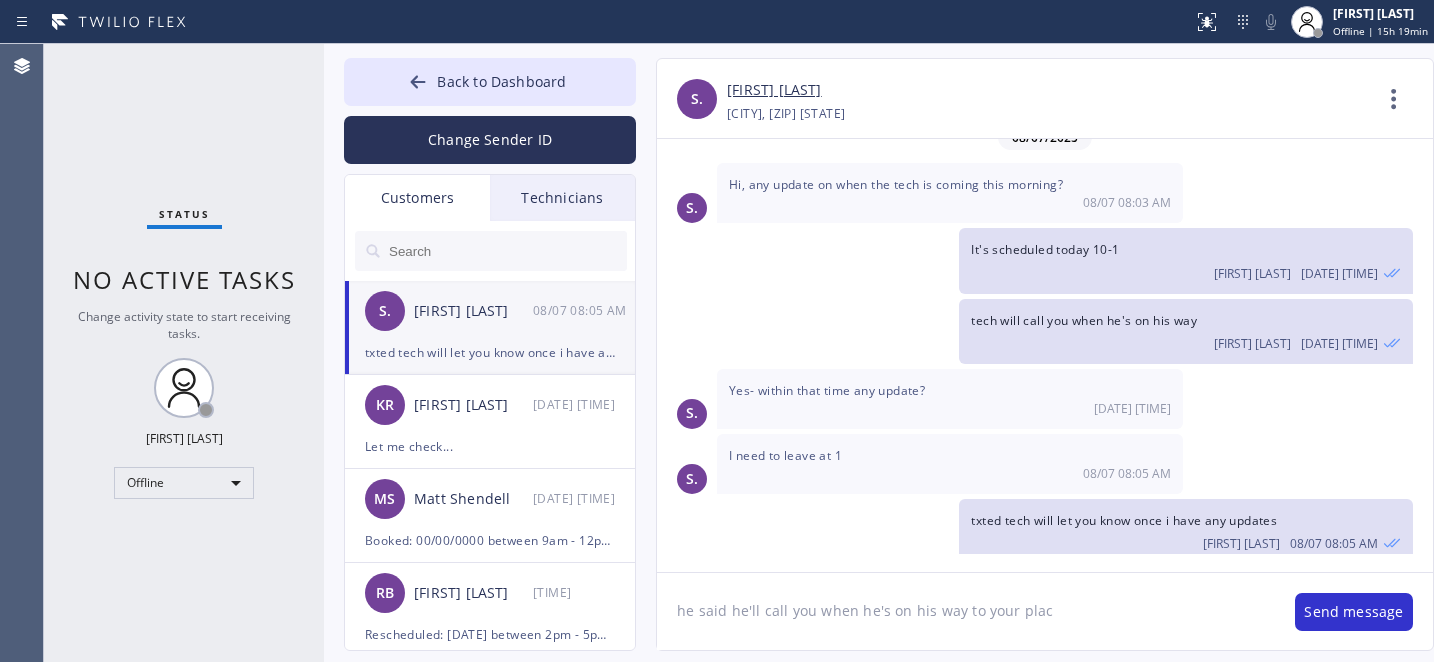 type on "he said he'll call you when he's on his way to your place" 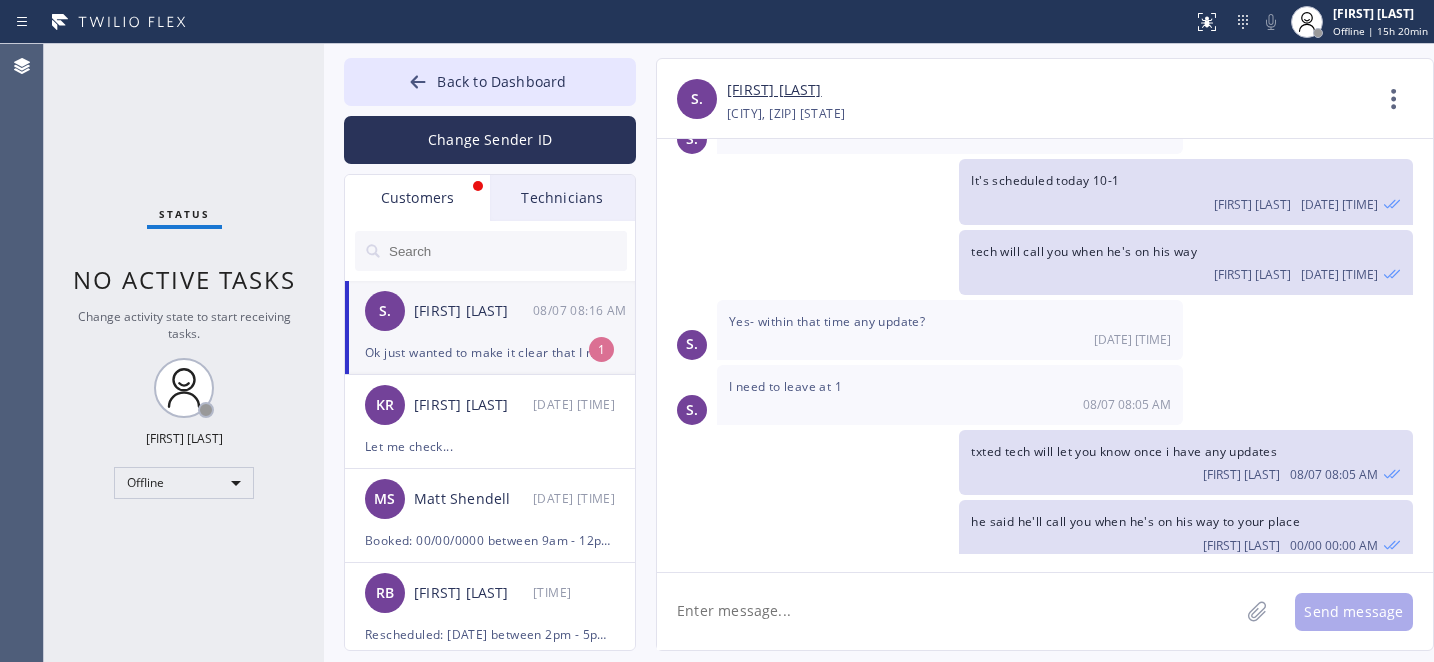 scroll, scrollTop: 1915, scrollLeft: 0, axis: vertical 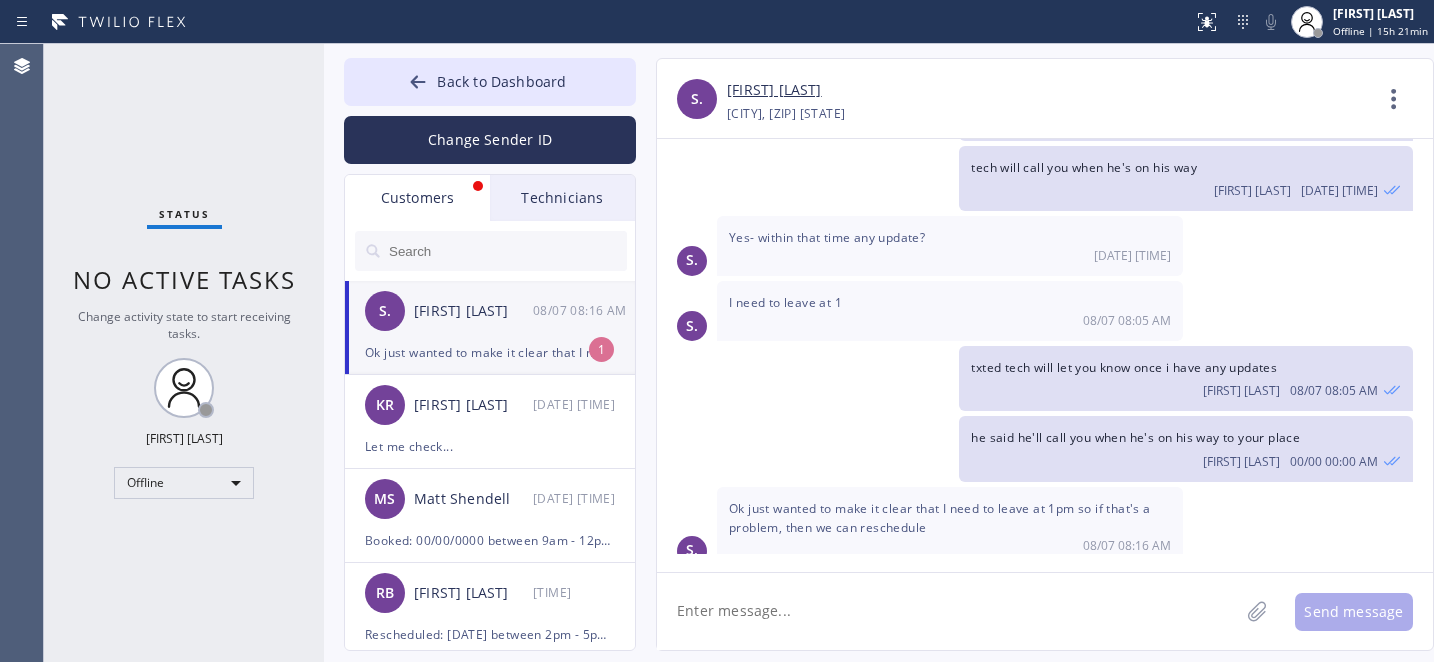 click on "Ok just wanted to make it clear that I need to leave at 1pm  so if that's a problem, then we can reschedule" at bounding box center (490, 352) 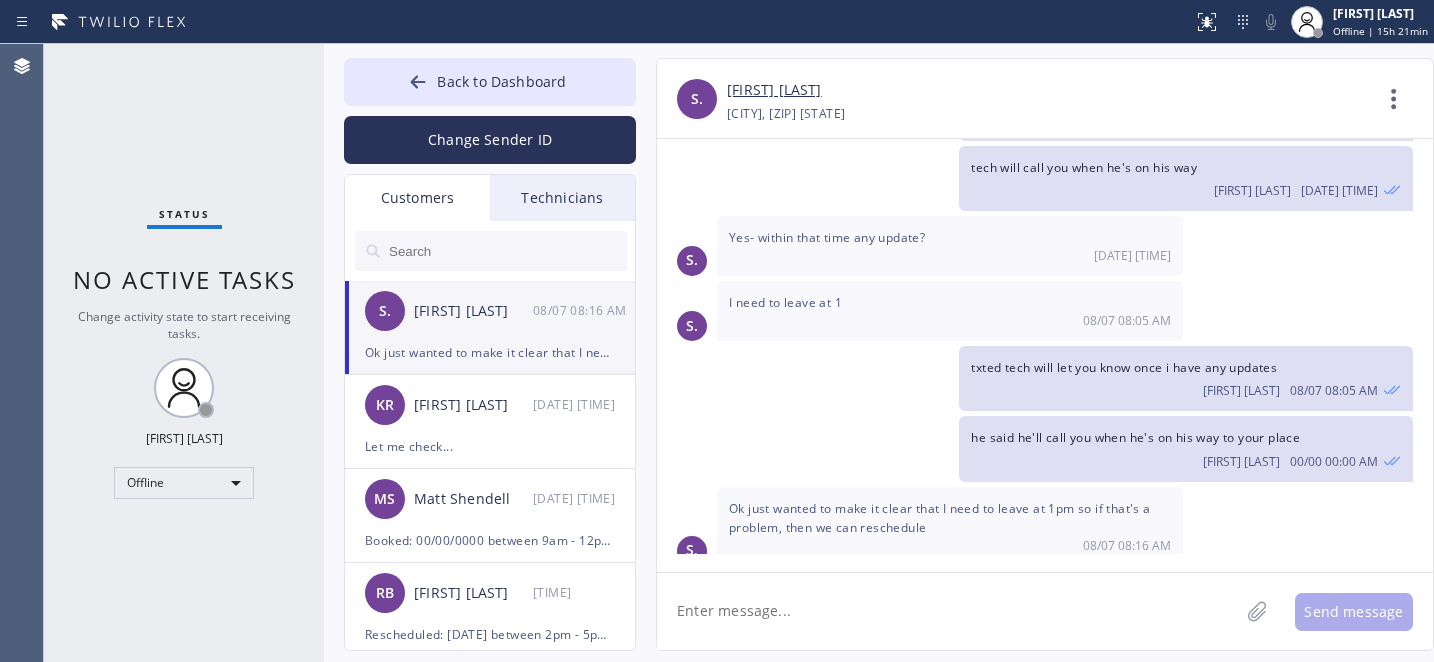 click 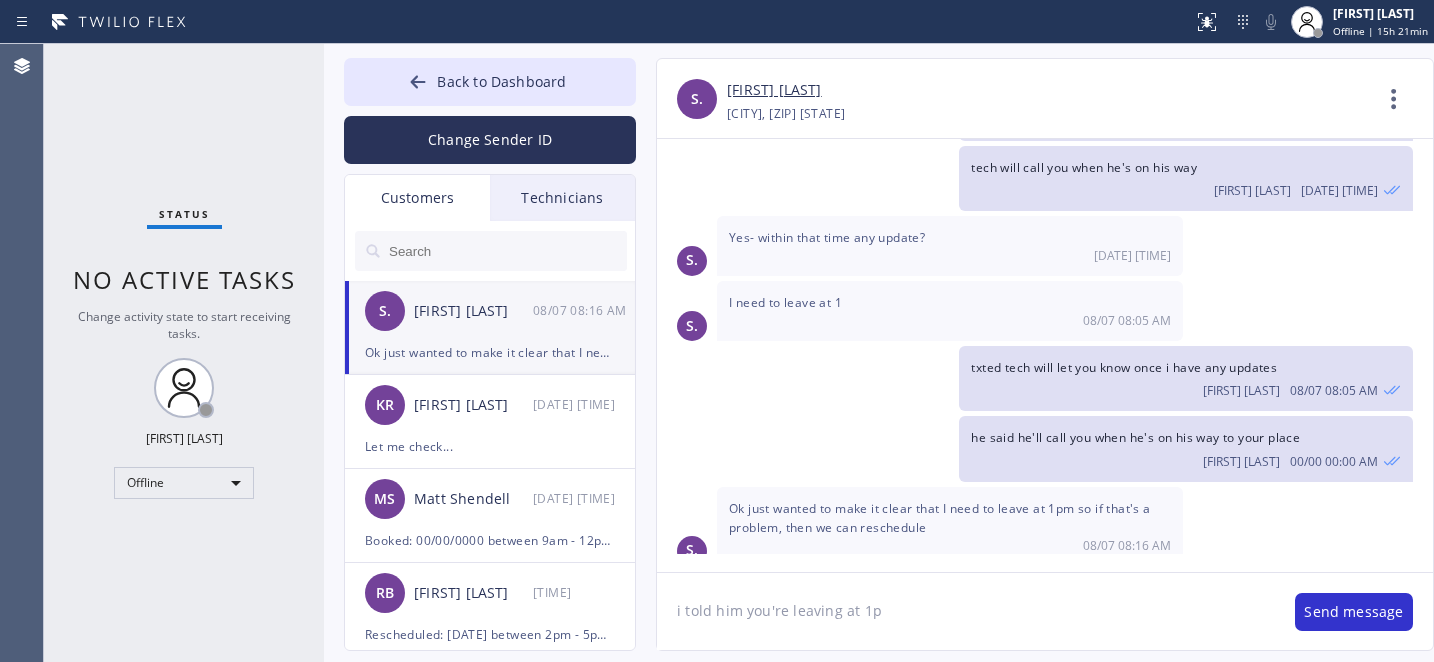 type on "i told him you're leaving at 1pm" 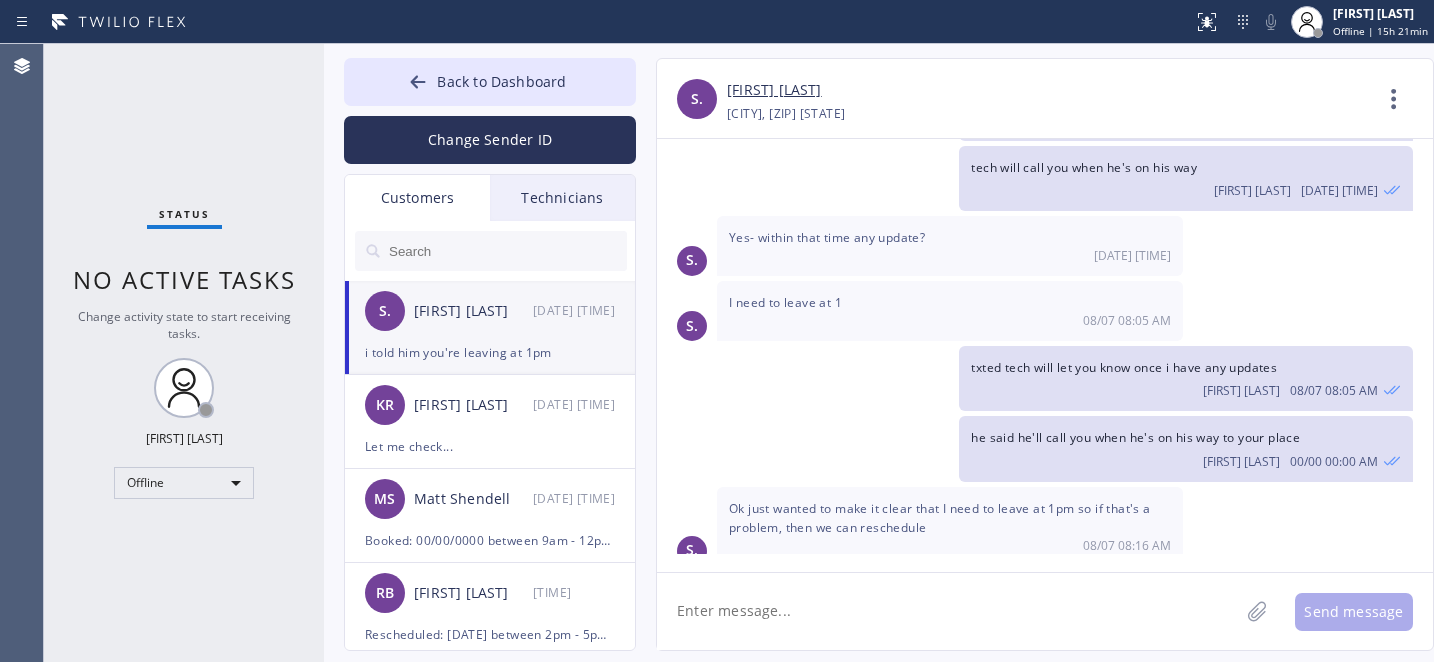 scroll, scrollTop: 1985, scrollLeft: 0, axis: vertical 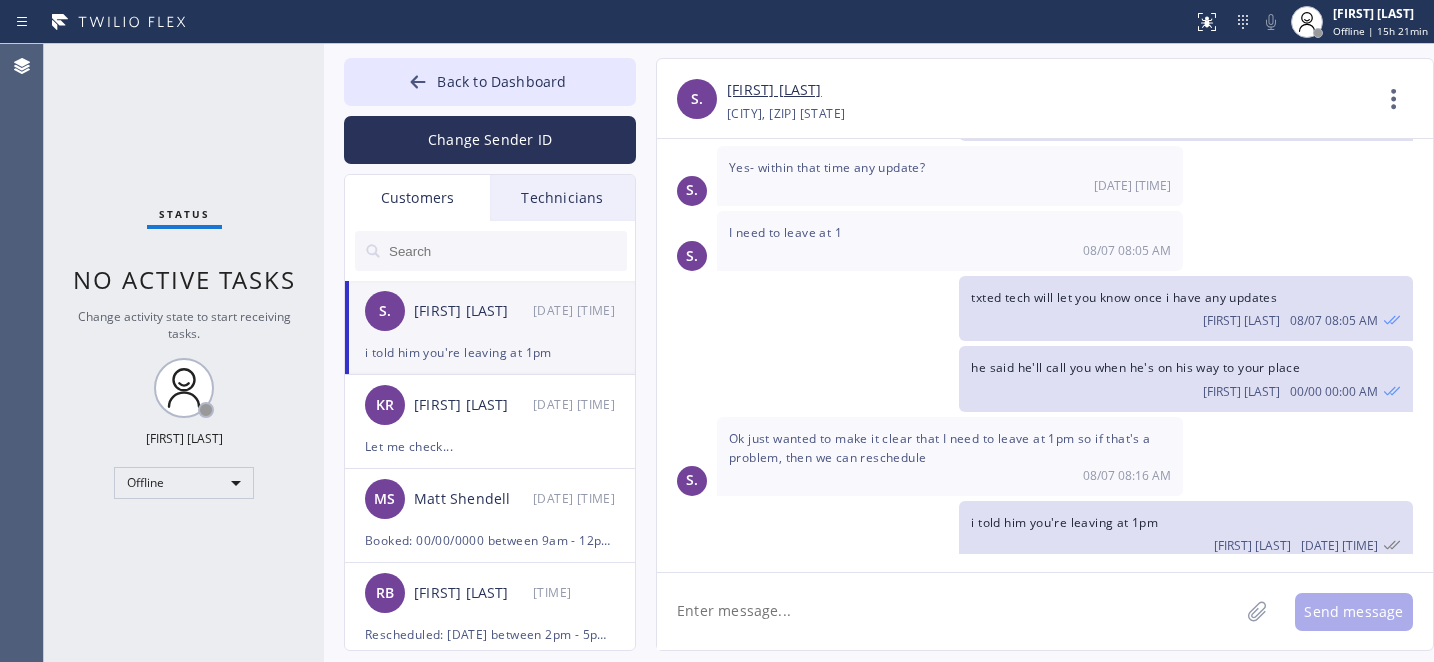 drag, startPoint x: 445, startPoint y: 83, endPoint x: 686, endPoint y: 431, distance: 423.3025 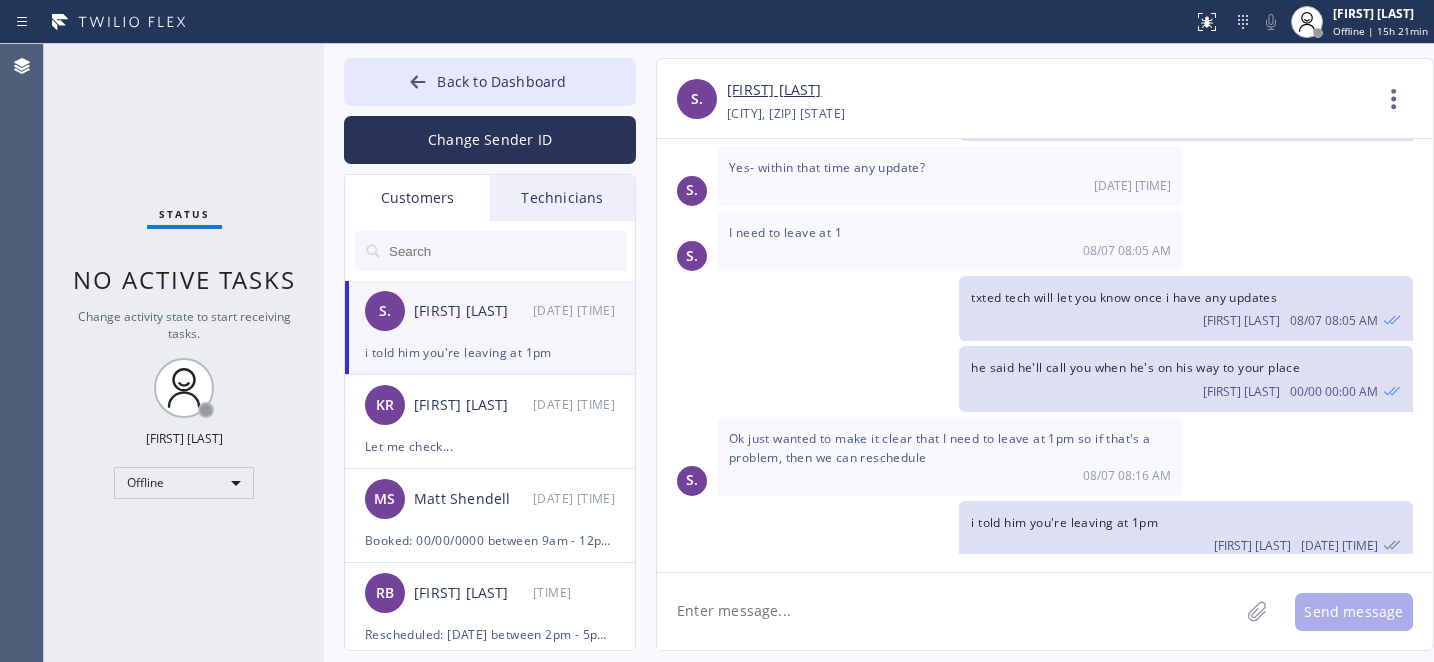 click on "Back to Dashboard" at bounding box center [501, 81] 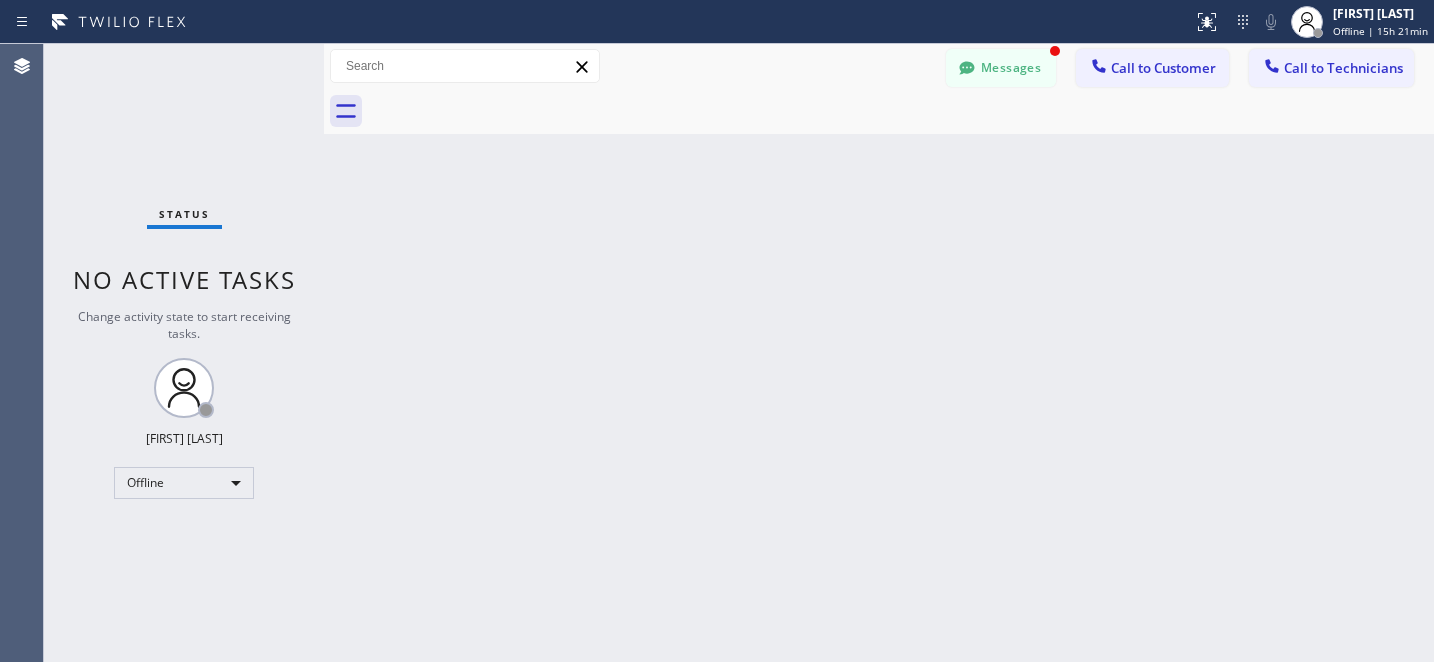 scroll, scrollTop: 2050, scrollLeft: 0, axis: vertical 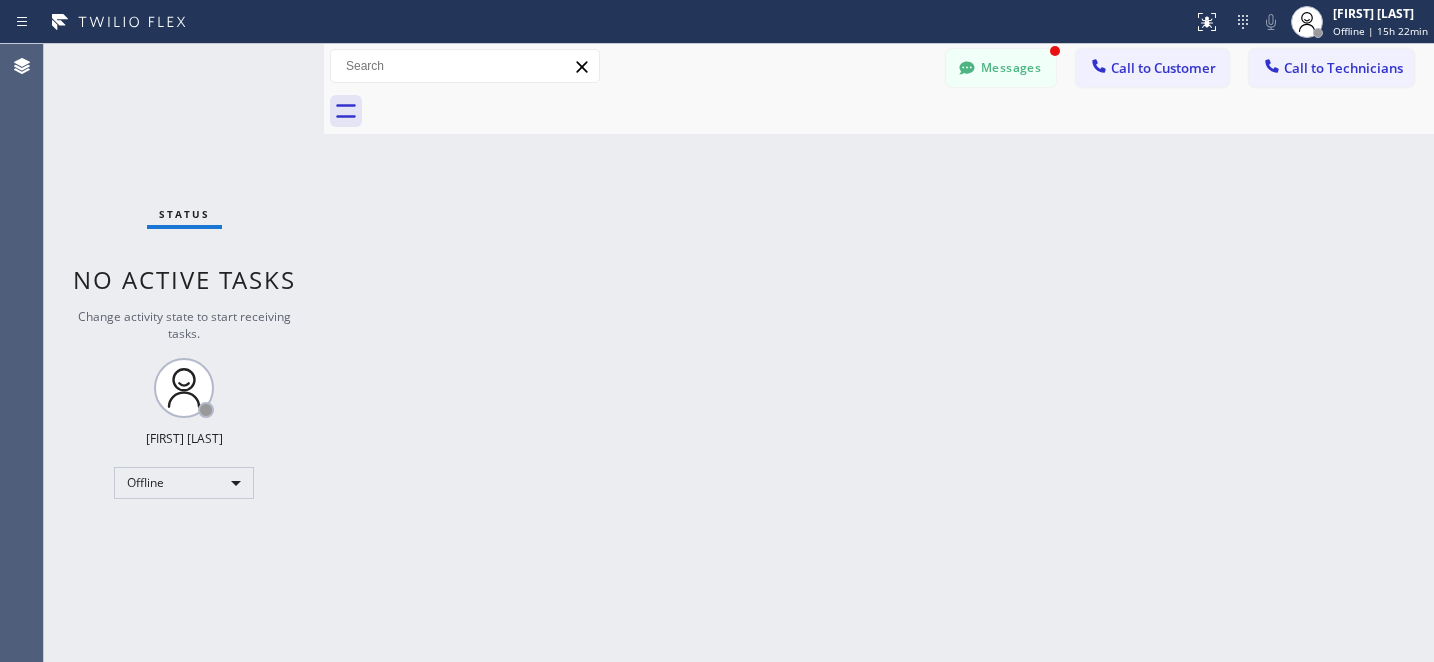 drag, startPoint x: 1001, startPoint y: 78, endPoint x: 525, endPoint y: 334, distance: 540.4739 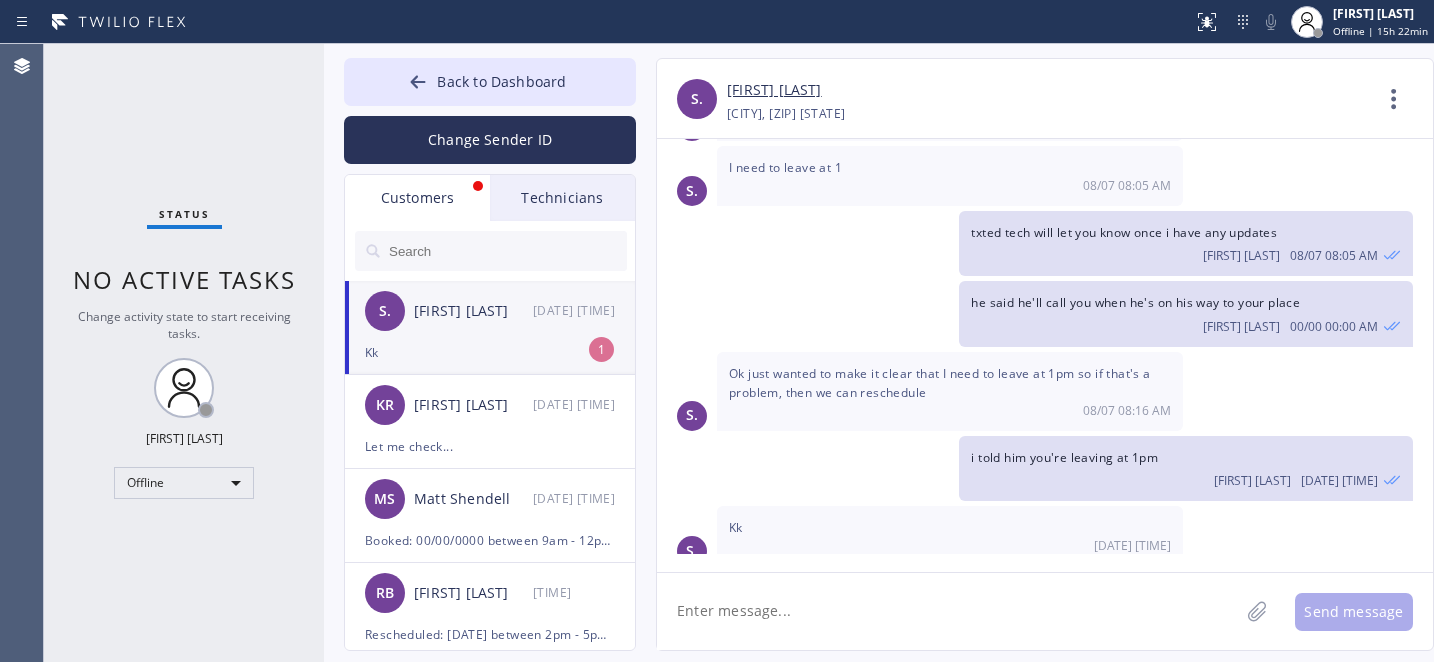 click on "[FIRST] [LAST]. [DATE] [TIME]" at bounding box center (491, 311) 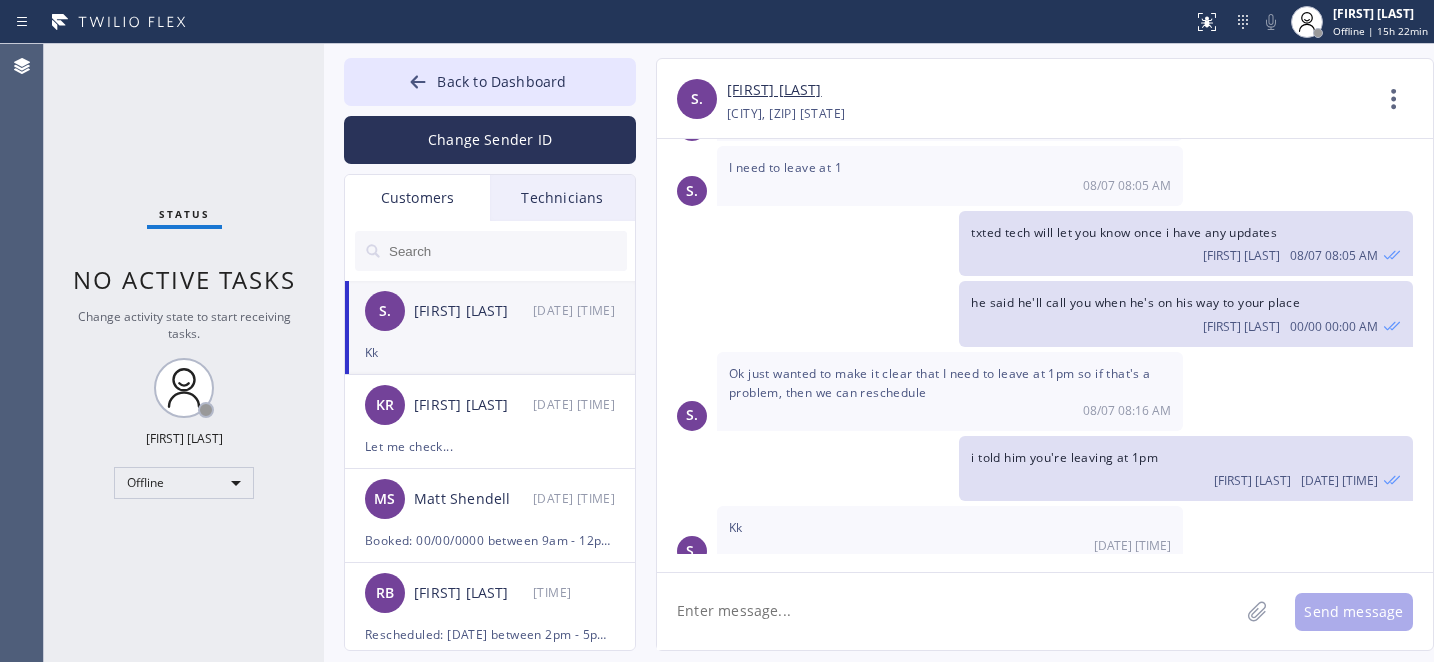 click 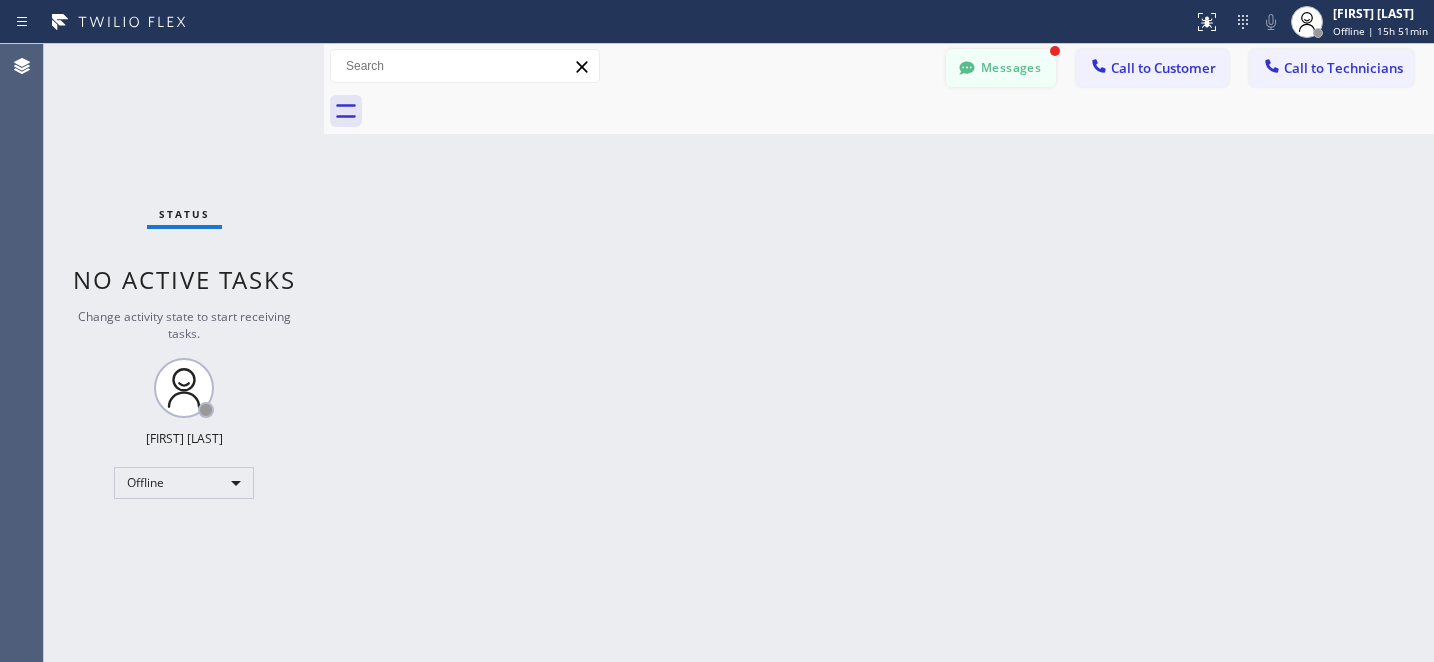 click on "Messages" at bounding box center [1001, 68] 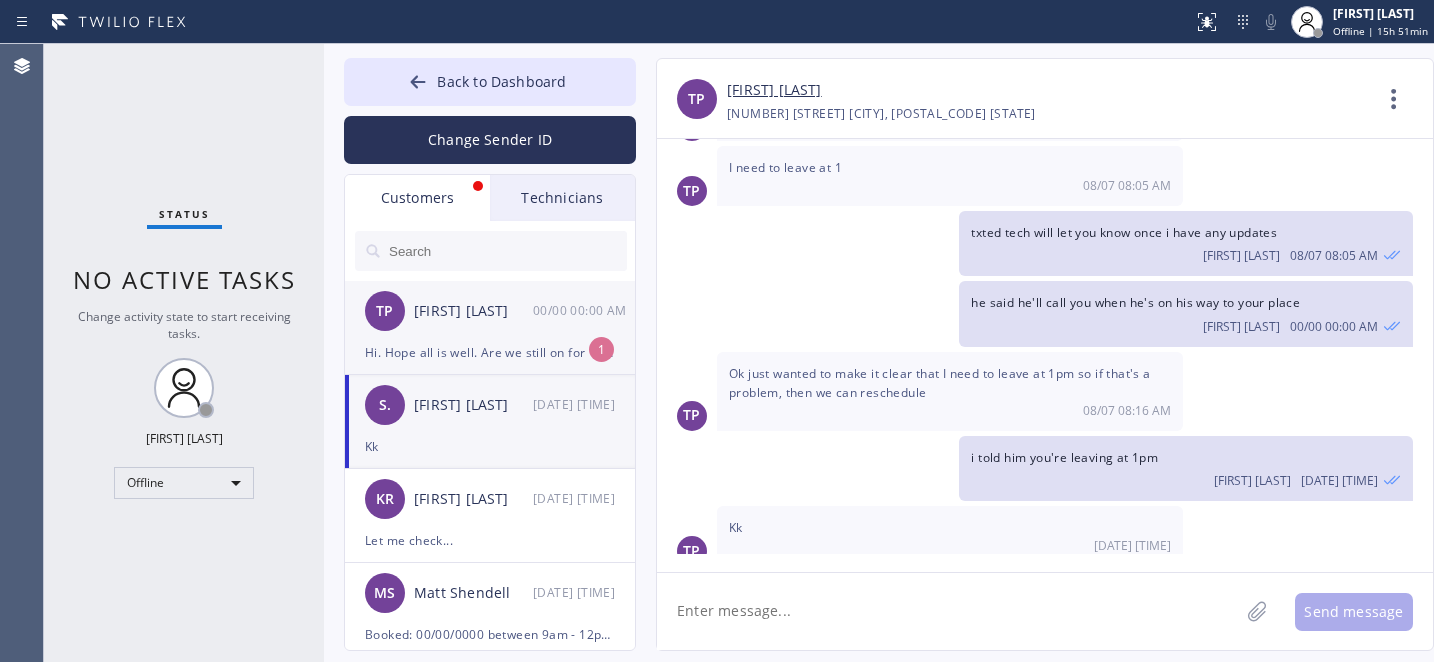 click on "TP [FIRST] [LAST] [MM]/[DD] [TIME]" at bounding box center (491, 311) 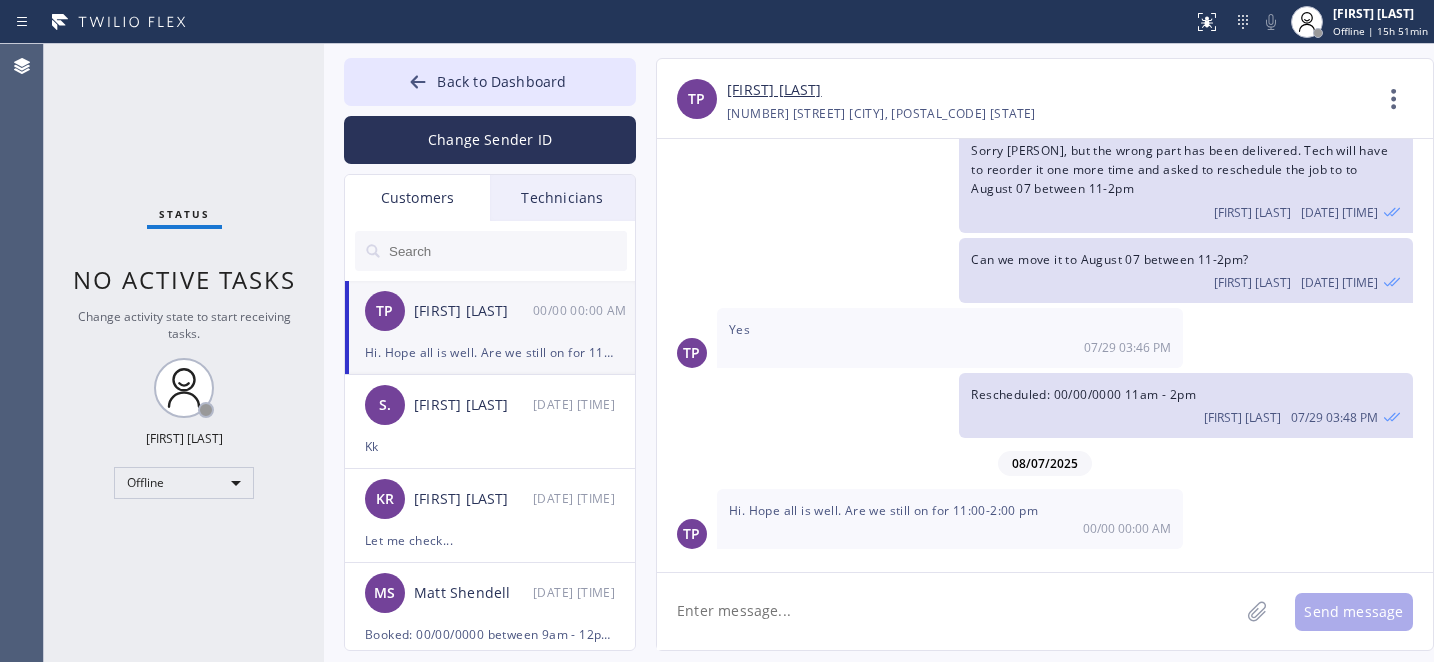 scroll, scrollTop: 1411, scrollLeft: 0, axis: vertical 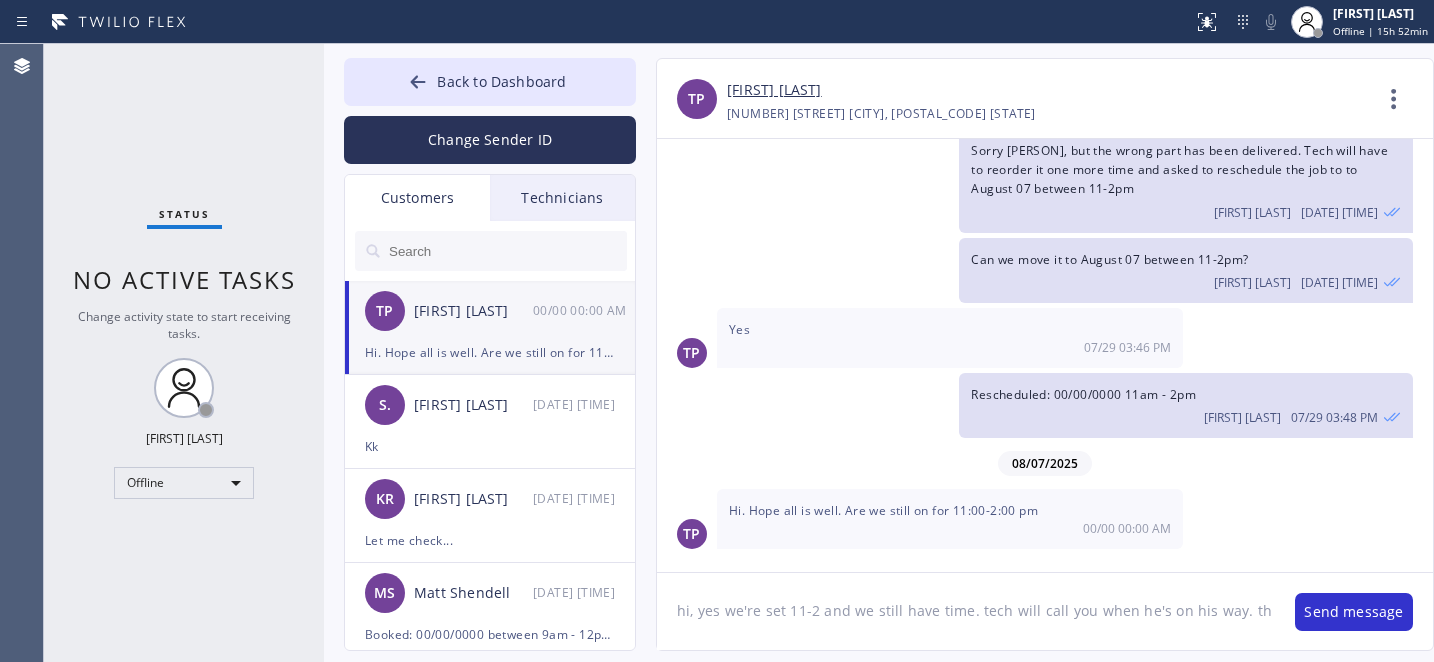 type on "hi, yes we're set 11-2 and we still have time. tech will call you when he's on his way. thx" 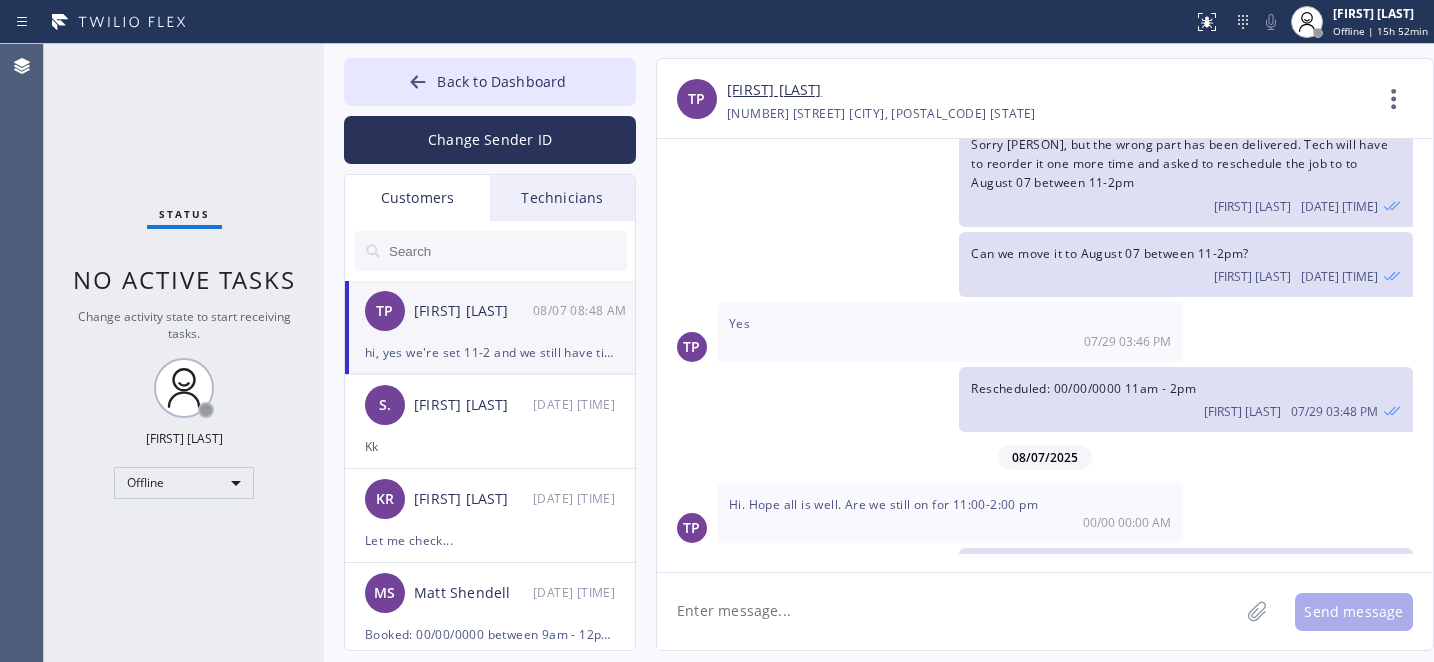 scroll, scrollTop: 1500, scrollLeft: 0, axis: vertical 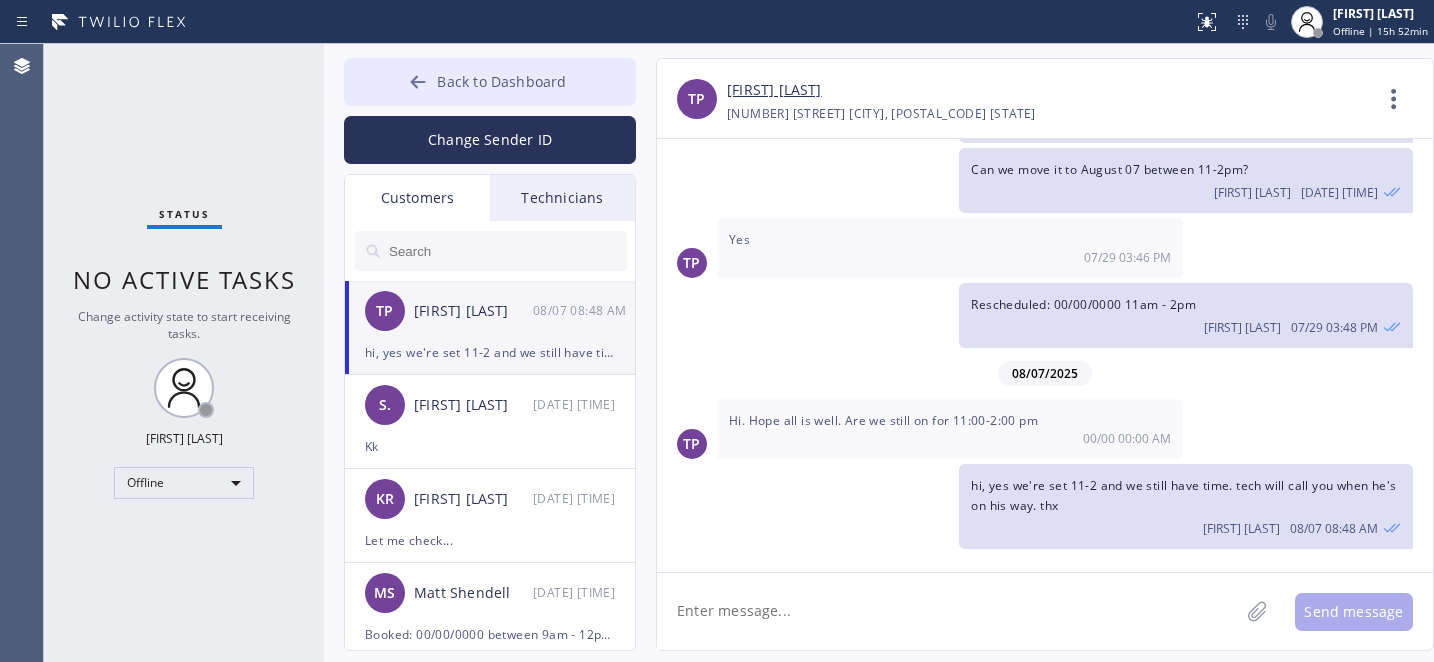 click on "Back to Dashboard" at bounding box center (501, 81) 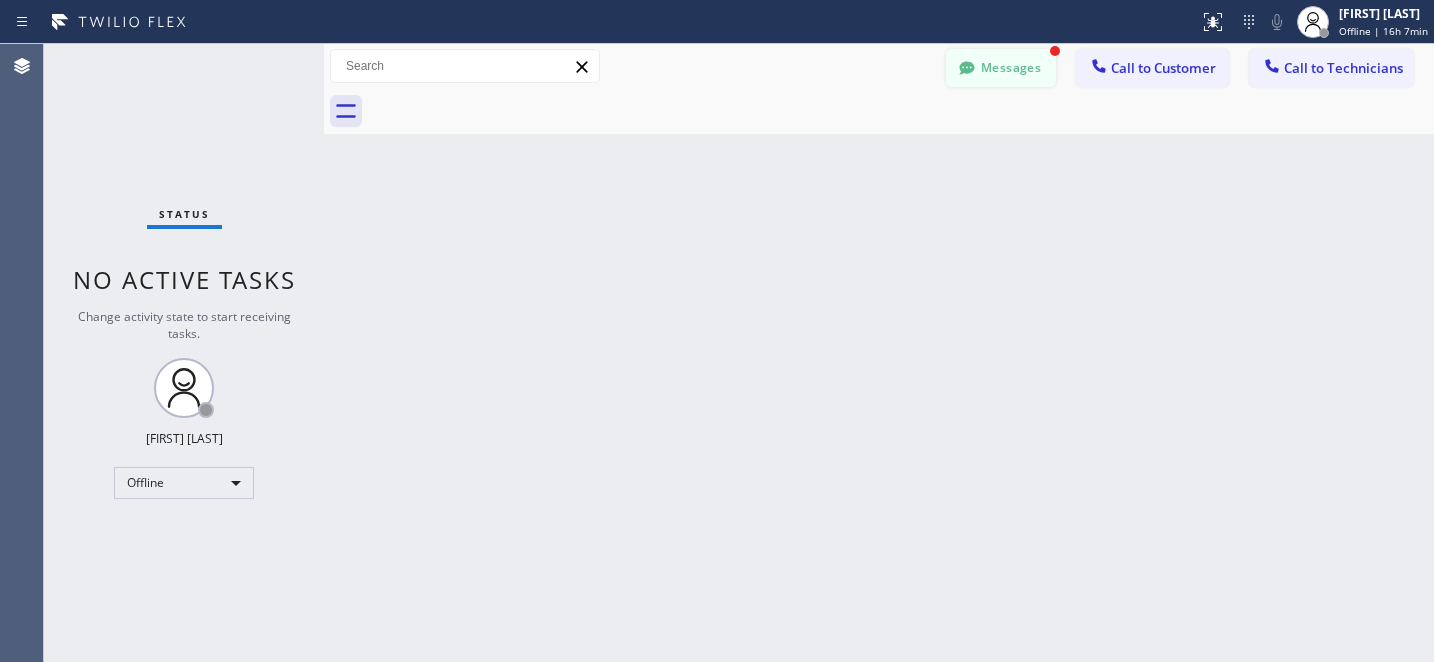 click on "Messages" at bounding box center (1001, 68) 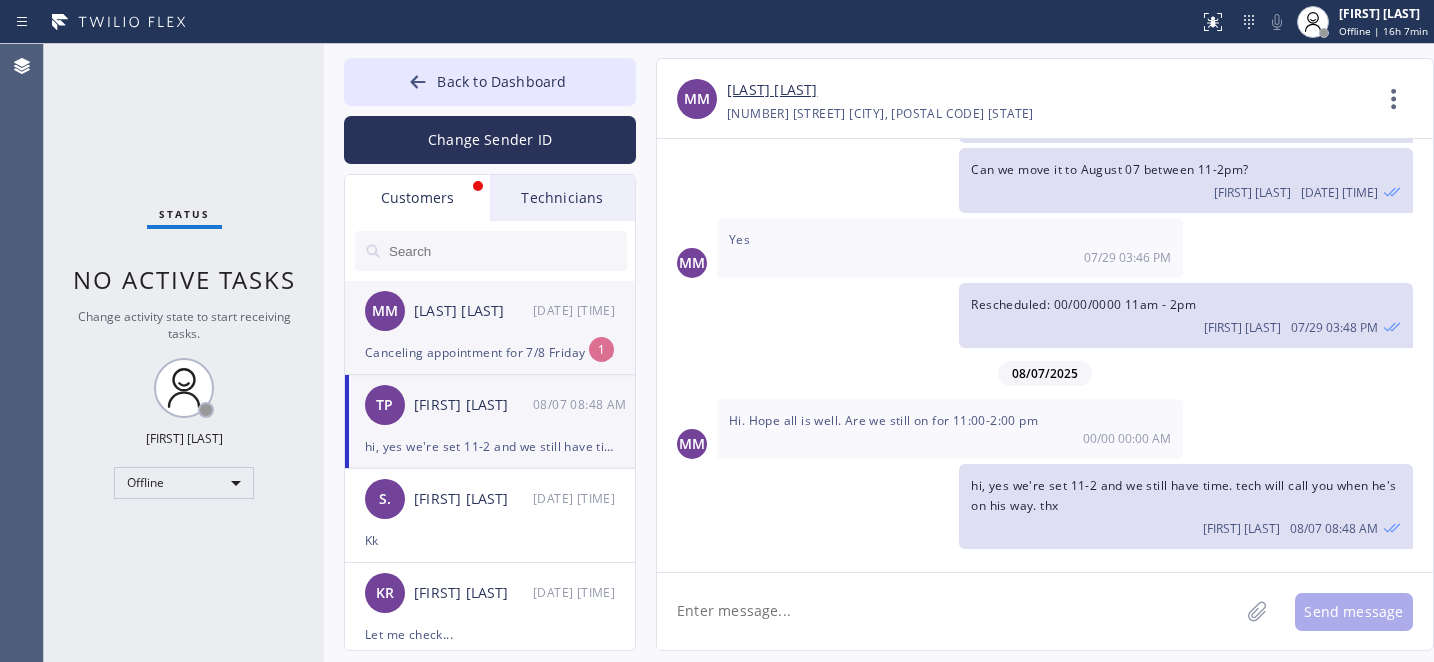 click on "Canceling appointment for 7/8 Friday 10-12.
at [NUMBER] [STREET].
Will have to reschedule when i know i can make it.
Cancelling Appointment!" at bounding box center (490, 352) 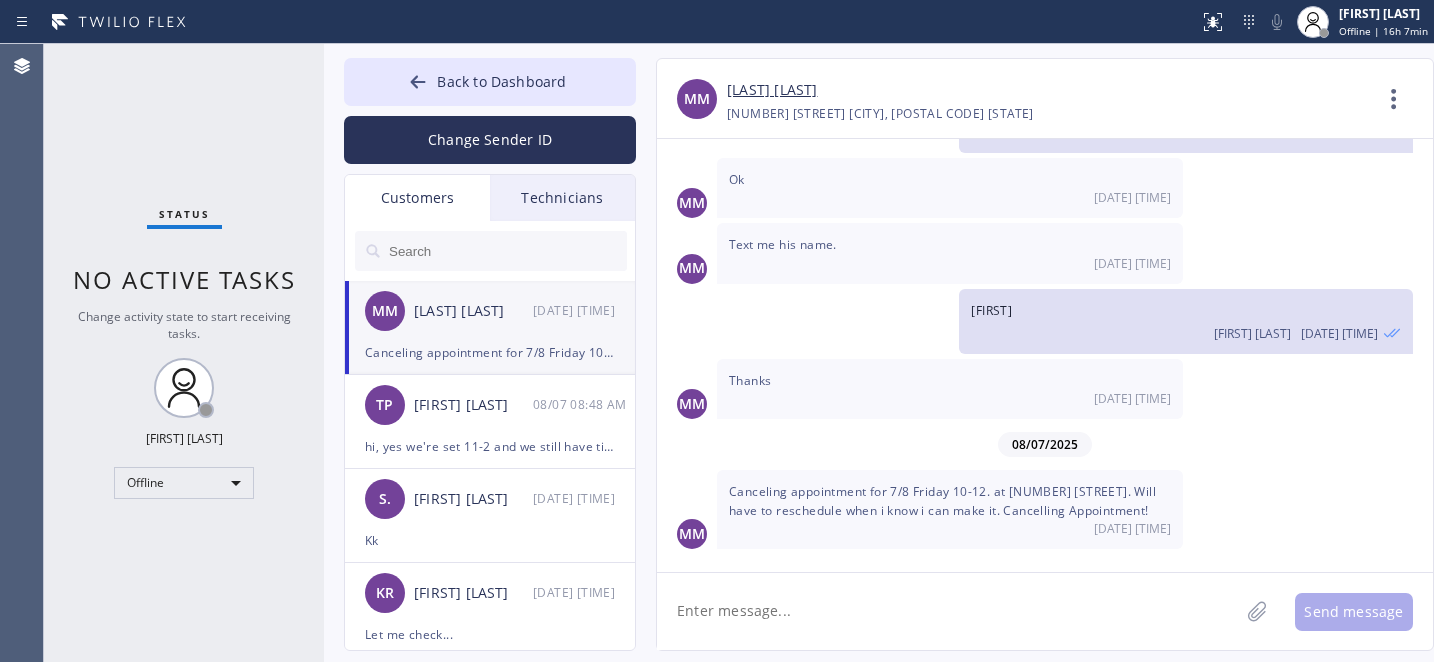 scroll, scrollTop: 285, scrollLeft: 0, axis: vertical 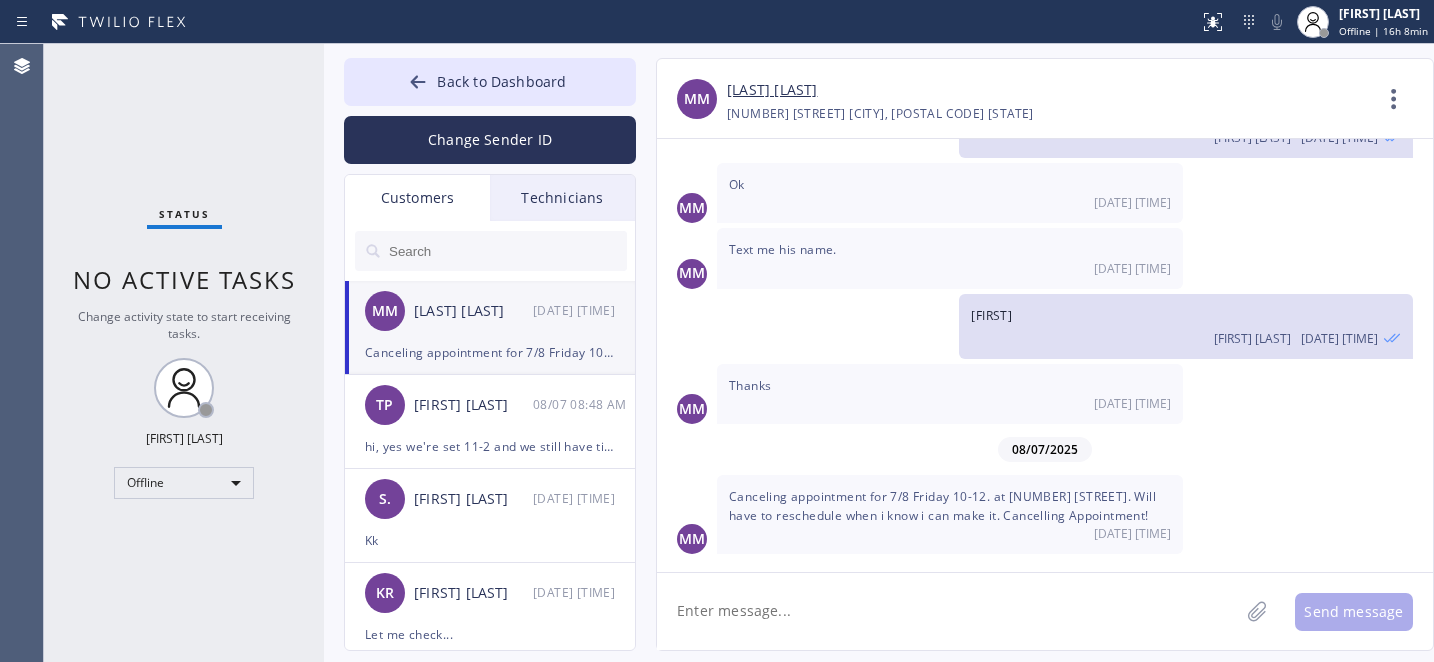 click 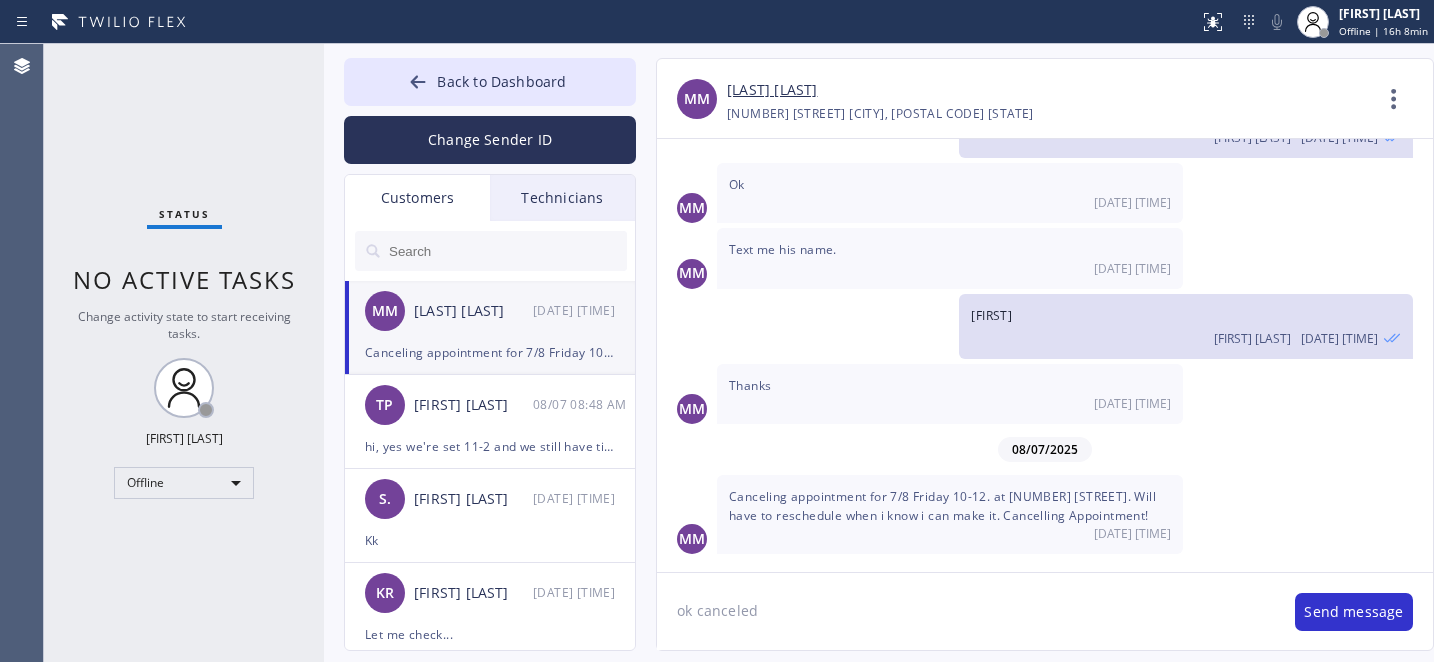 type on "ok canceled" 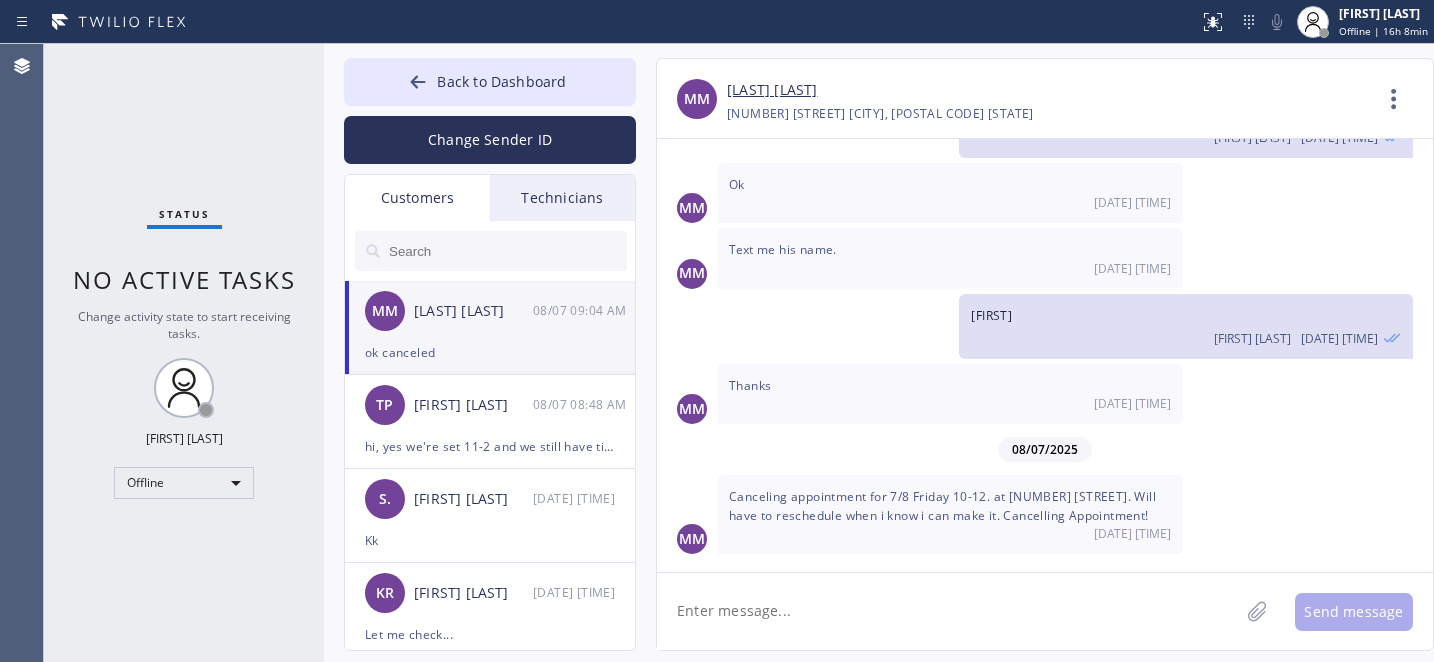 scroll, scrollTop: 355, scrollLeft: 0, axis: vertical 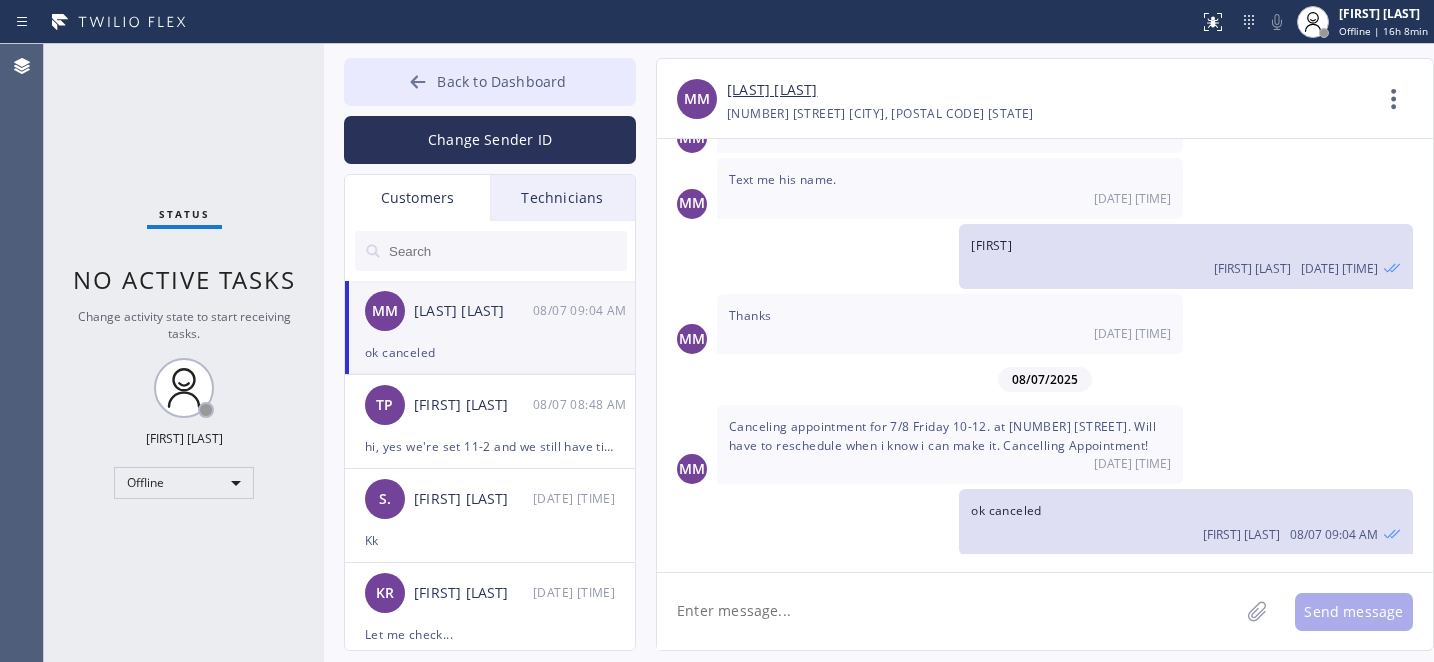 click on "Back to Dashboard" at bounding box center [490, 82] 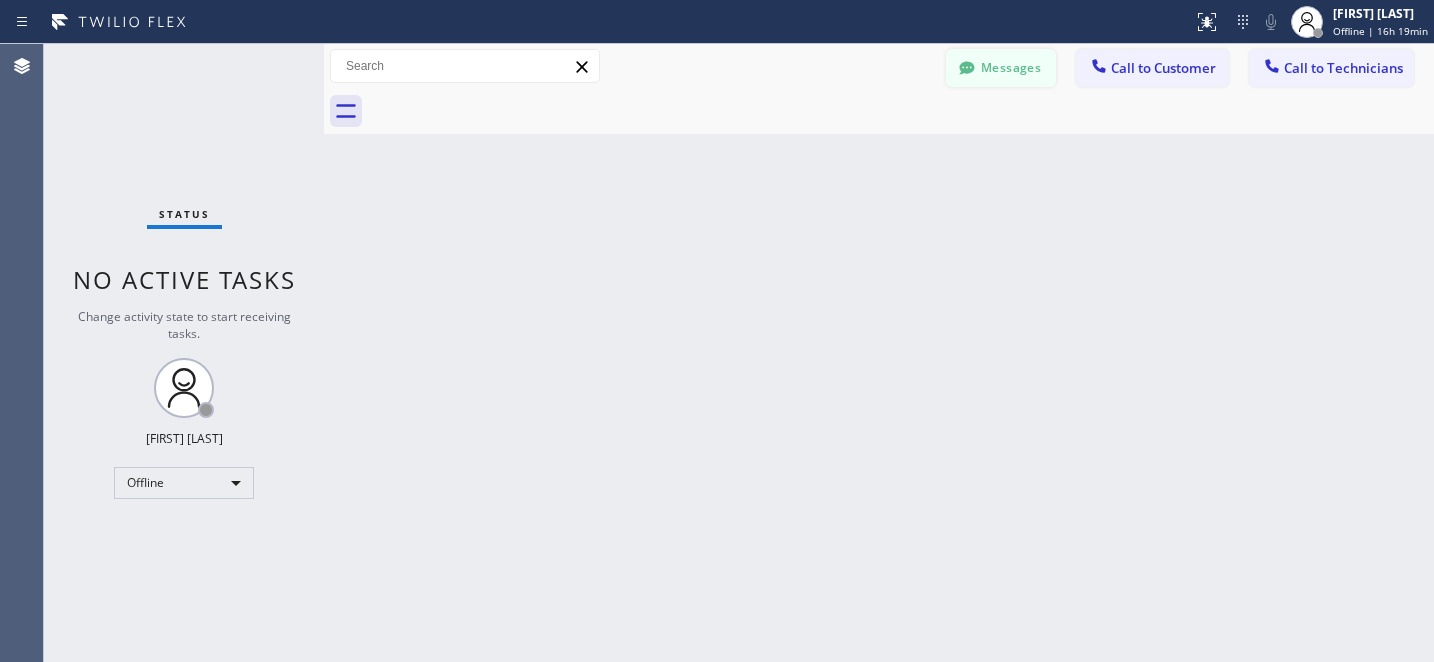 click on "Messages" at bounding box center (1001, 68) 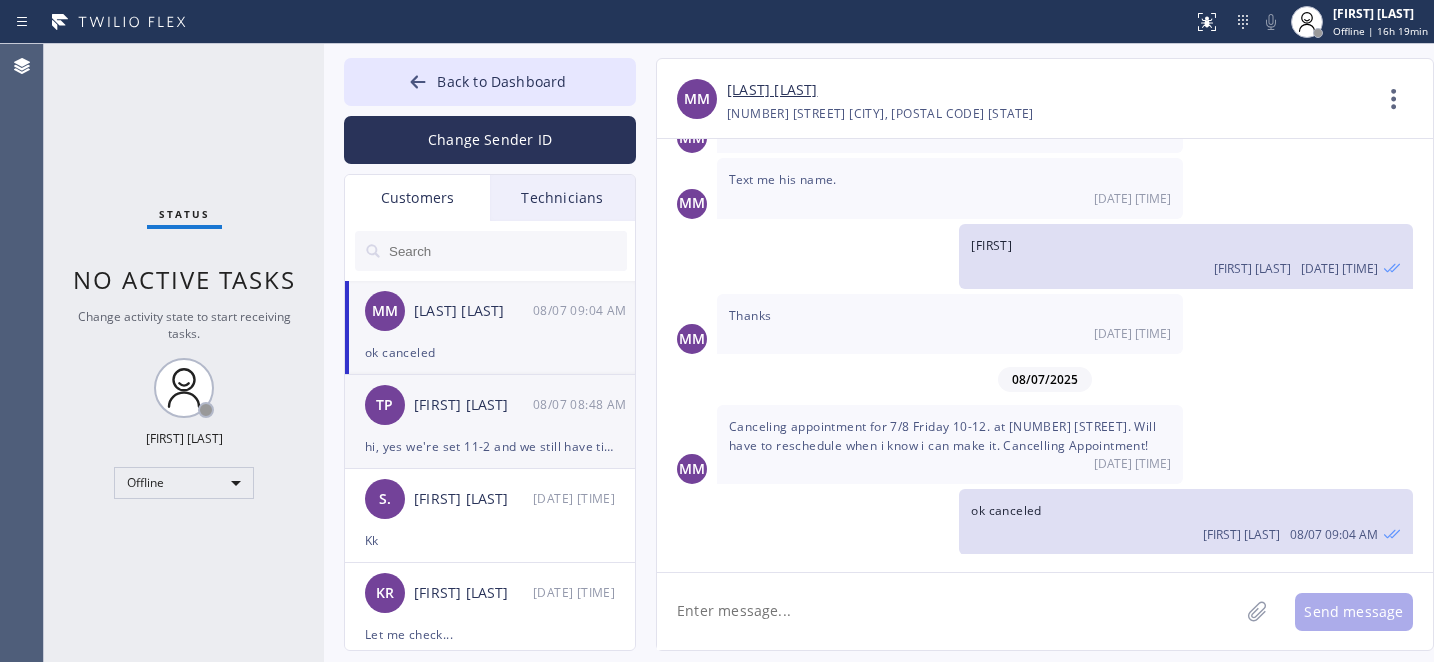 click on "[FIRST] [LAST]" at bounding box center (473, 405) 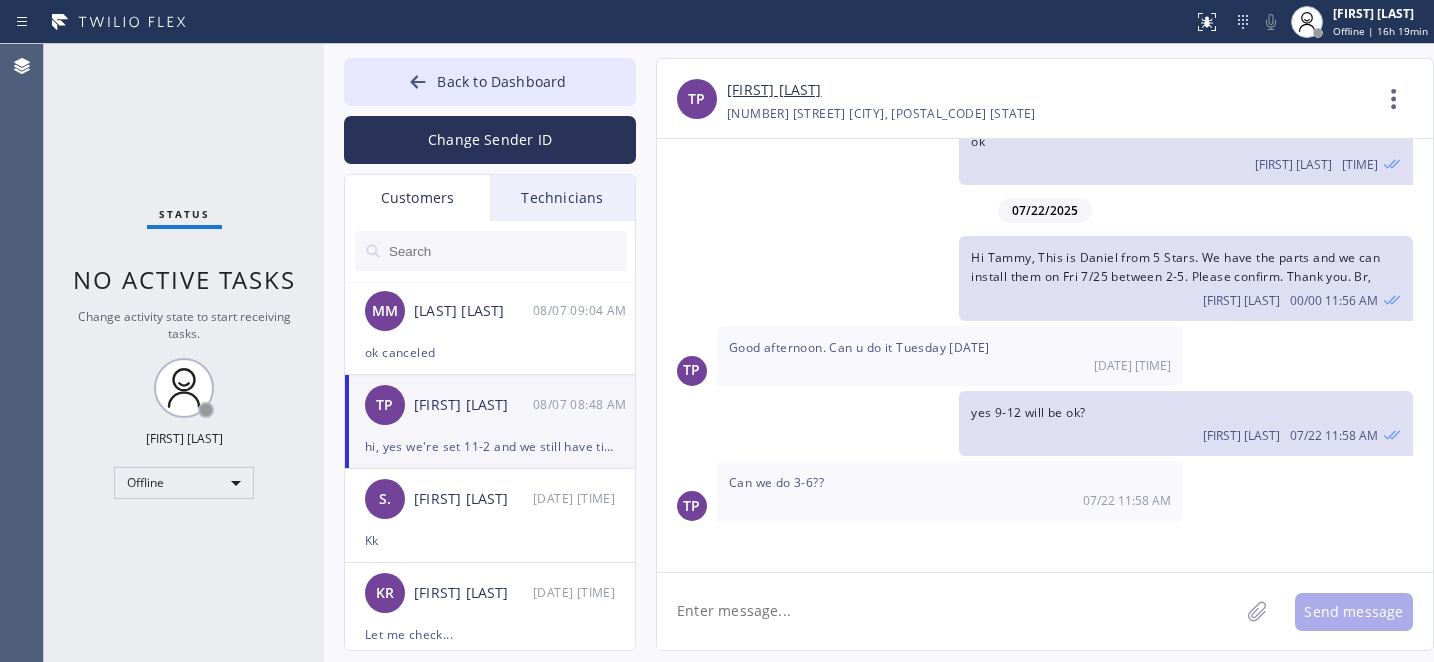 scroll, scrollTop: 1500, scrollLeft: 0, axis: vertical 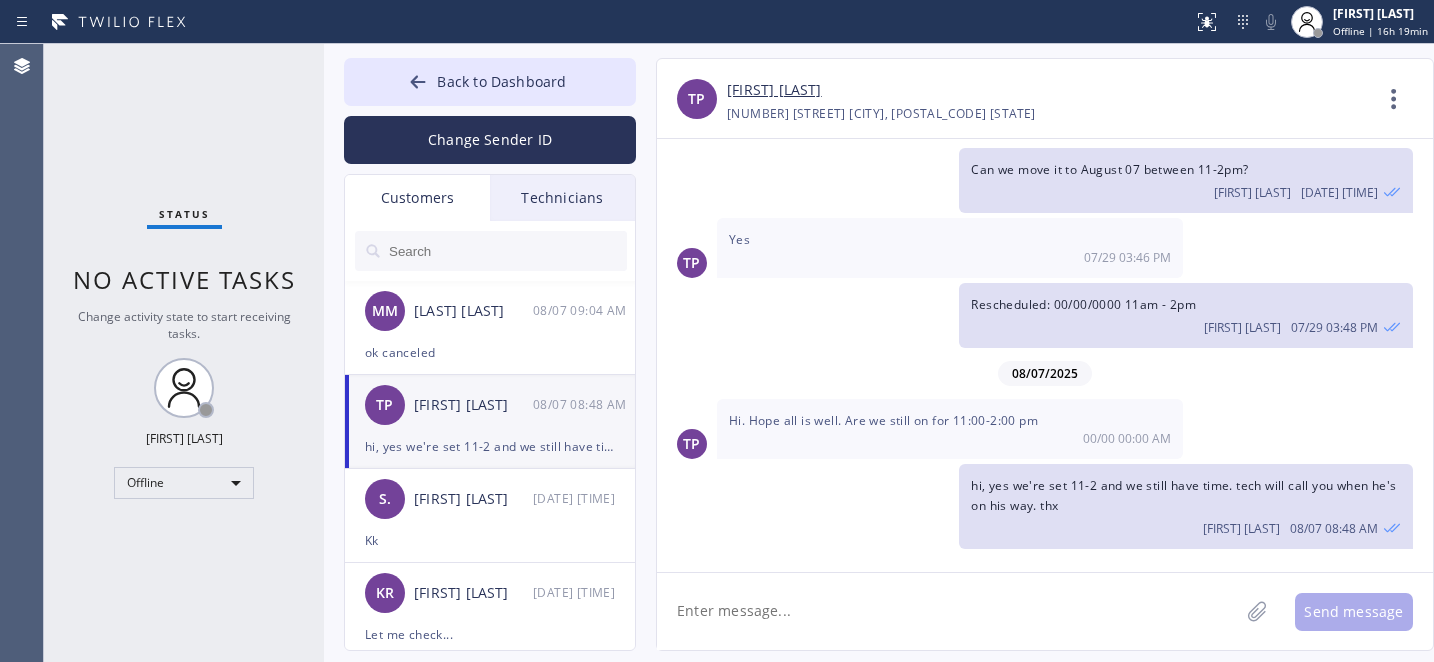 click 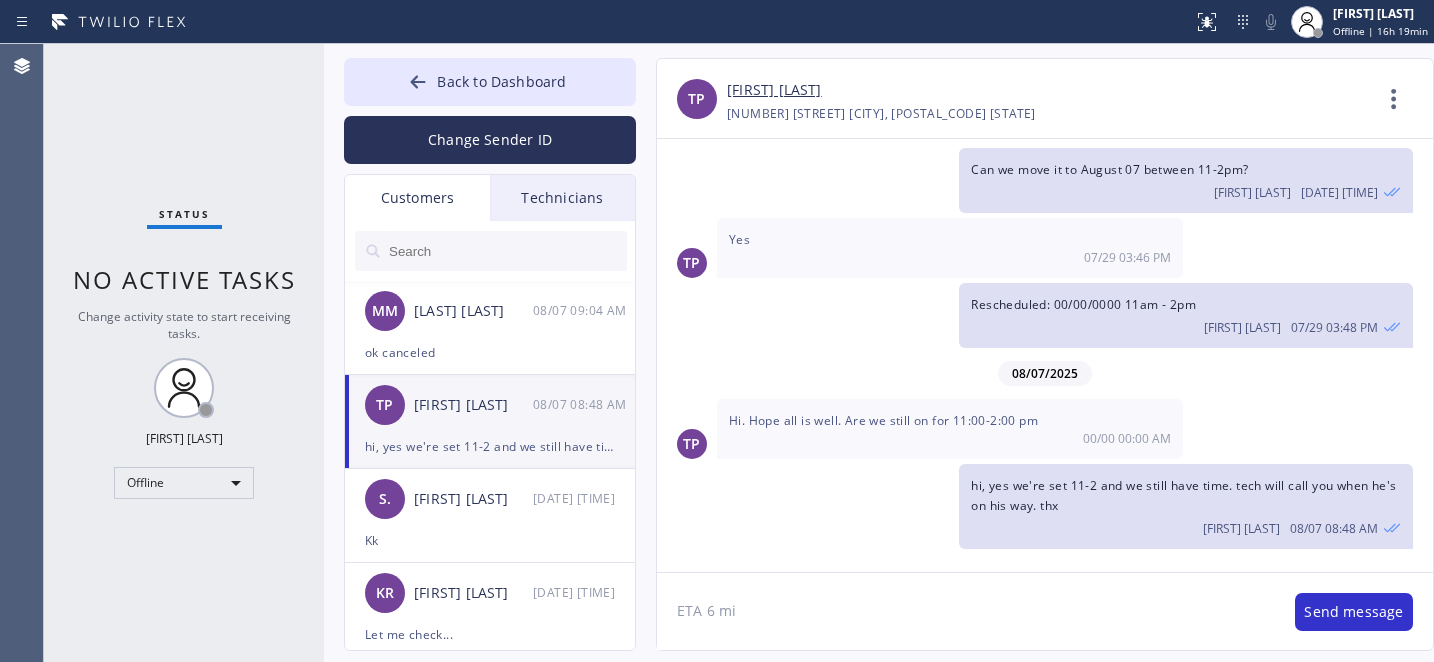 type on "ETA 6 min" 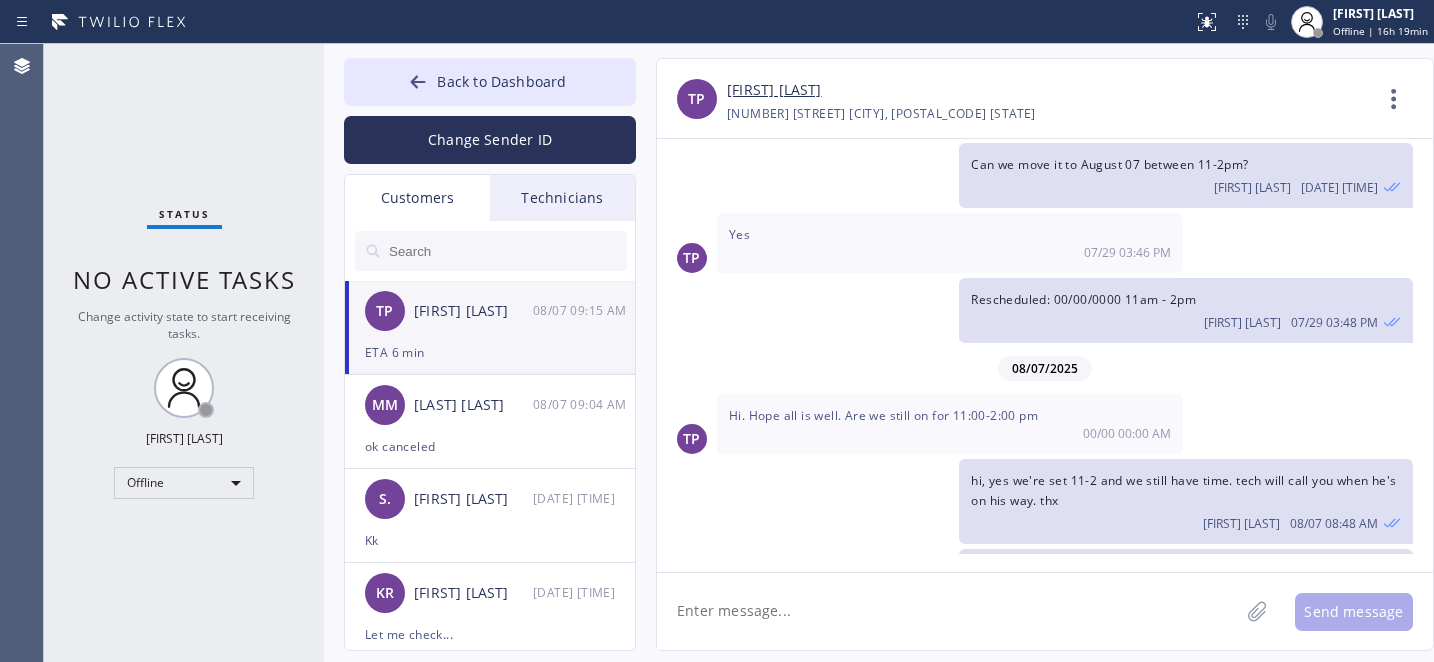 scroll, scrollTop: 1570, scrollLeft: 0, axis: vertical 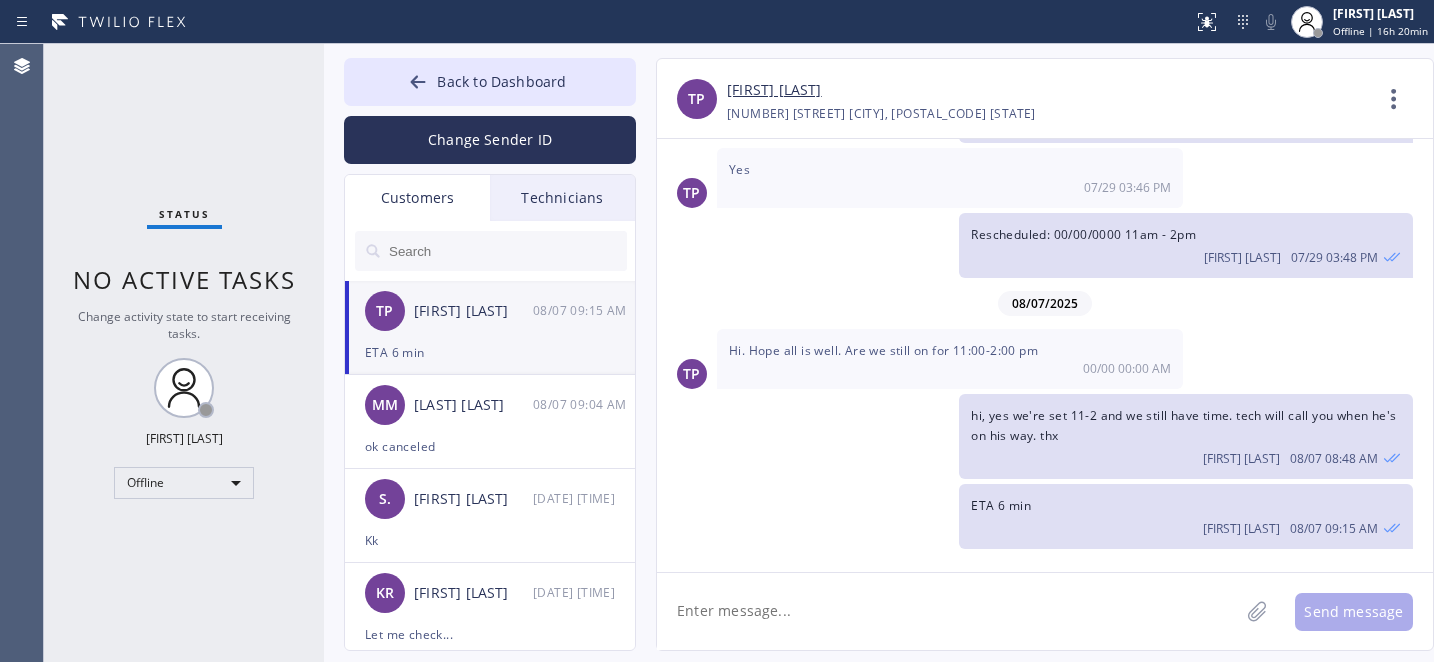 click 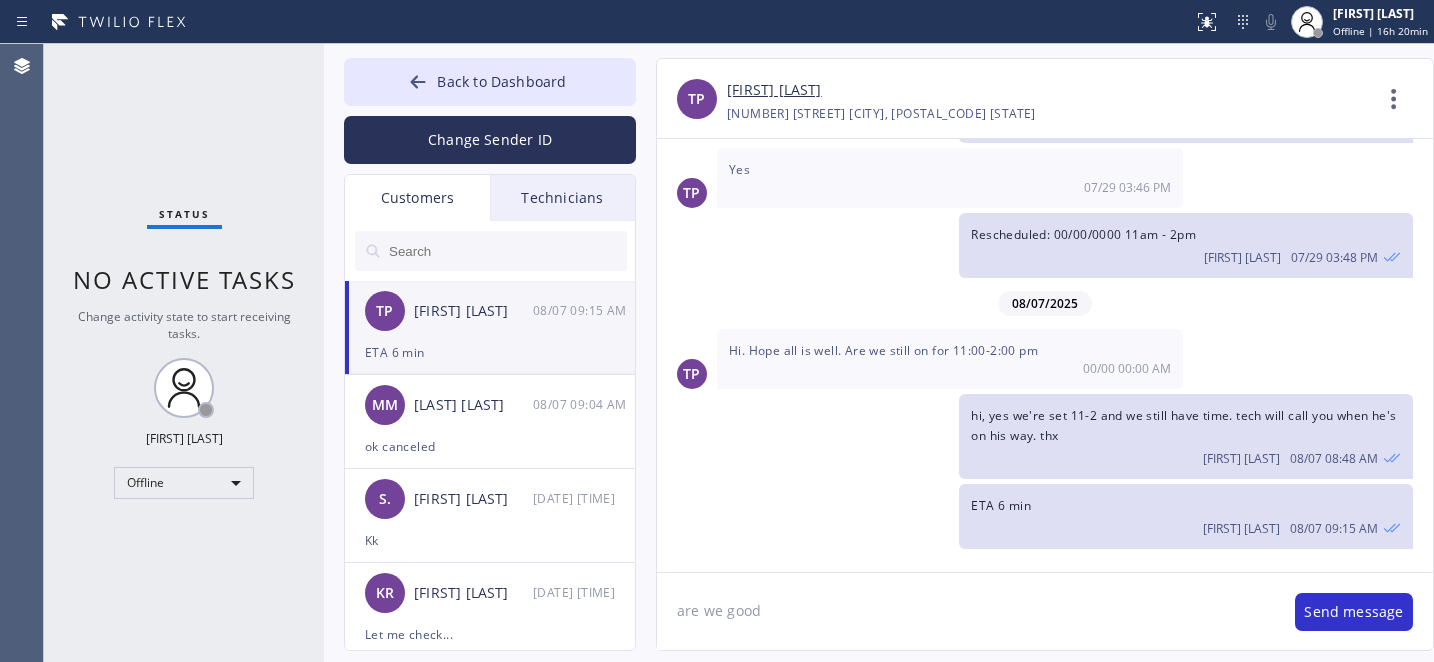 type on "are we good?" 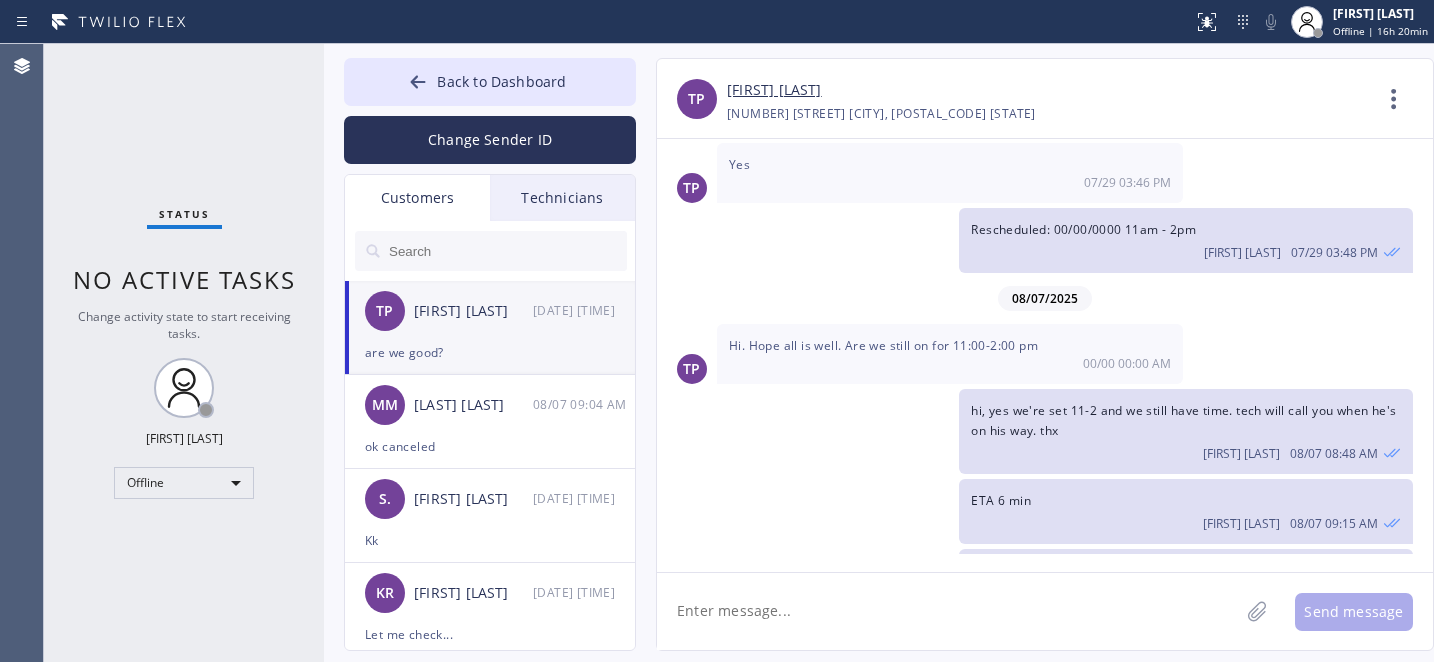 scroll, scrollTop: 1639, scrollLeft: 0, axis: vertical 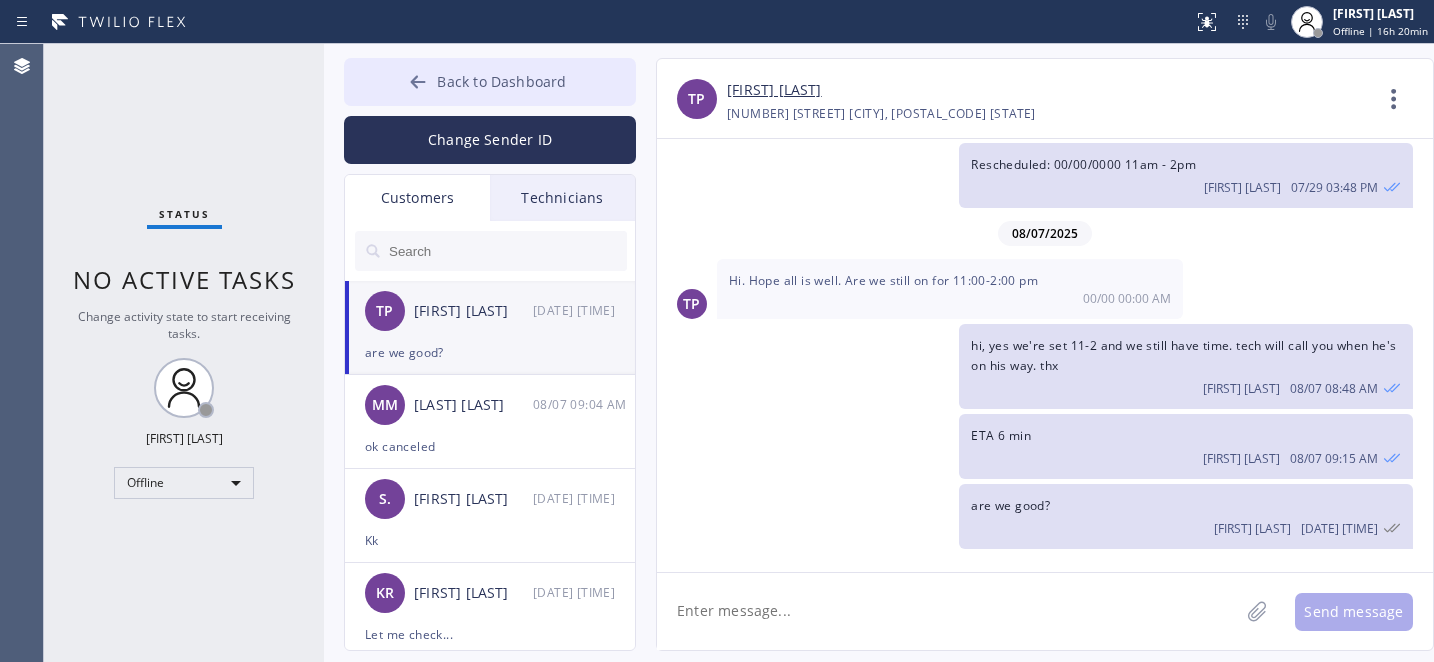 click on "Back to Dashboard" at bounding box center (490, 82) 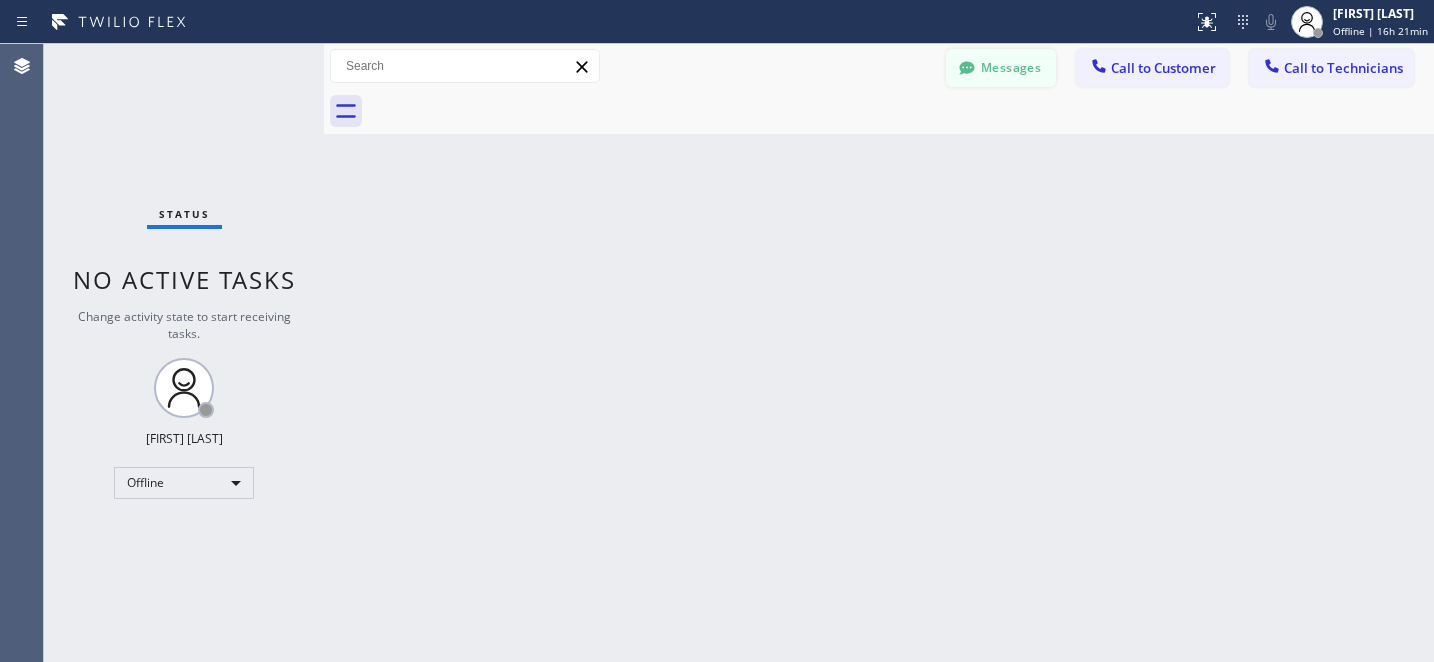 click on "Messages" at bounding box center [1001, 68] 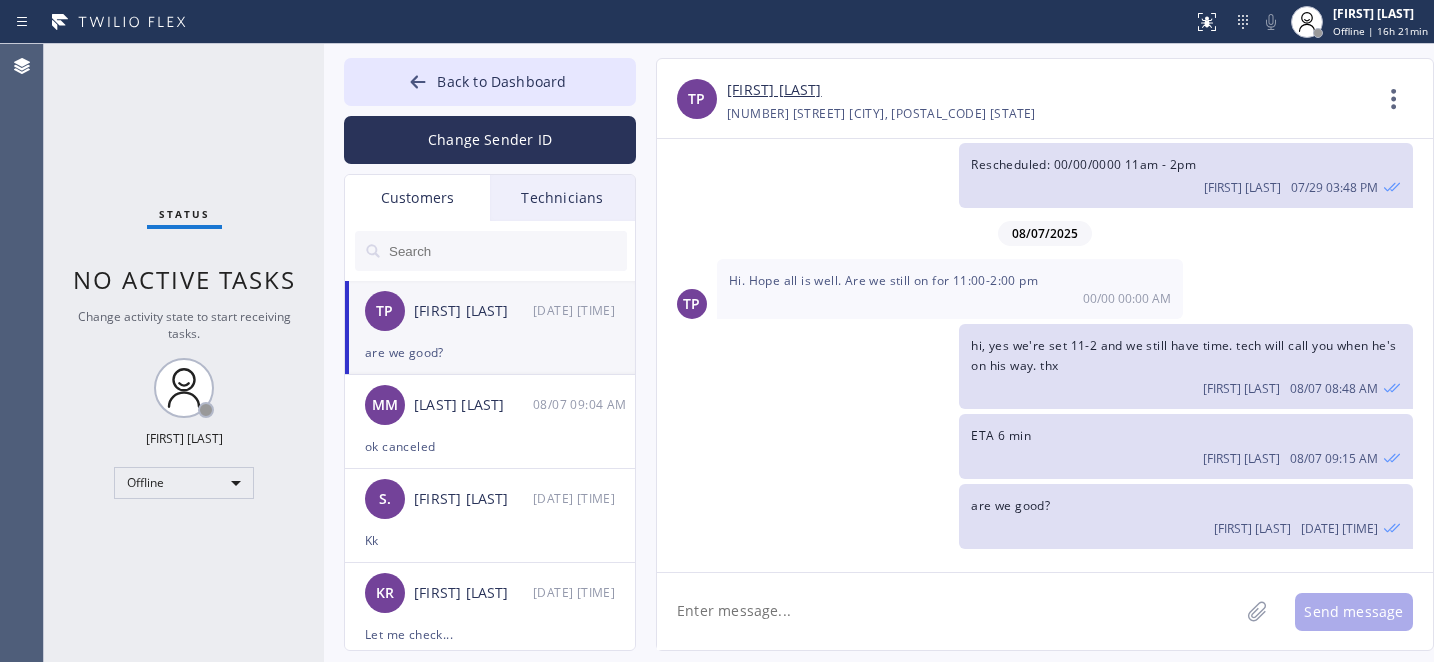 click on "TP [FIRST] [LAST] [DATE] [TIME]" at bounding box center [491, 311] 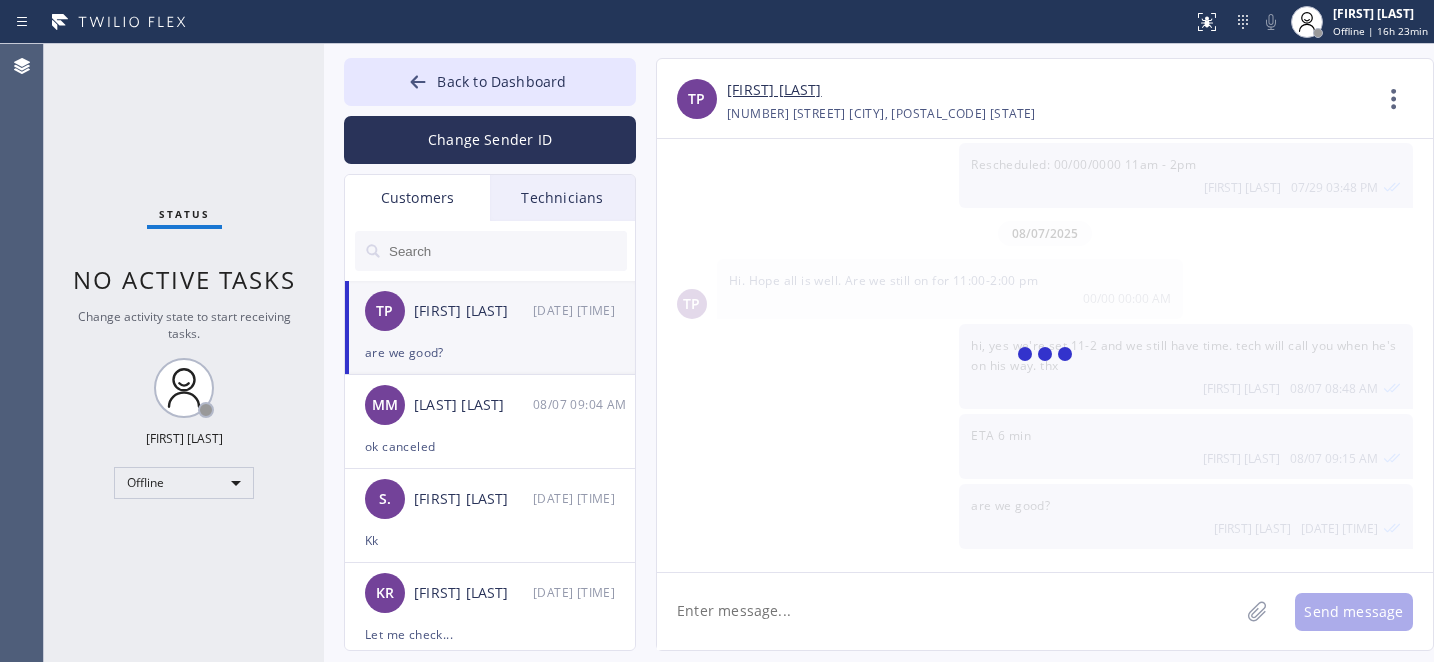 click on "TP [FIRST] [LAST] [DATE] [TIME]" at bounding box center (491, 311) 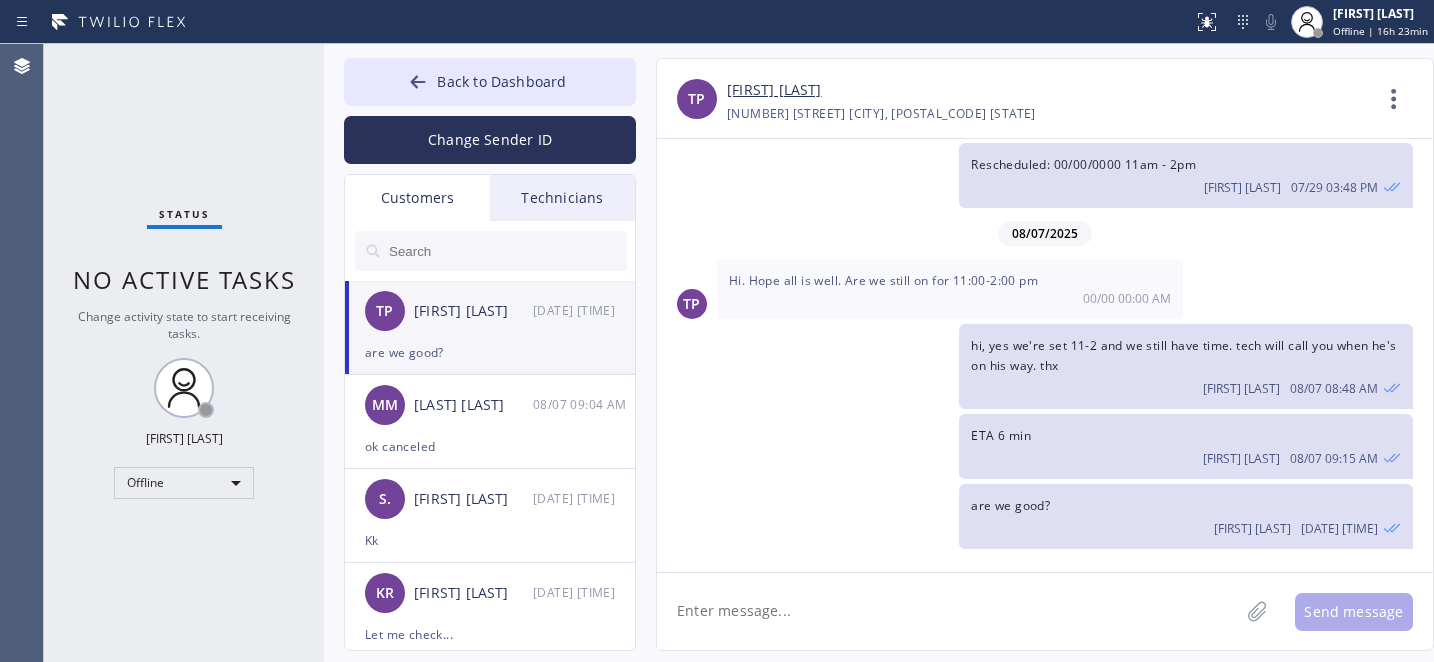 click on "are we good?" at bounding box center (490, 352) 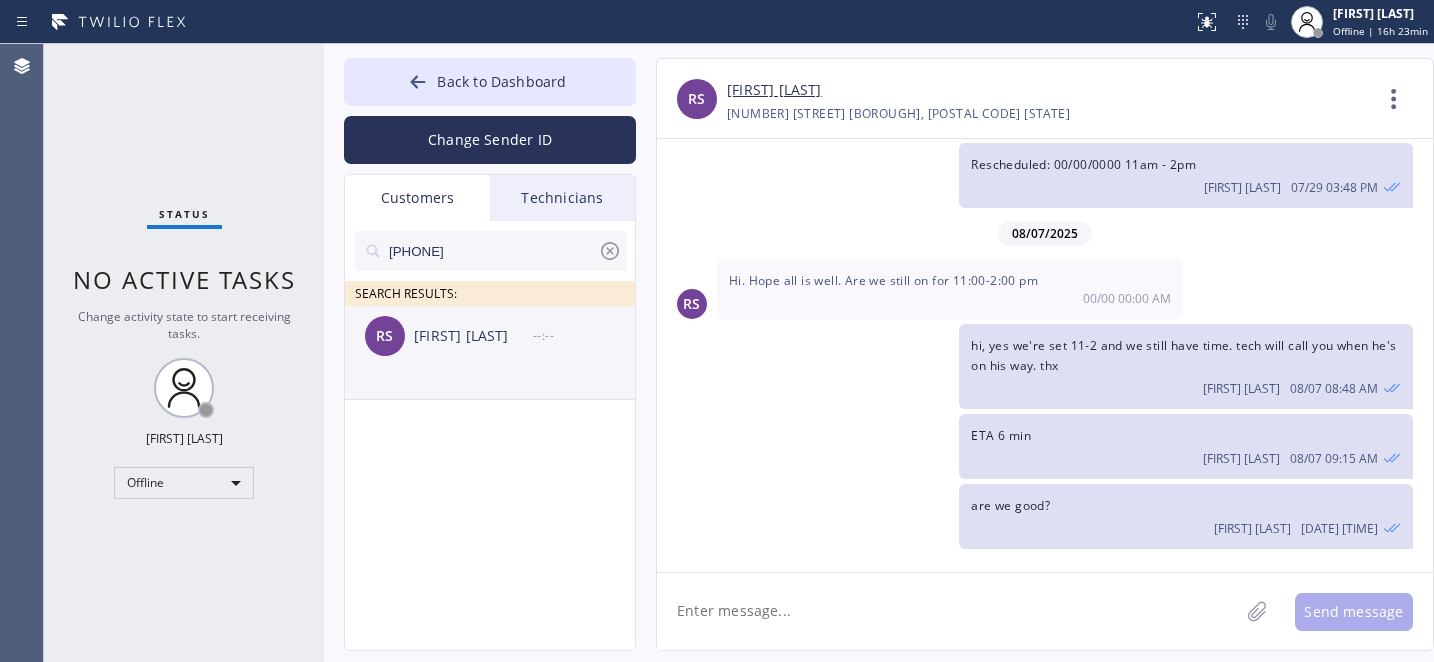 click on "[NAME] [NAME] --:--" at bounding box center (491, 336) 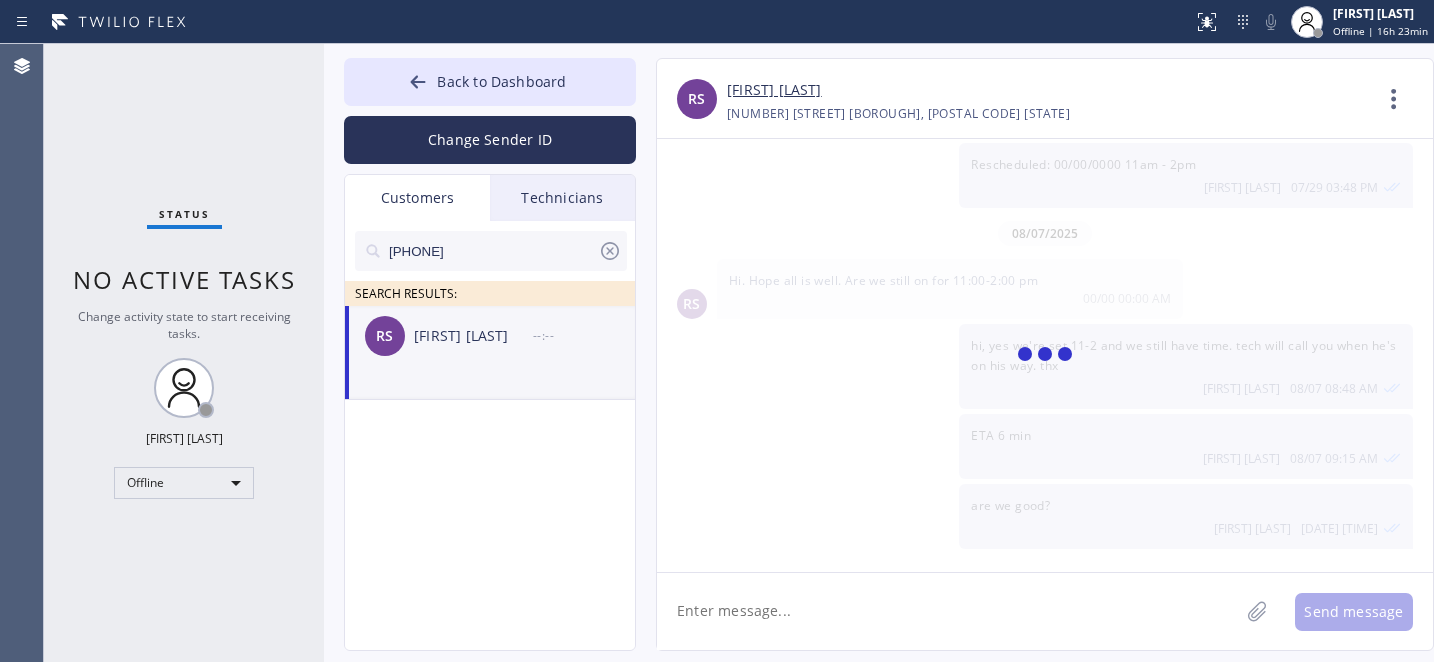 scroll, scrollTop: 0, scrollLeft: 0, axis: both 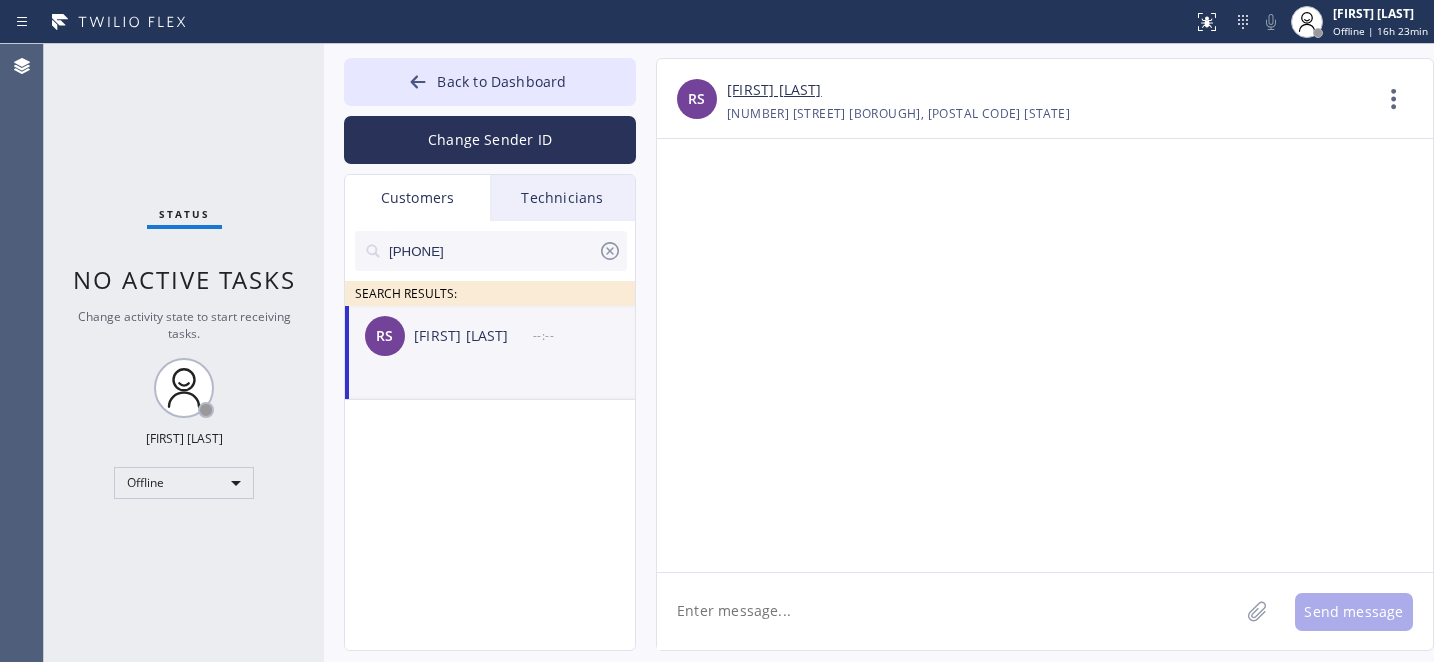 click 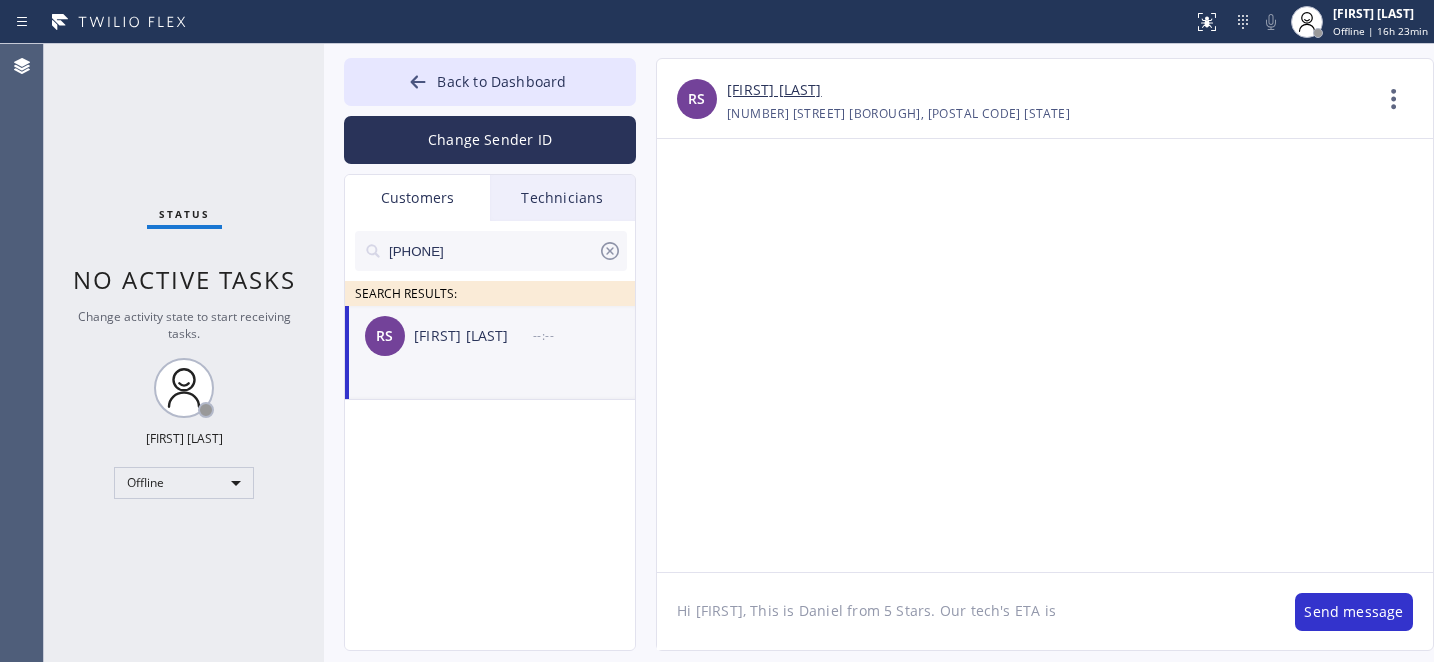 paste on "2:30 pm" 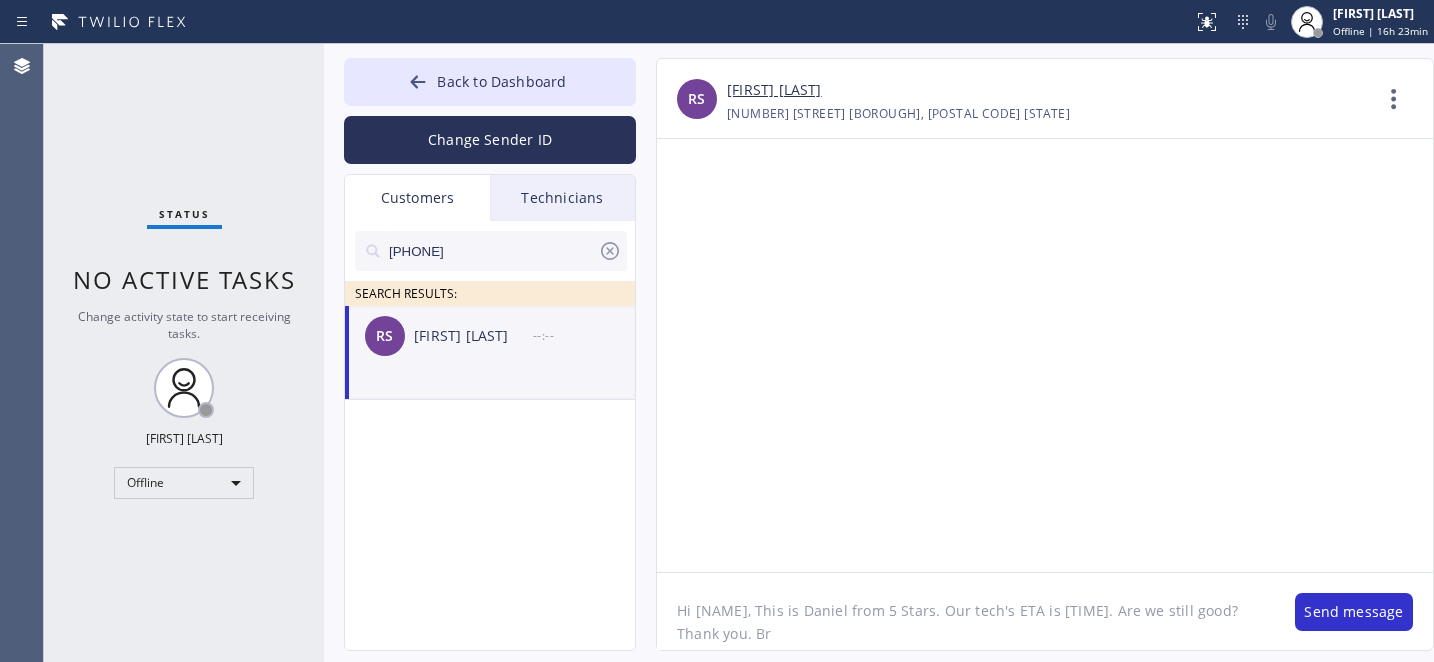 type on "Hi [FIRST], This is Daniel from 5 Stars. Our tech's ETA is 2:30 pm. Are we still good? Thank you. Br," 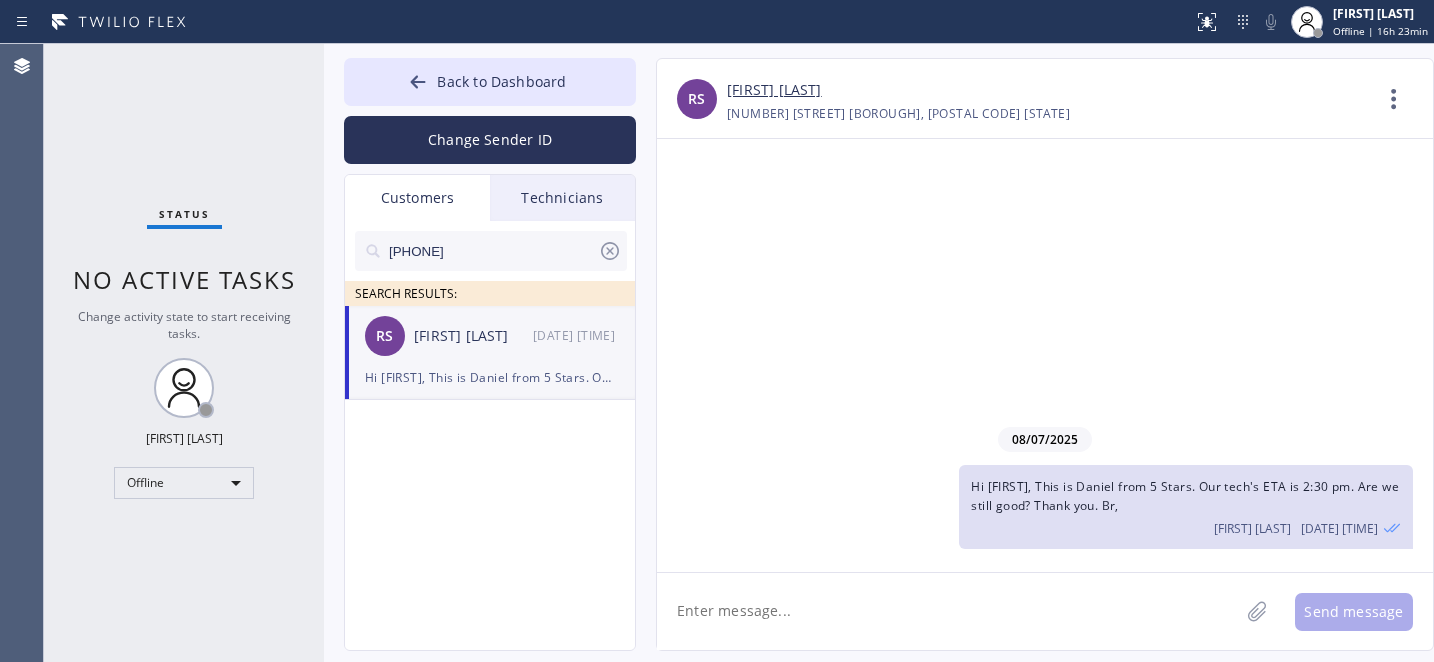 click 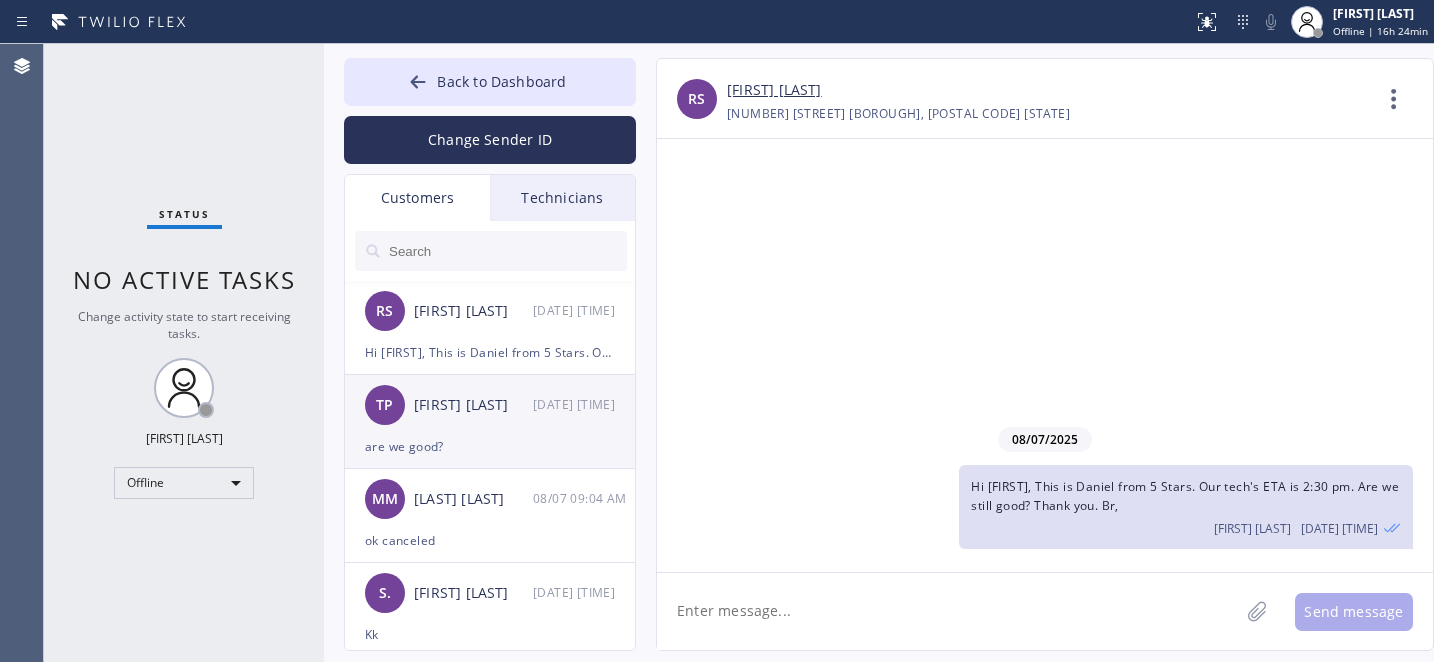click on "TP [FIRST] [LAST] [DATE] [TIME]" at bounding box center [491, 405] 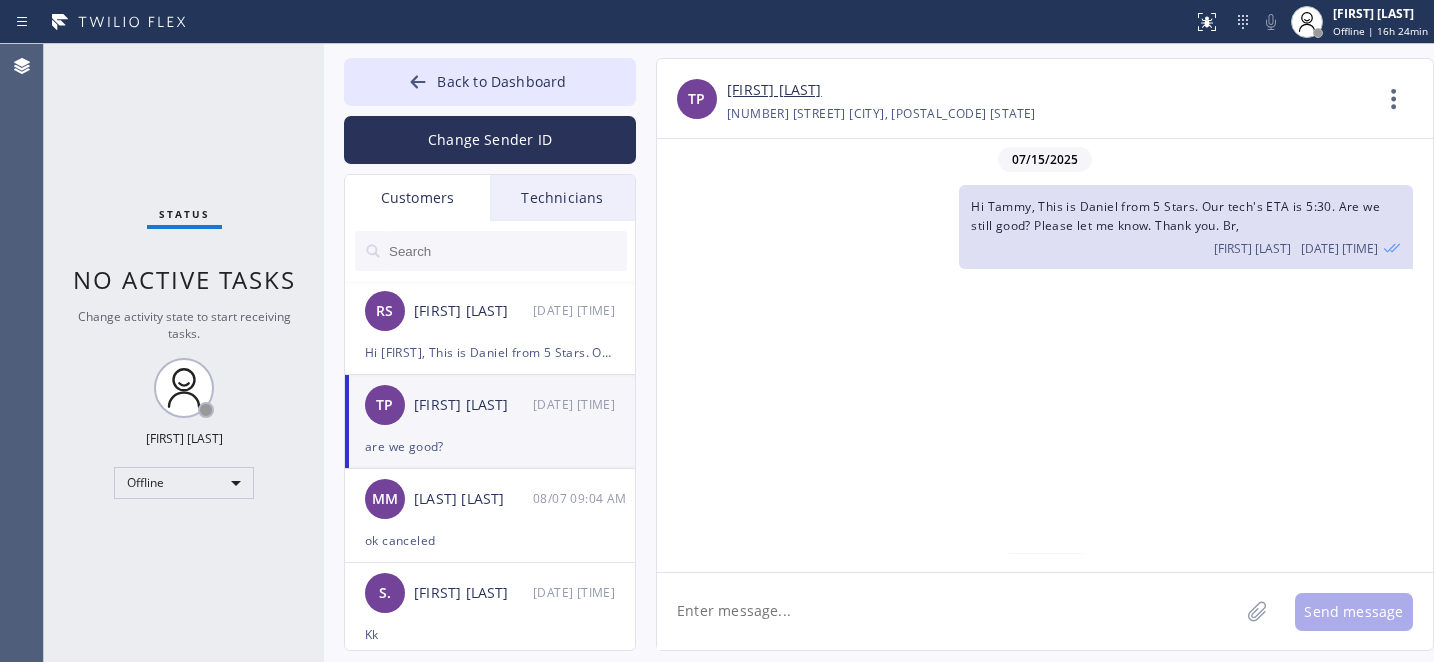 click 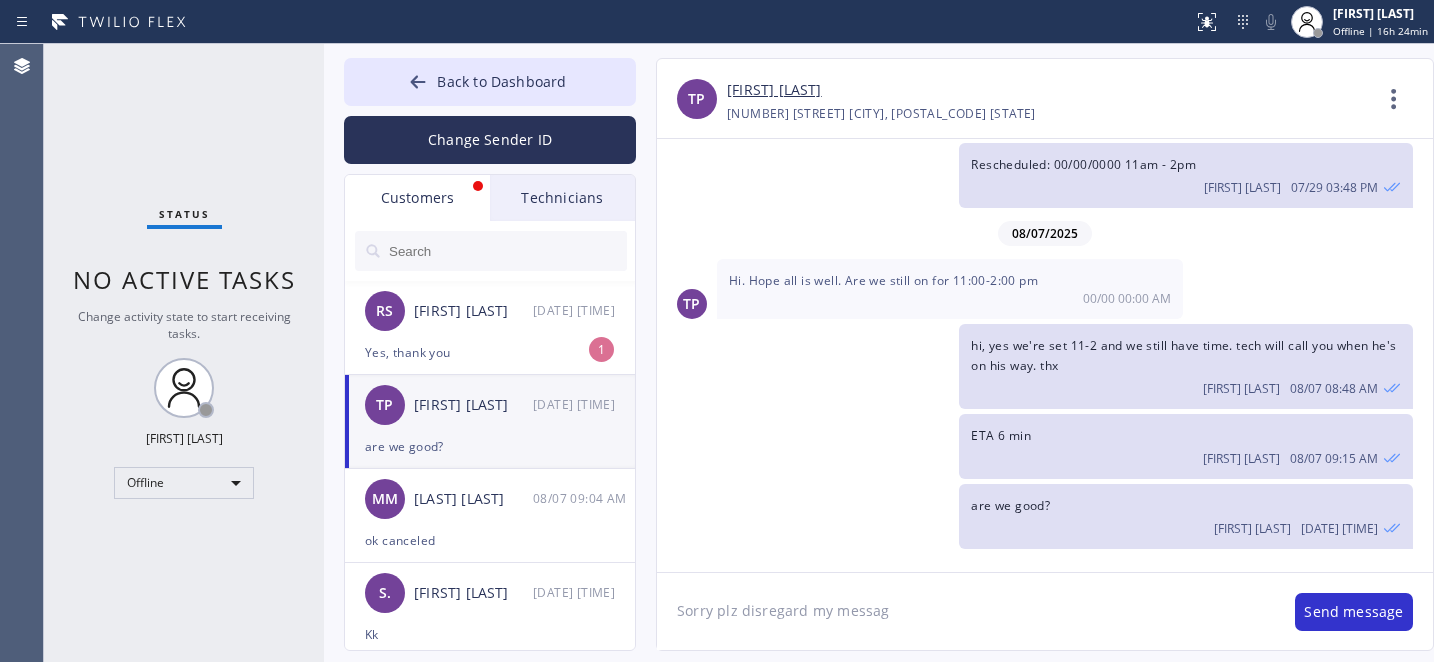 type on "Sorry plz disregard my message" 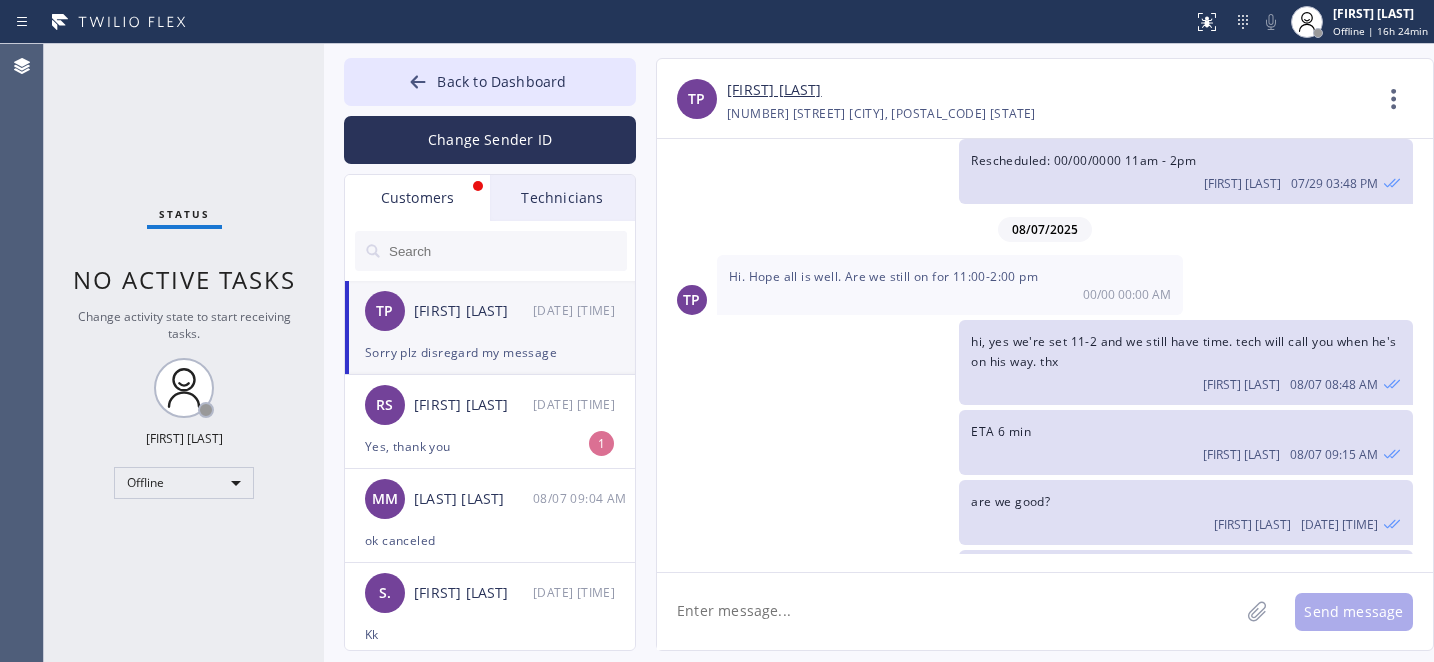 scroll, scrollTop: 1709, scrollLeft: 0, axis: vertical 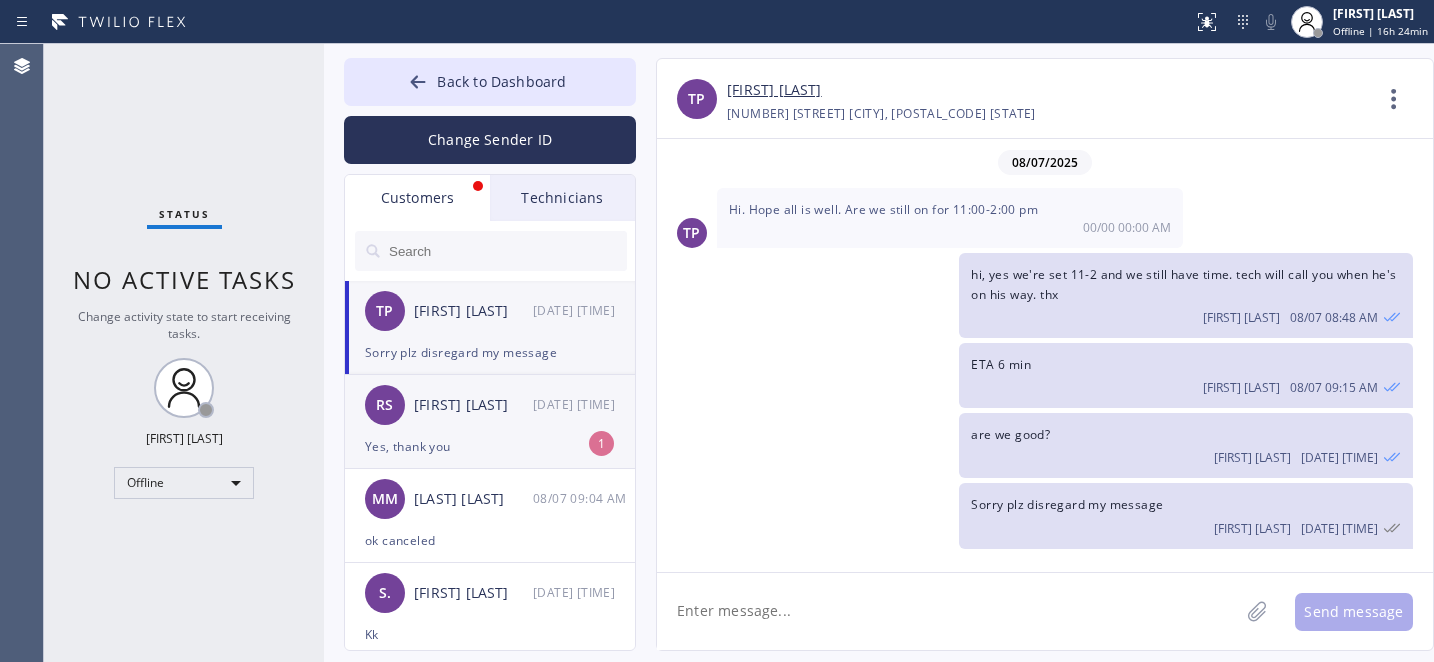 click on "Yes, thank you" at bounding box center (490, 446) 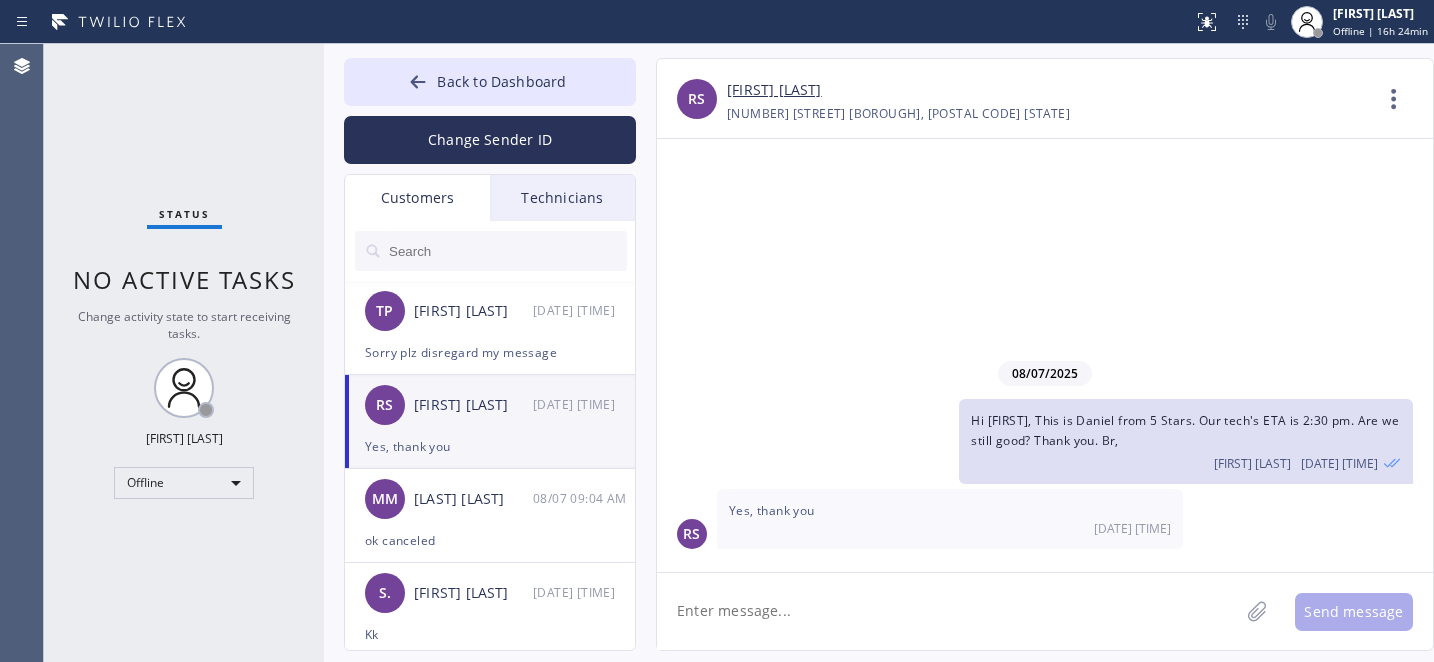 scroll, scrollTop: 0, scrollLeft: 0, axis: both 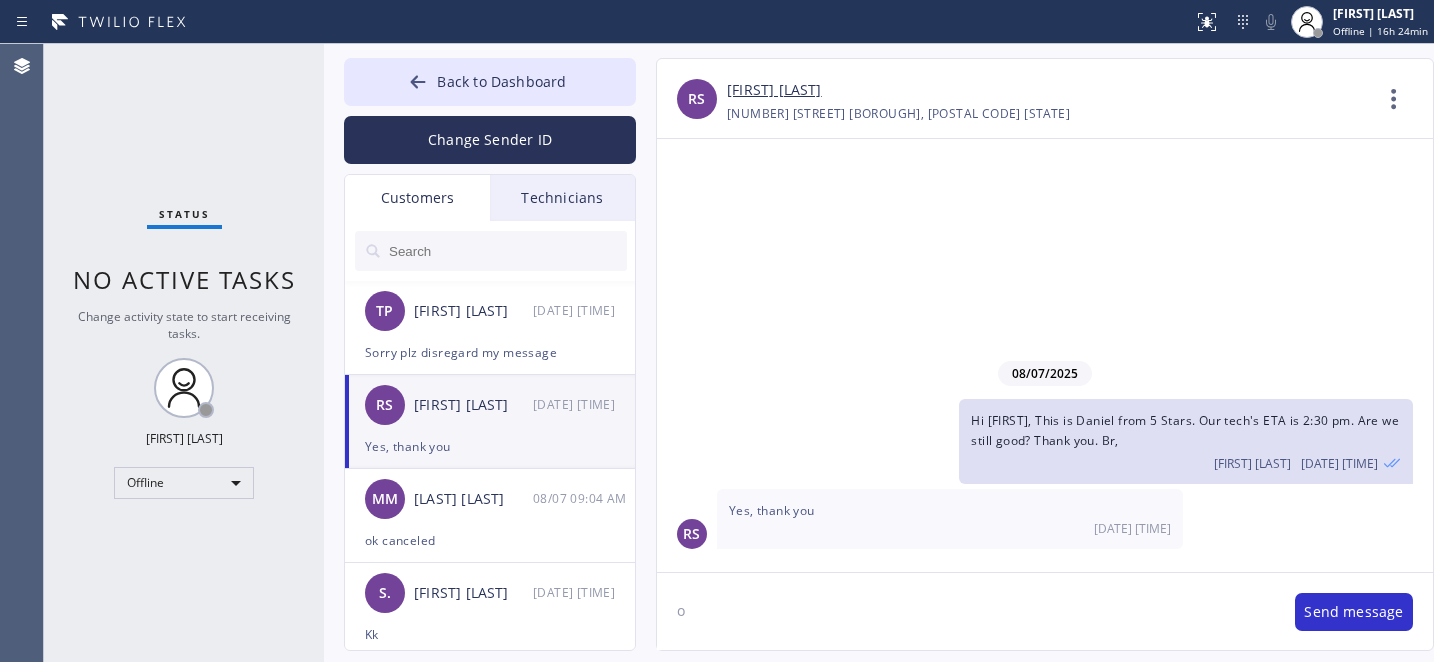 type on "ok" 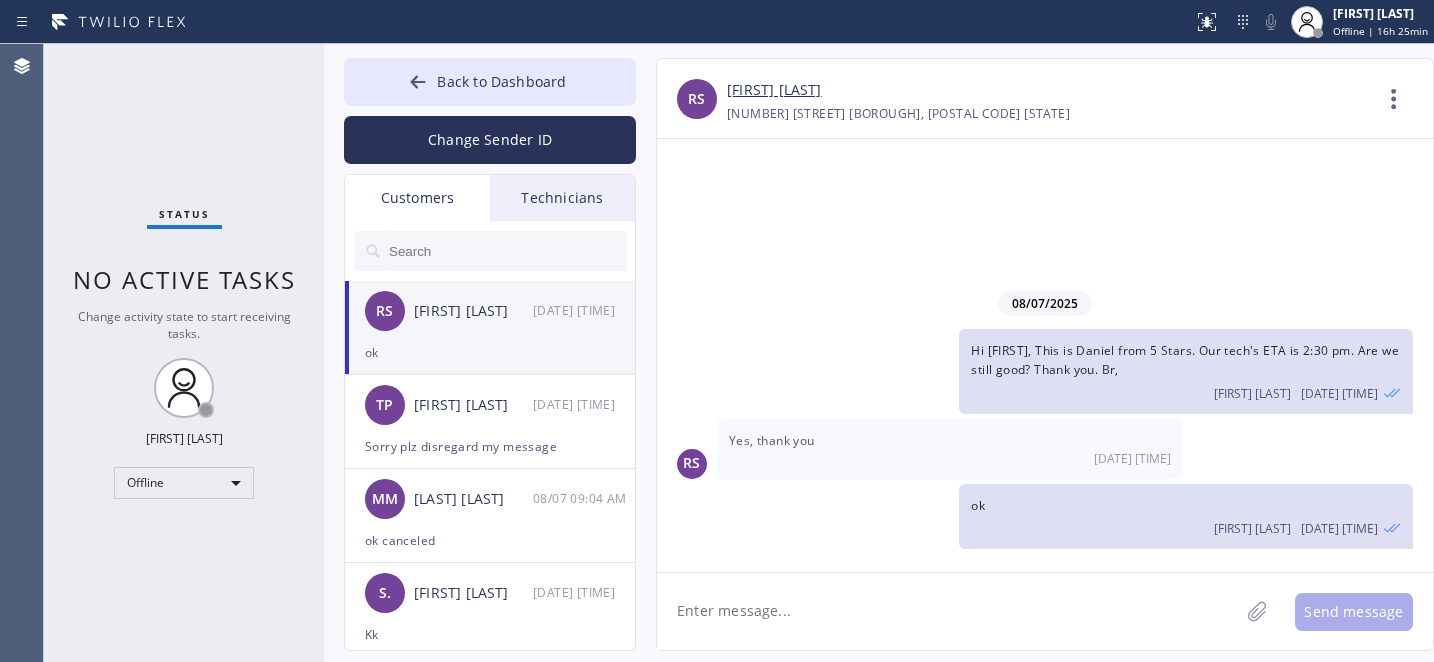 click at bounding box center [507, 251] 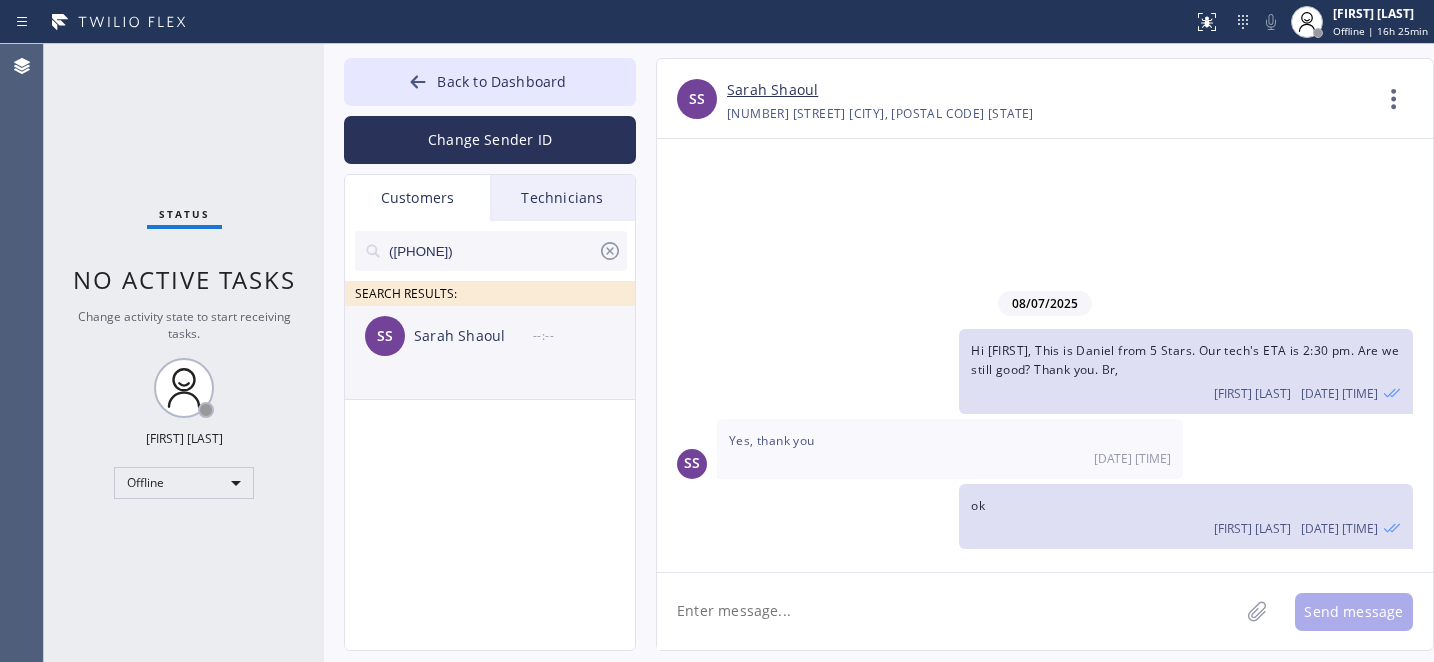 click on "SS [FIRST] [LAST] --:--" at bounding box center [491, 336] 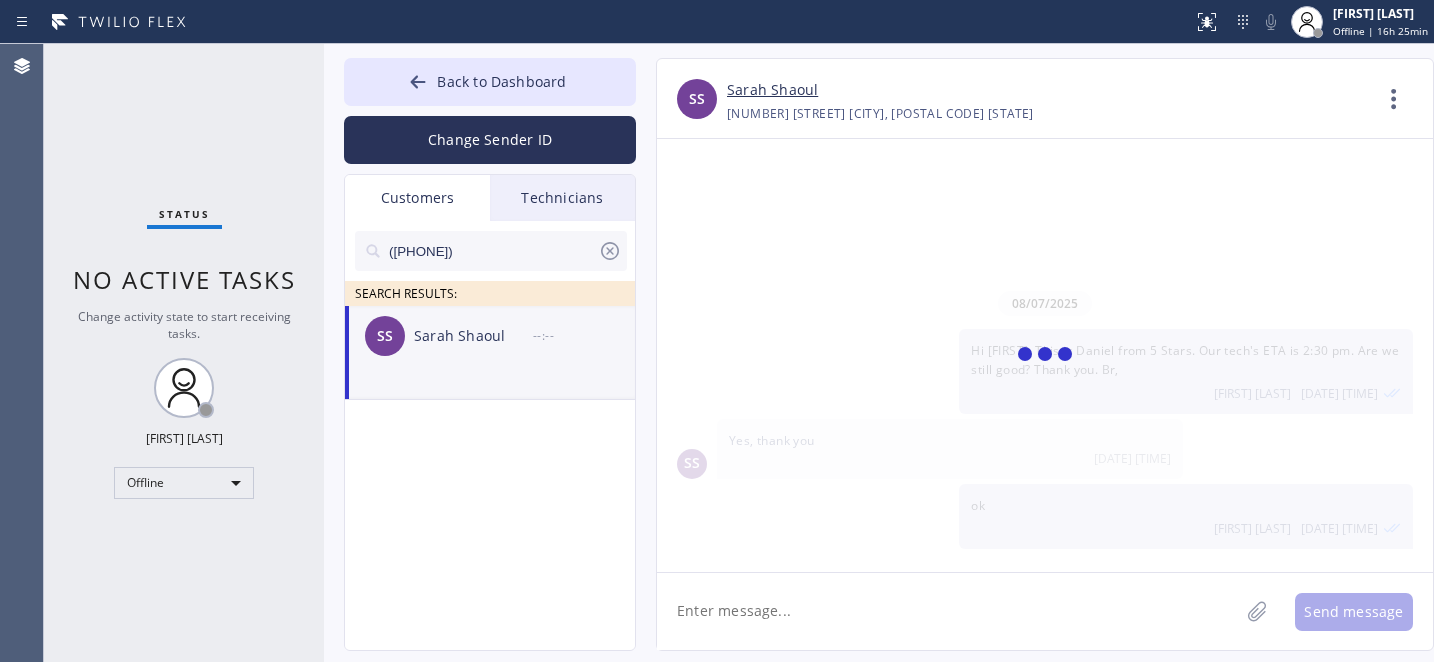 scroll, scrollTop: 2050, scrollLeft: 0, axis: vertical 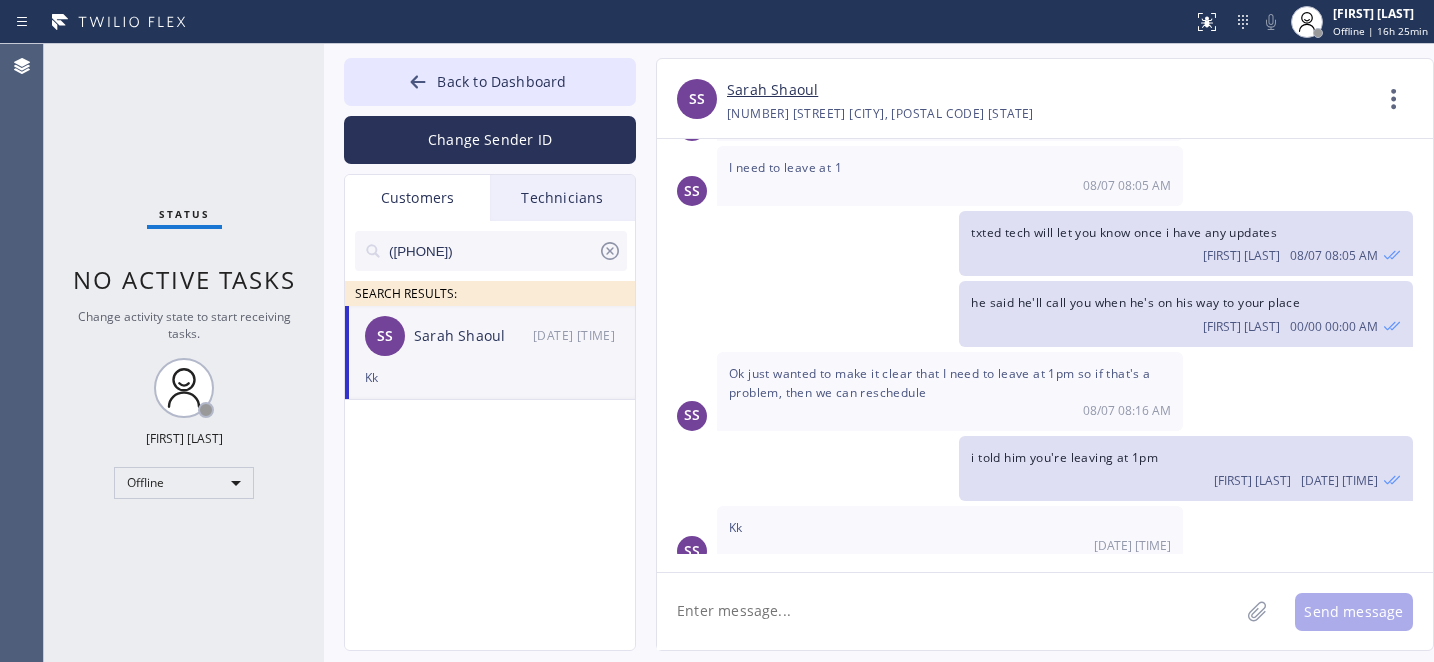 click 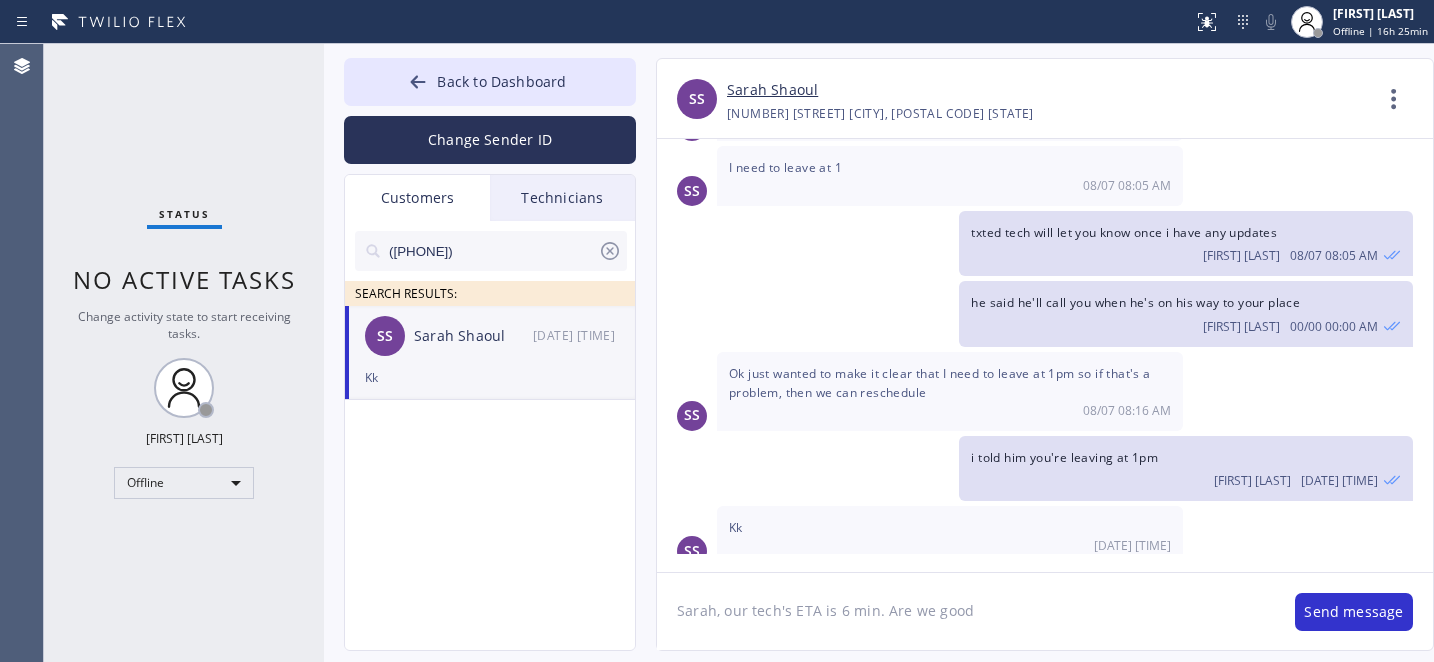 type on "[FIRST], our tech's ETA is 6 min. Are we good?" 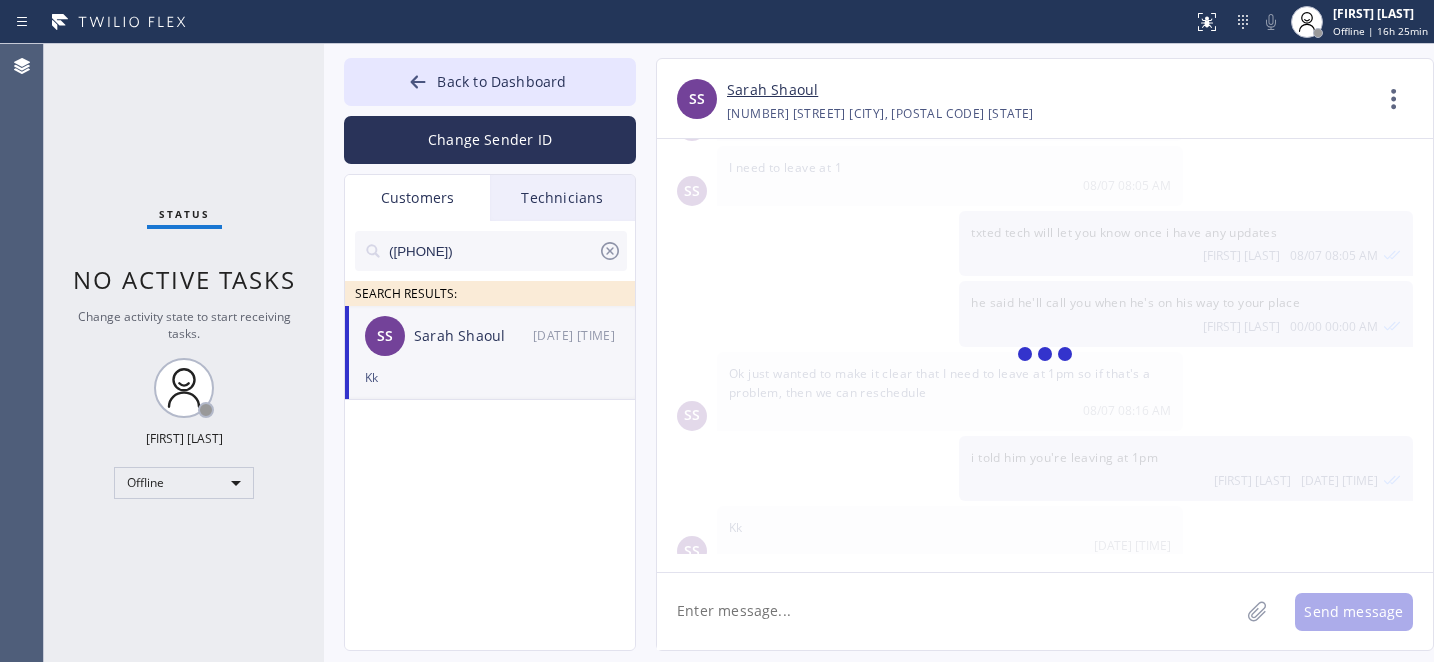 scroll, scrollTop: 2119, scrollLeft: 0, axis: vertical 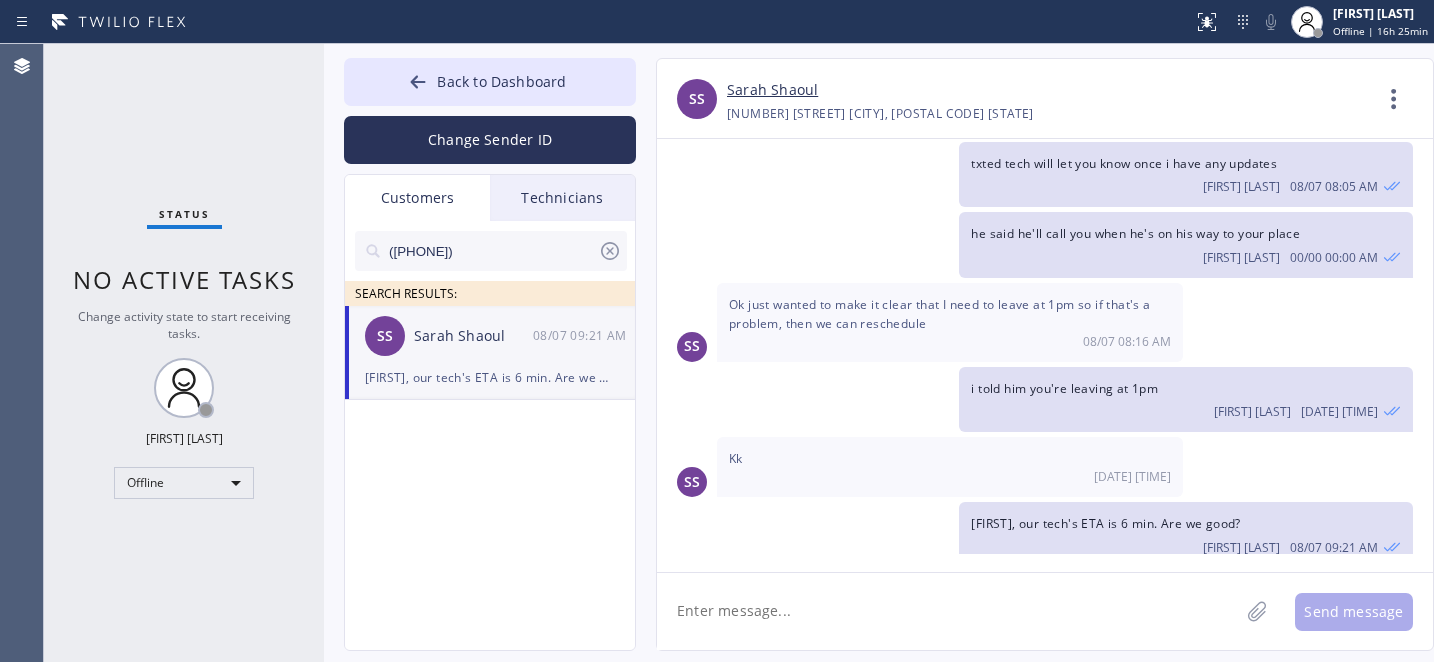 click 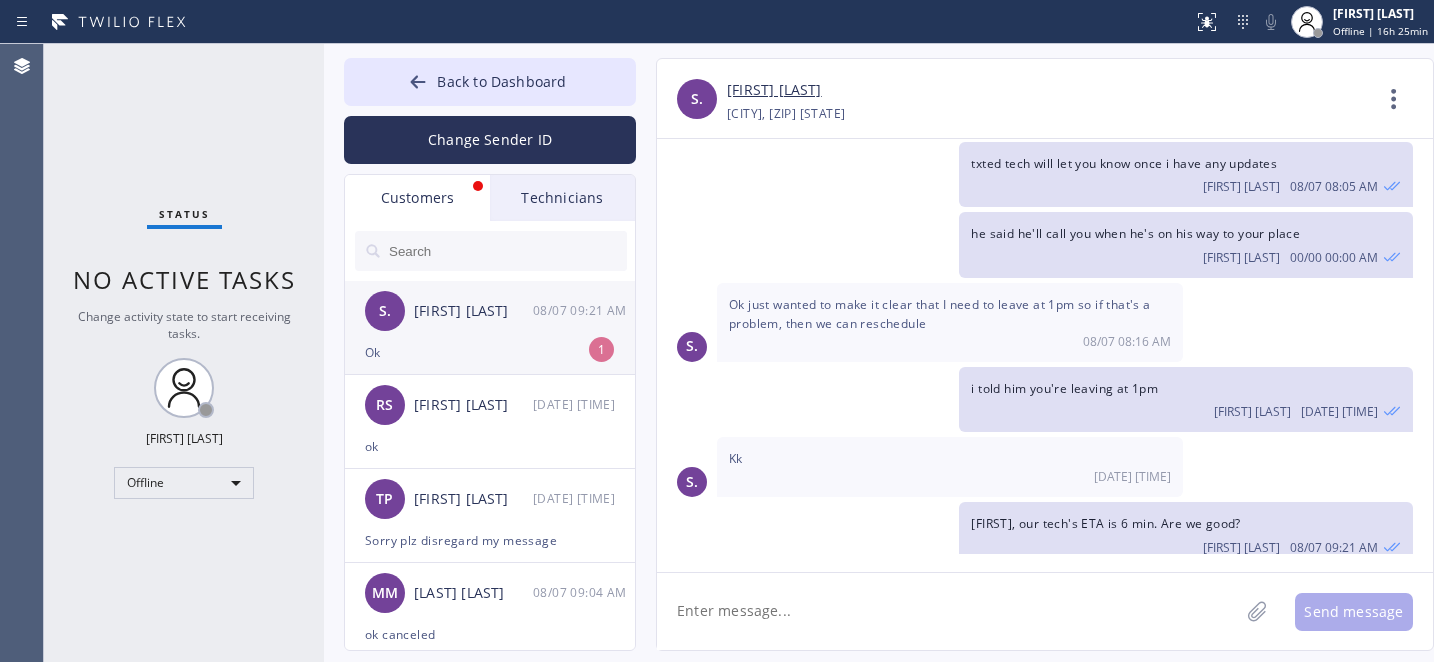 scroll, scrollTop: 2184, scrollLeft: 0, axis: vertical 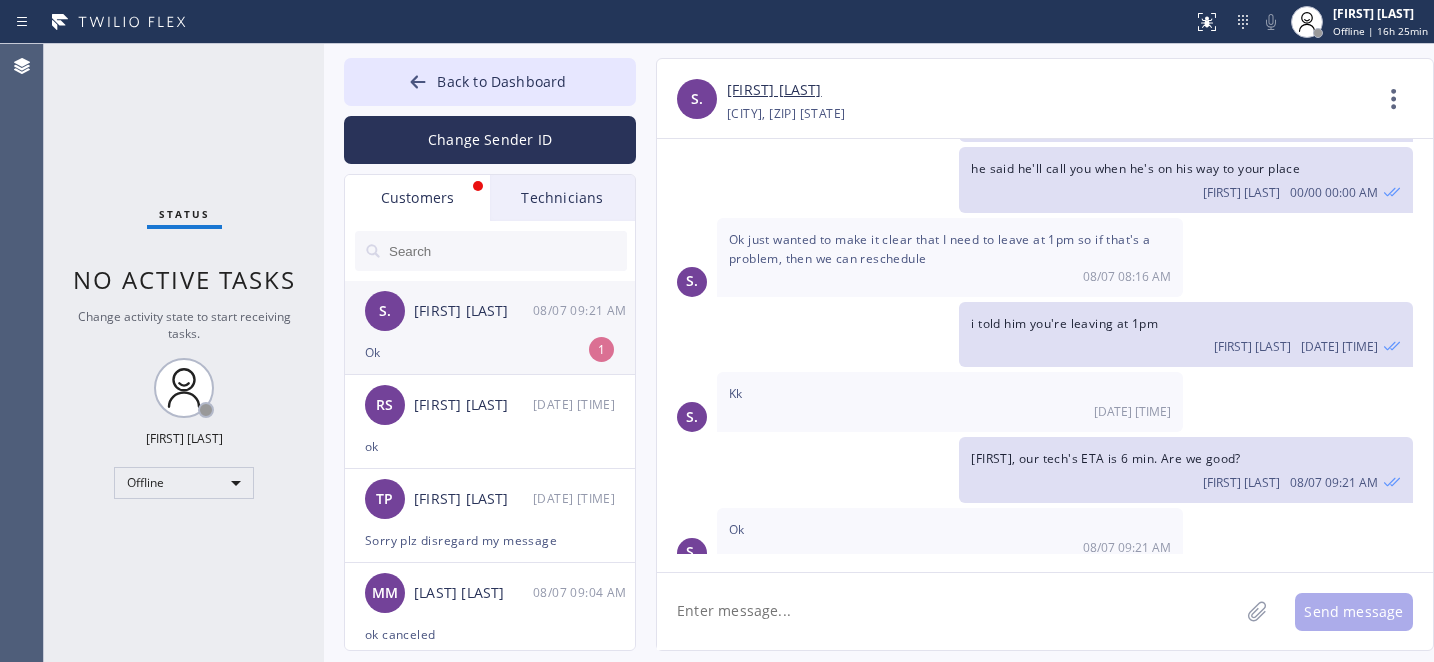 click on "Ok" at bounding box center (490, 352) 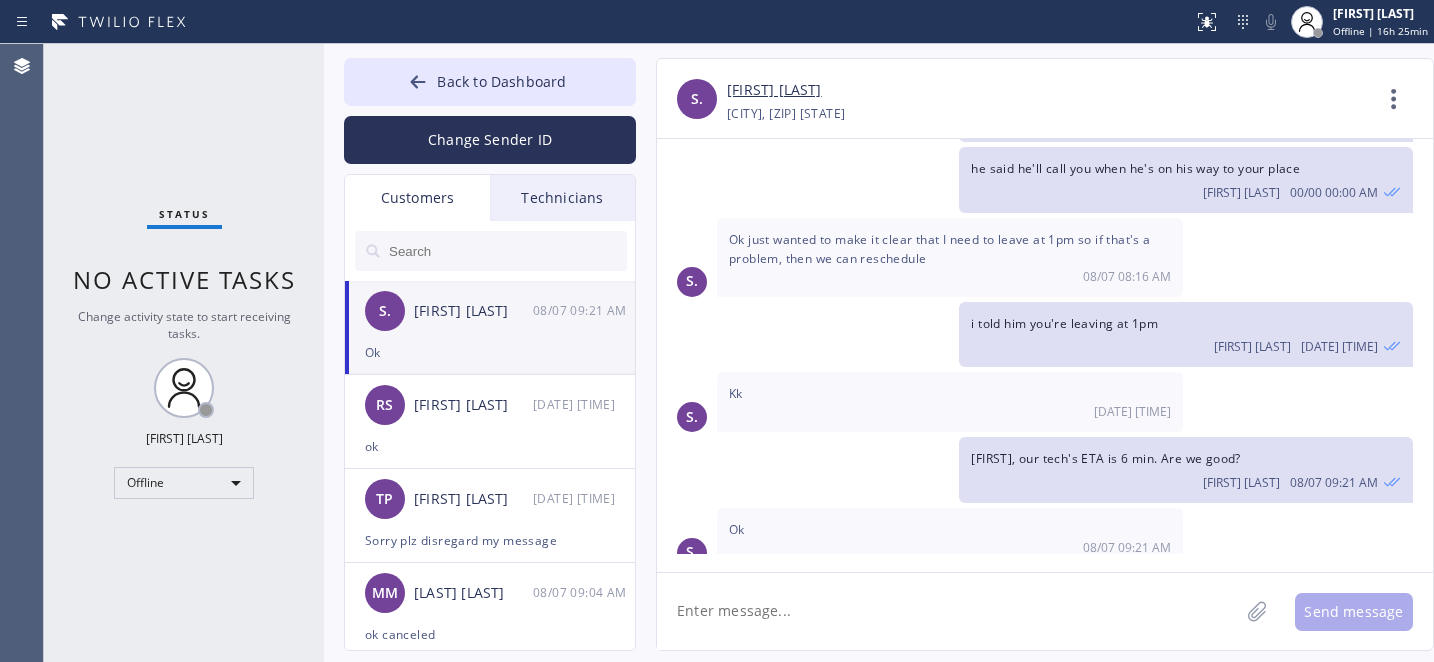 click 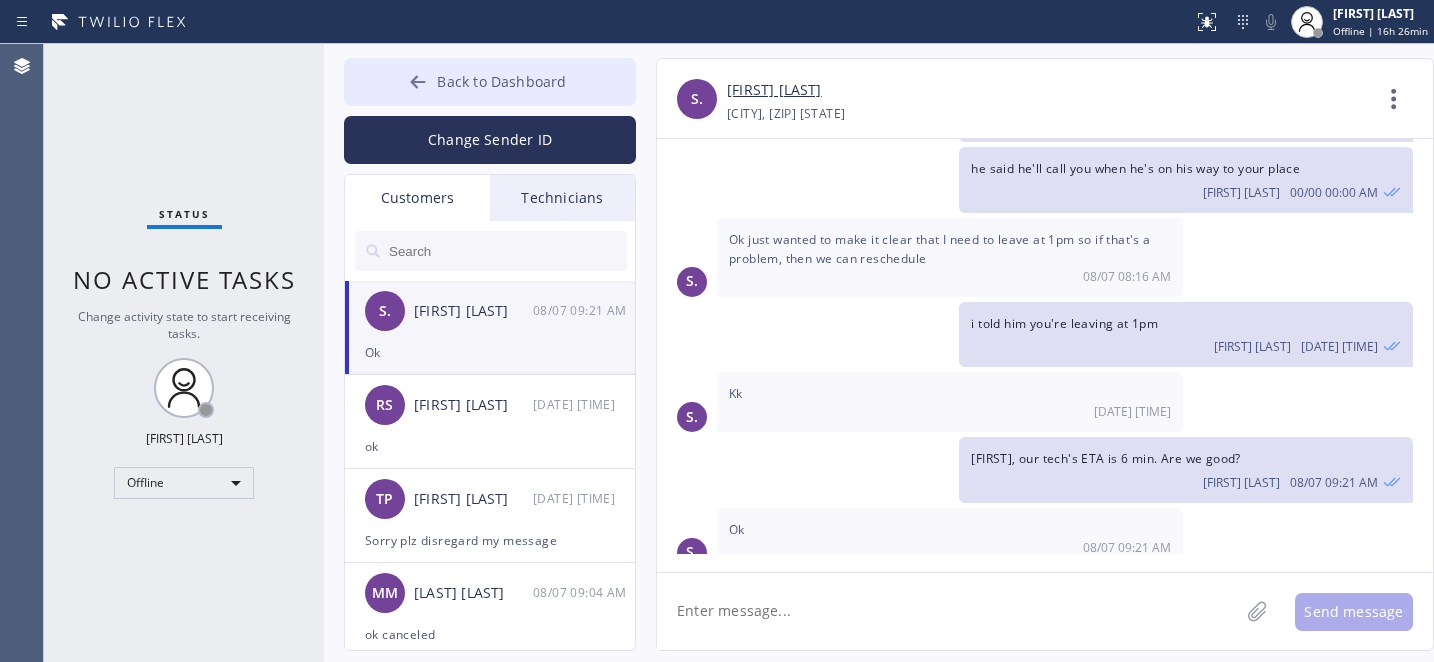 click 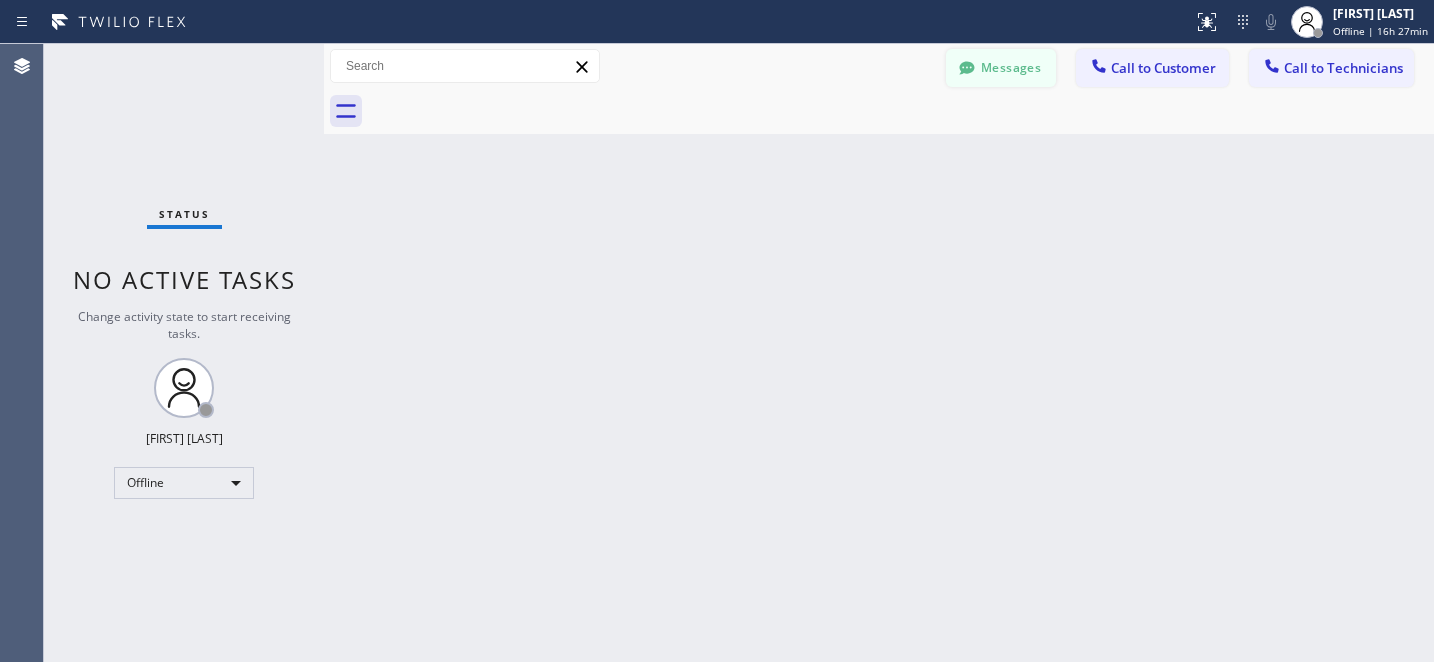 click on "Messages" at bounding box center [1001, 68] 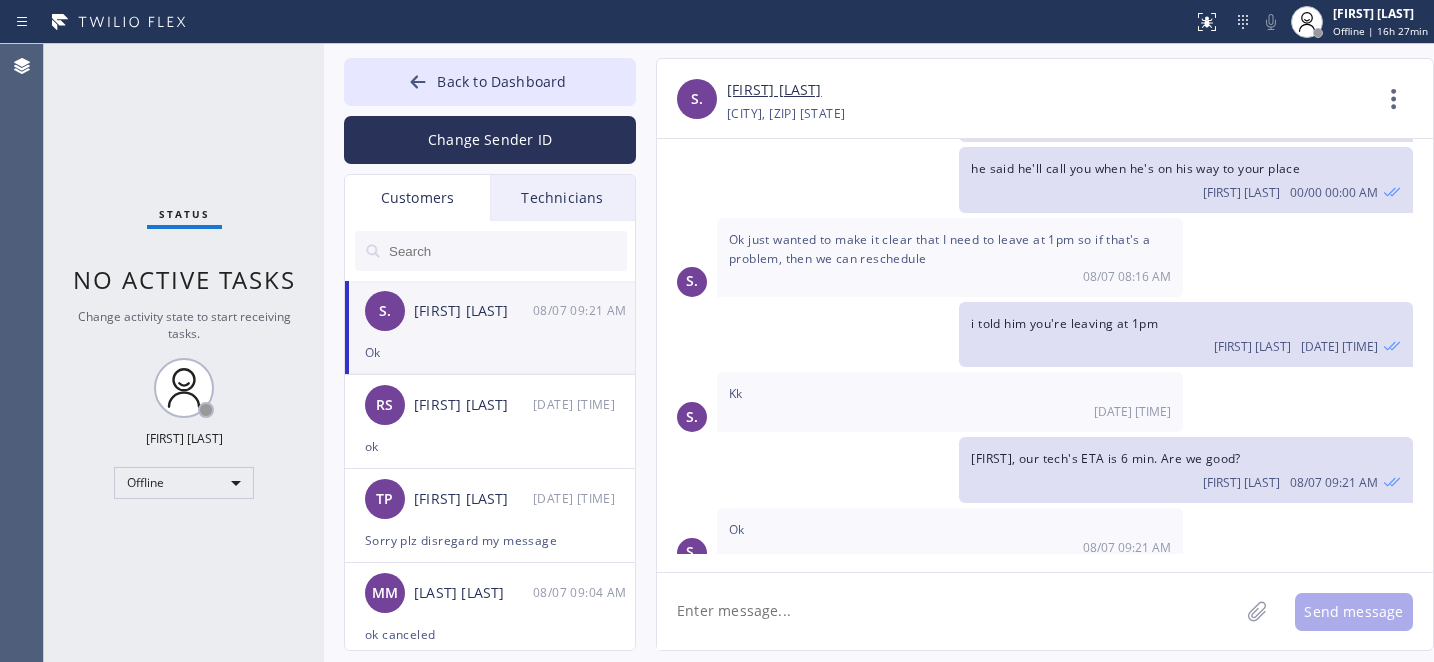 click on "TP [NAME] [NAME] 08/07 09:20 AM" at bounding box center (491, 499) 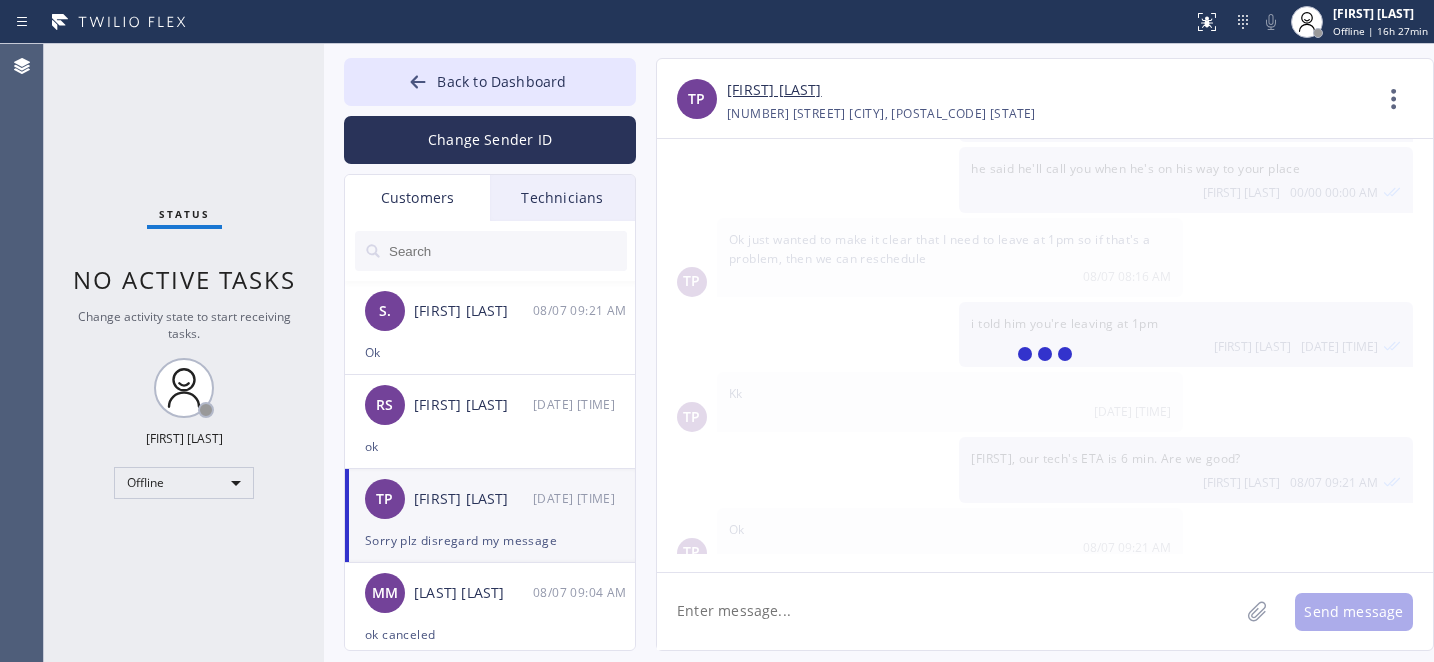 click 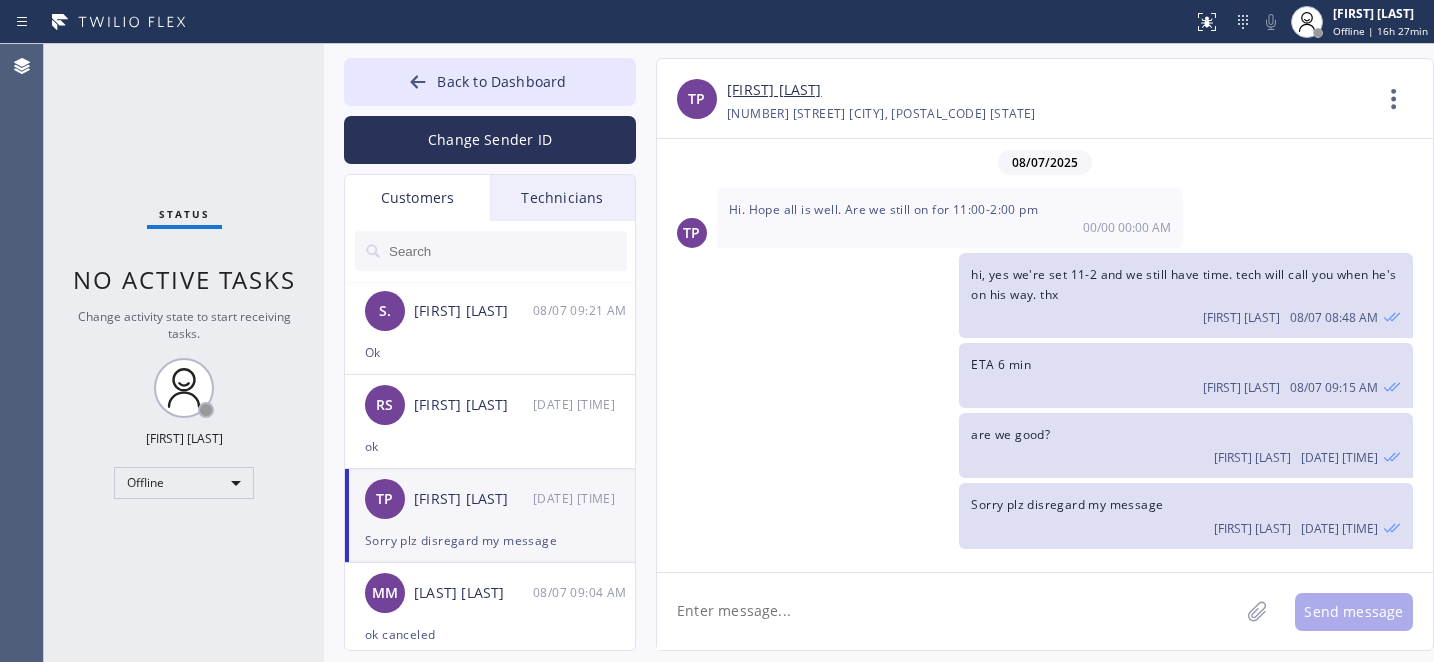 scroll, scrollTop: 1709, scrollLeft: 0, axis: vertical 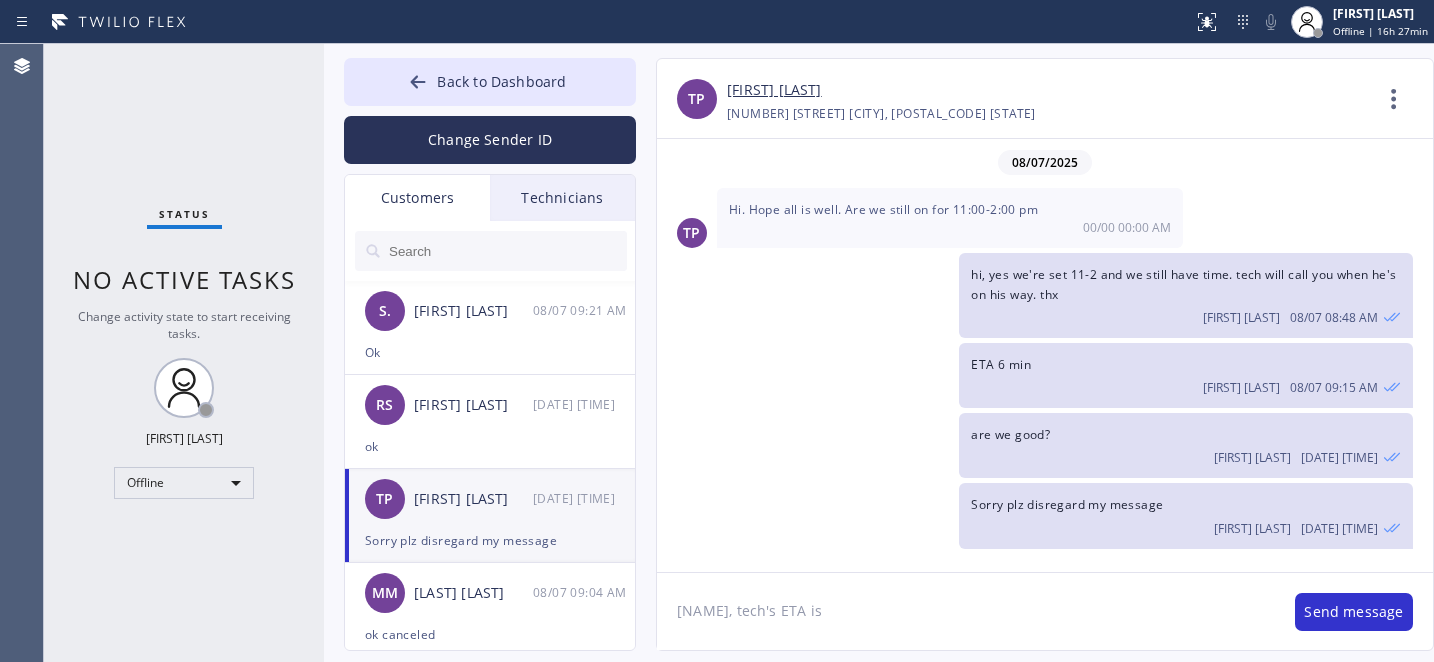 paste on "[TIME]" 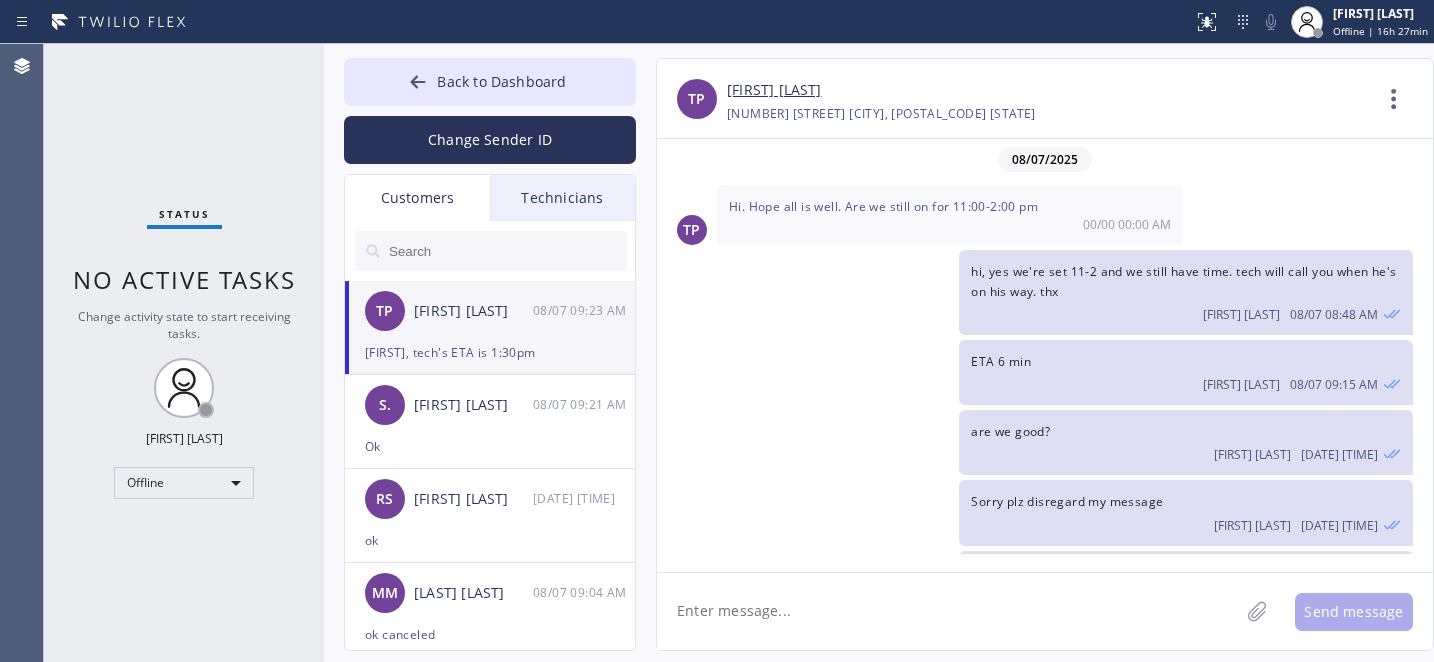 scroll, scrollTop: 1779, scrollLeft: 0, axis: vertical 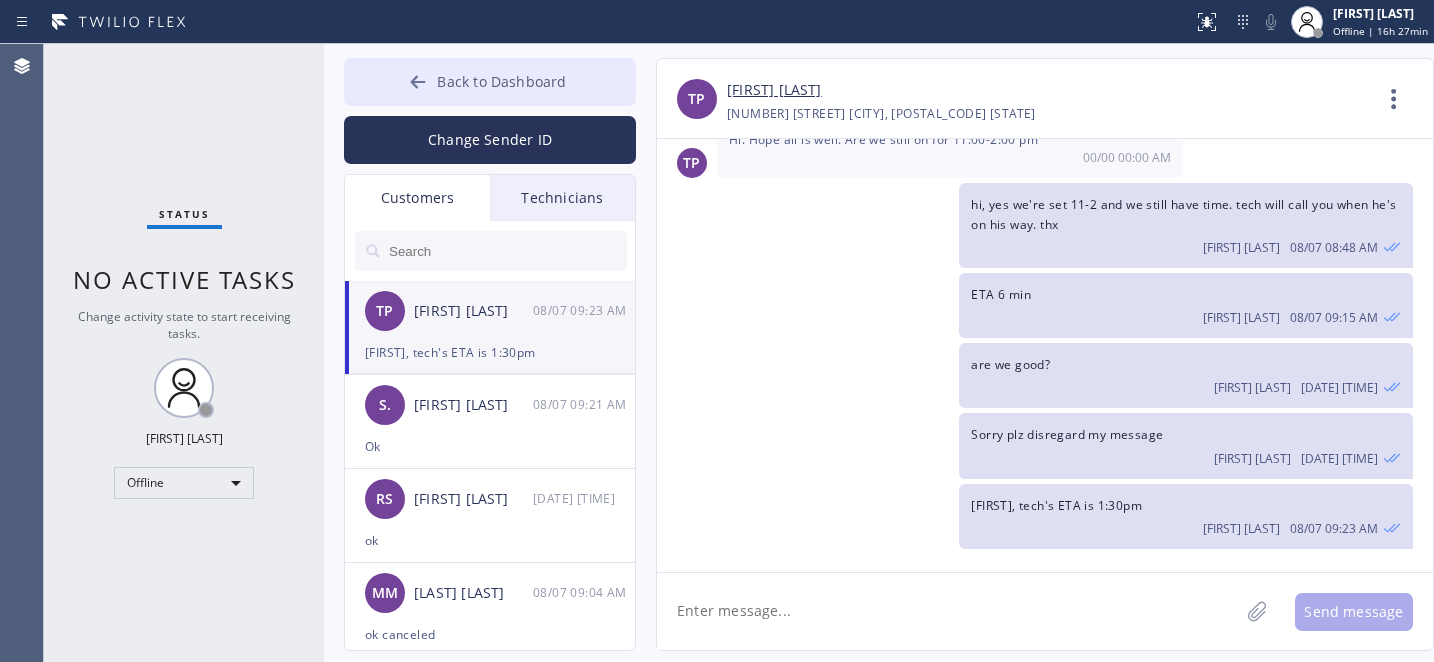 click on "Back to Dashboard" at bounding box center (490, 82) 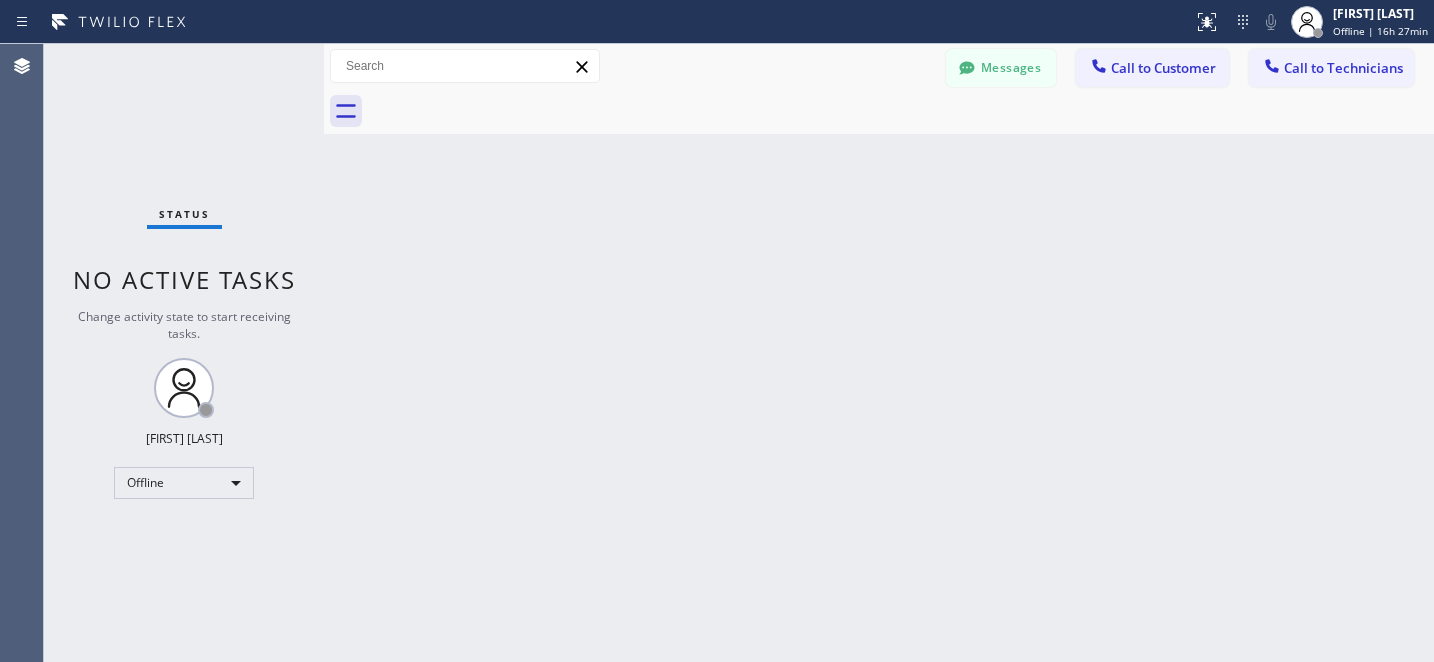 click on "Messages" at bounding box center (1001, 68) 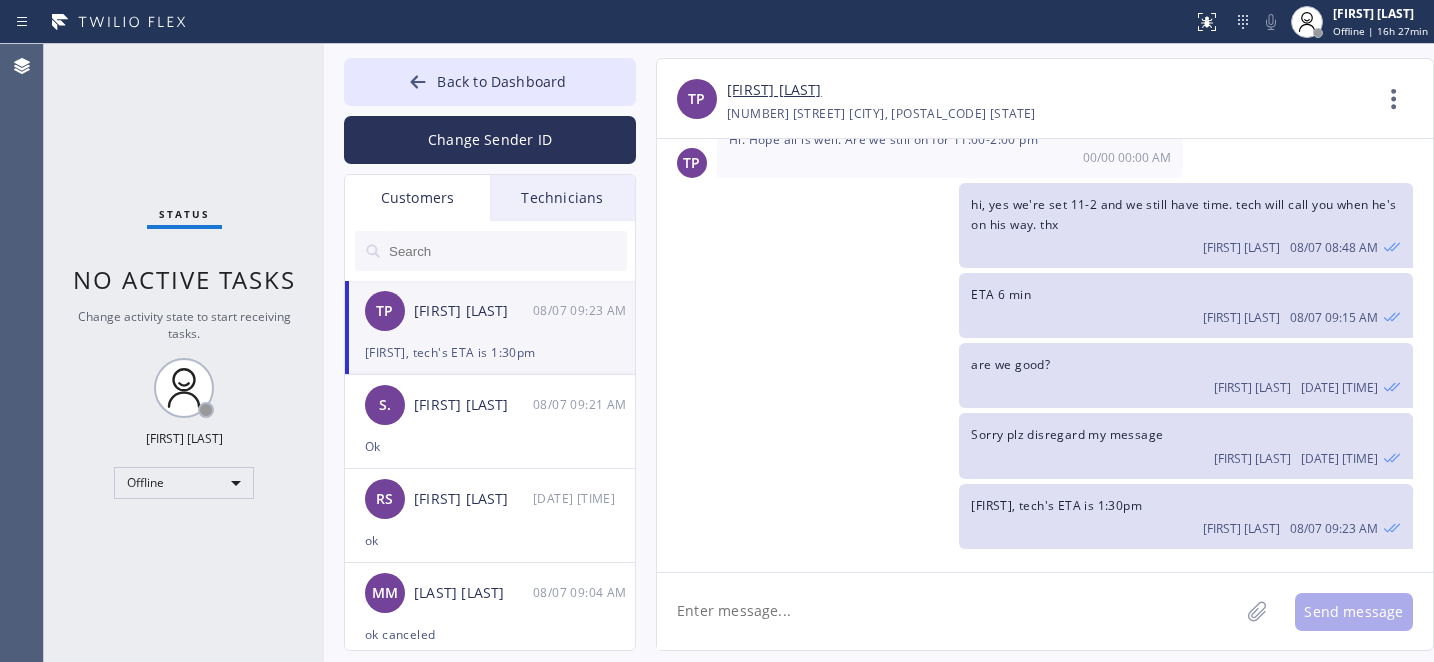 click on "[FIRST], tech's ETA is 1:30pm" at bounding box center [490, 352] 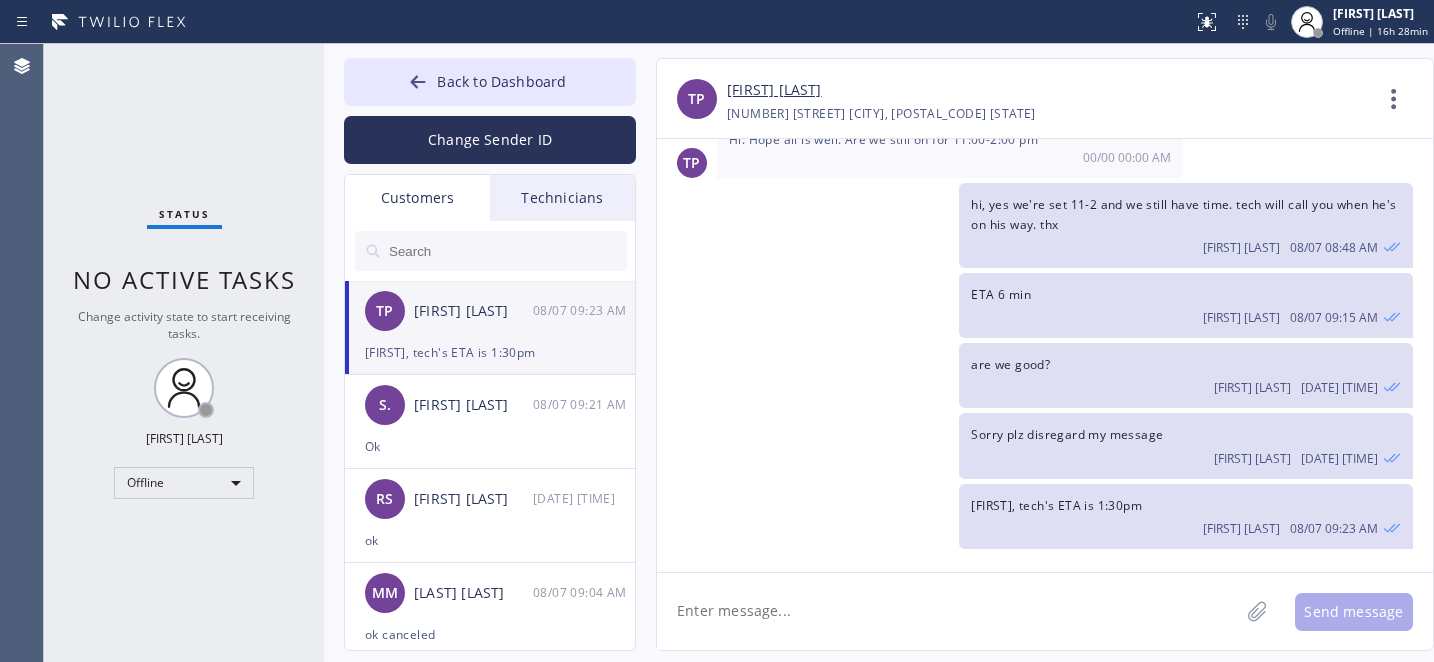click on "[FIRST] [LAST]" at bounding box center [774, 90] 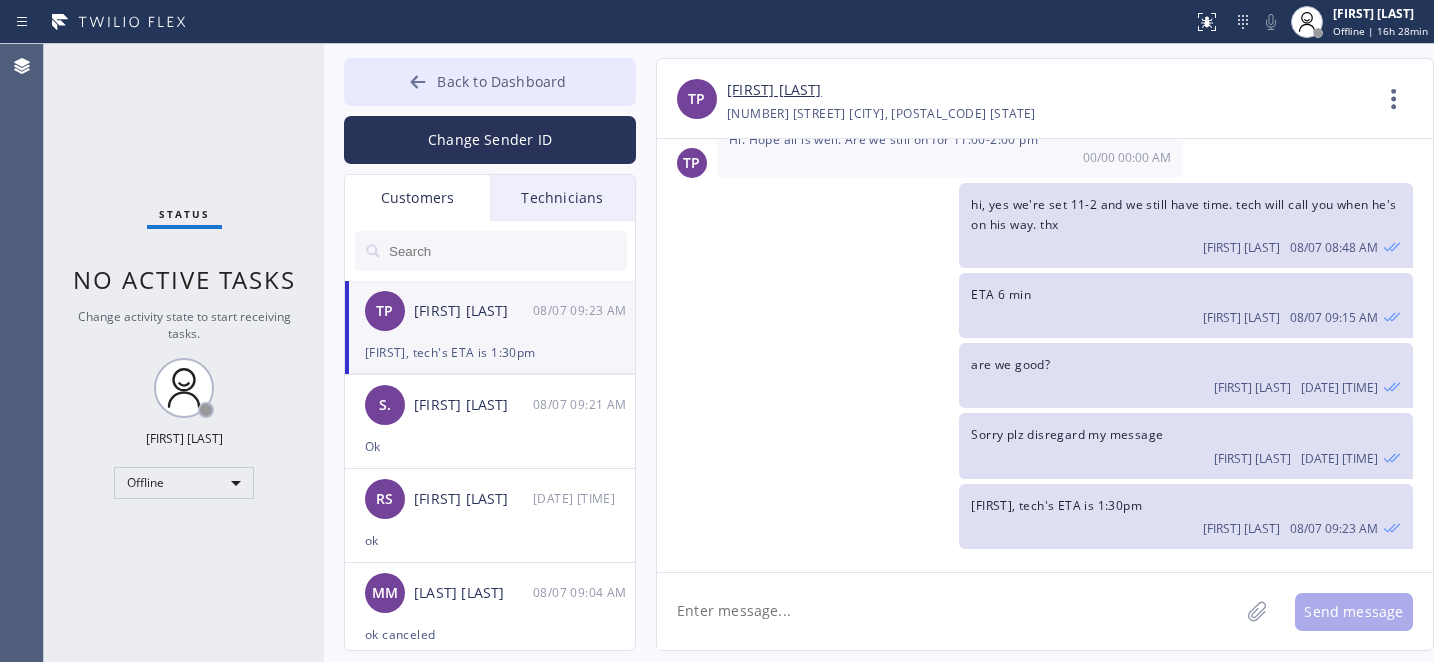 click on "Back to Dashboard" at bounding box center (501, 81) 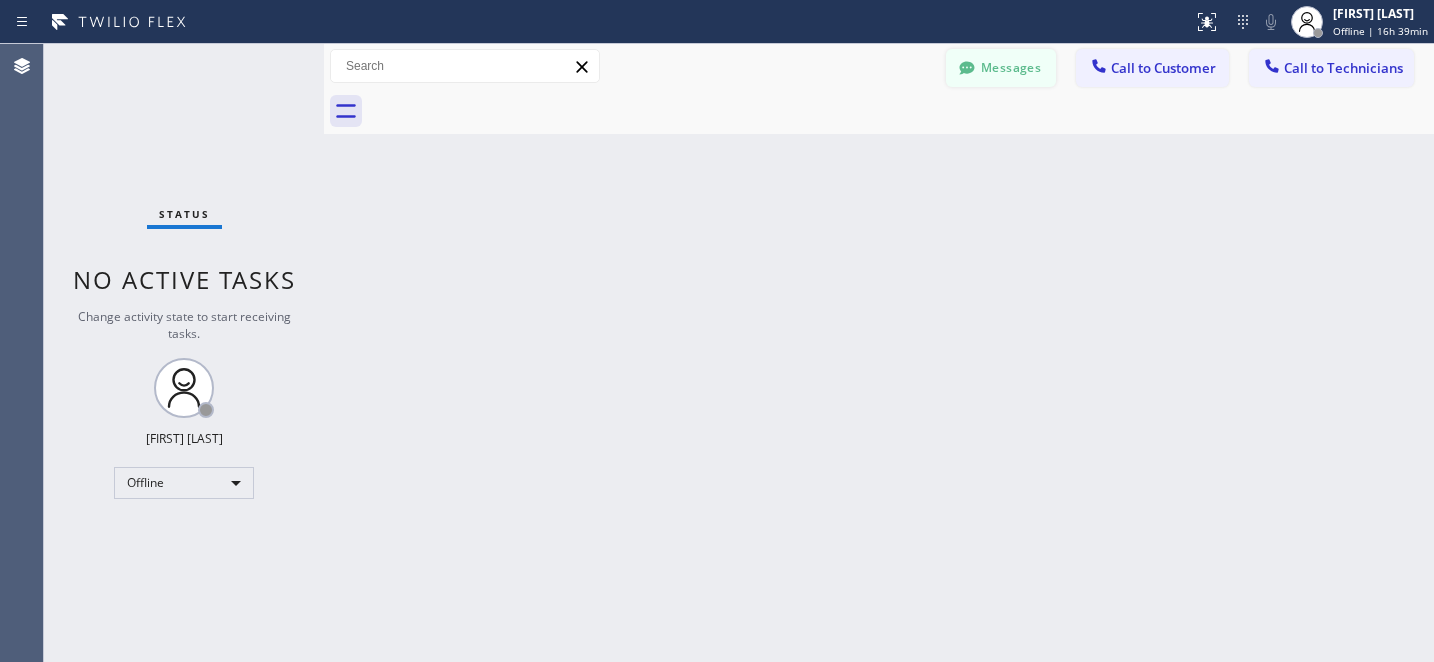 click on "Messages" at bounding box center [1001, 68] 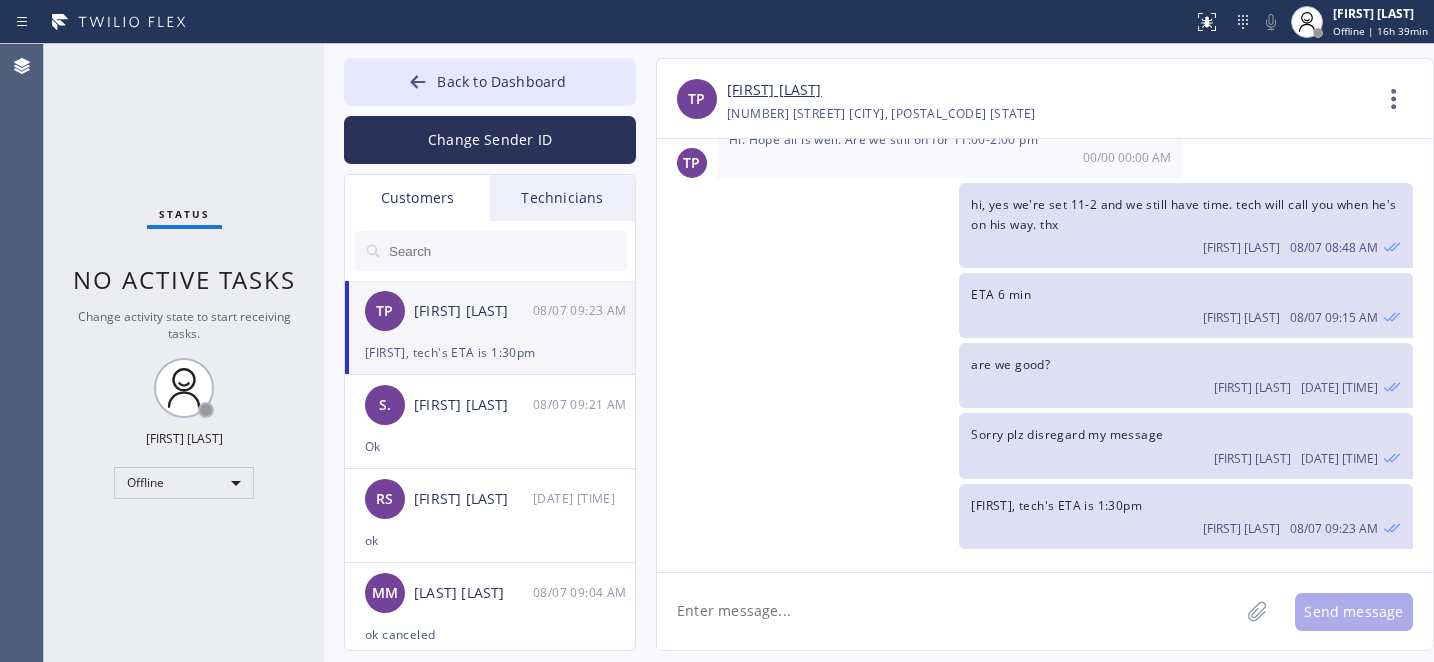 click at bounding box center [507, 251] 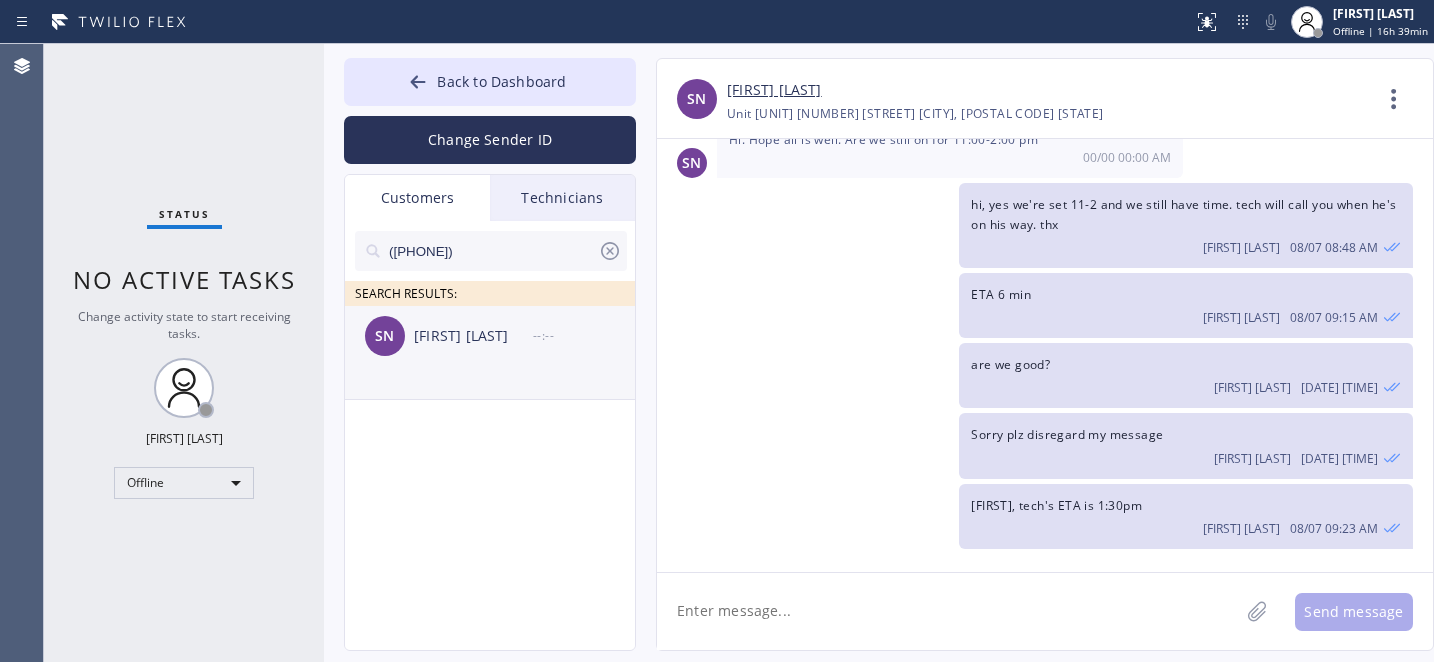 click on "SN [FIRST] [LAST]	--:--" at bounding box center [491, 336] 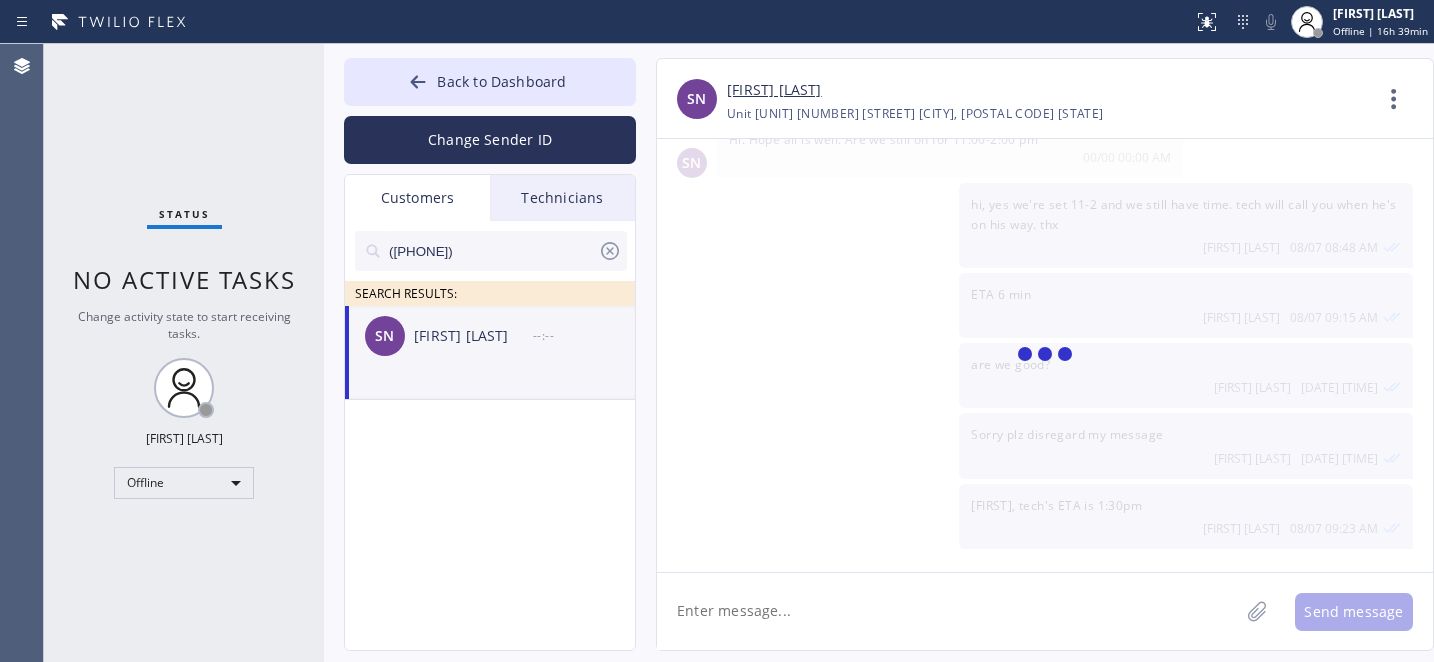 scroll, scrollTop: 0, scrollLeft: 0, axis: both 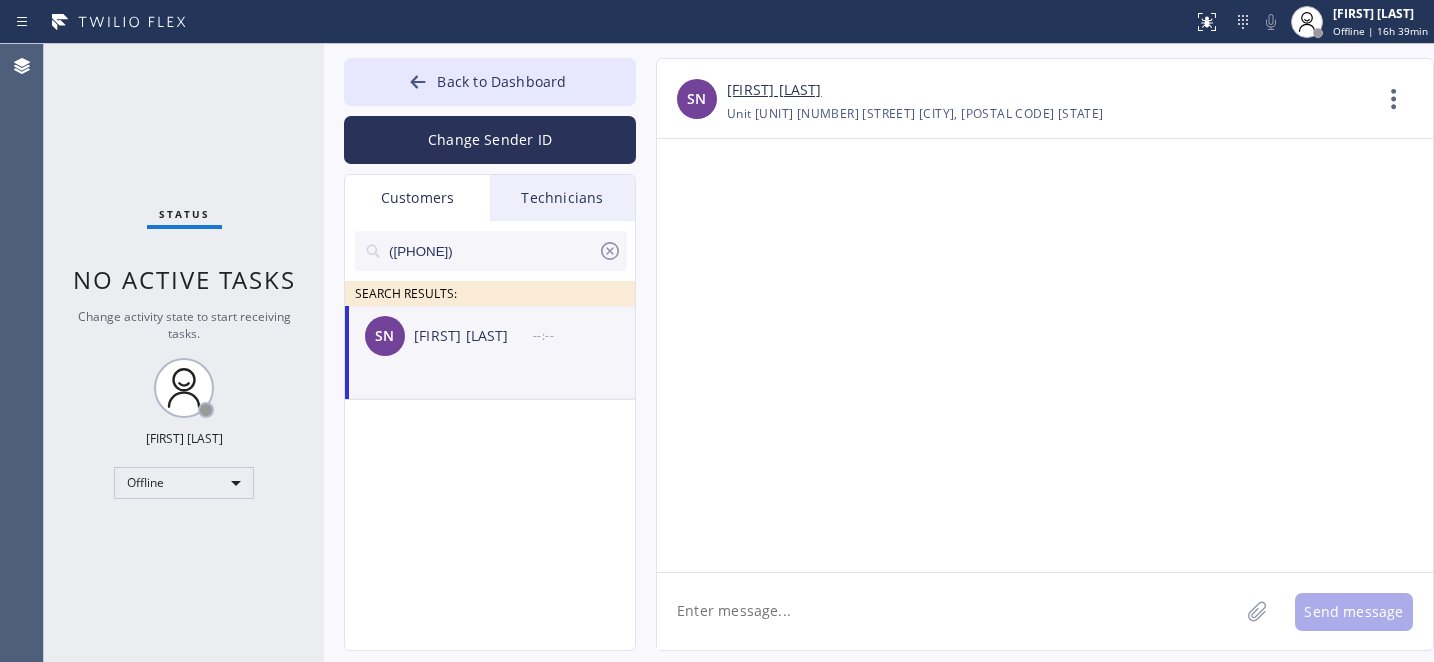 click 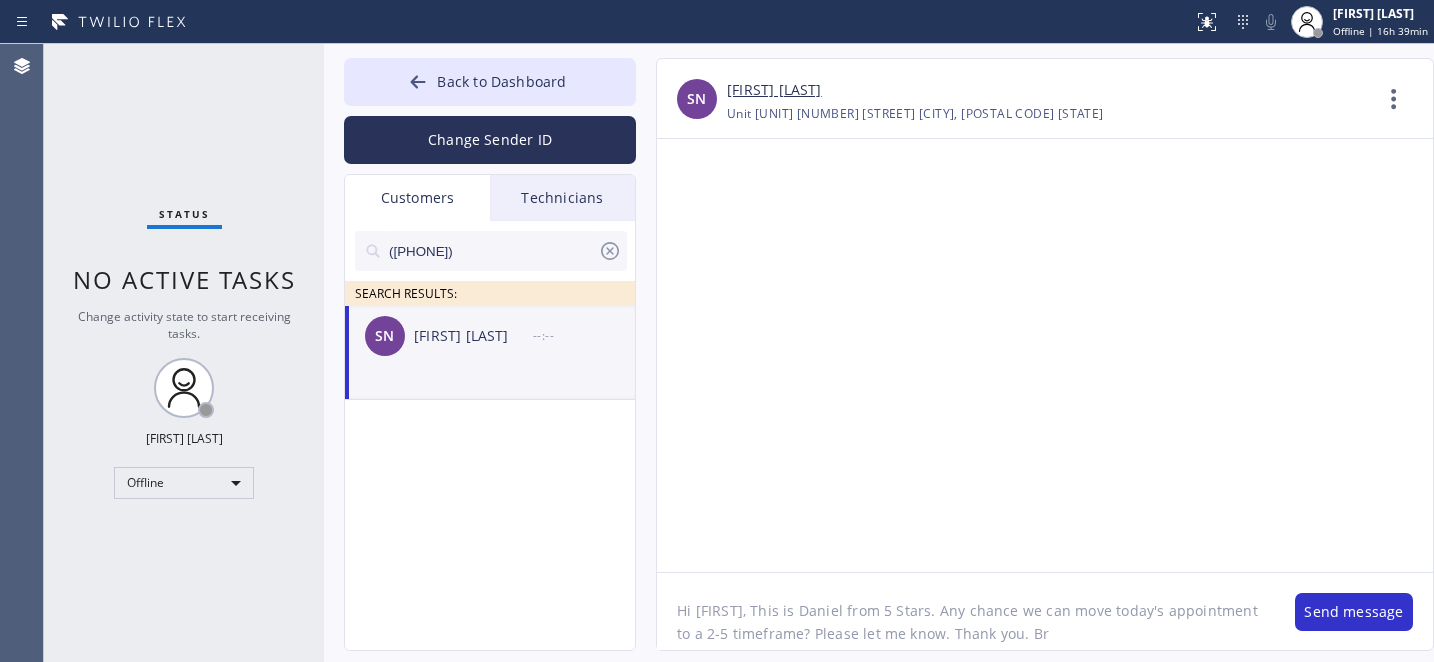 type on "Hi Sarah, This is Daniel from 5 Stars. Any chance we can move today's appointment to a 2-5 timeframe? Please let me know. Thank you. Br," 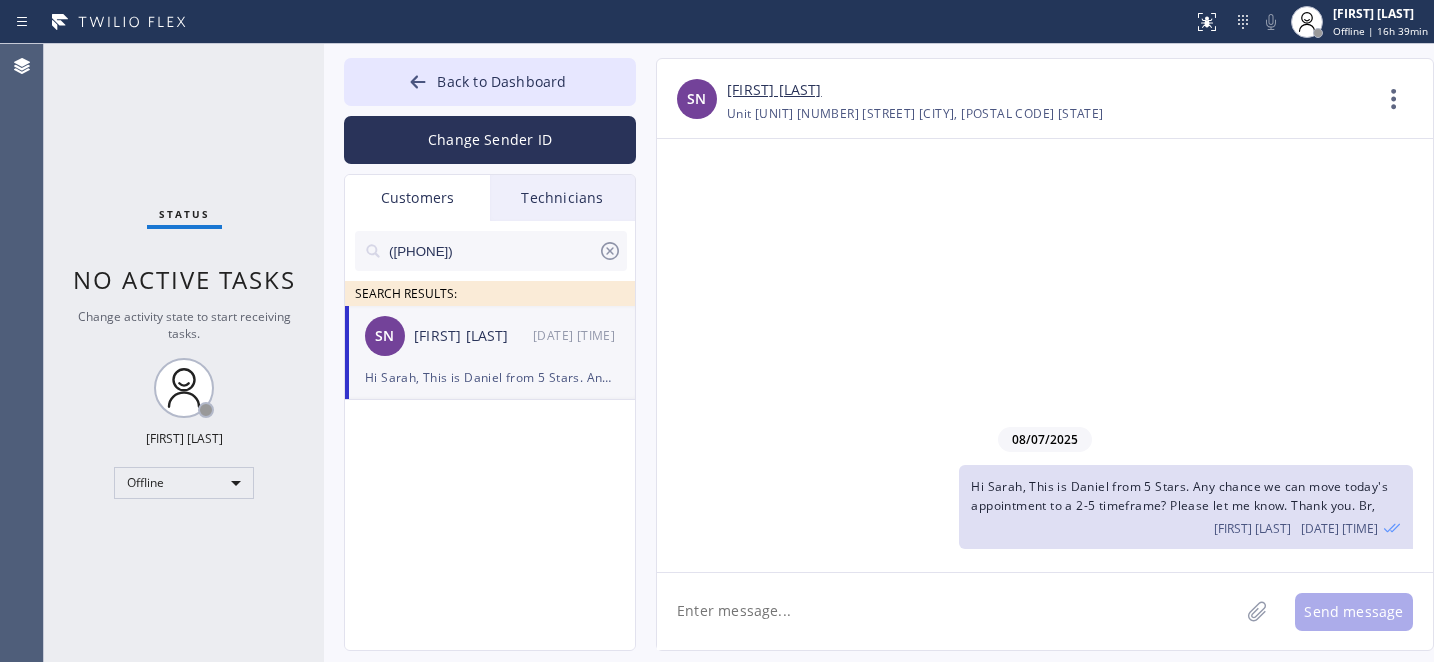 click 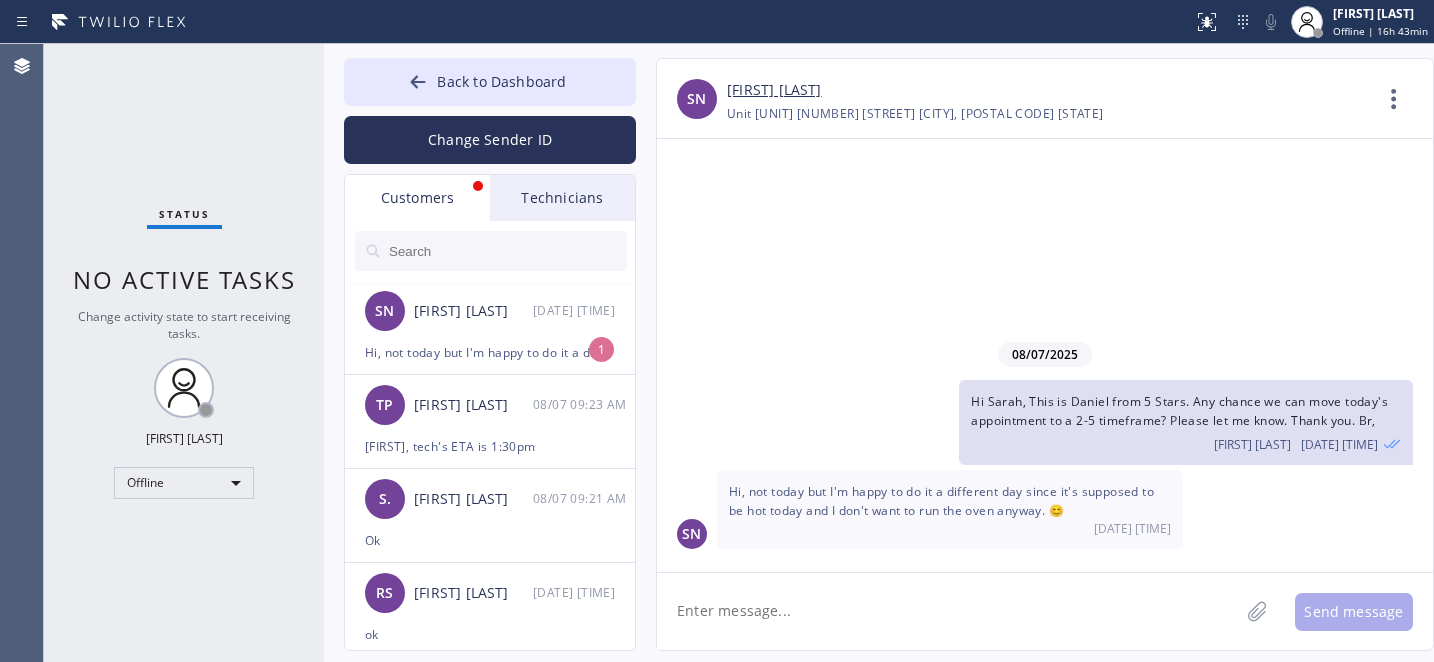 click on "SN [FIRST] [LAST]       [DATE] [TIME]" at bounding box center (491, 311) 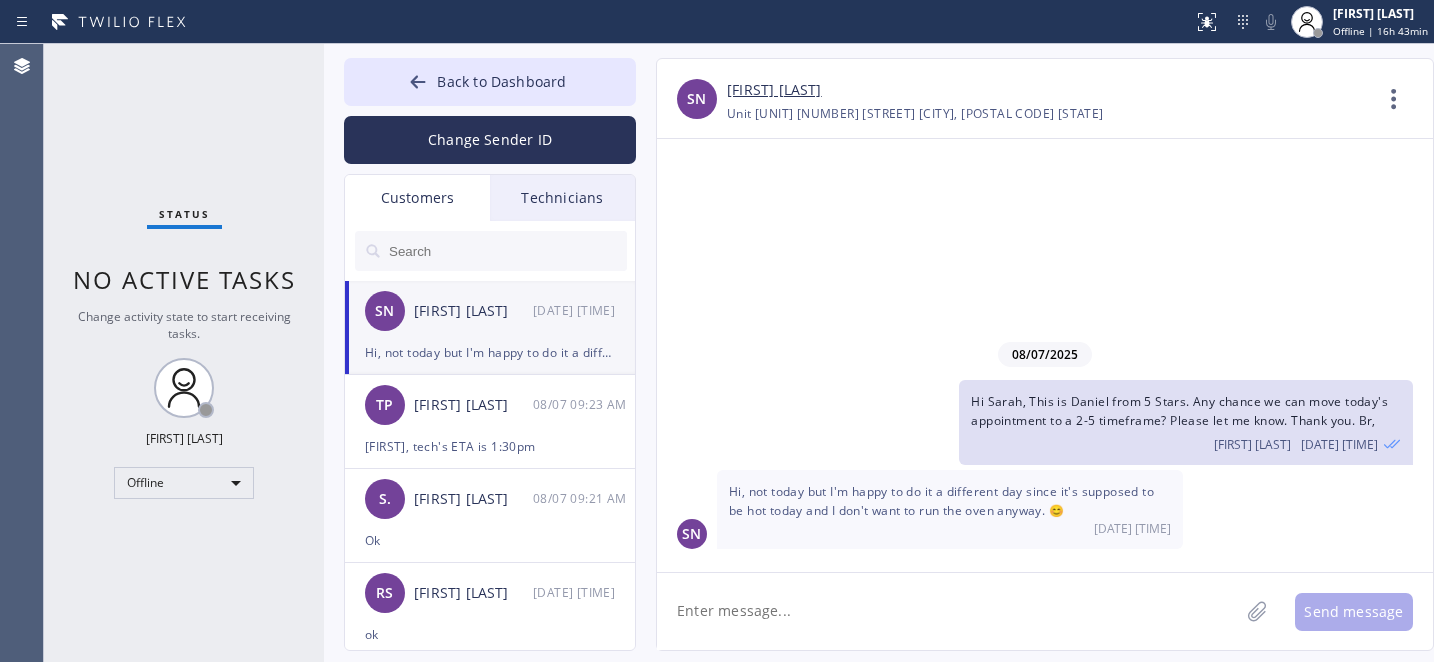 click 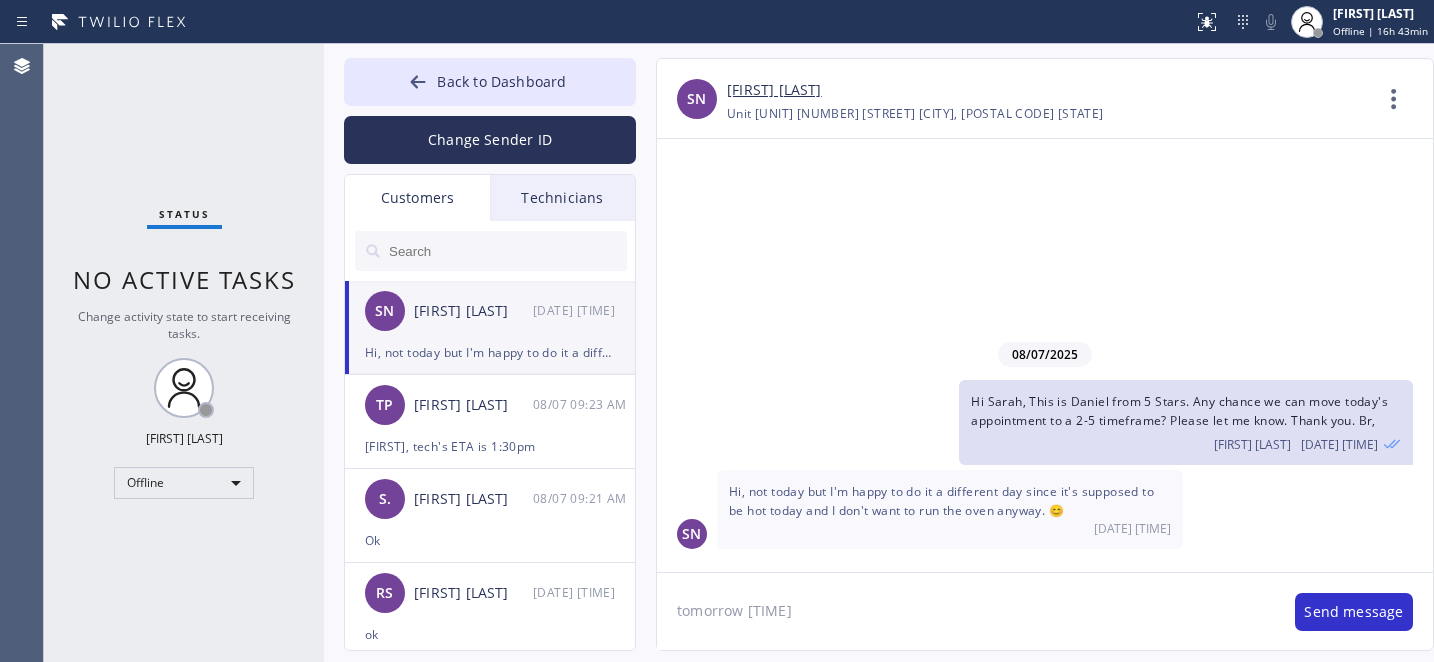 type on "tomorrow 2-5?" 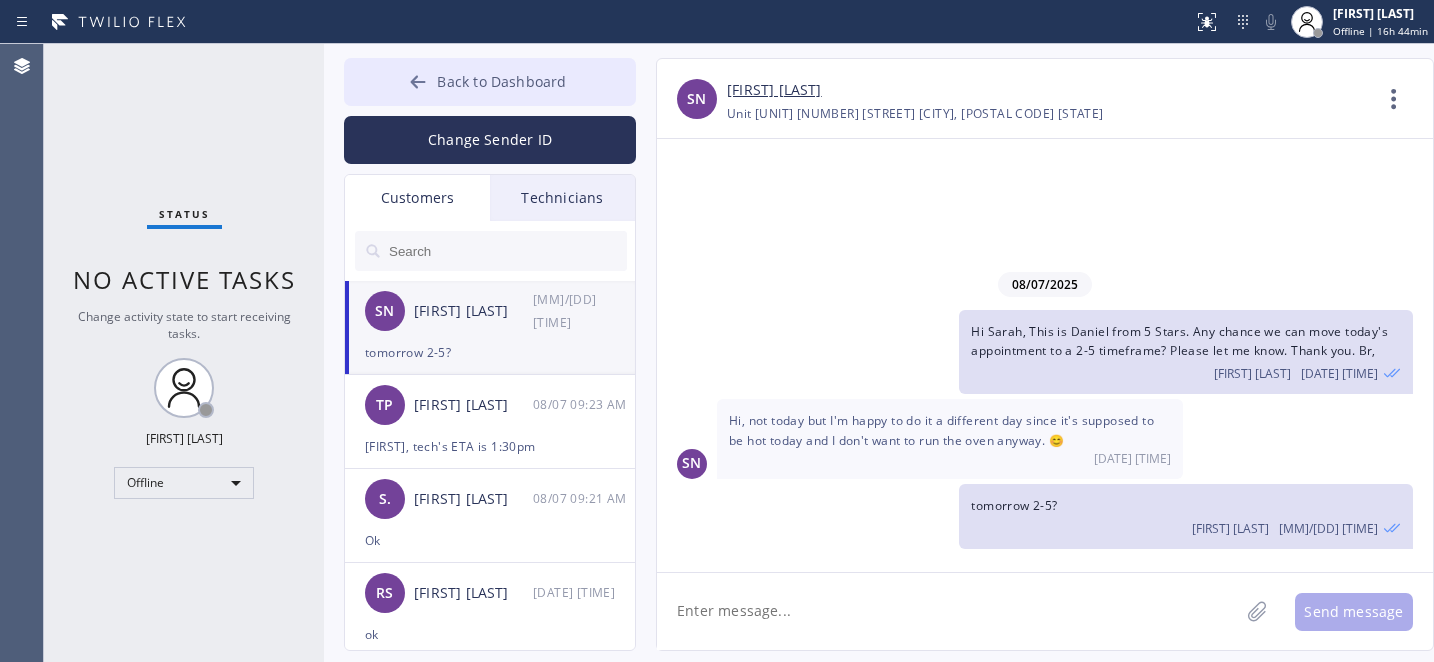 click on "Back to Dashboard" at bounding box center [501, 81] 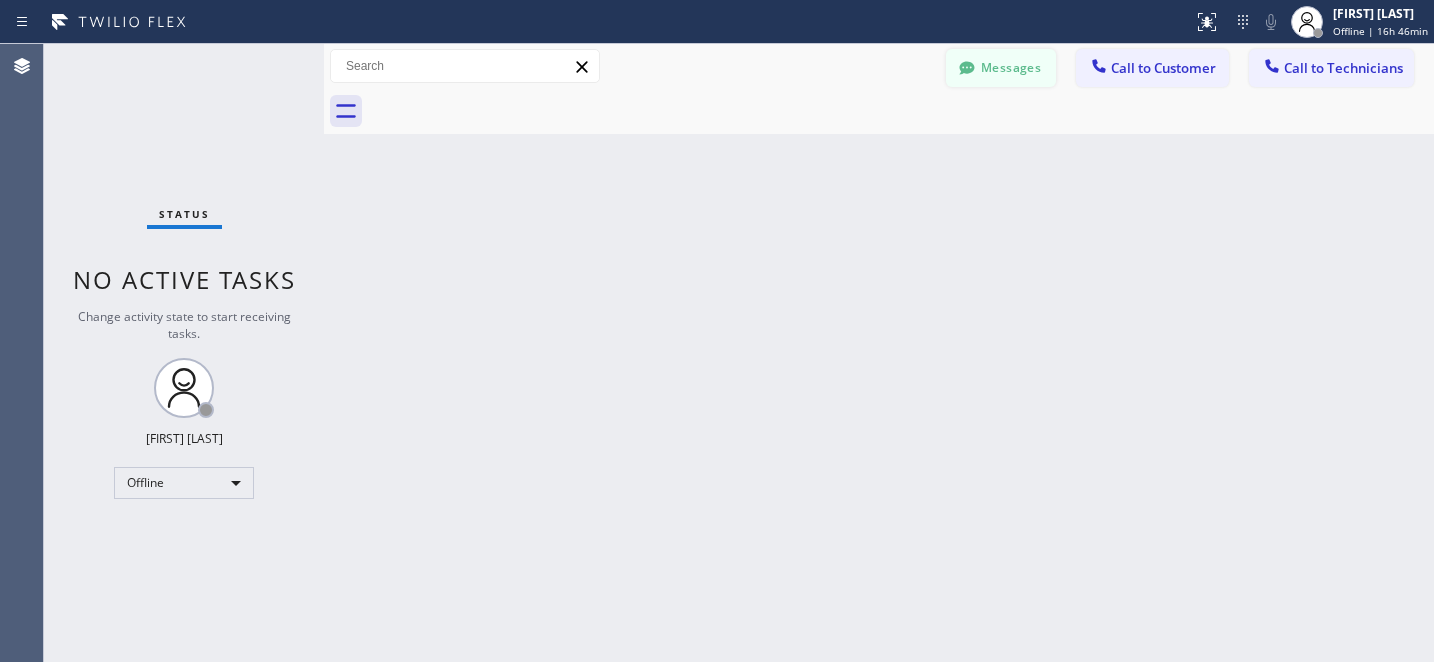 click on "Messages" at bounding box center (1001, 68) 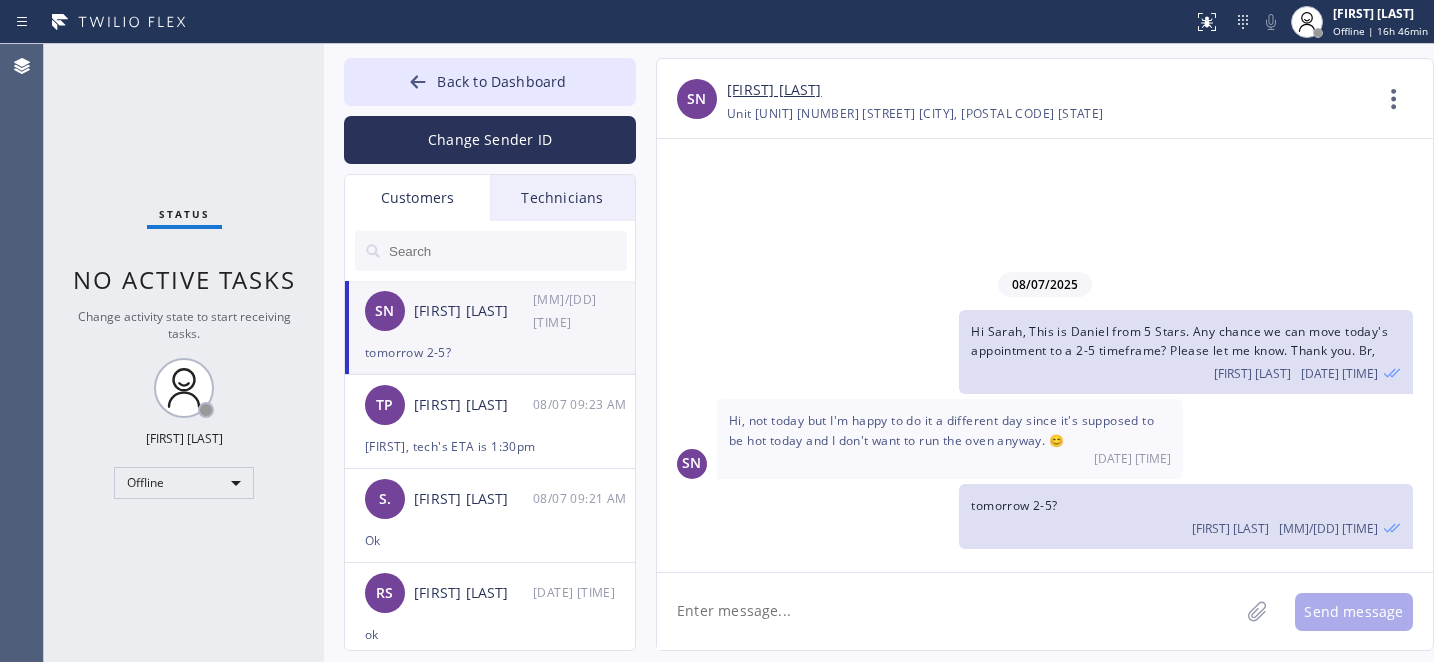 click on "tomorrow 2-5?" at bounding box center [490, 352] 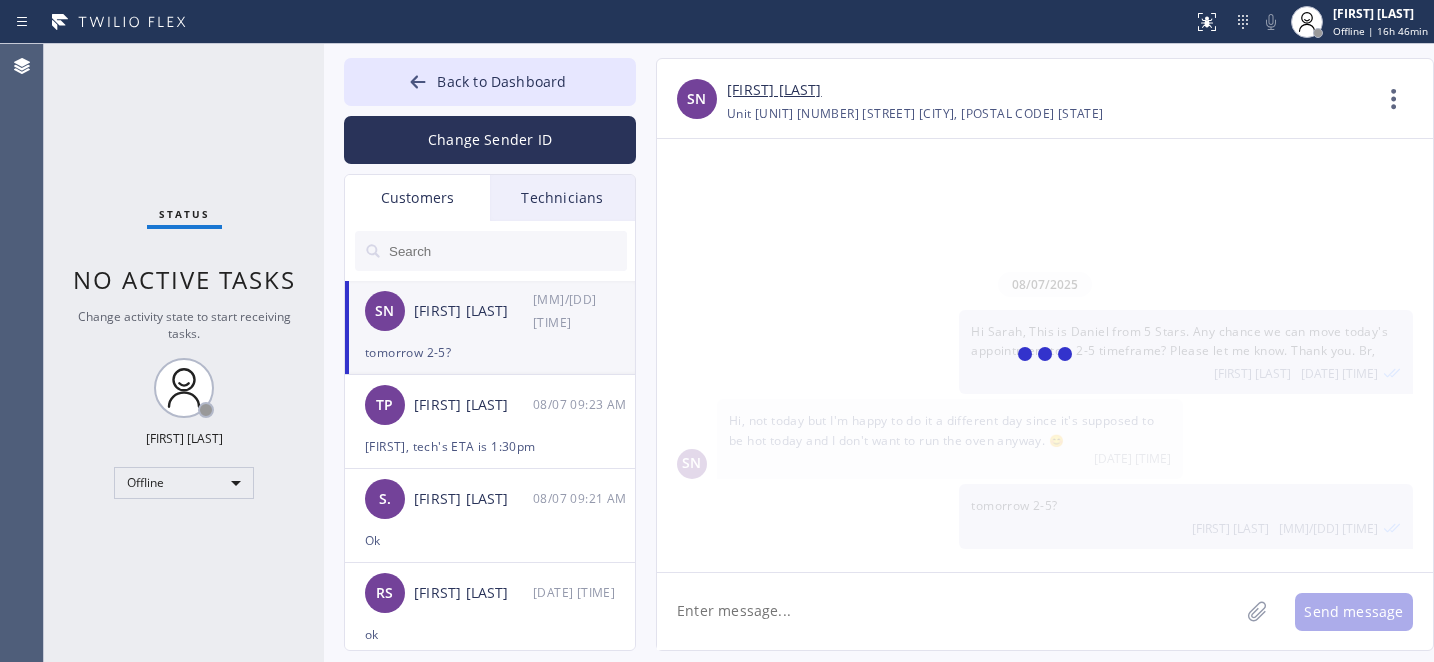 click 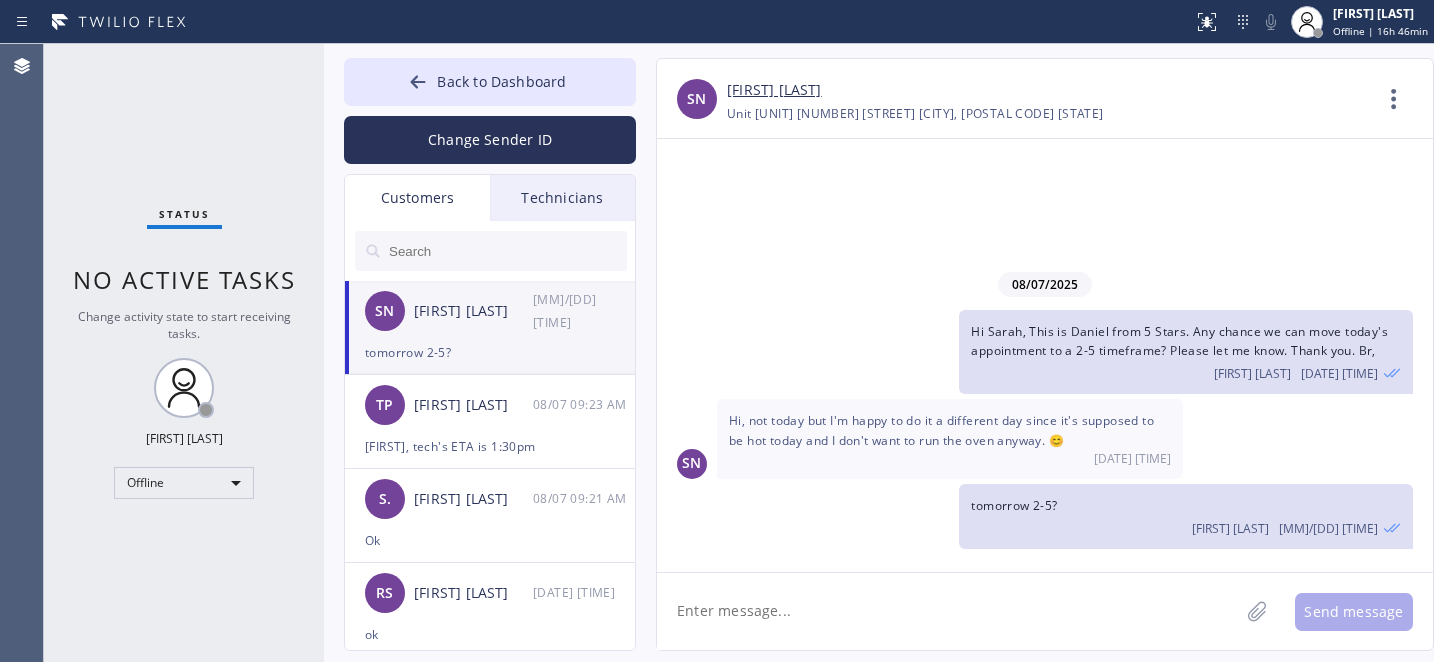 click 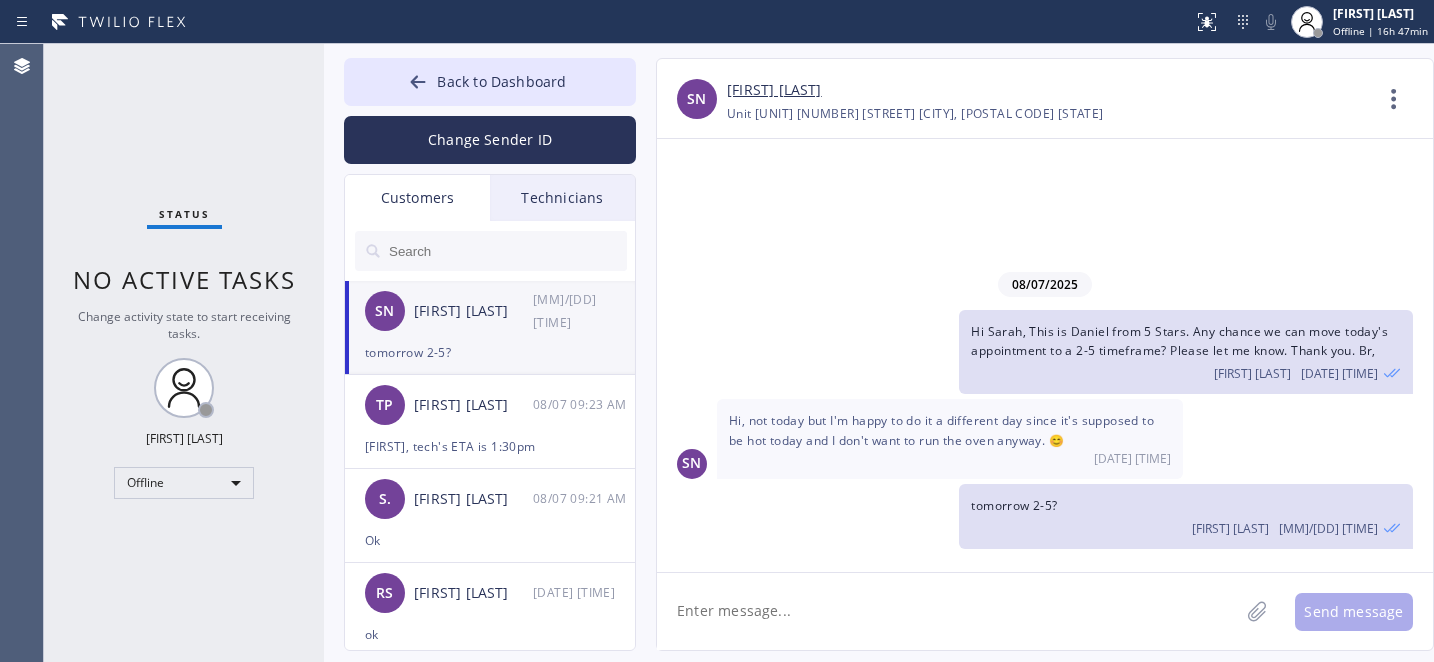 click 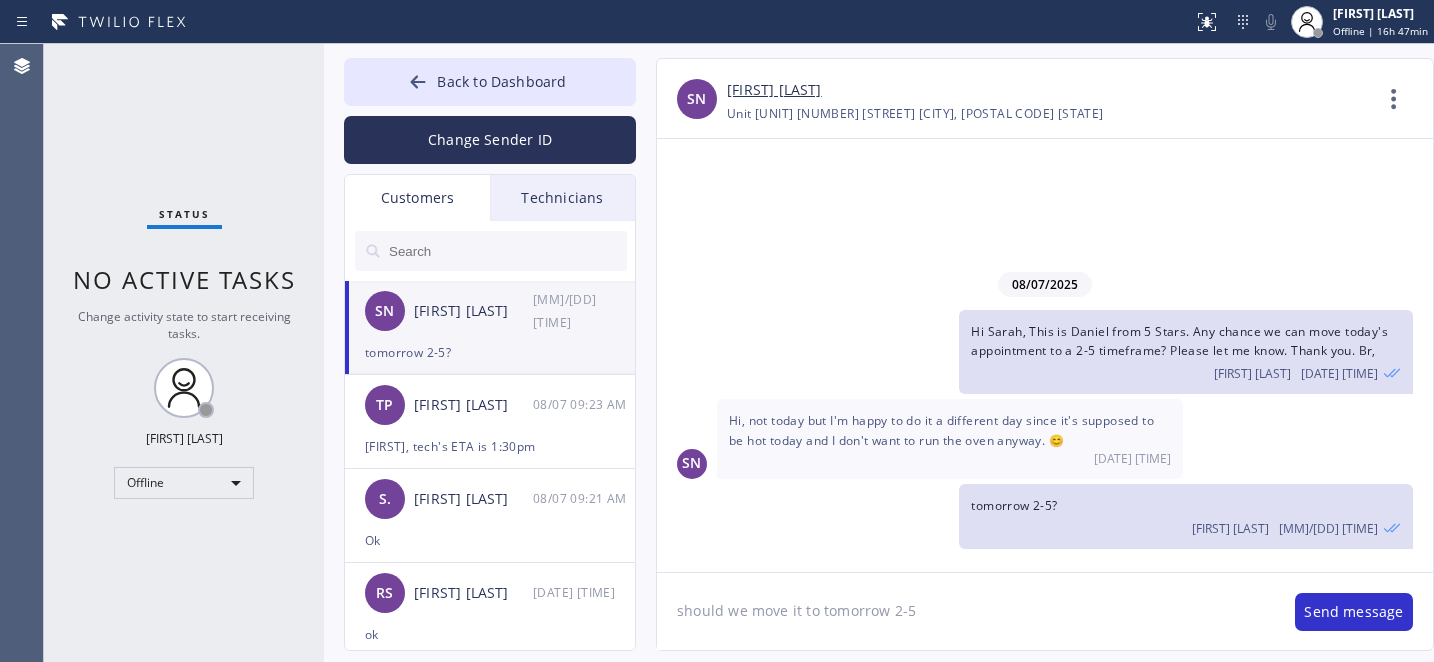 type on "should we move it to tomorrow 2-5?" 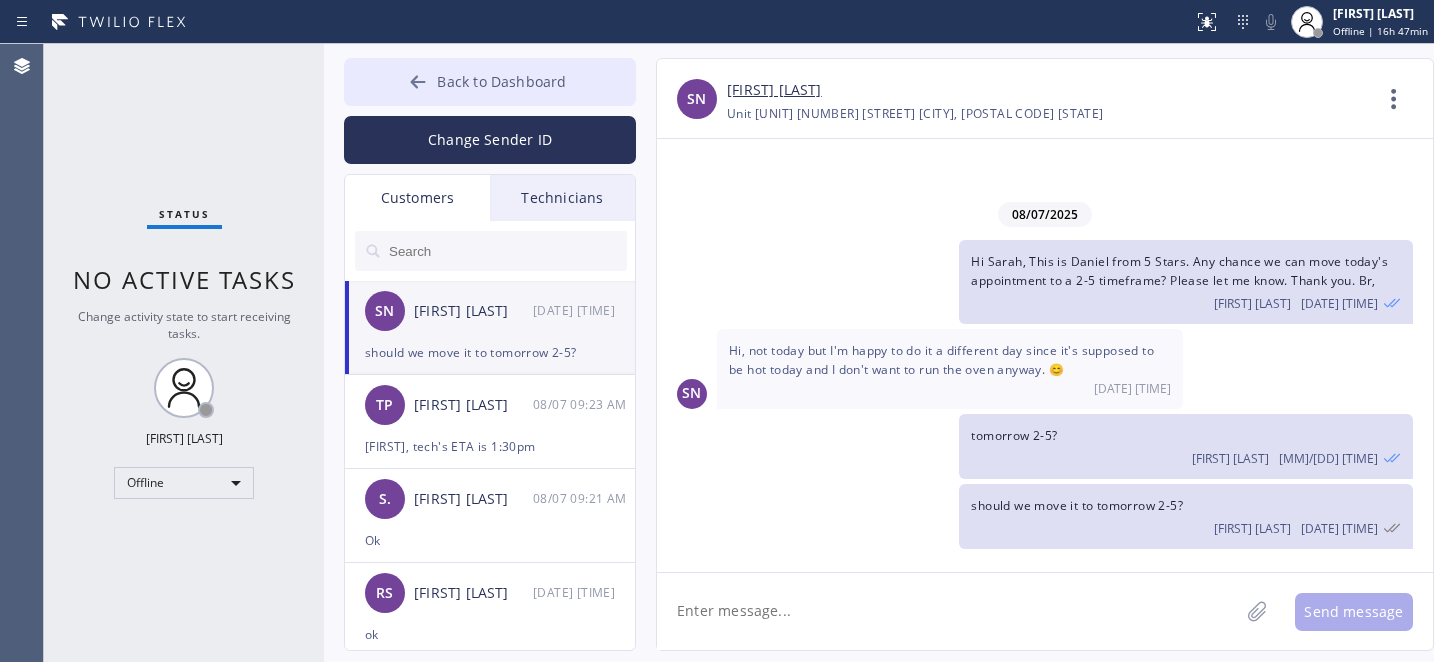 click on "Back to Dashboard" at bounding box center [490, 82] 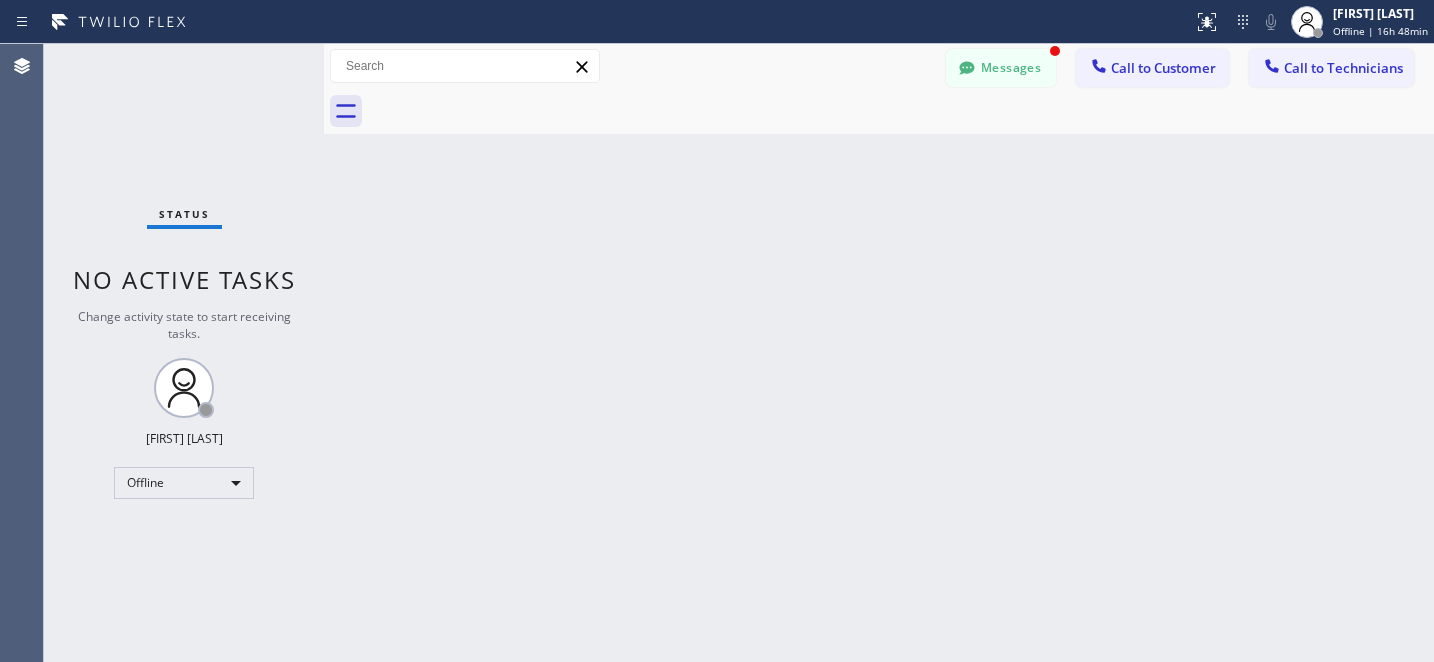 scroll, scrollTop: 7, scrollLeft: 0, axis: vertical 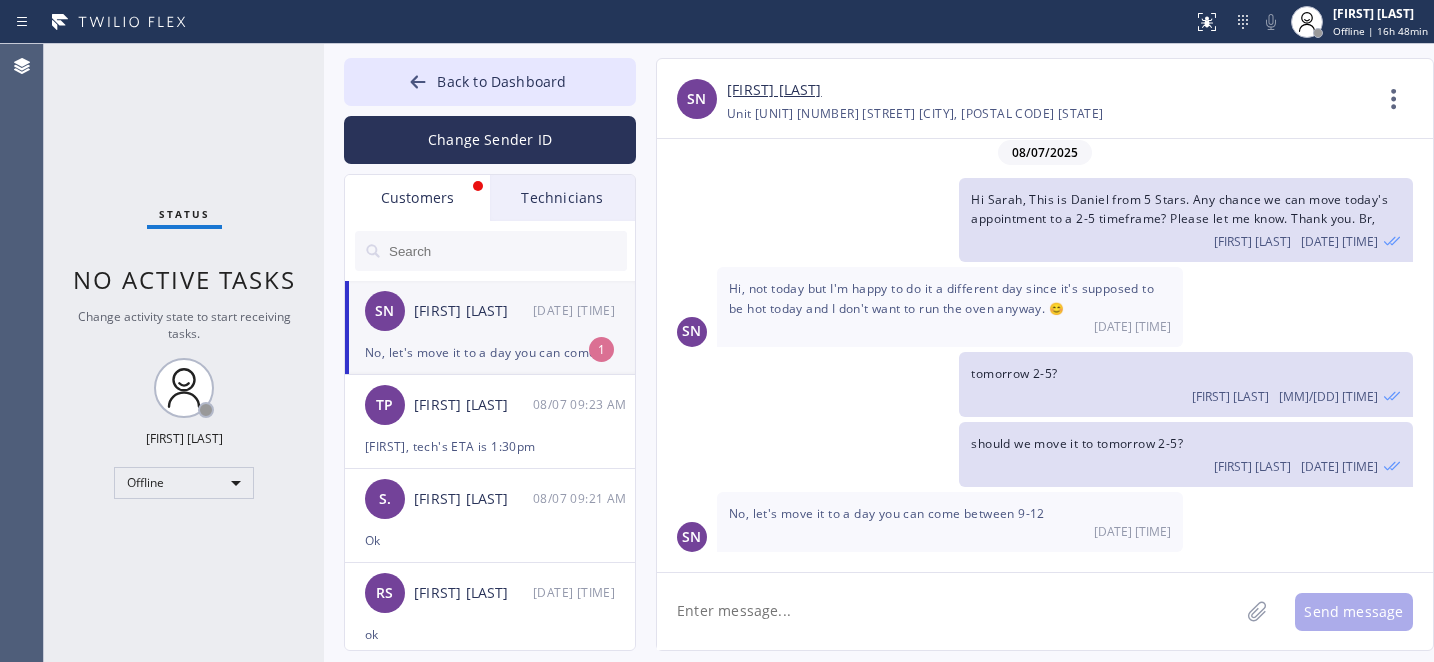 click on "SN [FIRST] [LAST]       08/07 09:44 AM" at bounding box center (491, 311) 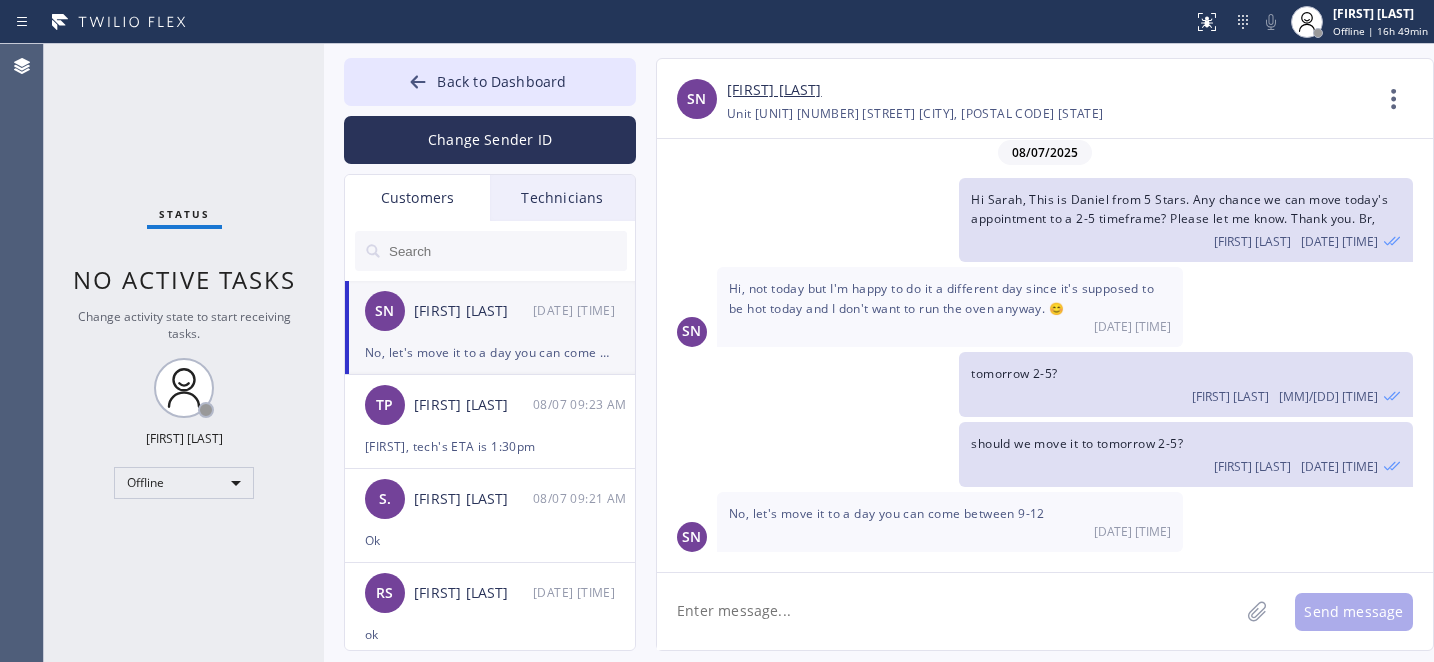 click 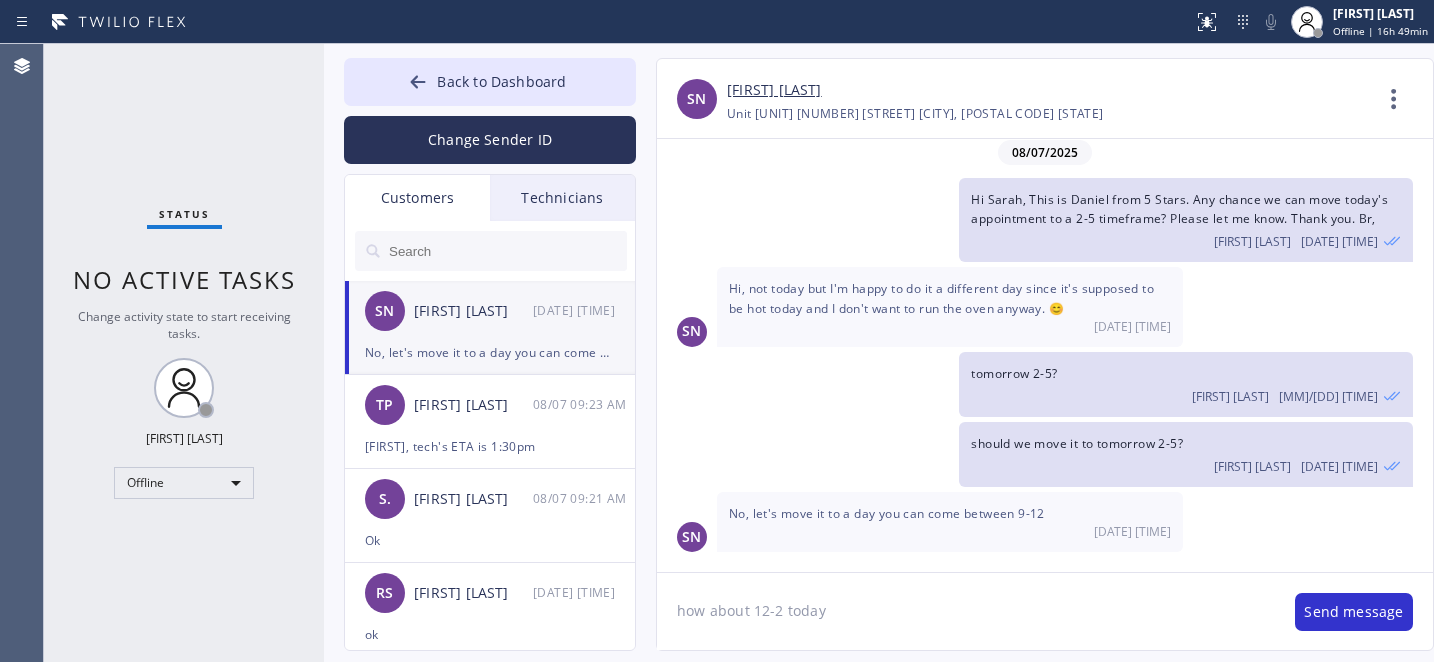 type on "how about 12-2 today?" 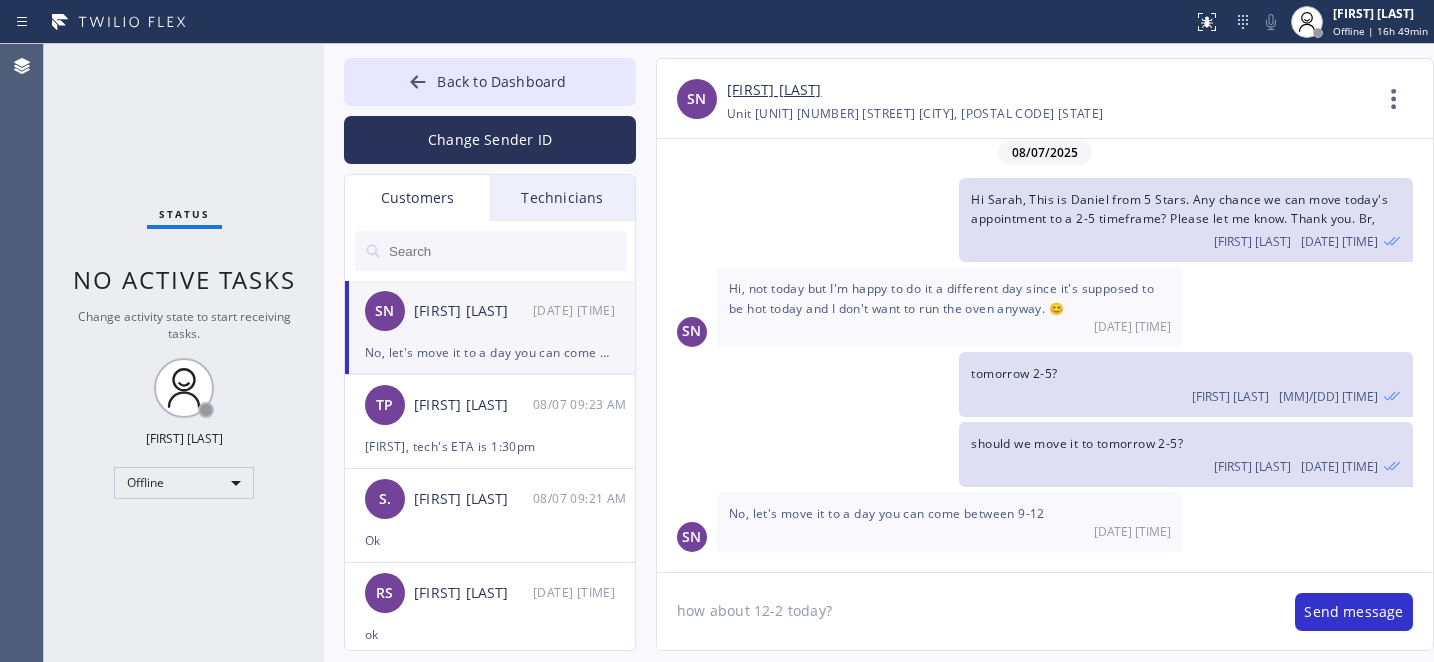type 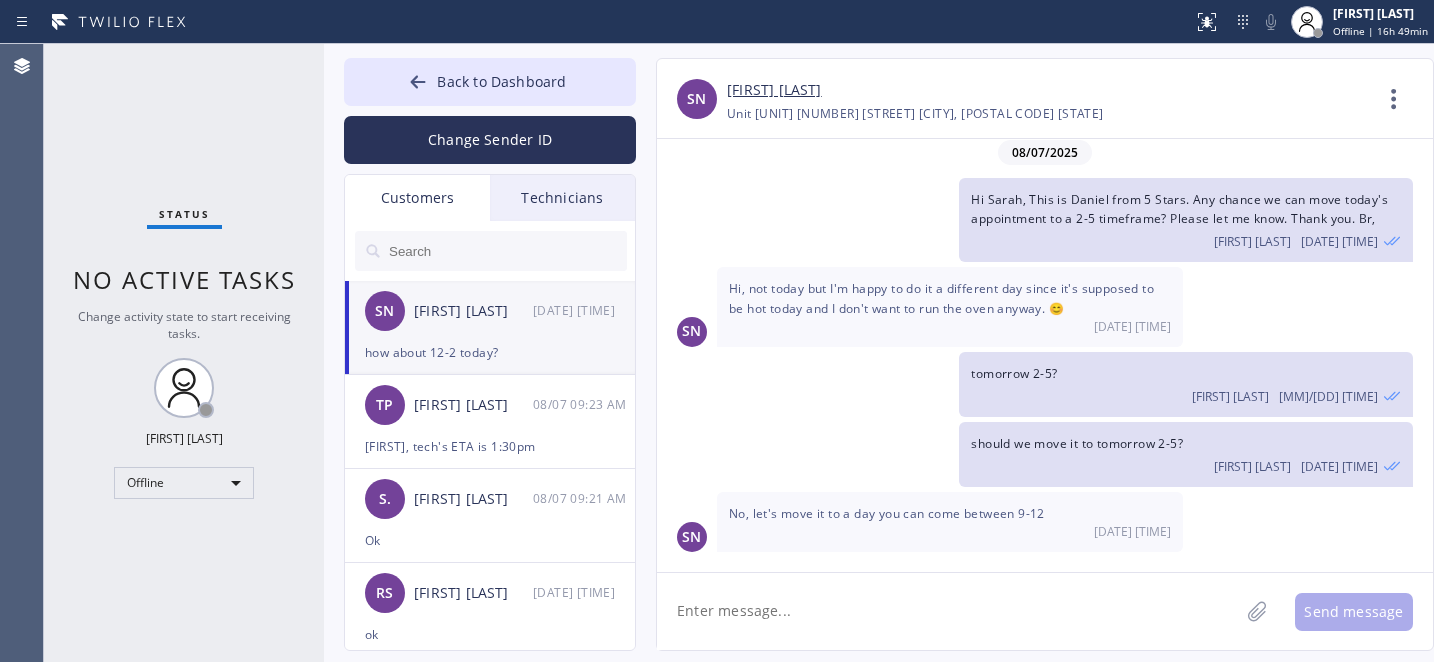 scroll, scrollTop: 77, scrollLeft: 0, axis: vertical 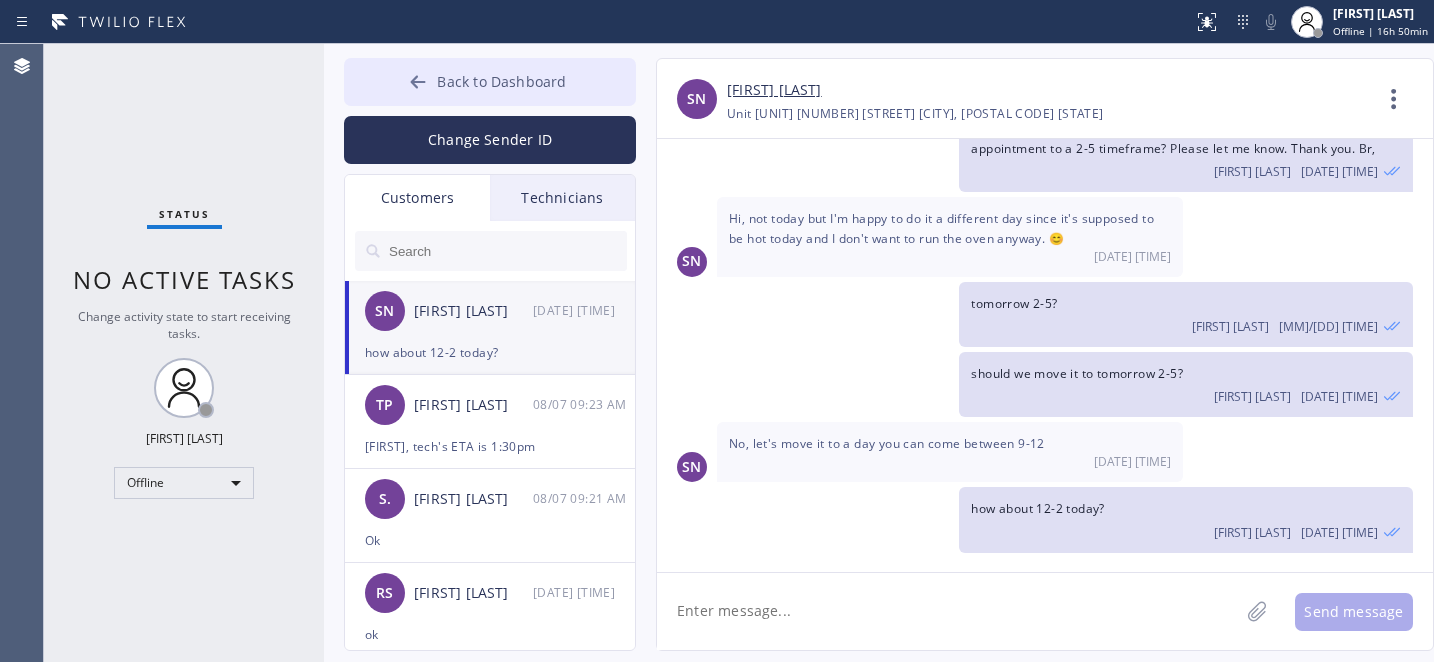click on "Back to Dashboard" at bounding box center [490, 82] 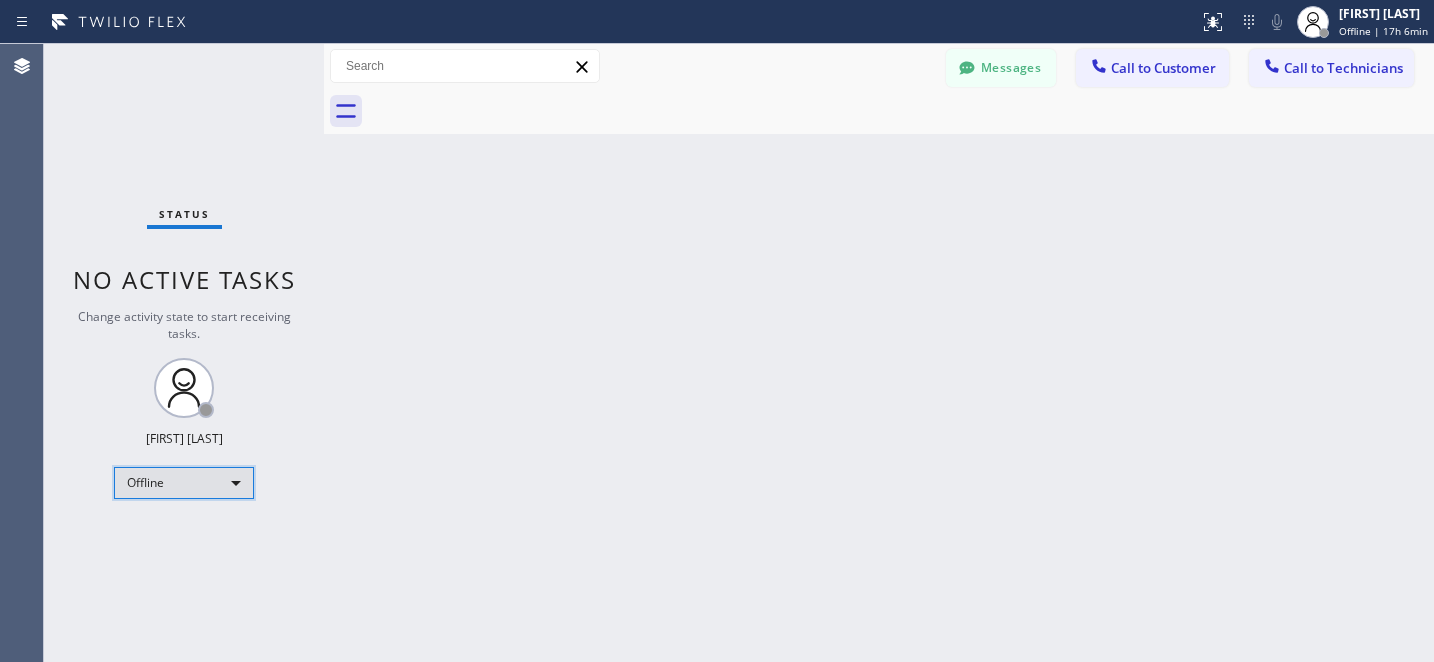 click on "Offline" at bounding box center [184, 483] 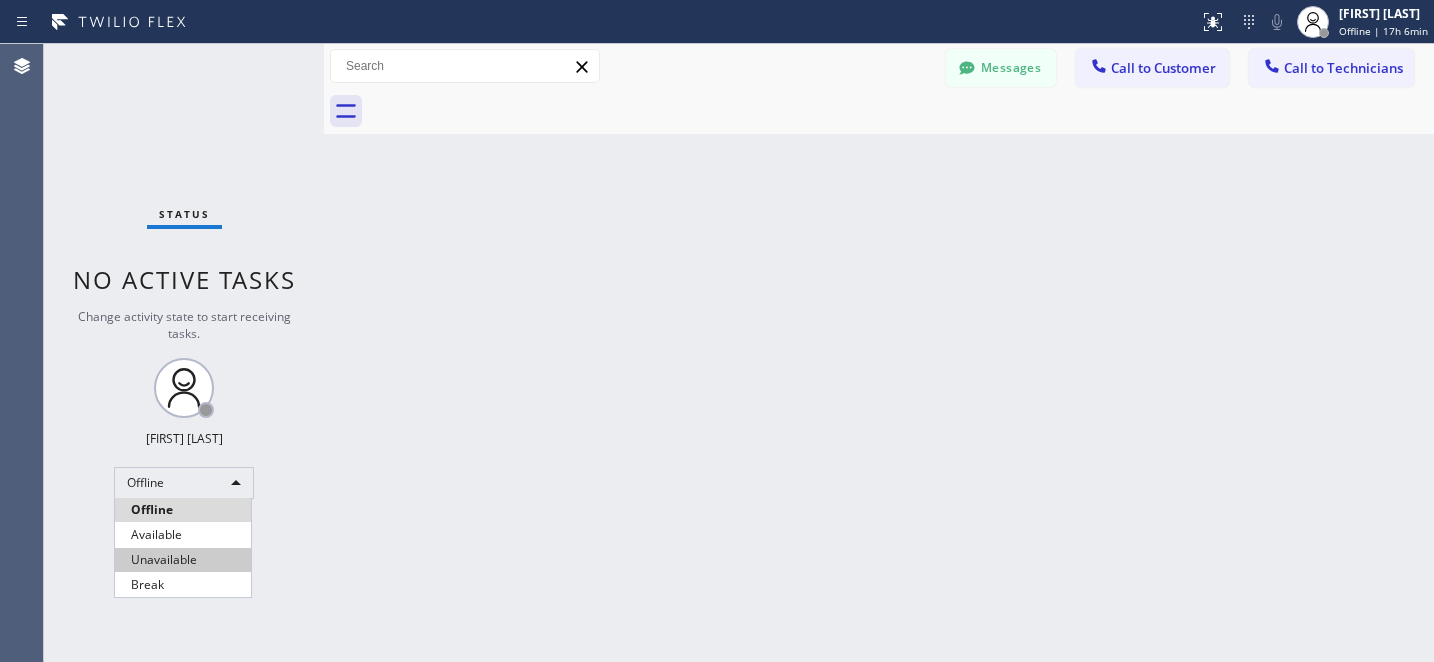 click on "Available" at bounding box center [183, 535] 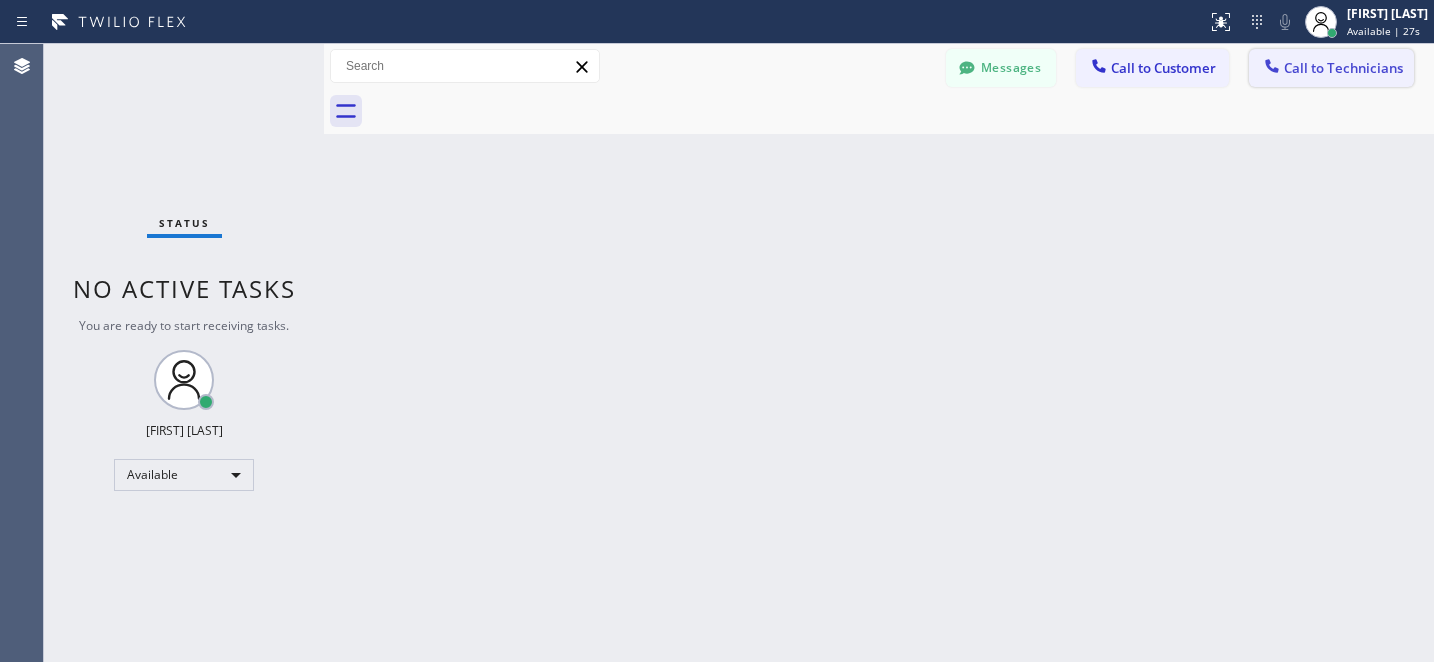 click on "Call to Technicians" at bounding box center (1343, 68) 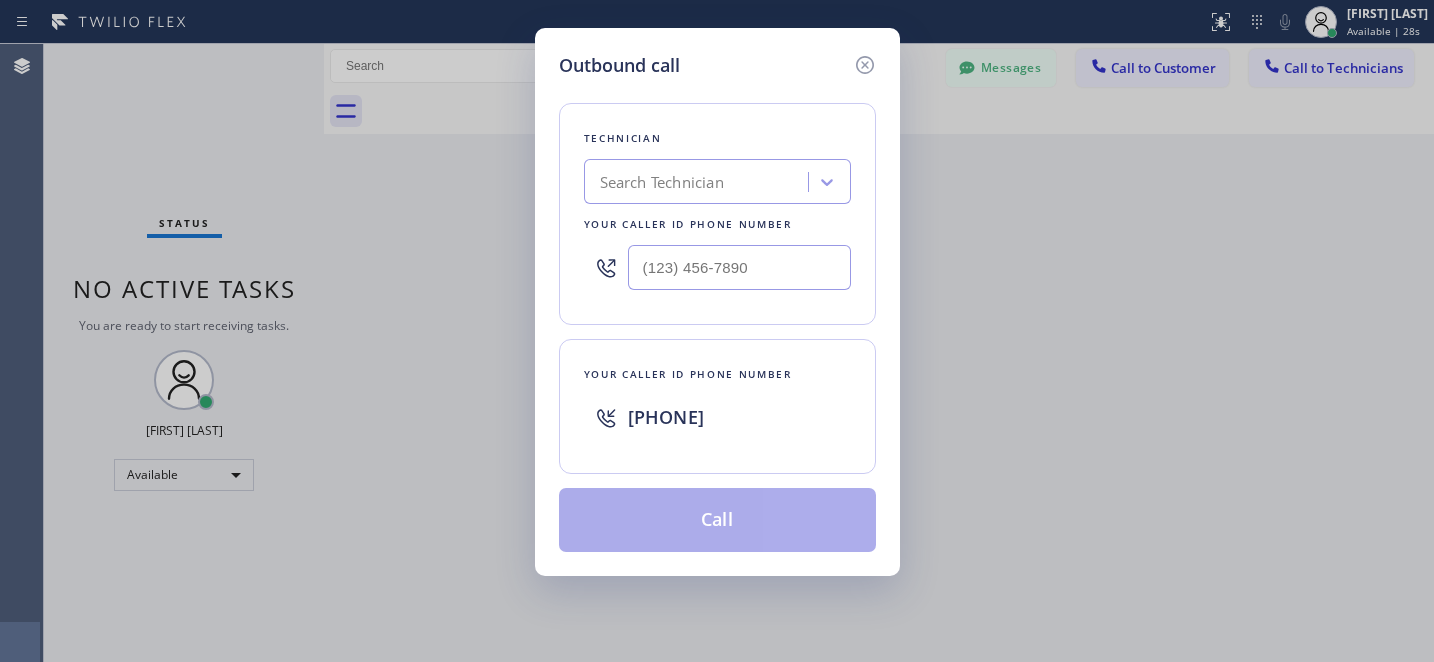 click on "Search Technician" at bounding box center [662, 182] 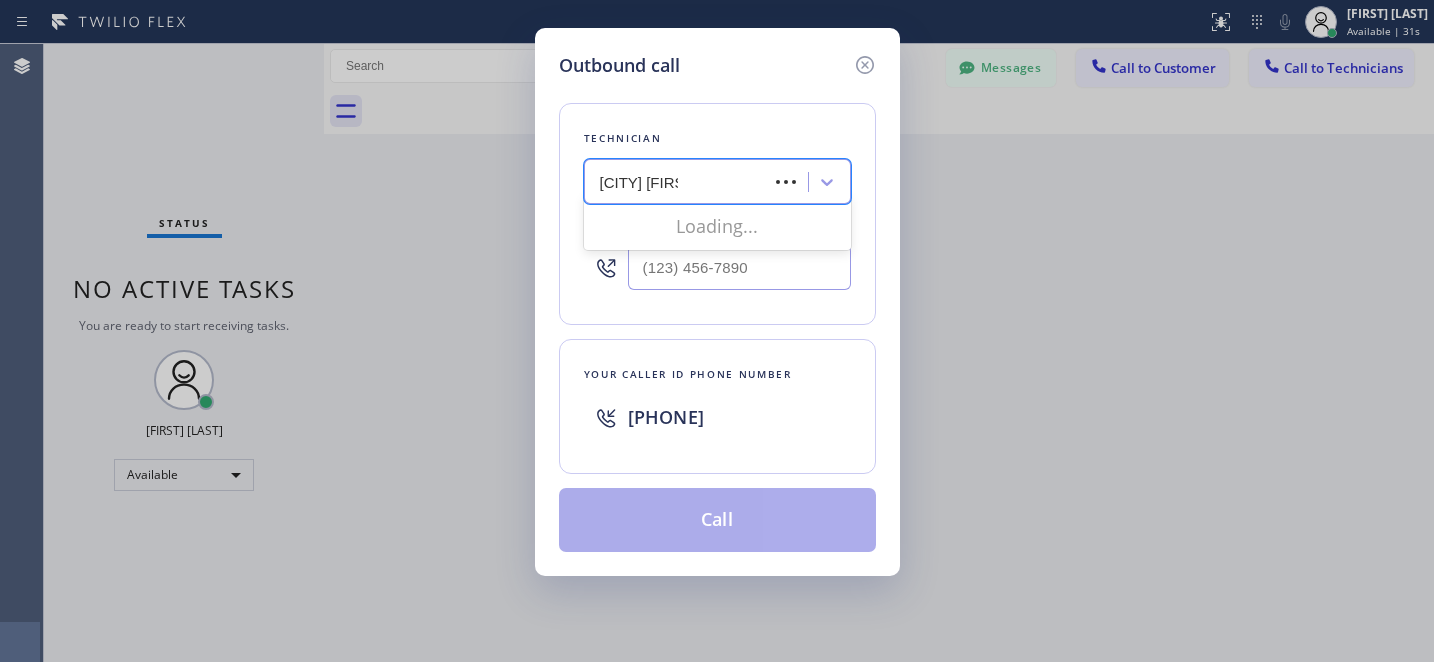 type on "[CITY] [NAME]" 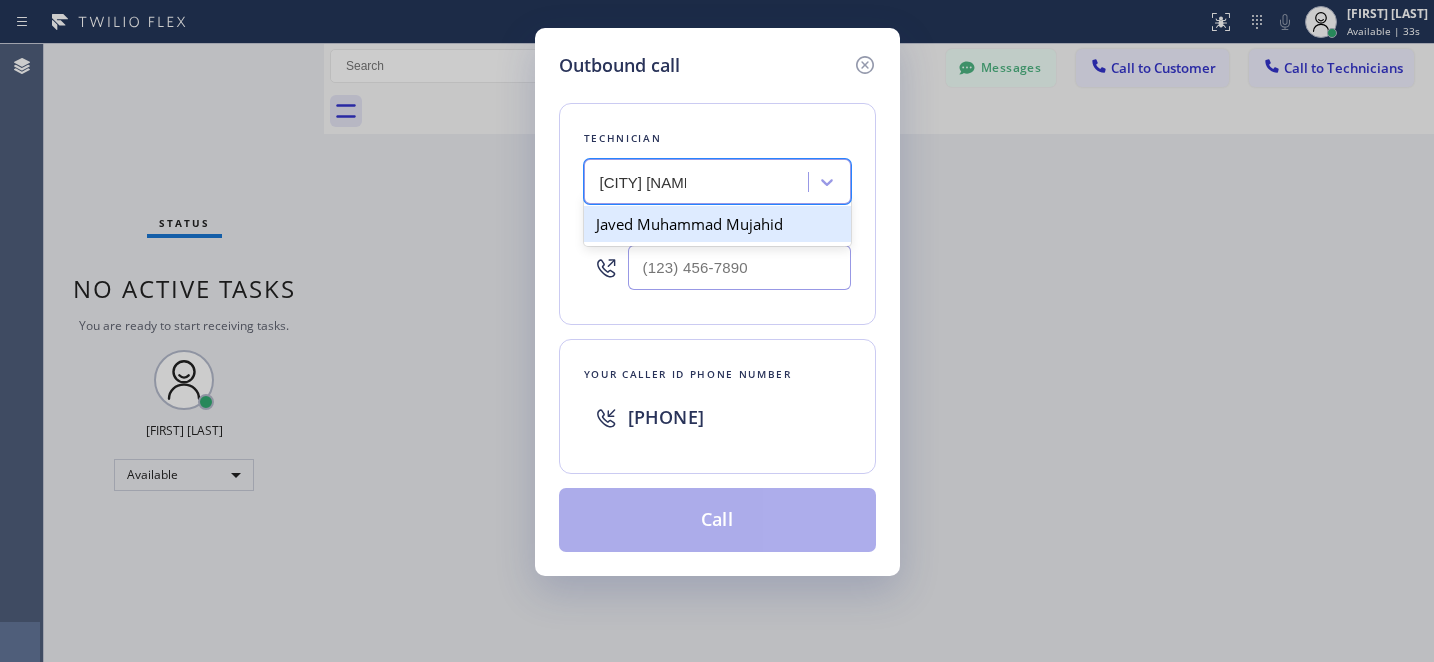 click on "Javed Muhammad Mujahid" at bounding box center (717, 224) 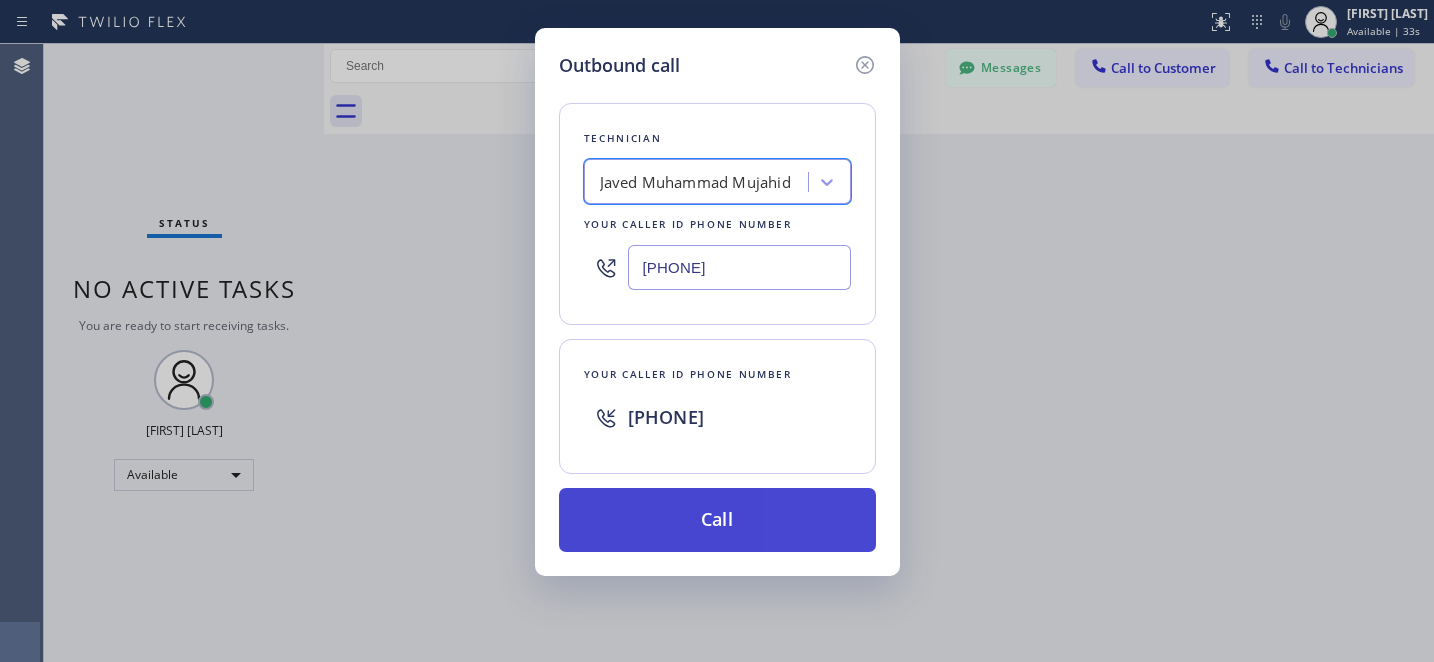 click on "Call" at bounding box center [717, 520] 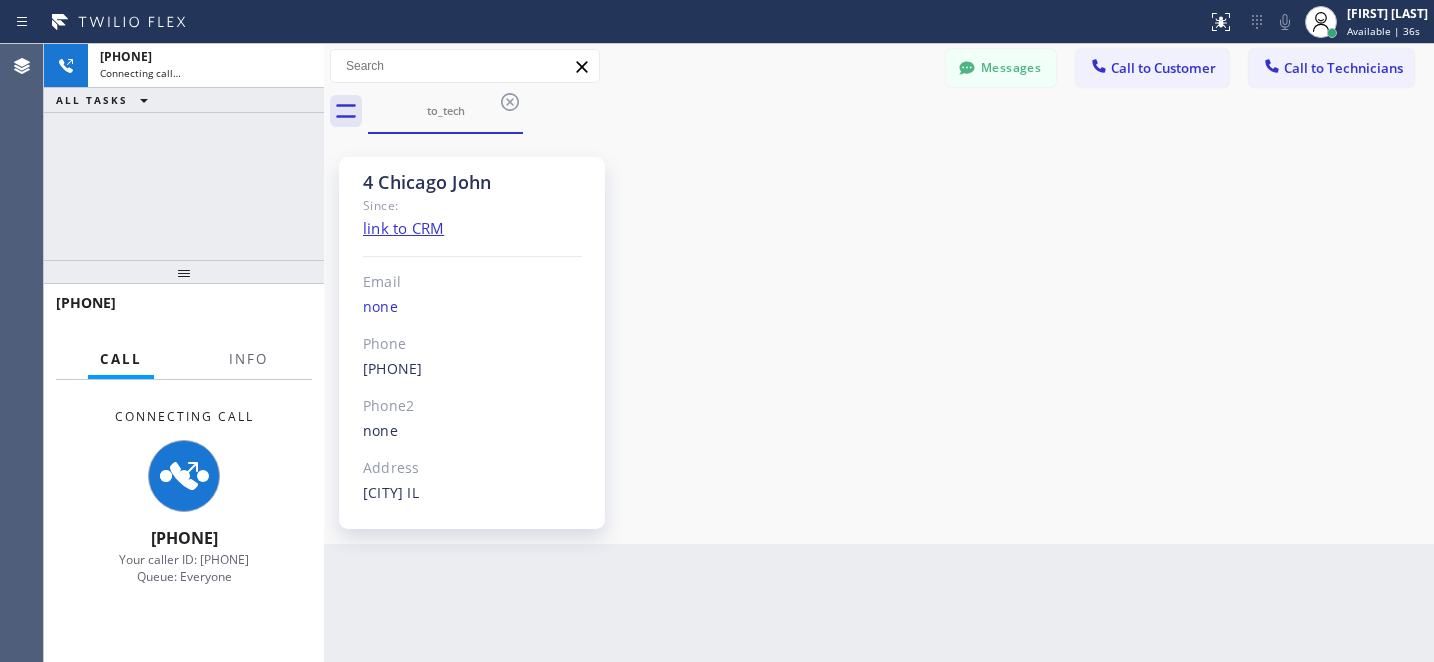 scroll, scrollTop: 1033, scrollLeft: 0, axis: vertical 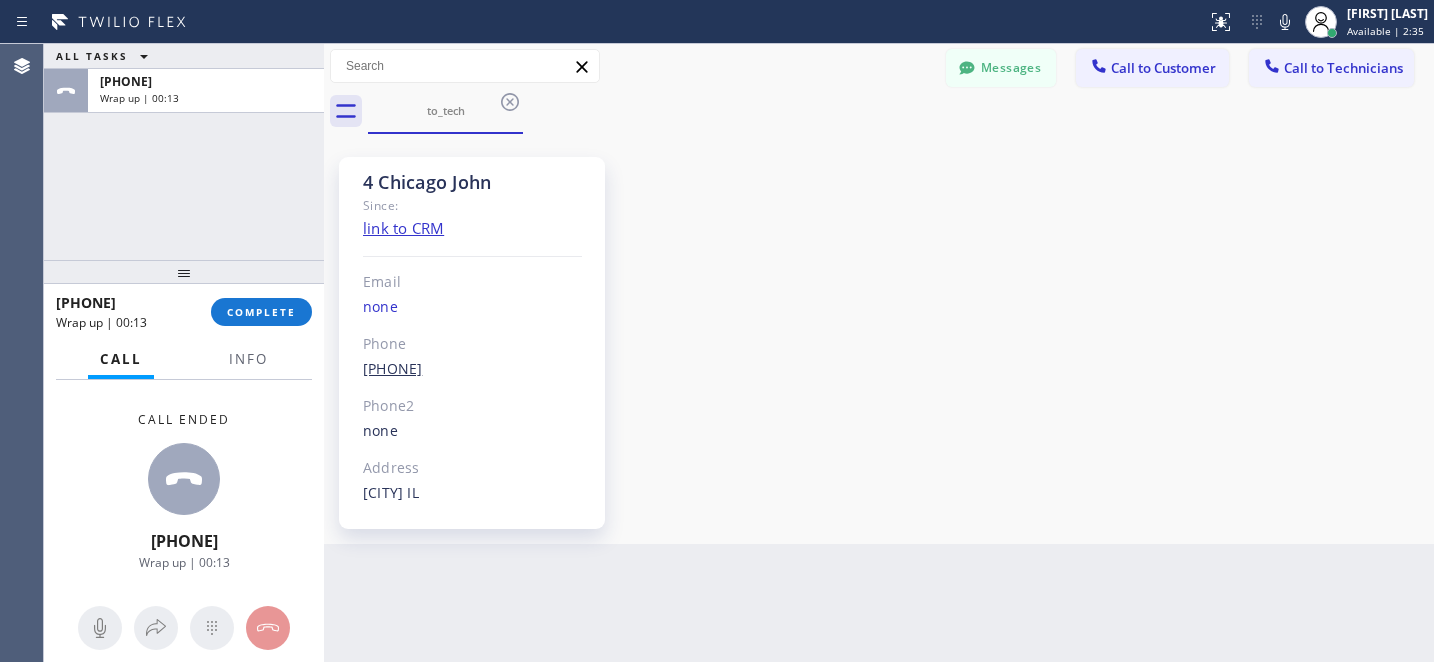 click on "[PHONE]" at bounding box center [392, 368] 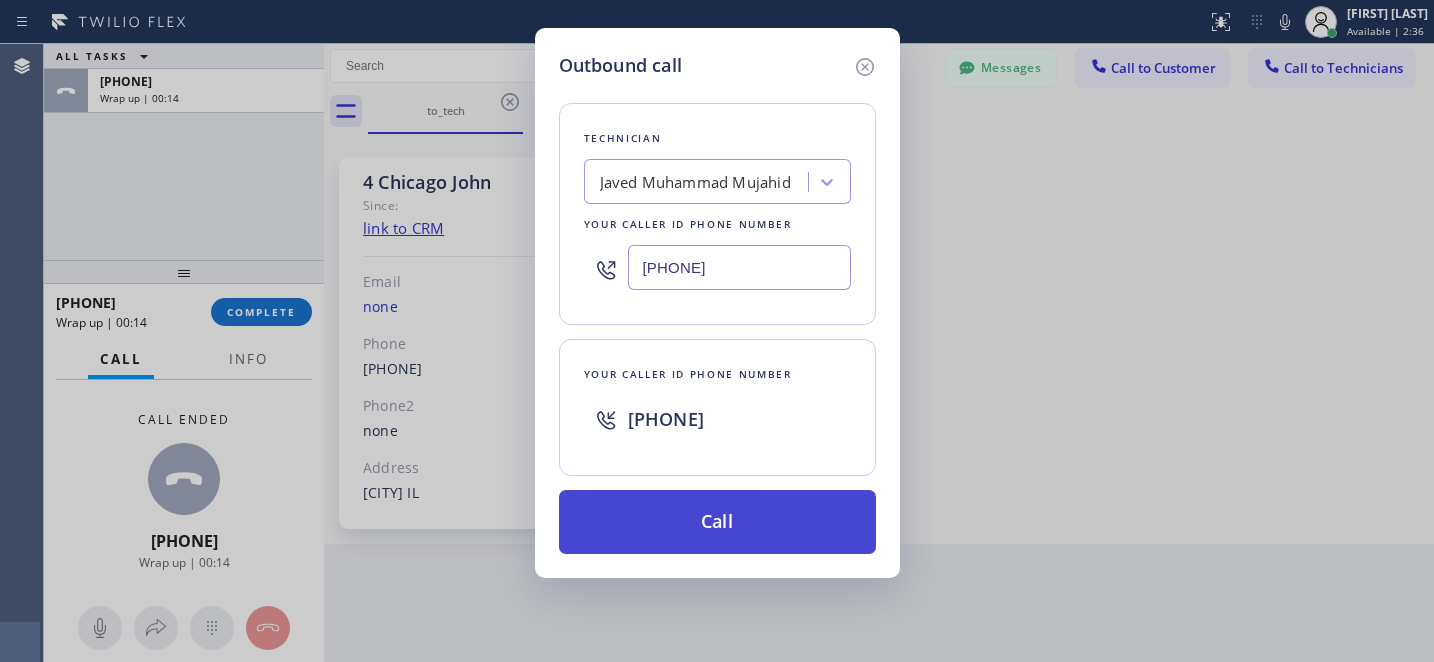 click on "Call" at bounding box center (717, 522) 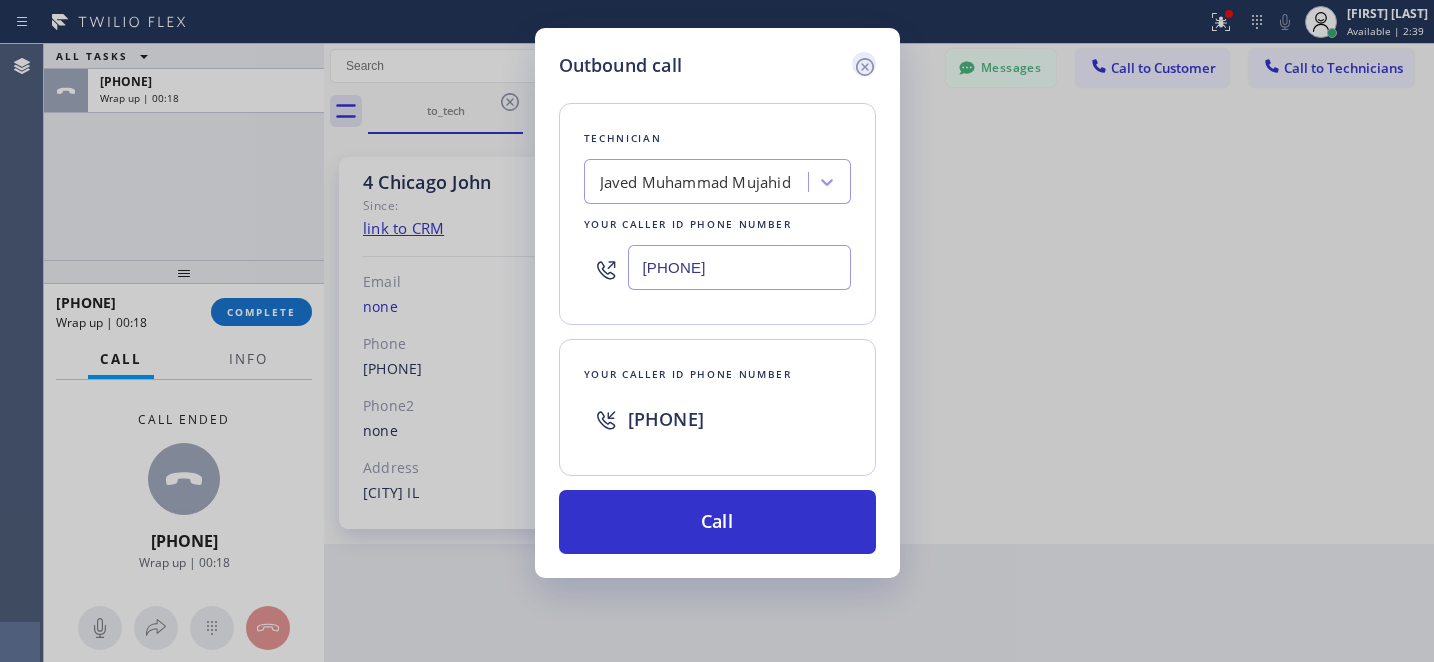 click 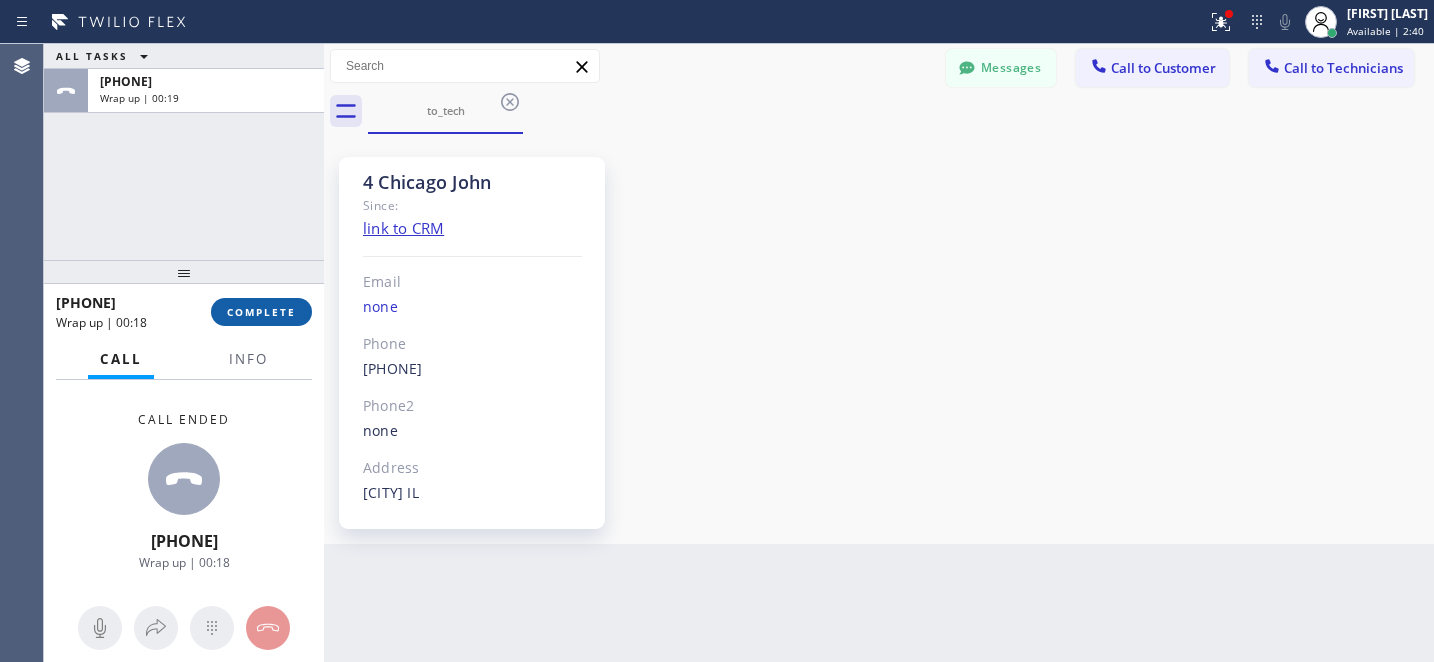 click on "COMPLETE" at bounding box center [261, 312] 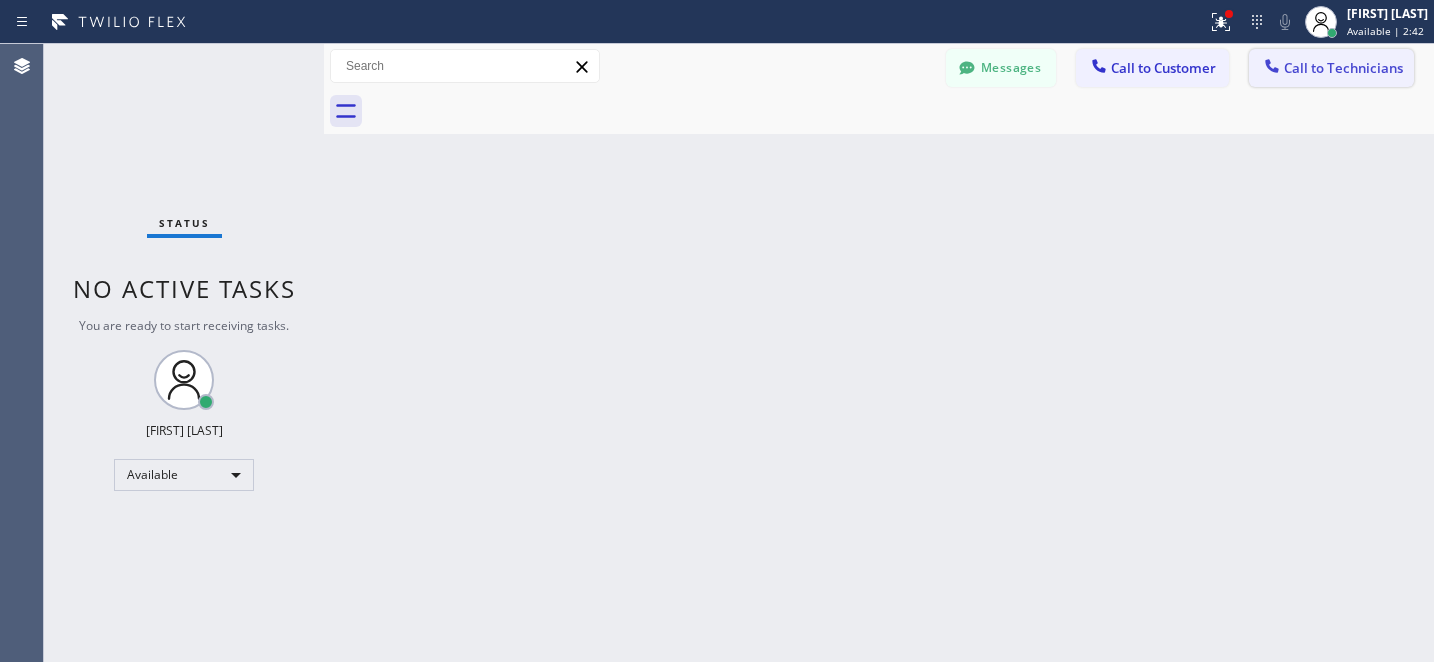 click on "Call to Technicians" at bounding box center [1343, 68] 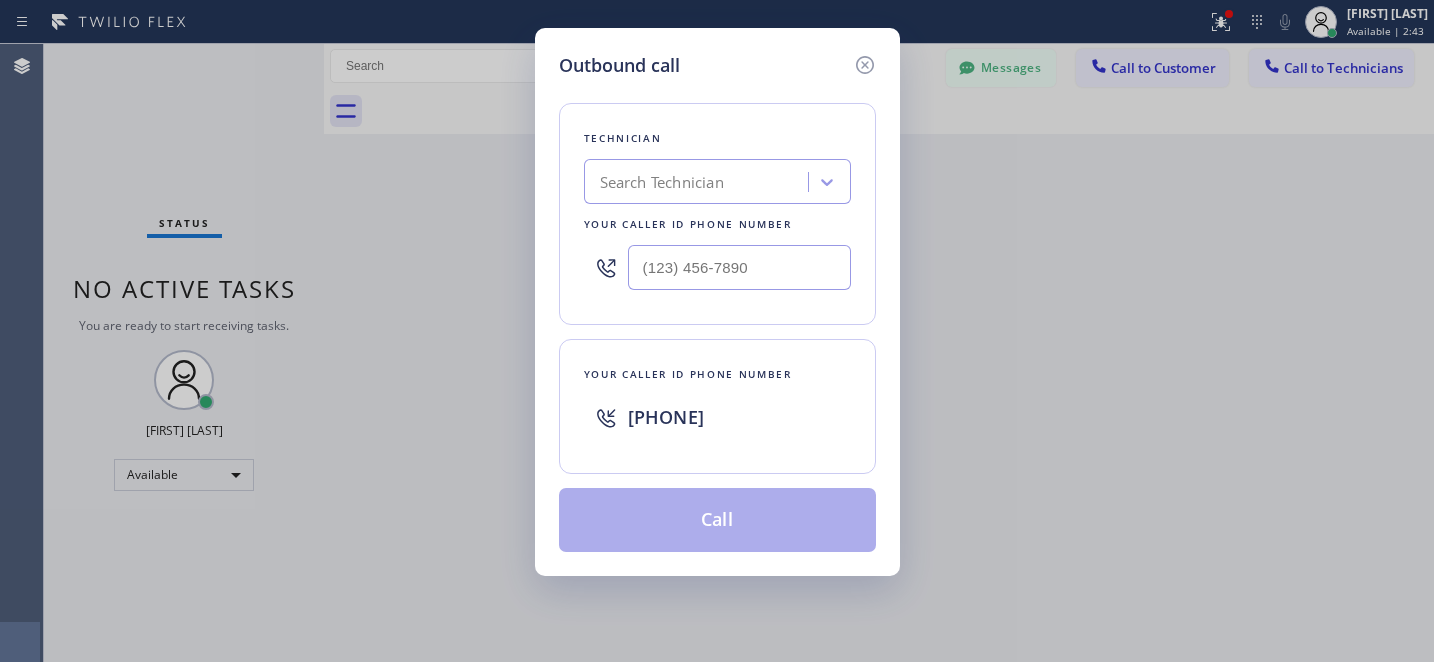 click on "Search Technician" at bounding box center (662, 182) 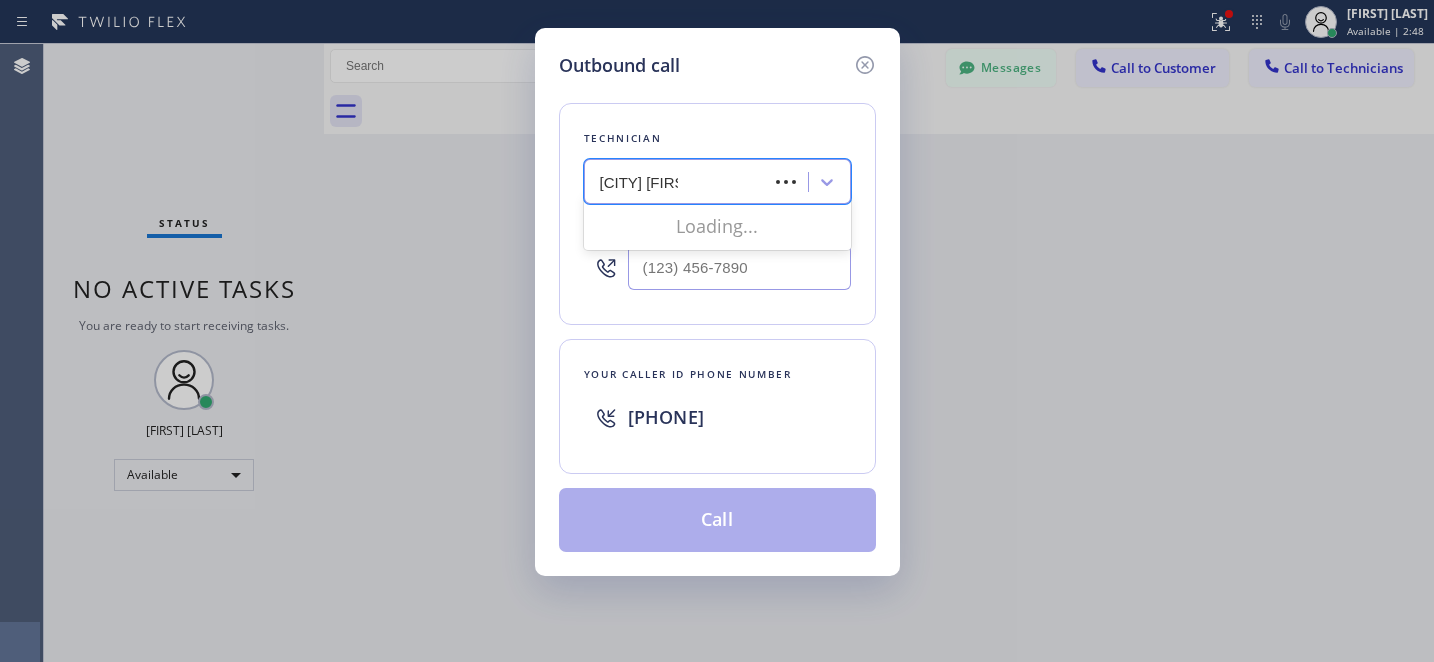 type on "[CITY] [NAME]" 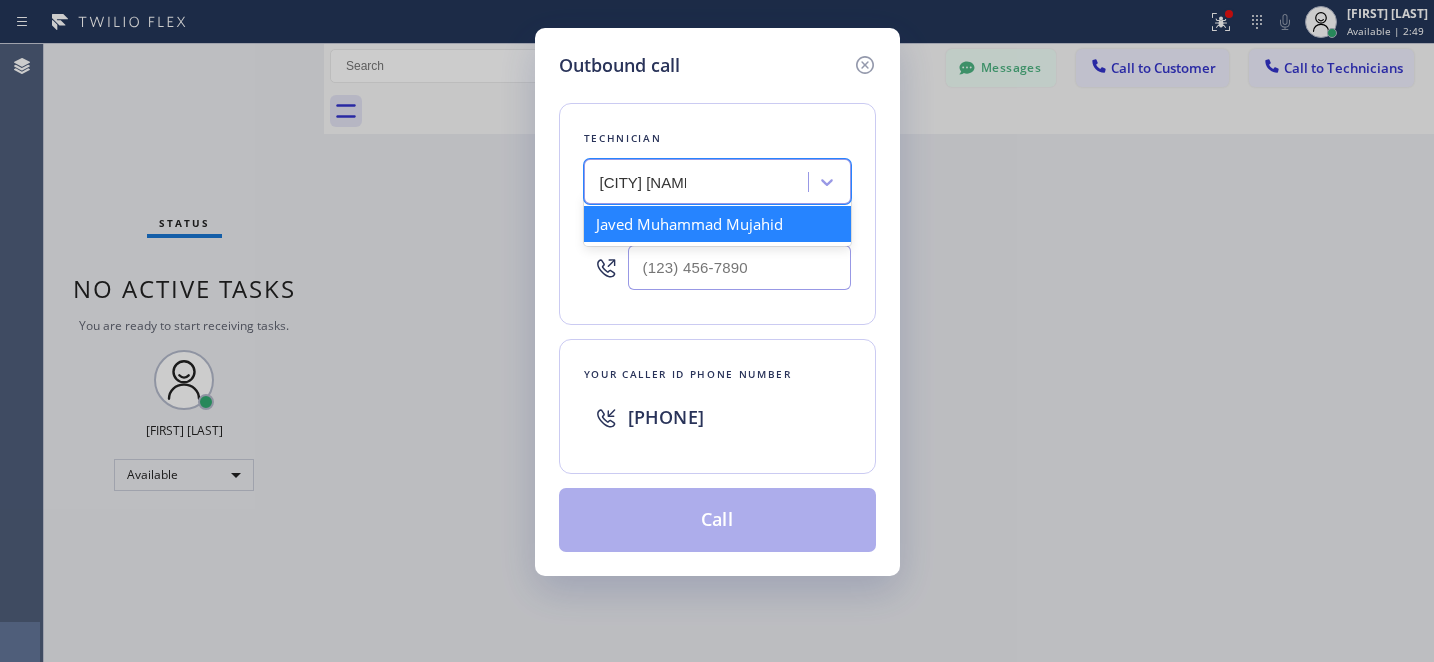 click on "Javed Muhammad Mujahid" at bounding box center (717, 224) 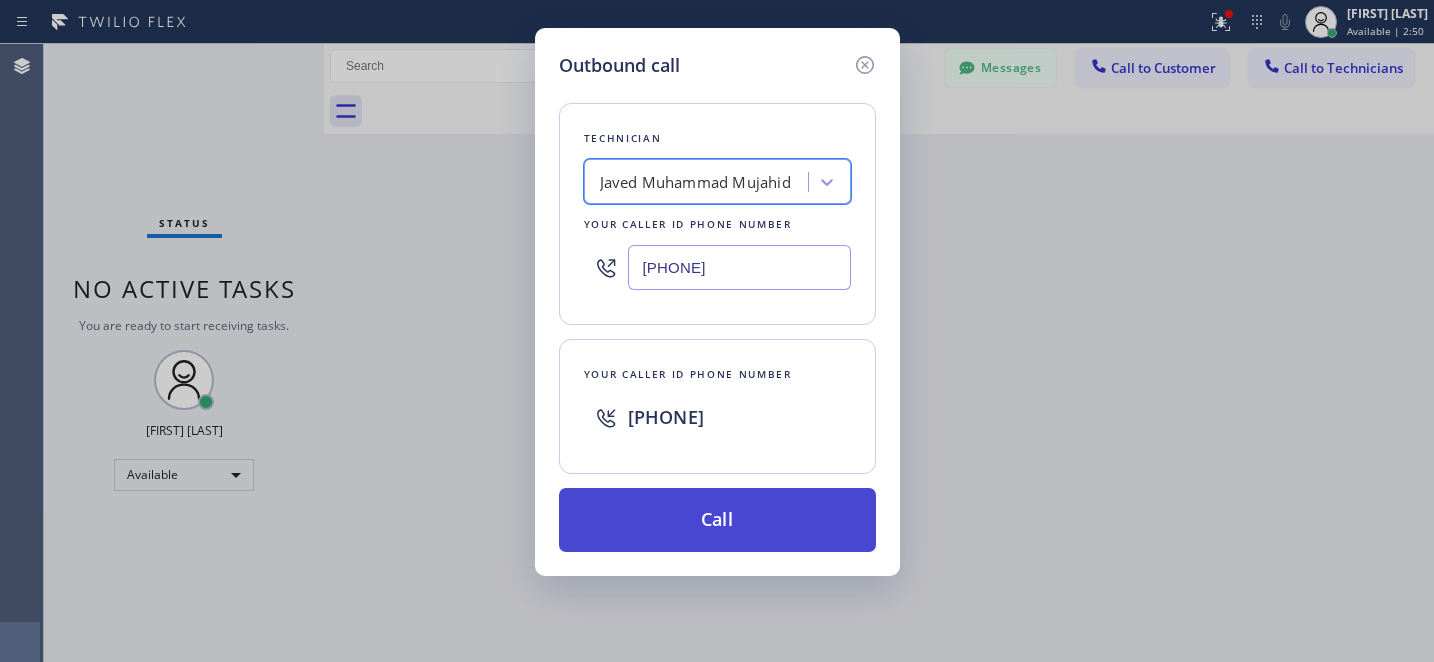 click on "Call" at bounding box center (717, 520) 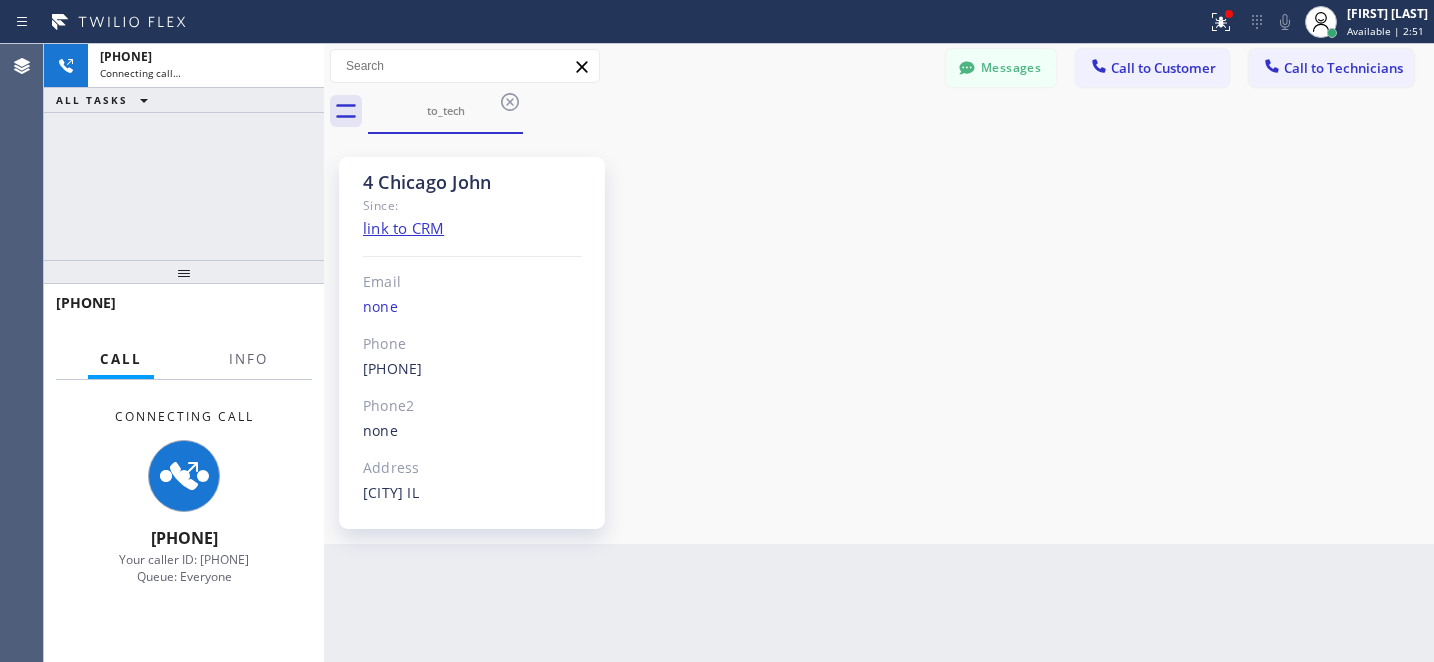 scroll, scrollTop: 1033, scrollLeft: 0, axis: vertical 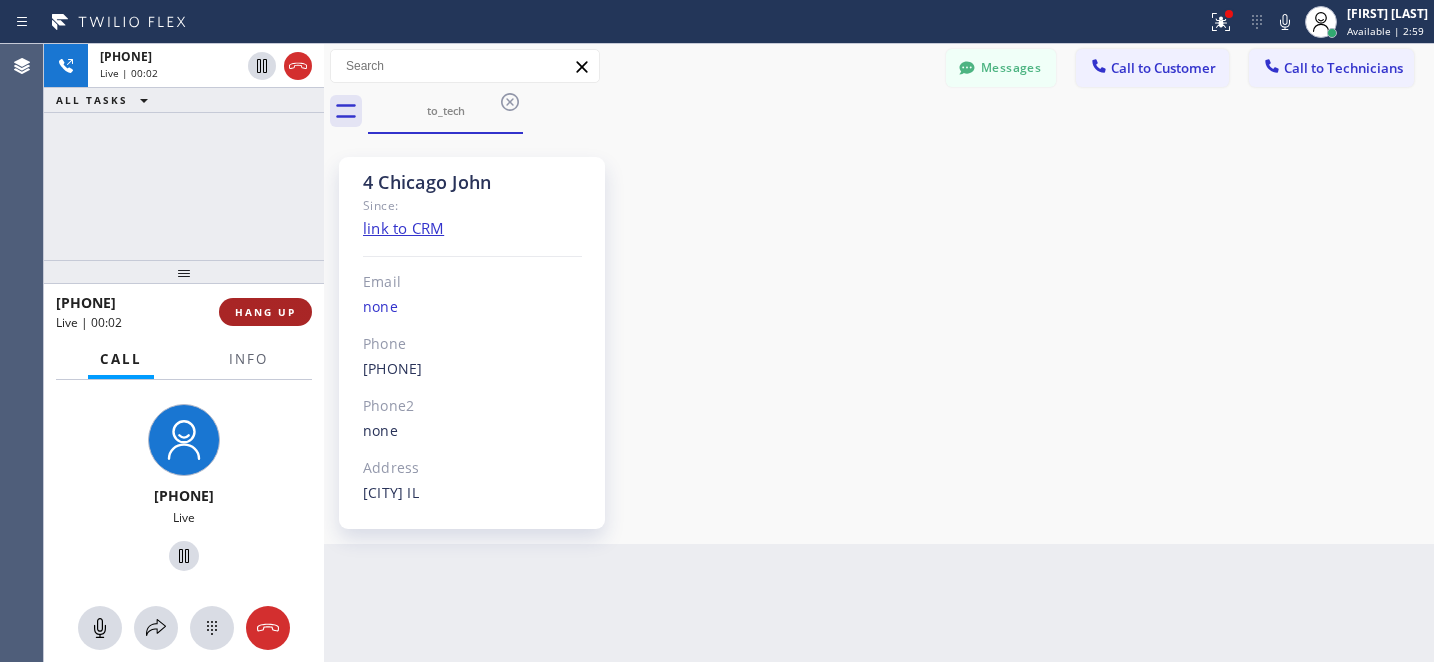 click on "HANG UP" at bounding box center (265, 312) 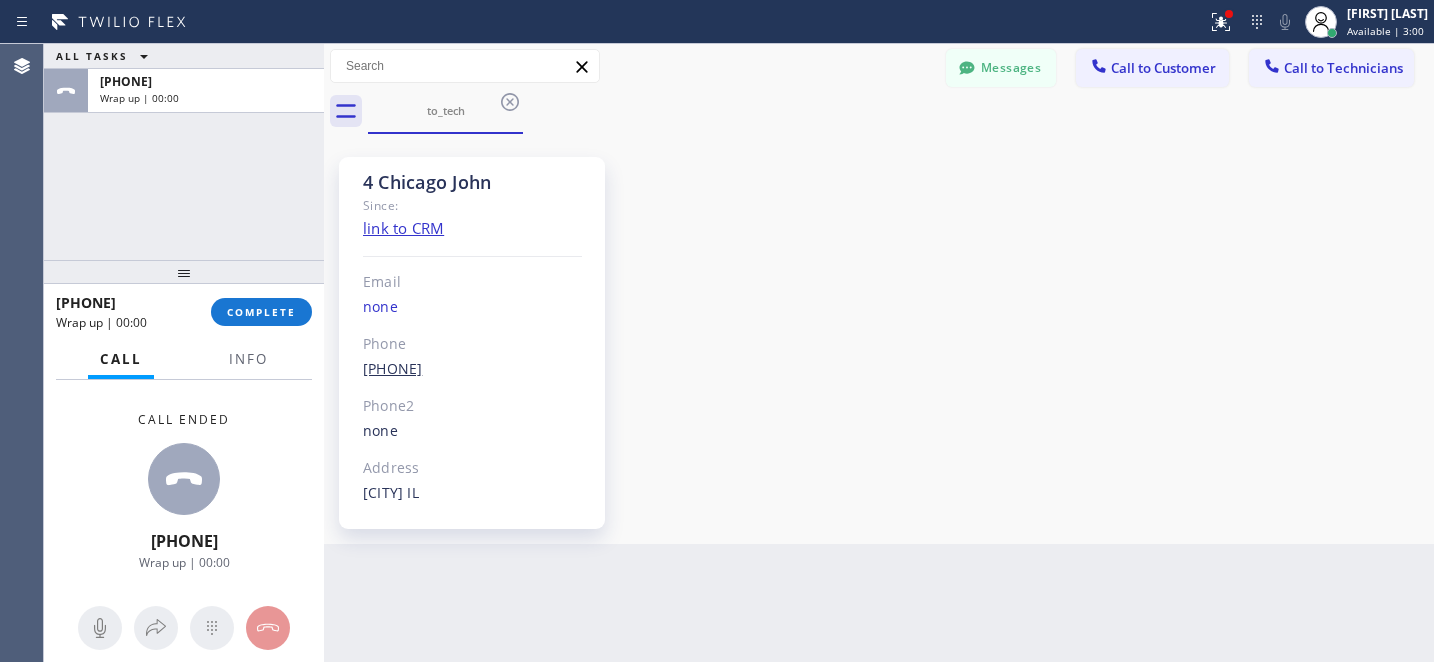 click on "[PHONE]" at bounding box center (392, 368) 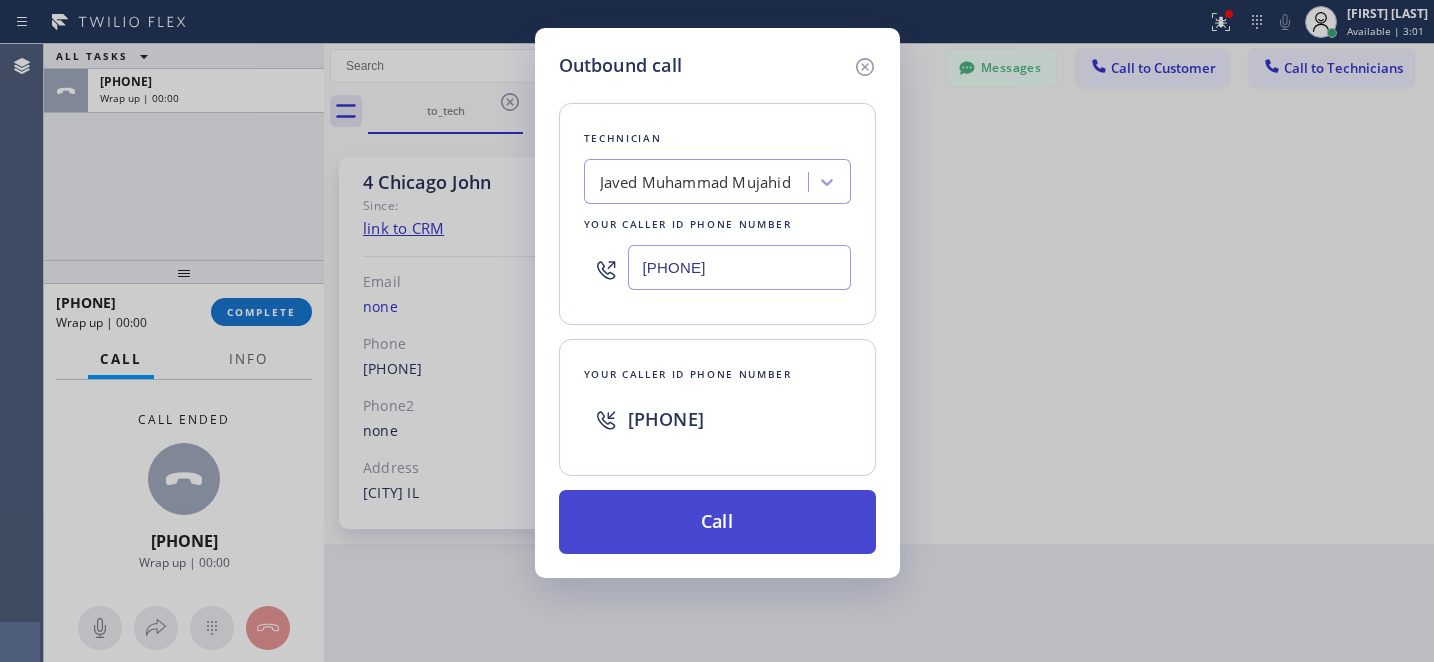 drag, startPoint x: 762, startPoint y: 521, endPoint x: 806, endPoint y: 504, distance: 47.169907 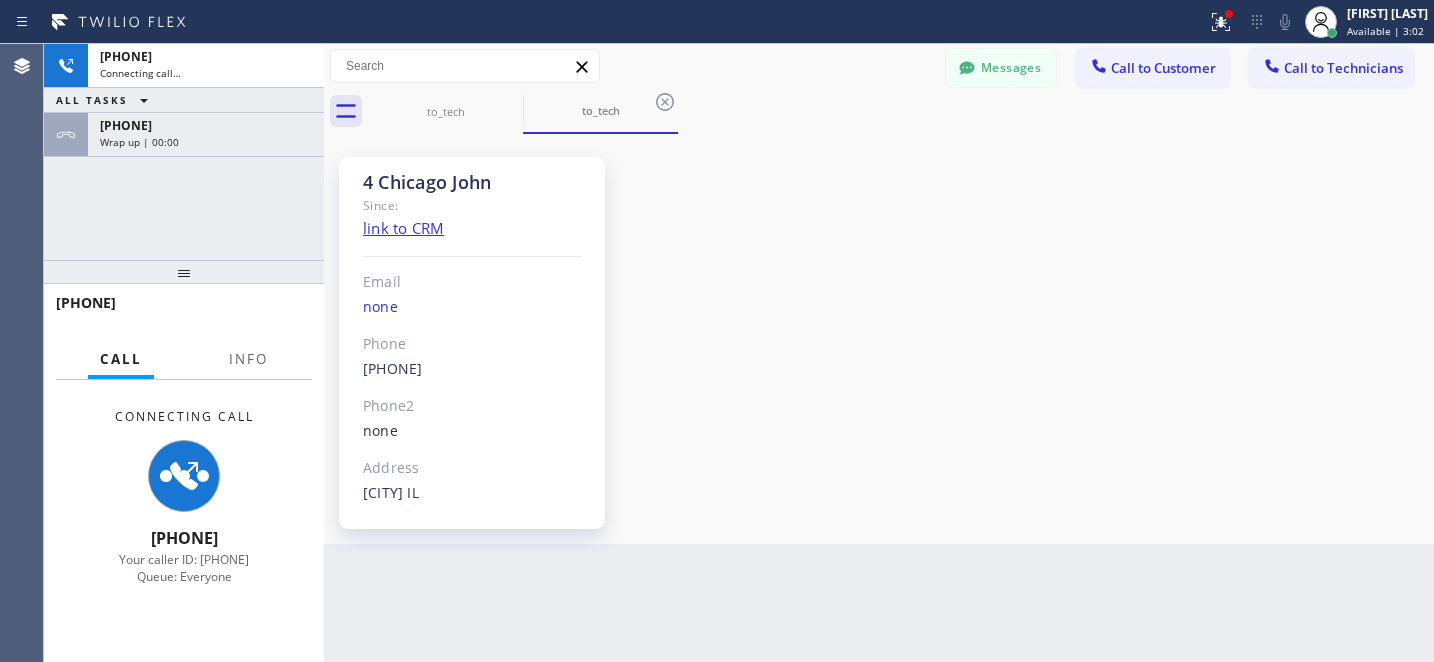 scroll, scrollTop: 1033, scrollLeft: 0, axis: vertical 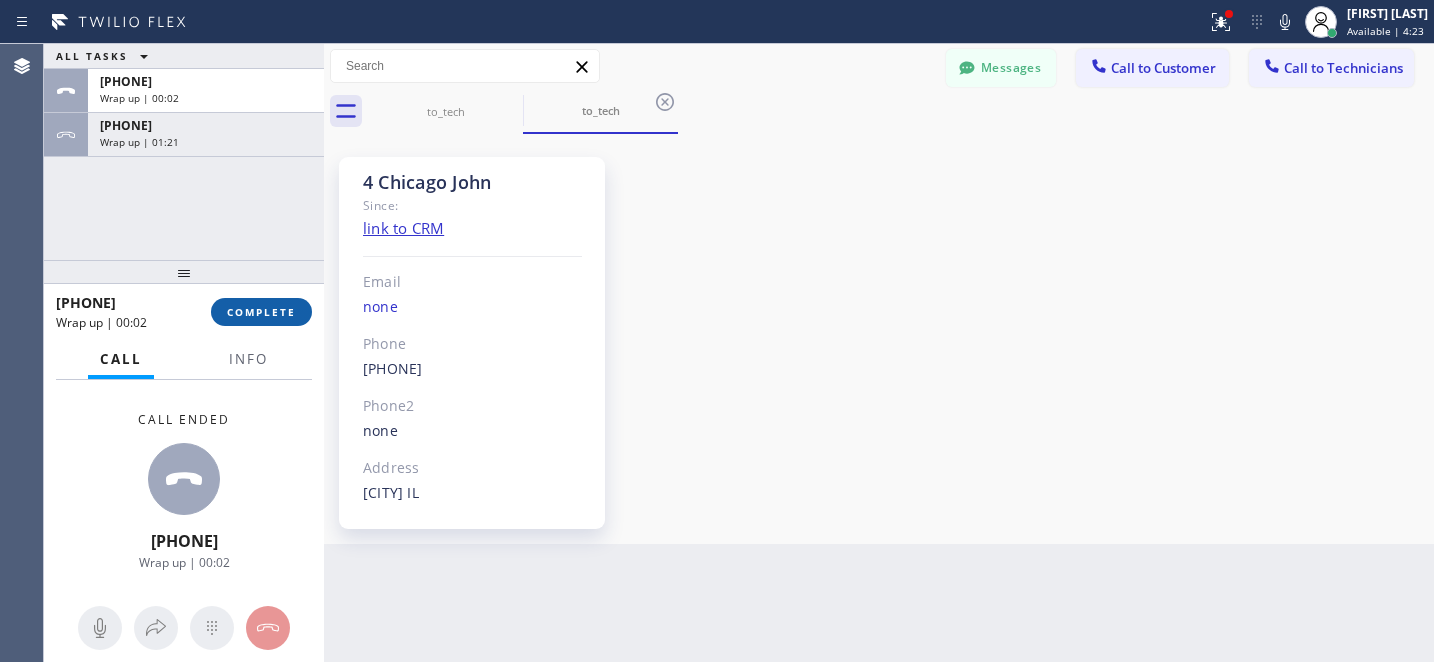 click on "COMPLETE" at bounding box center (261, 312) 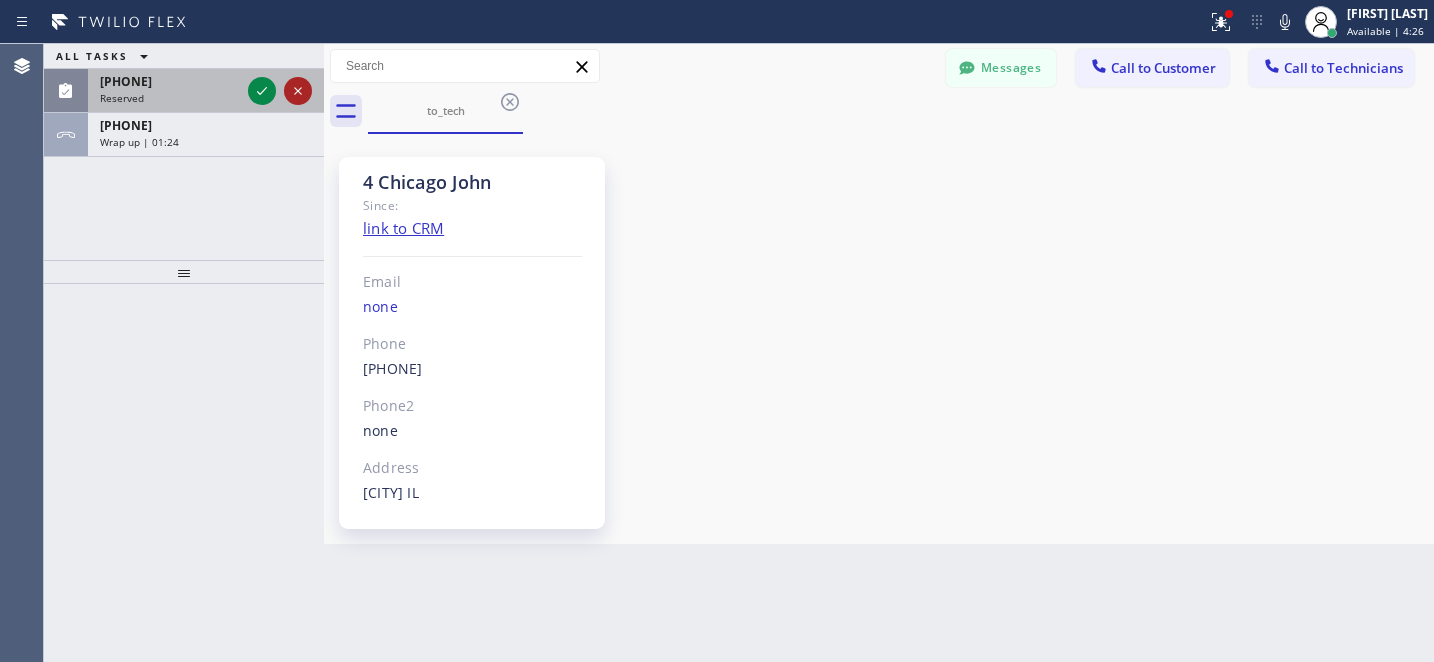 click 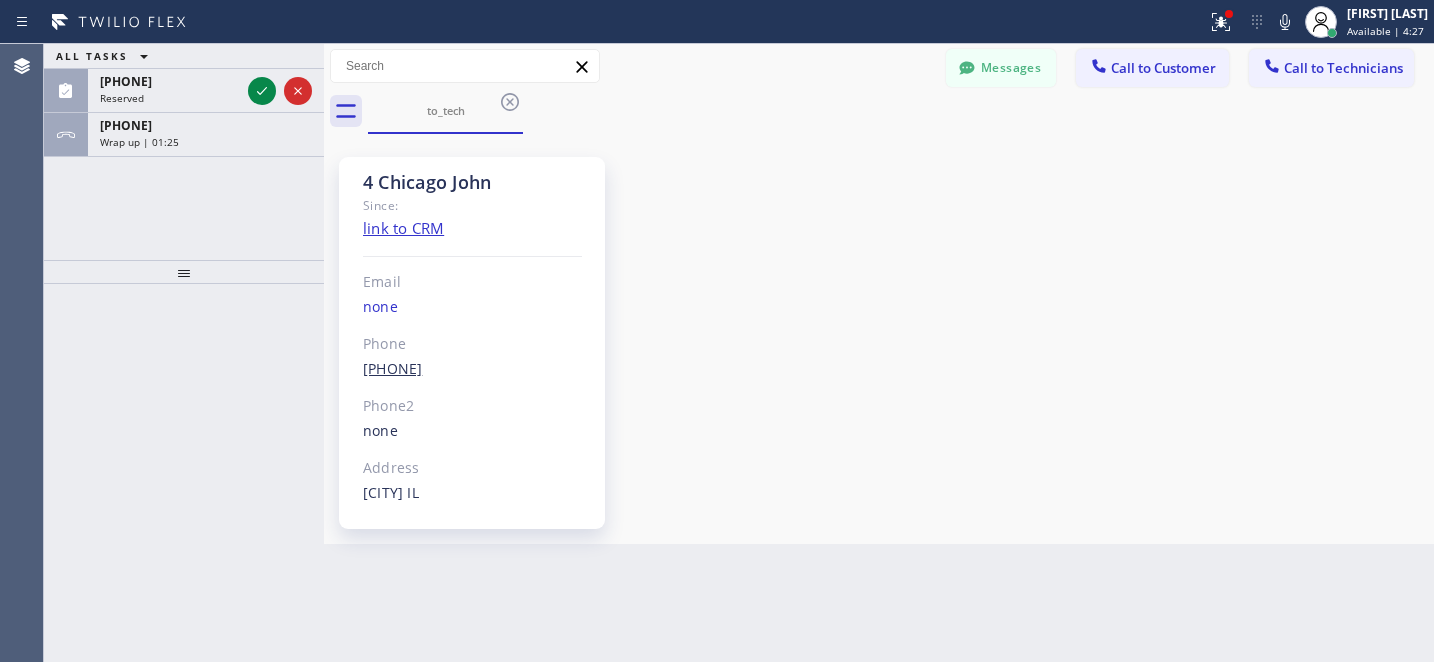 click on "[PHONE]" at bounding box center [392, 368] 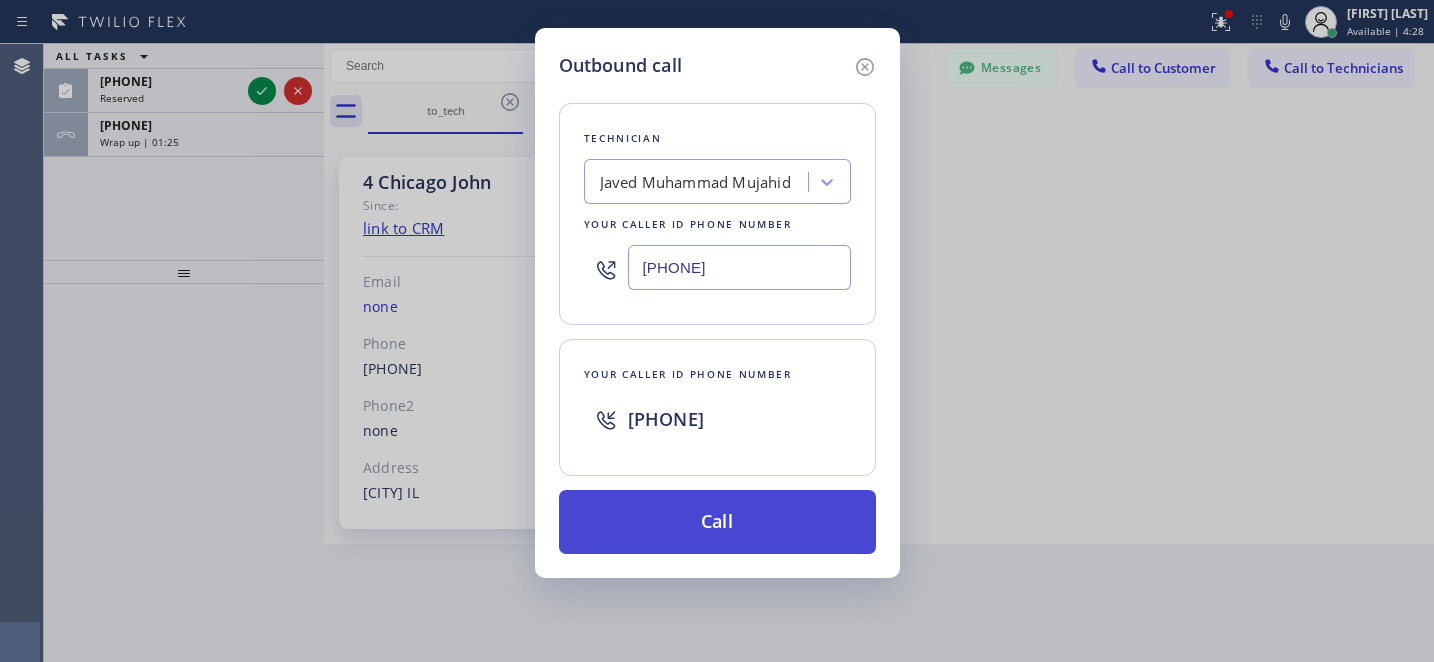 click on "Call" at bounding box center (717, 522) 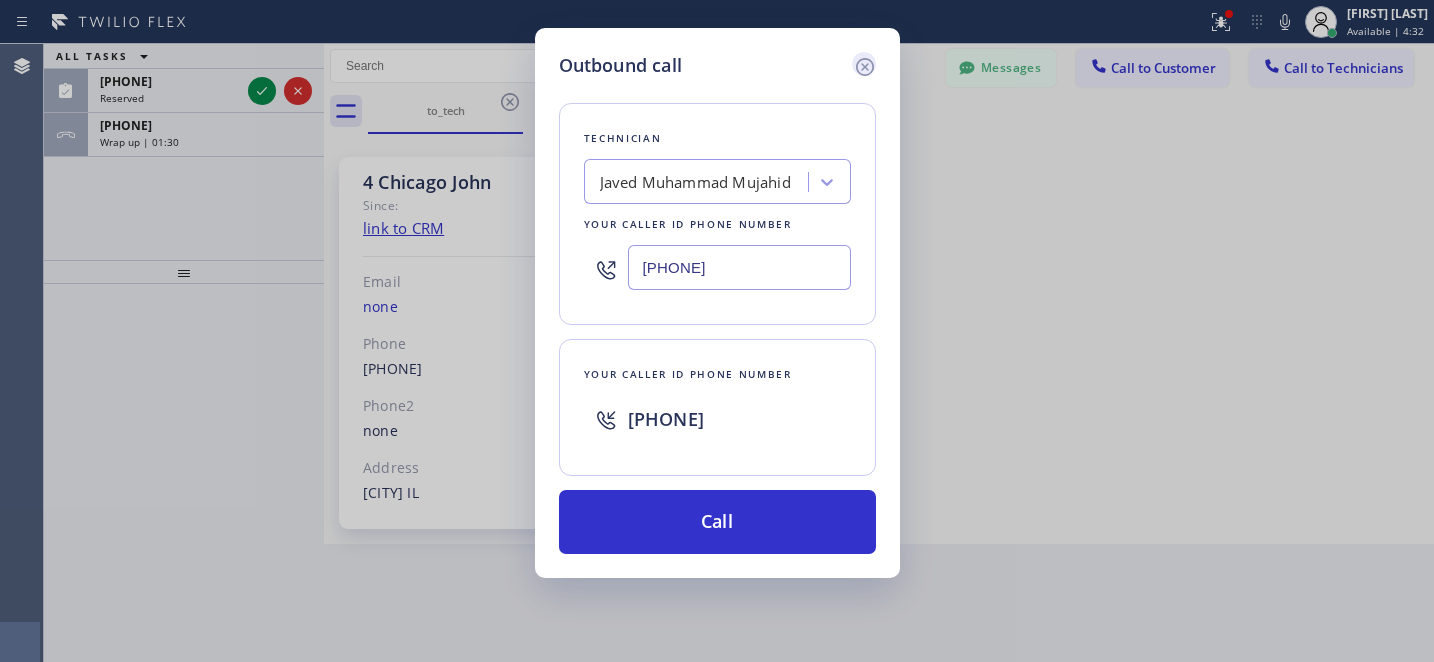 click 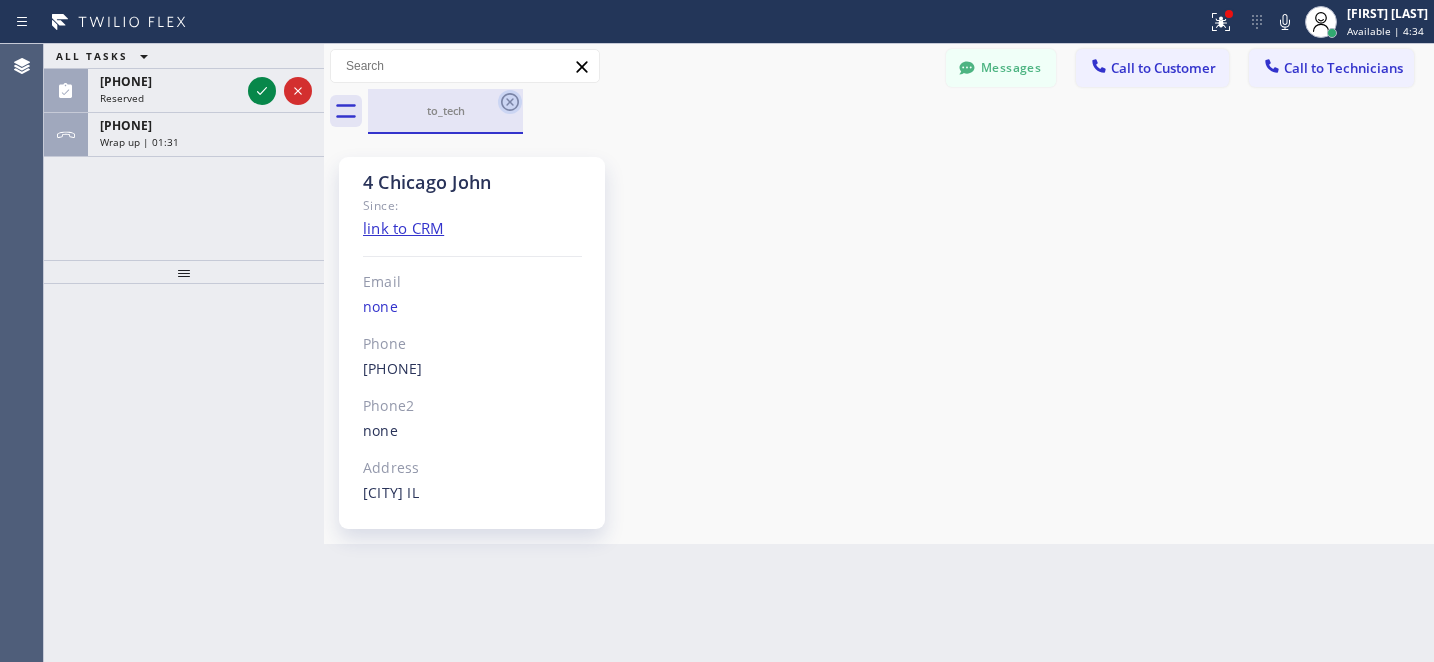 click 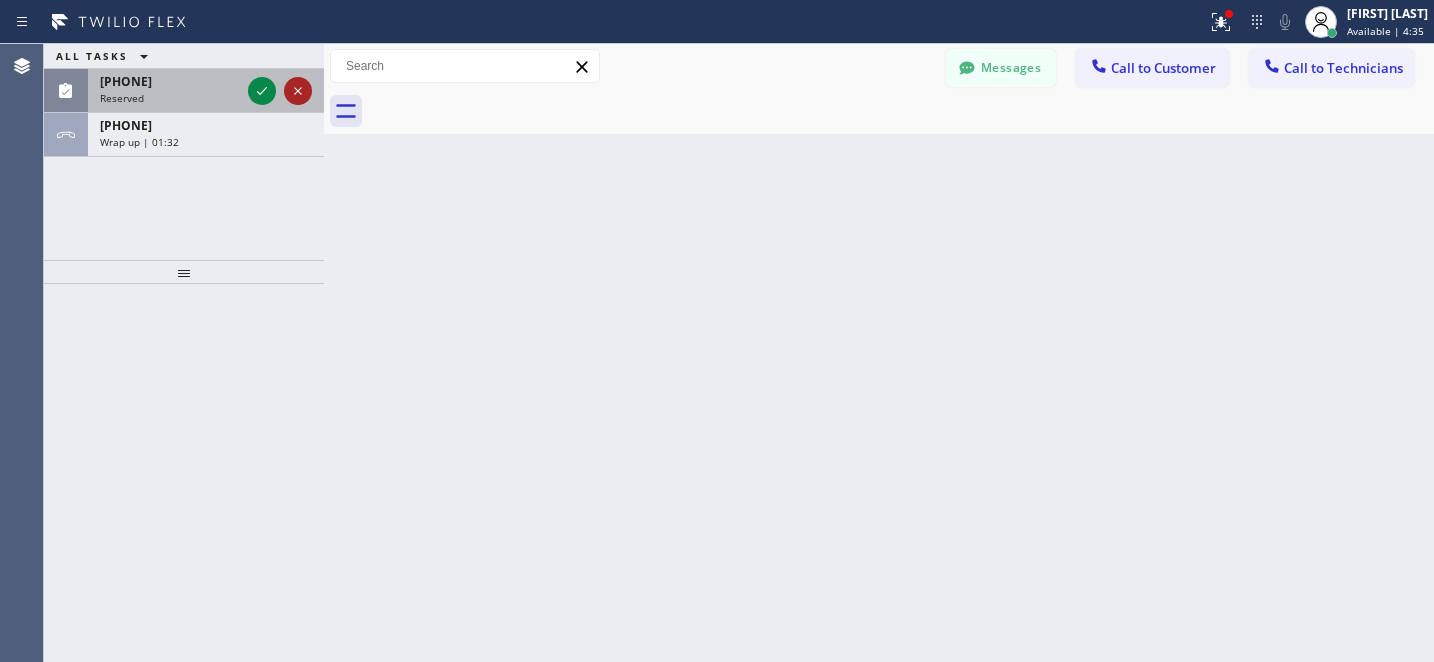click 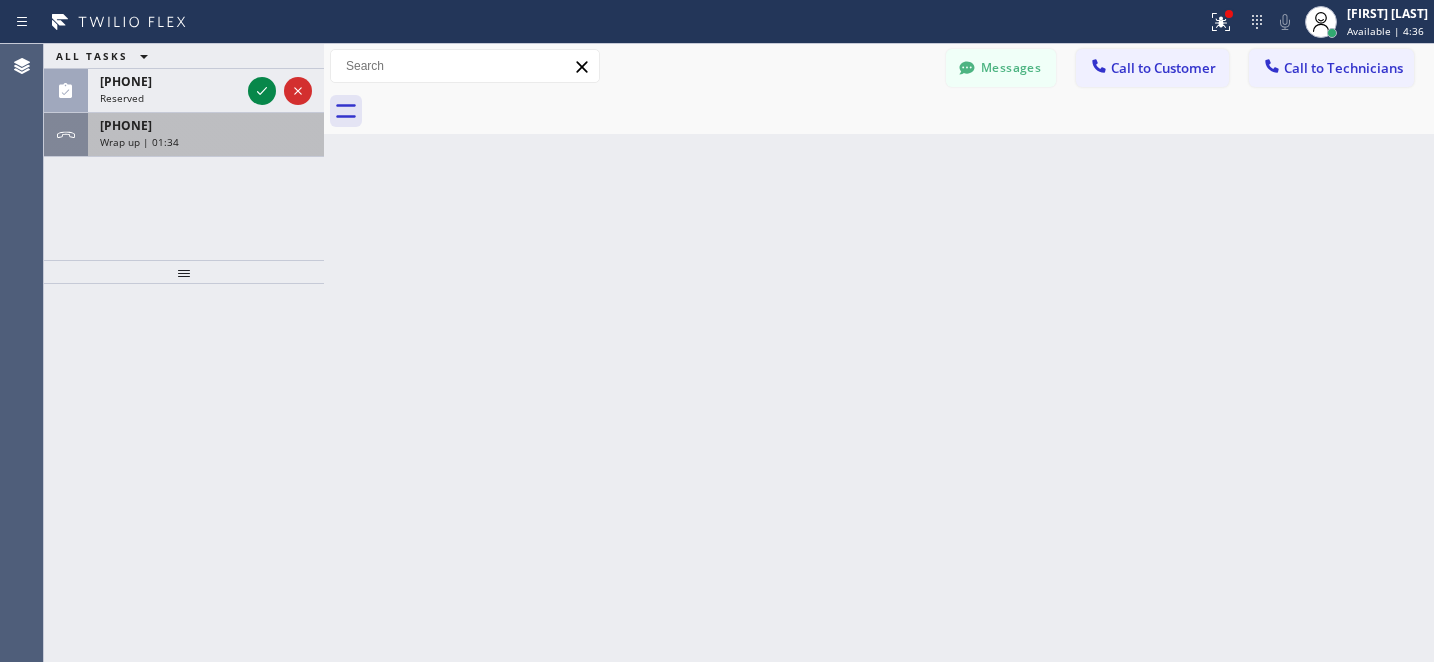 click on "[PHONE]" at bounding box center [206, 125] 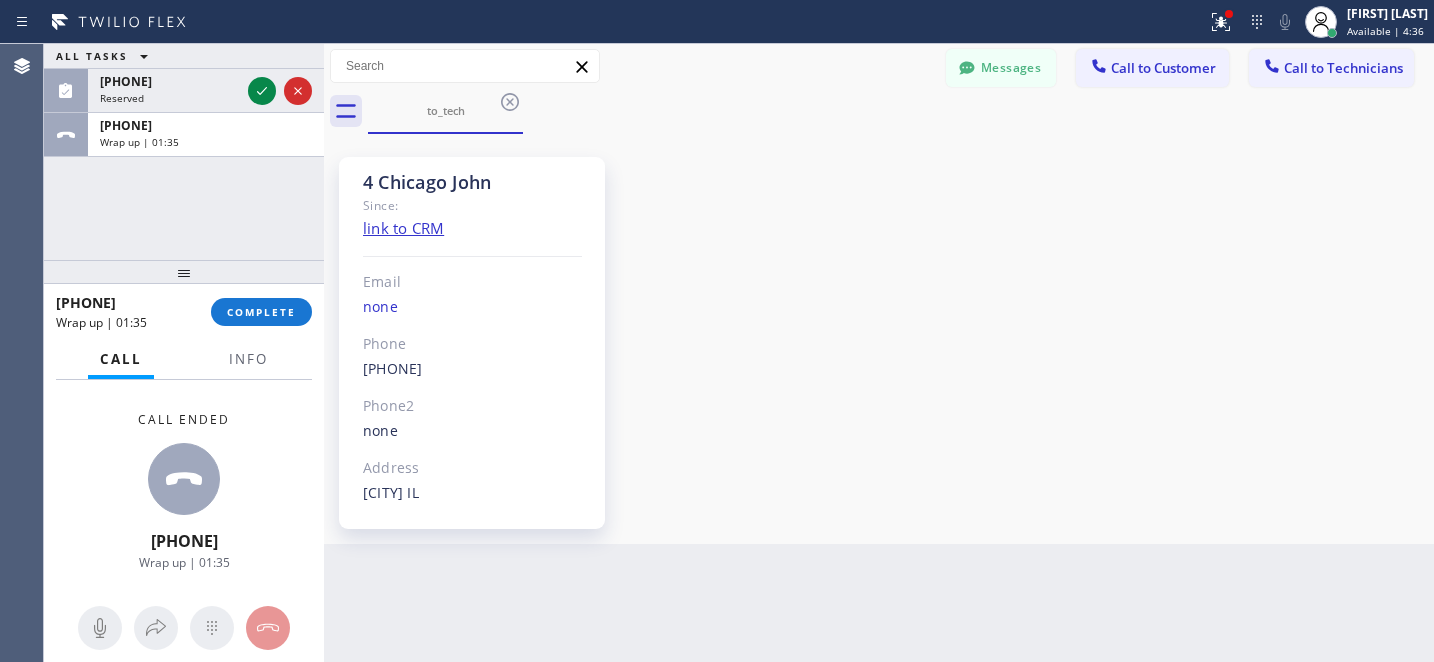 scroll, scrollTop: 1033, scrollLeft: 0, axis: vertical 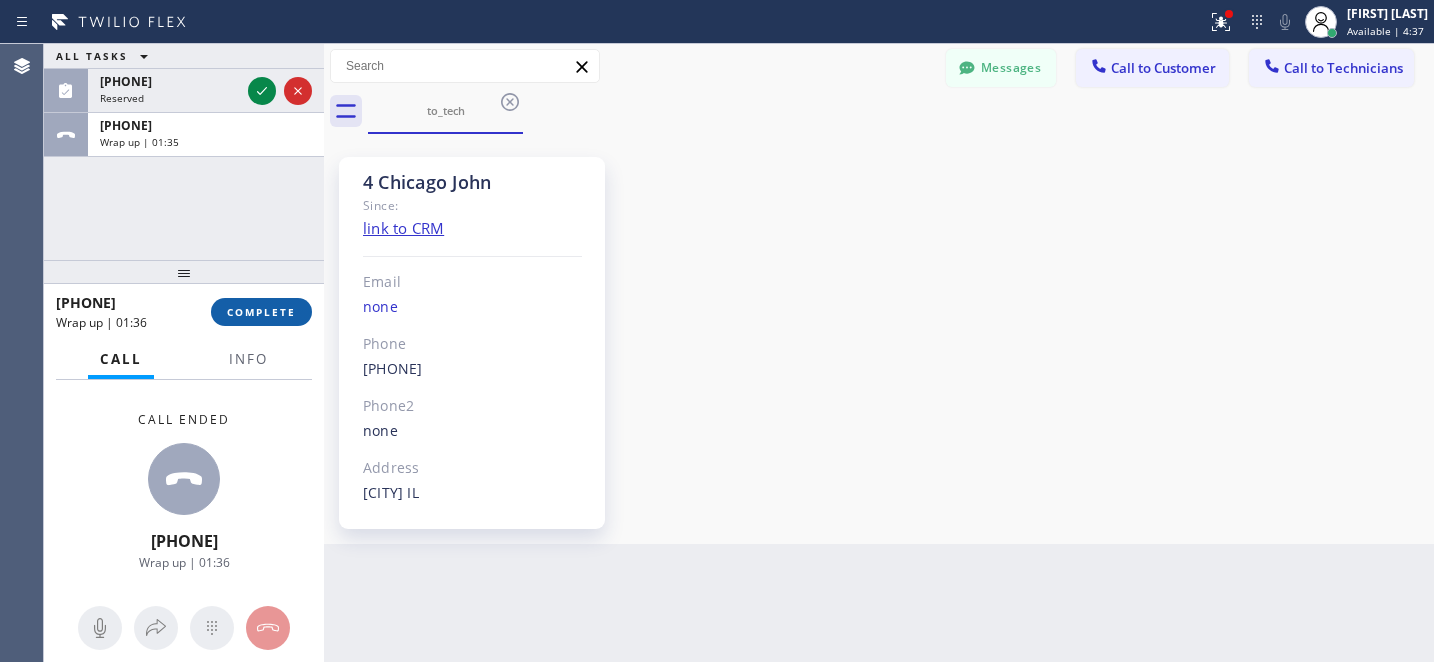 click on "COMPLETE" at bounding box center (261, 312) 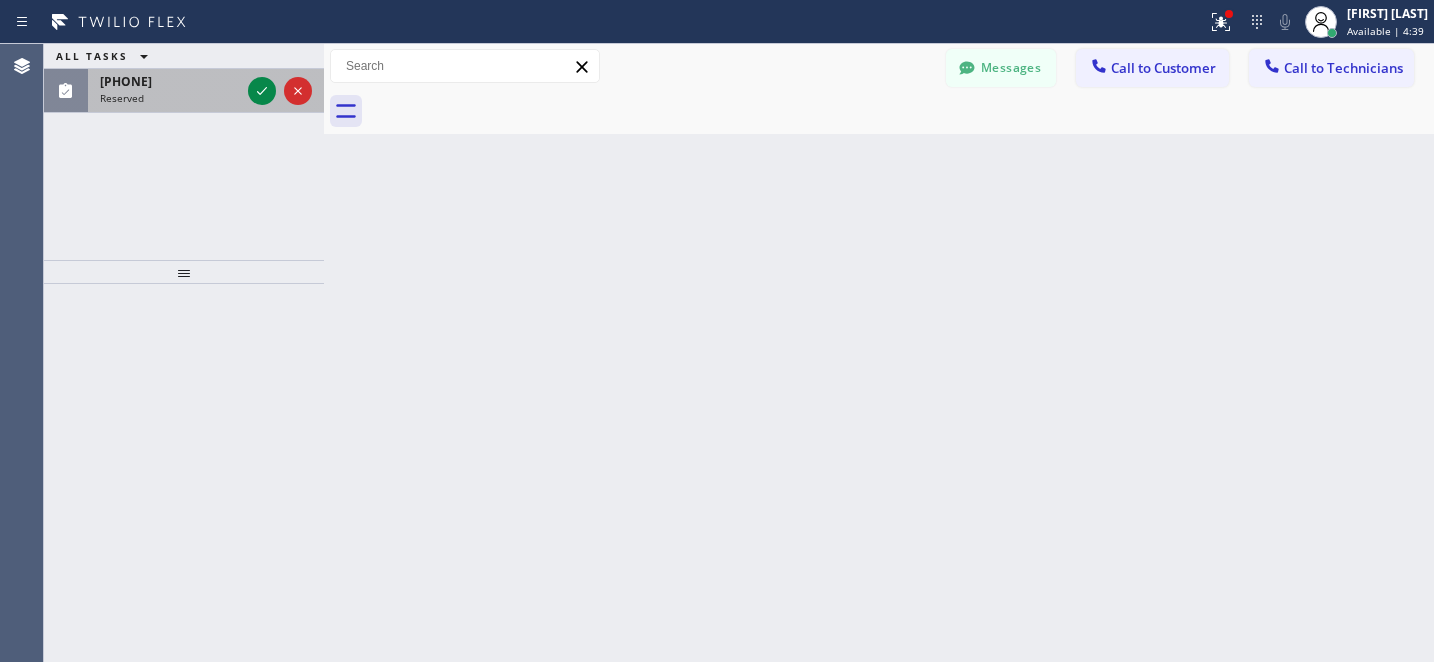 click on "Reserved" at bounding box center [170, 98] 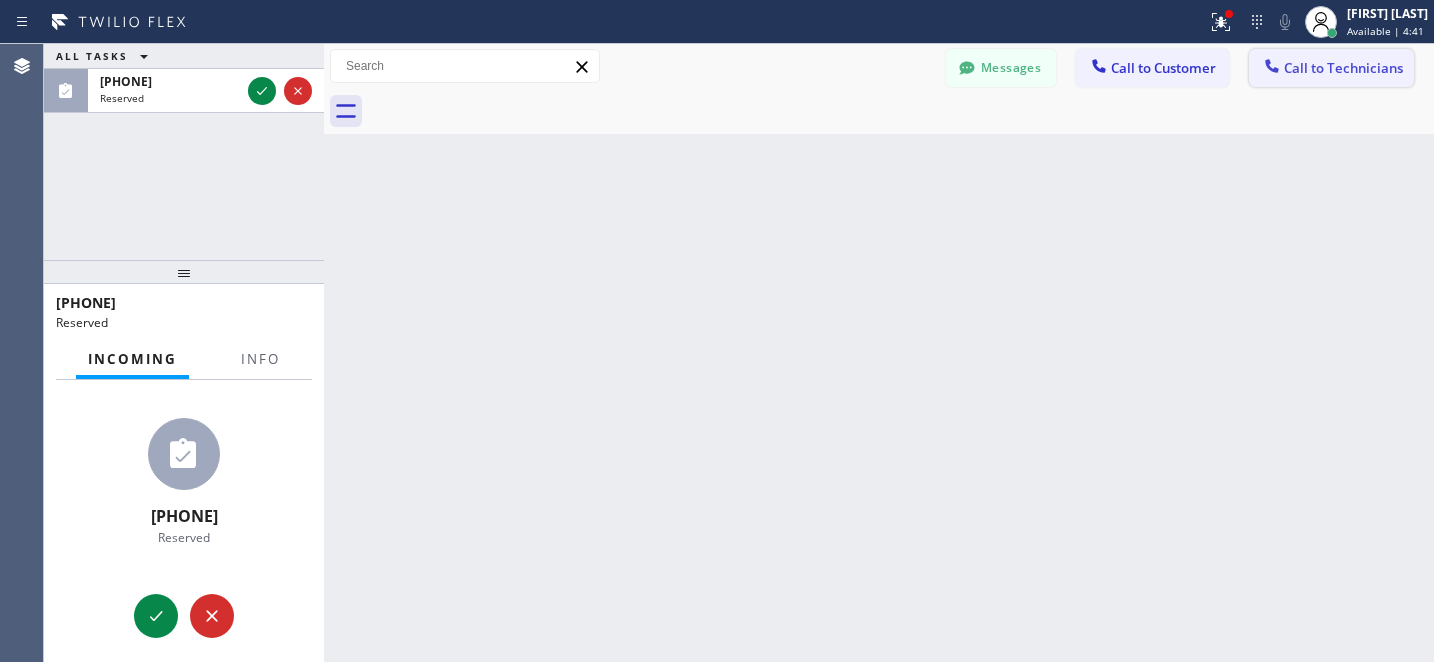 click on "Call to Technicians" at bounding box center (1331, 68) 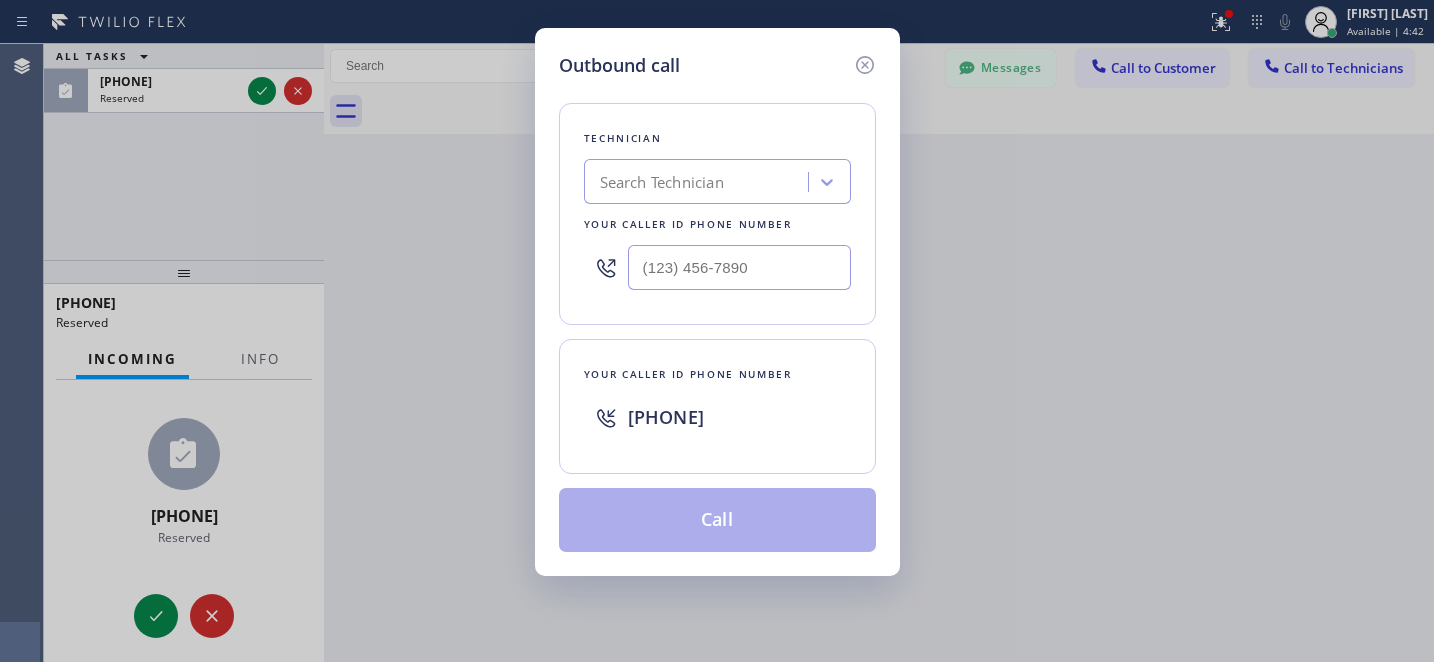 click on "Search Technician" at bounding box center [662, 182] 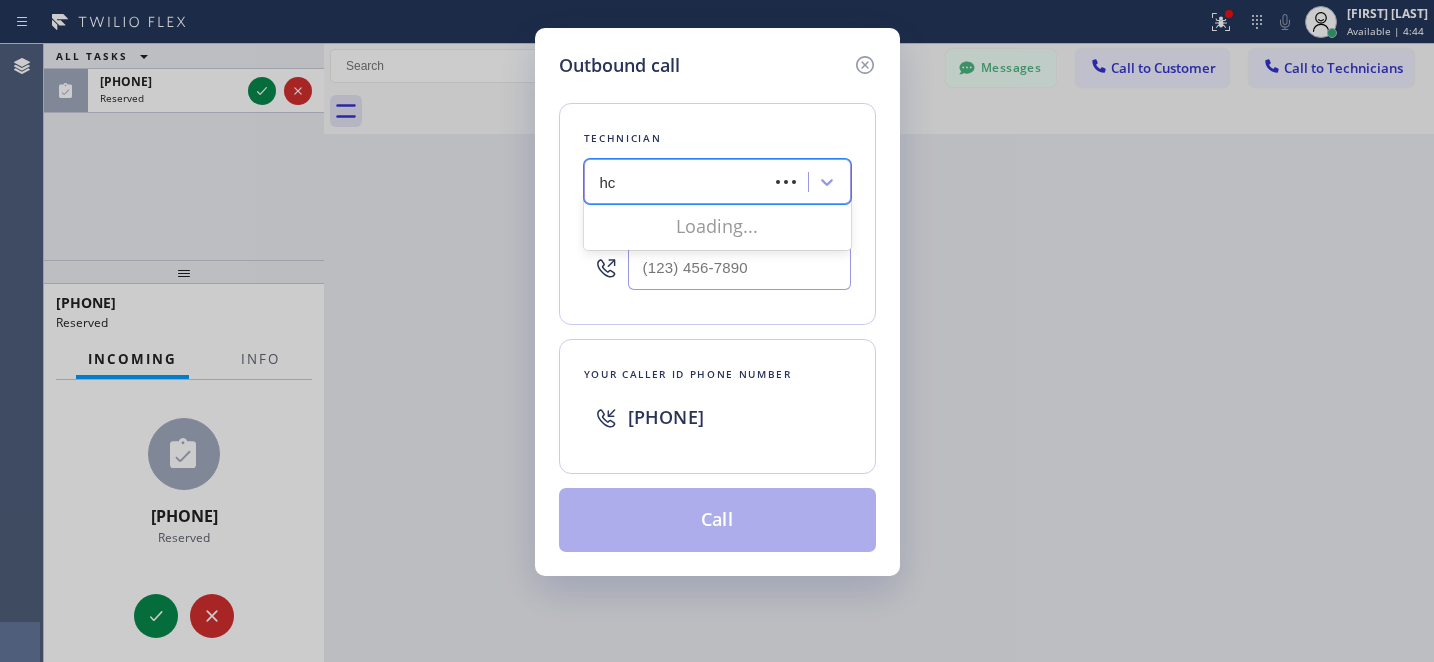 type on "h" 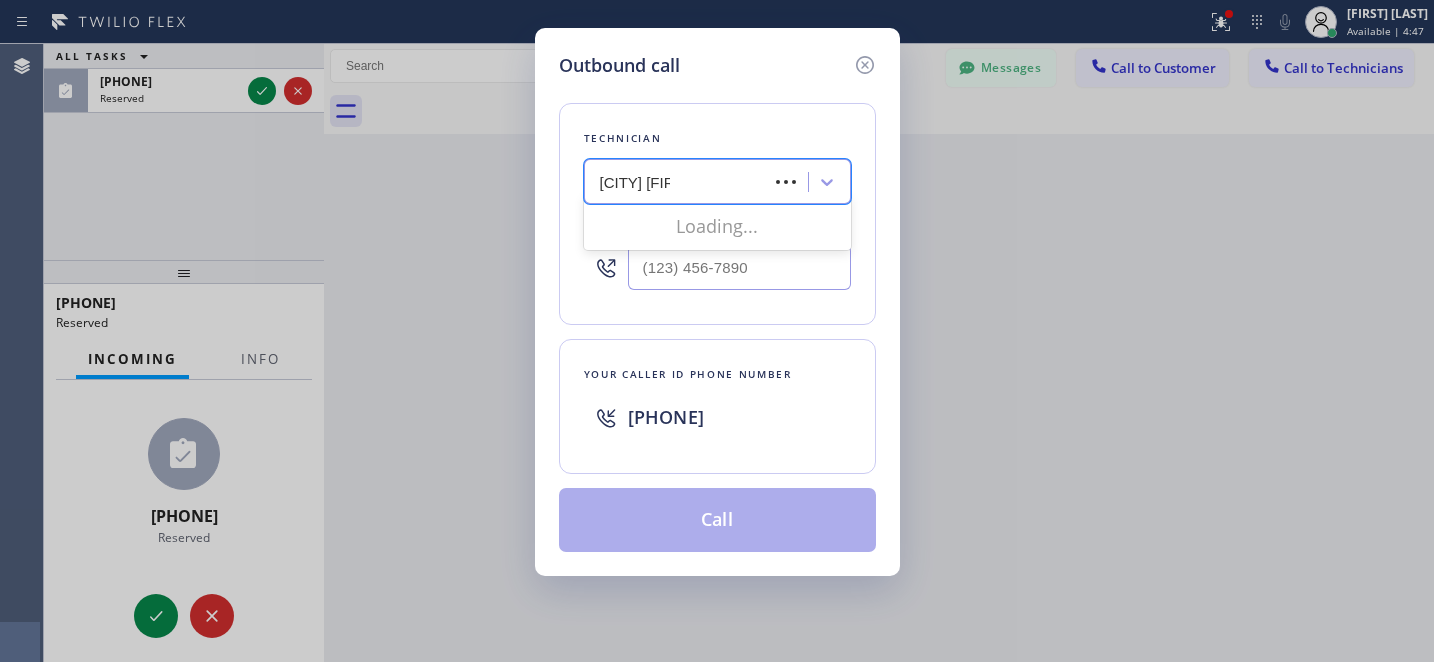 type on "[CITY] [NAME]" 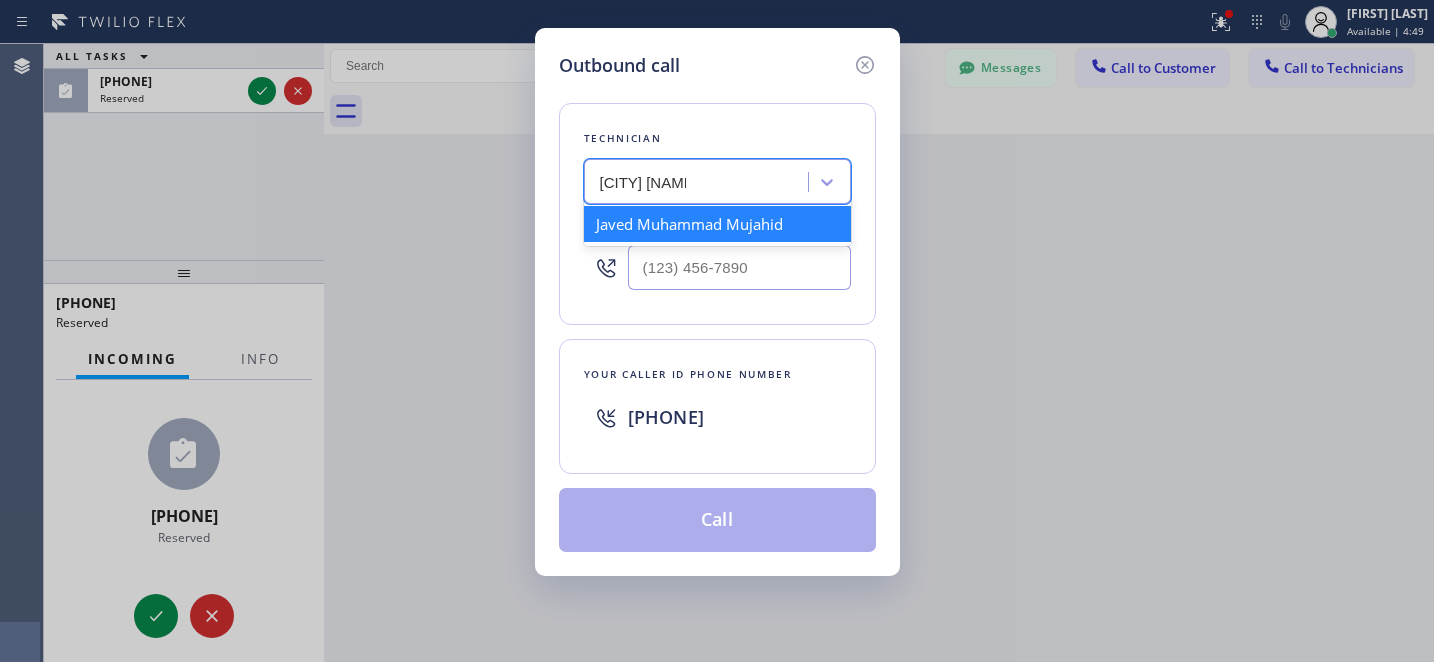 click on "Javed Muhammad Mujahid" at bounding box center (717, 224) 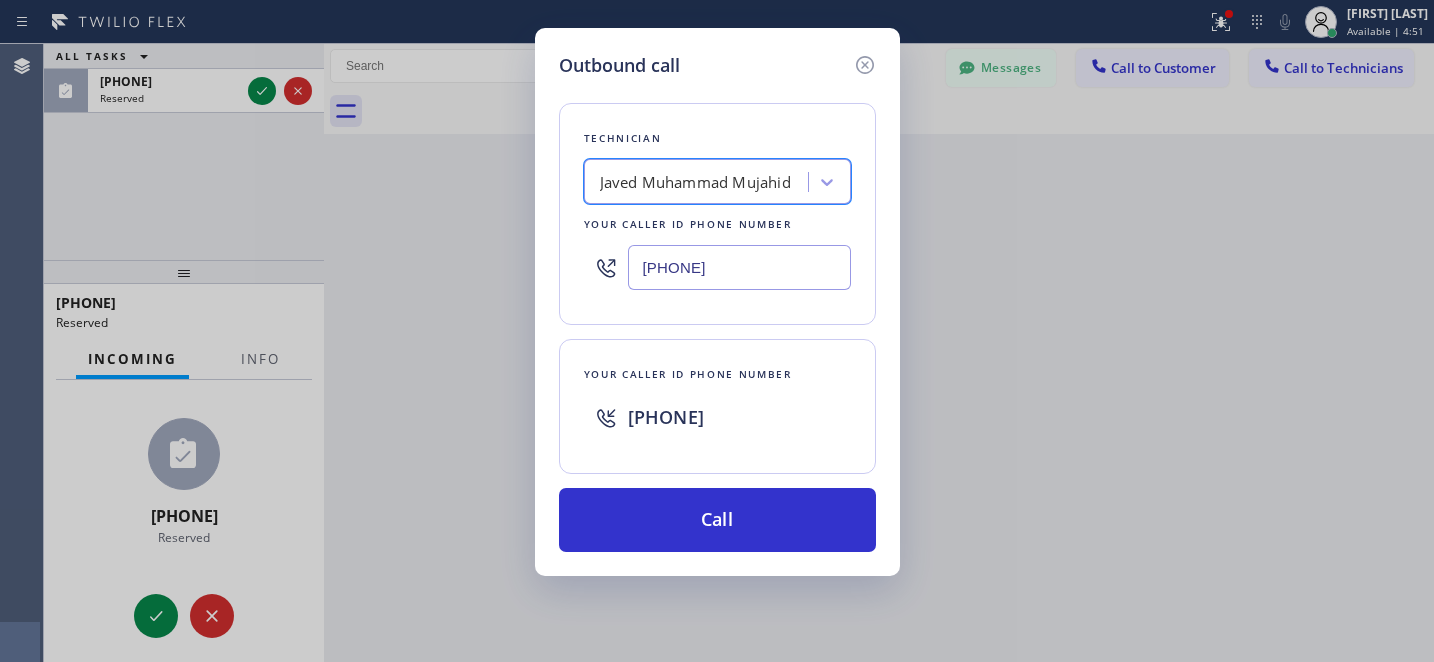 click on "Outbound call Technician option Javed Muhammad Mujahid, selected. 1 result available. Select is focused ,type to refine list, press Down to open the menu, Javed Muhammad Mujahid Your caller id phone number [PHONE] Your caller id phone number [PHONE] Call" at bounding box center [717, 331] 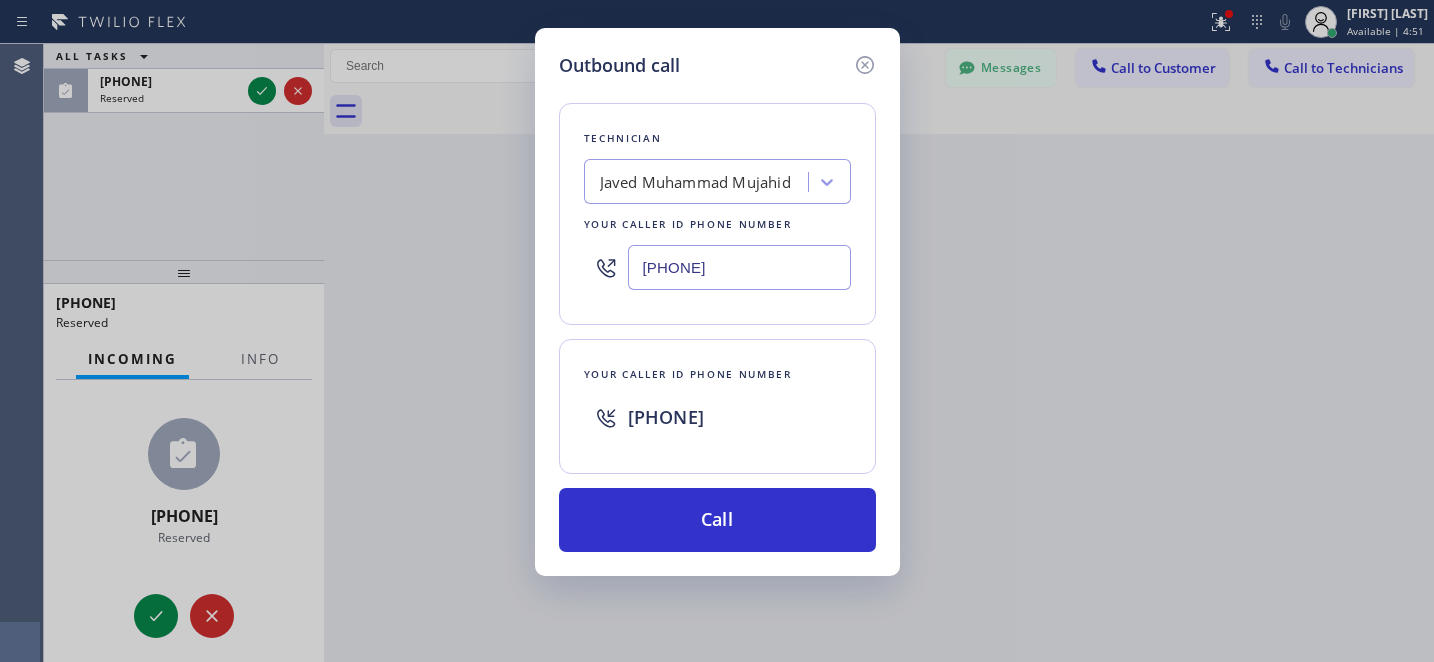 click on "Outbound call Technician [FIRST] [LAST] Your caller id phone number [PHONE] Your caller id phone number [PHONE] Call" at bounding box center [717, 331] 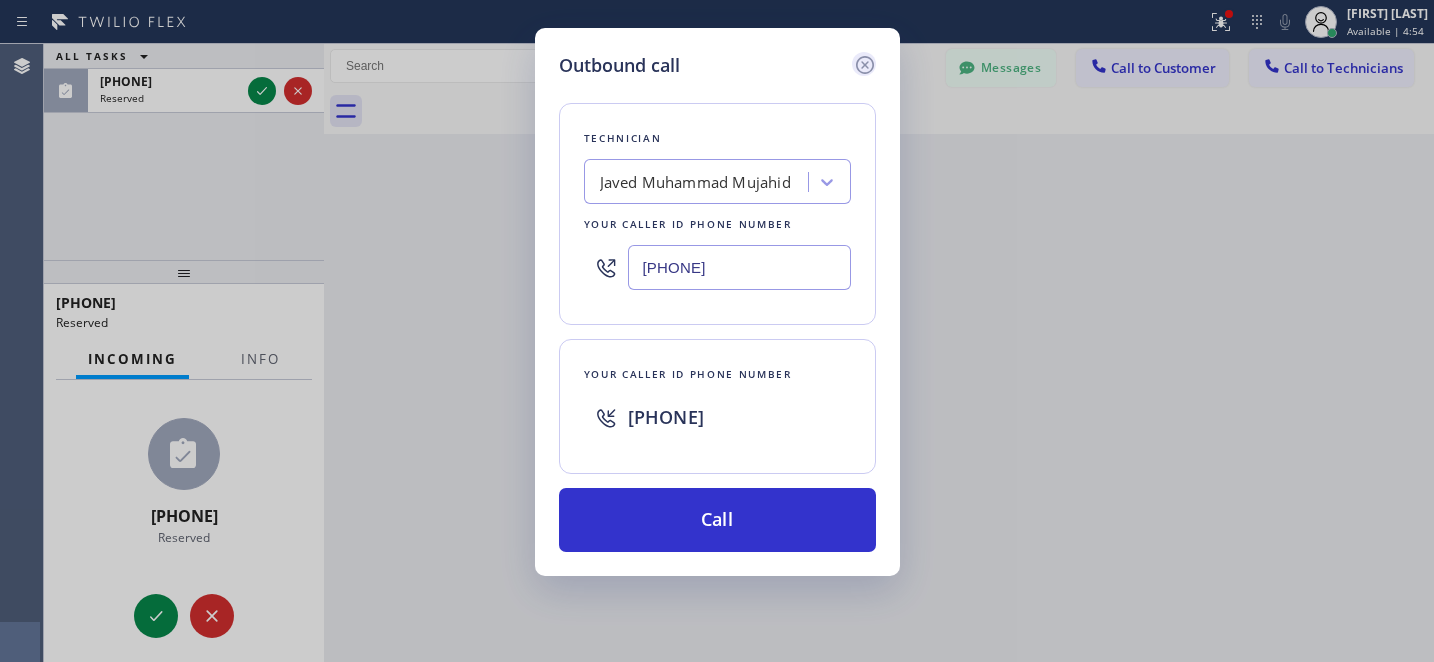 click 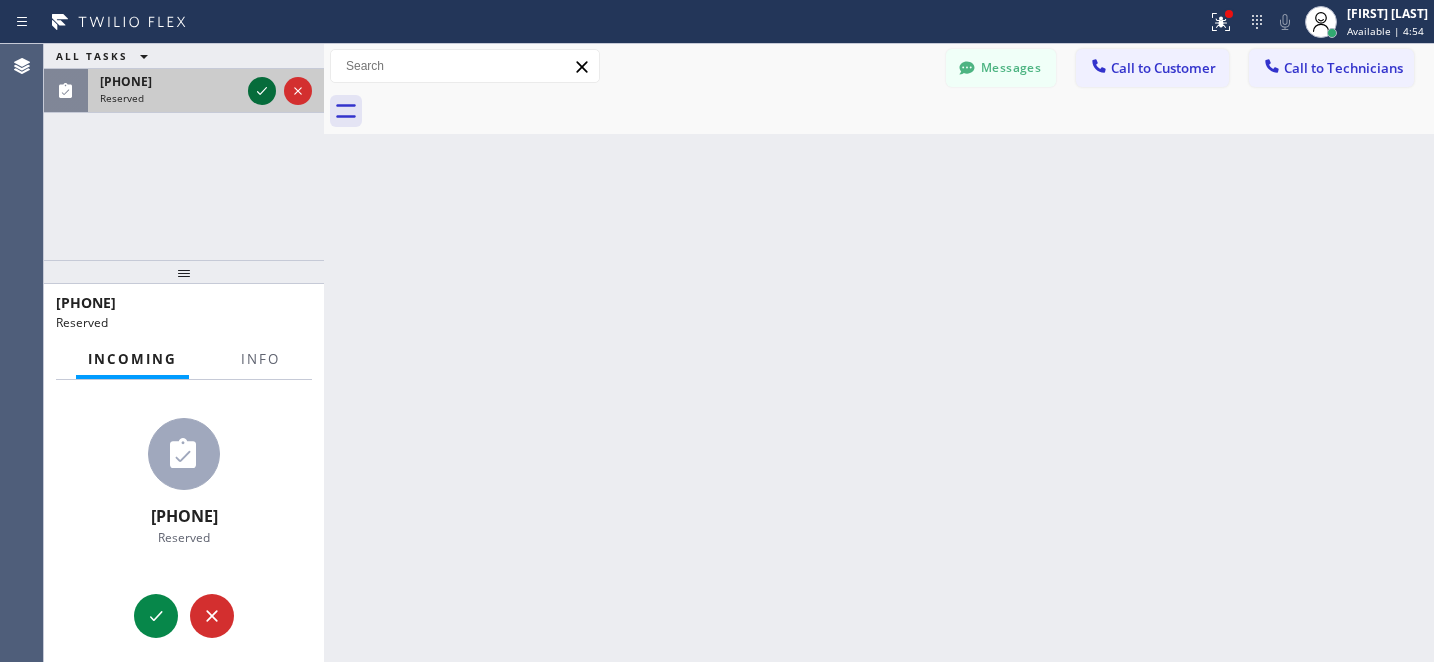 click 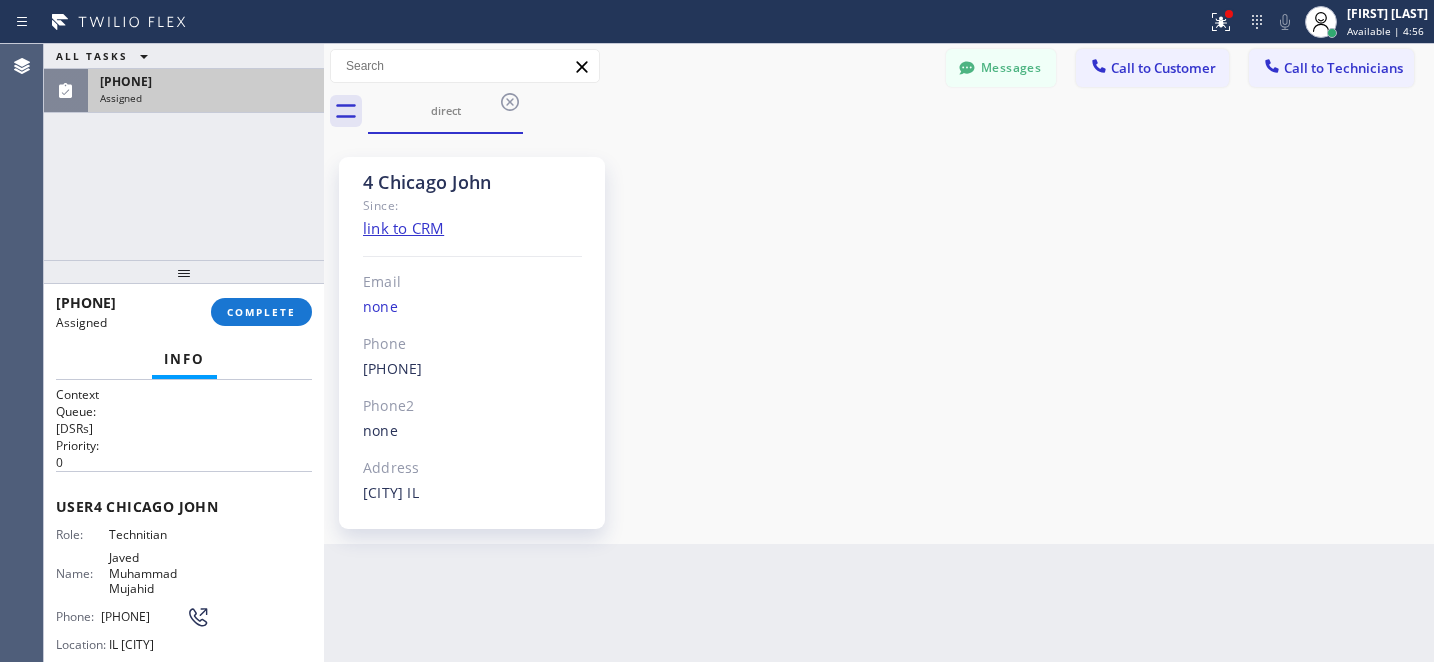scroll, scrollTop: 1033, scrollLeft: 0, axis: vertical 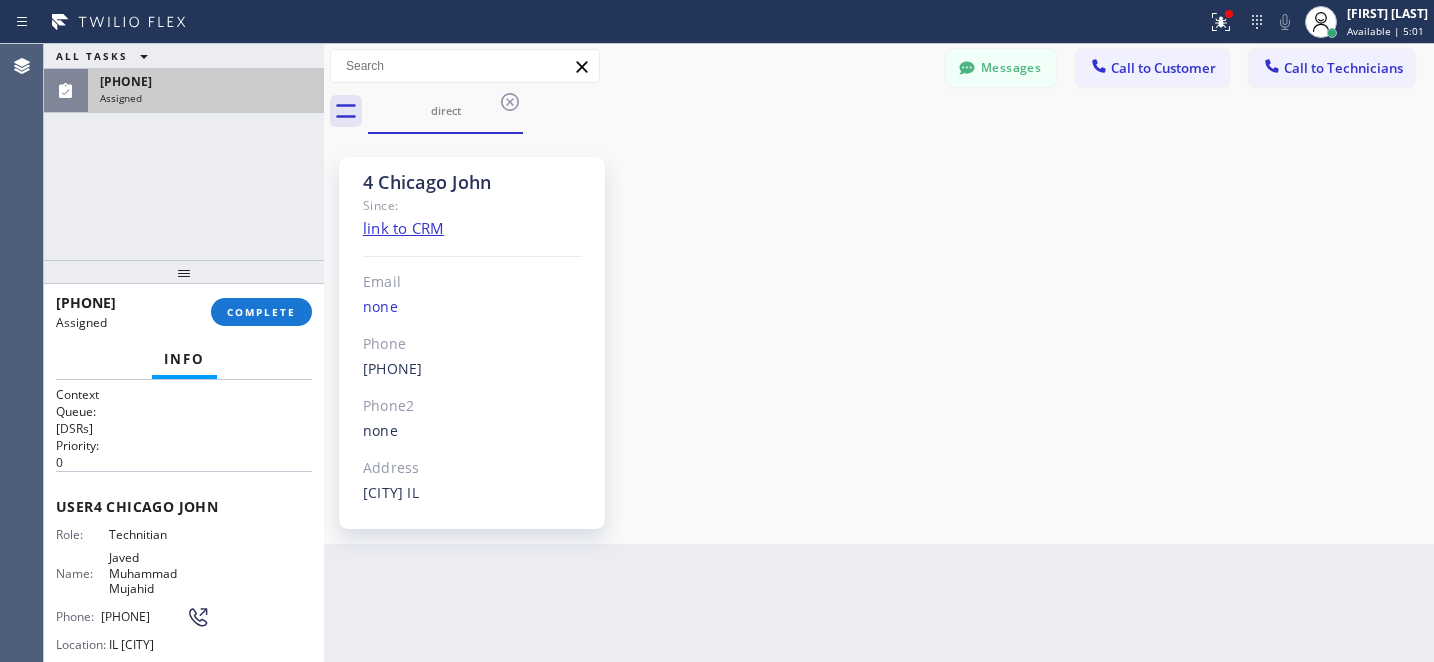 click on "[PHONE]" at bounding box center [392, 368] 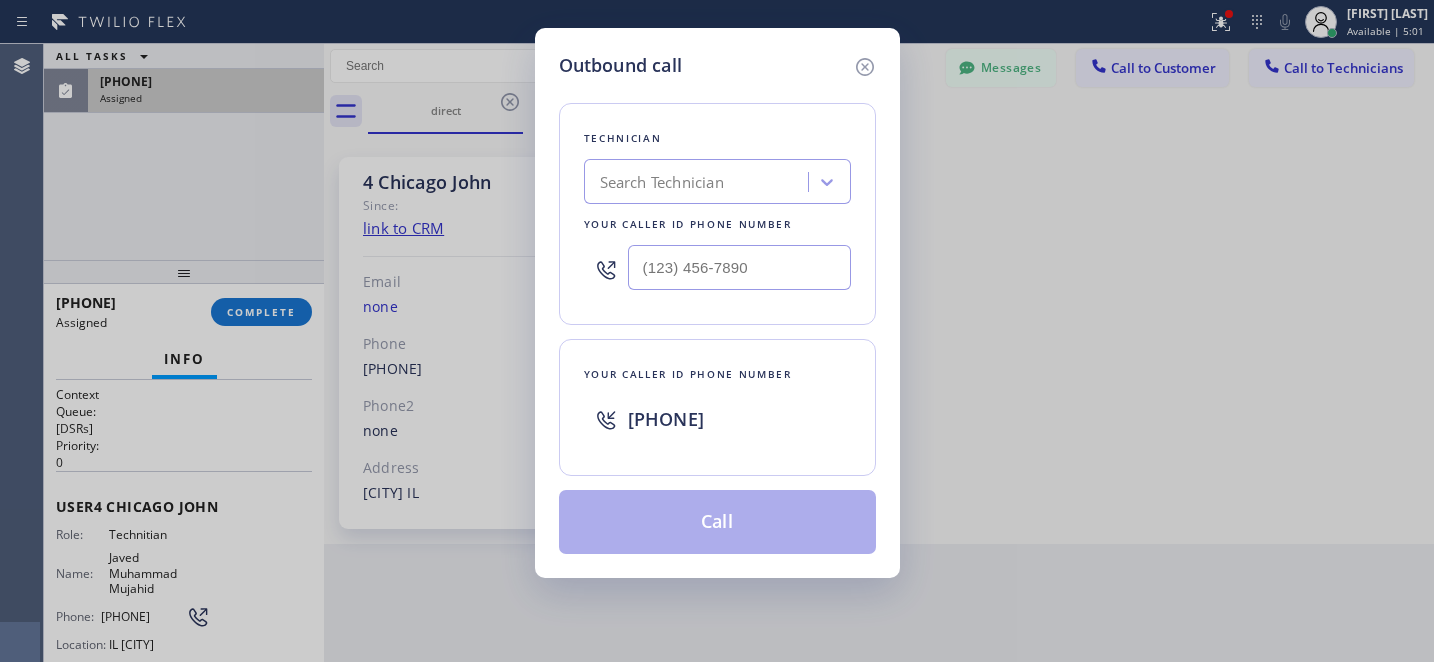 type on "[PHONE]" 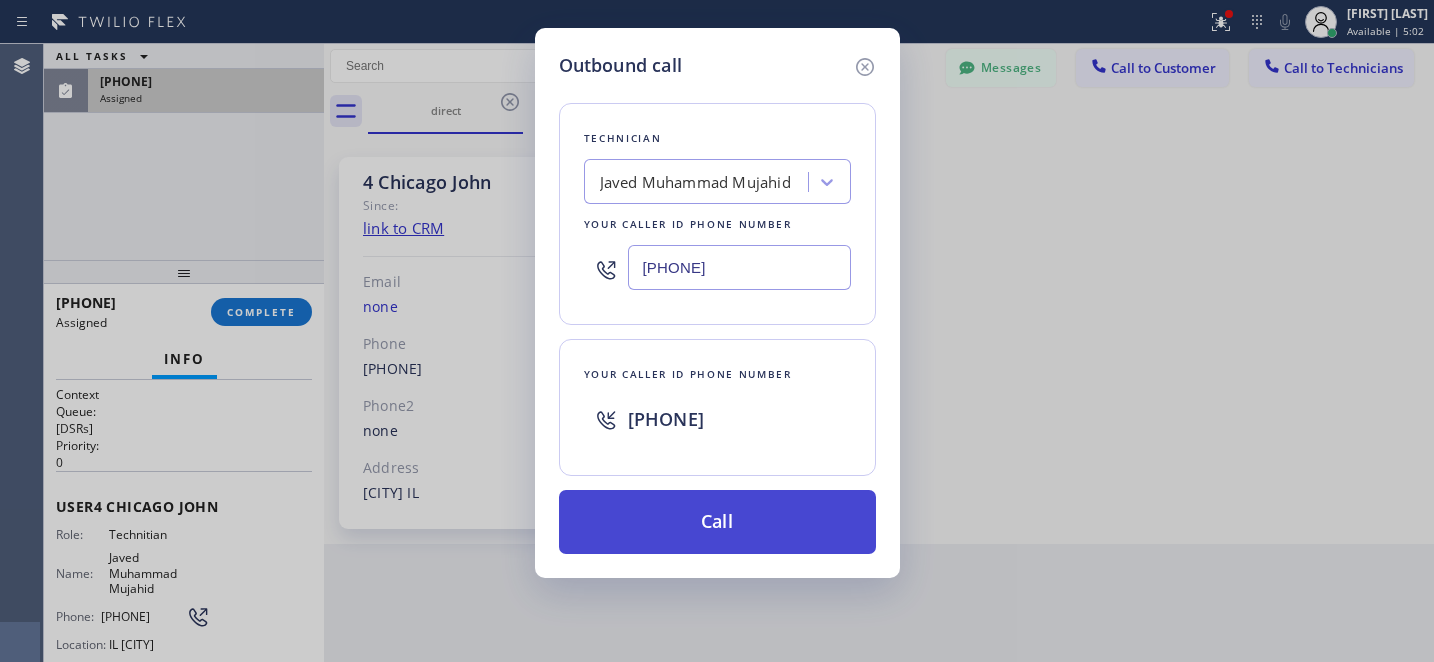 click on "Call" at bounding box center (717, 522) 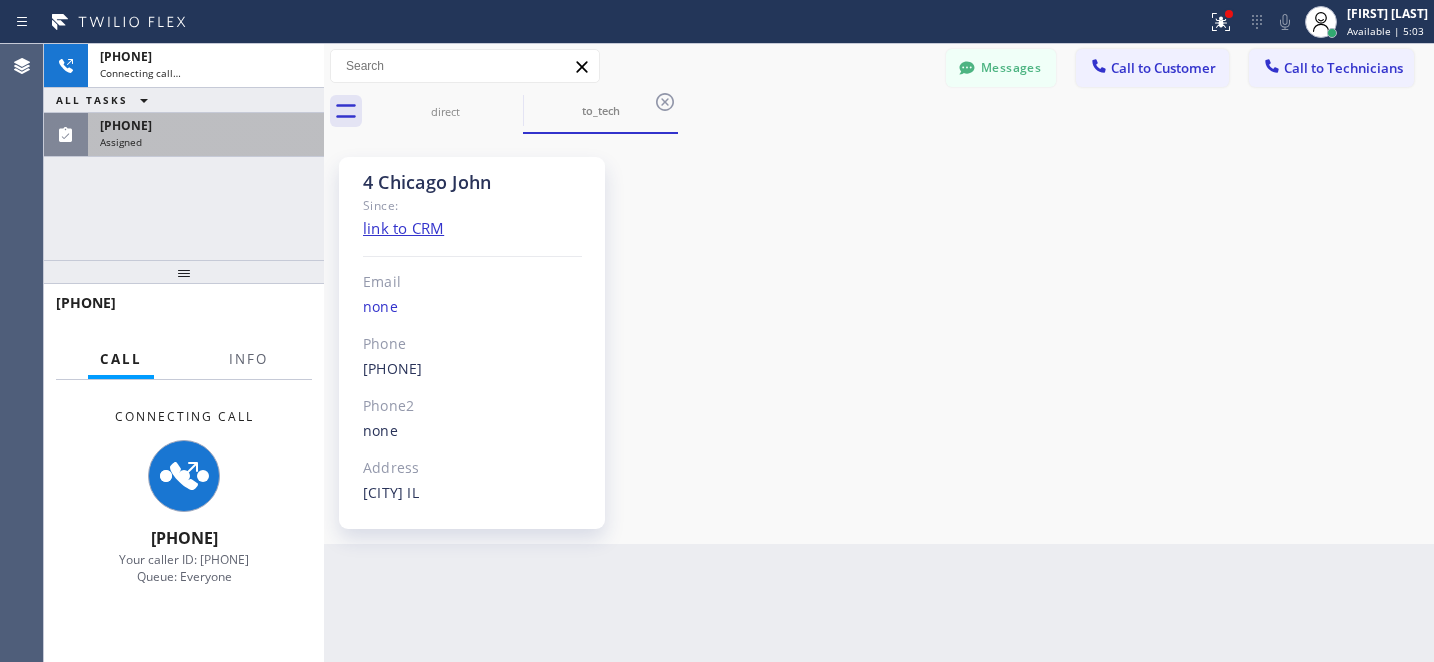 scroll, scrollTop: 1033, scrollLeft: 0, axis: vertical 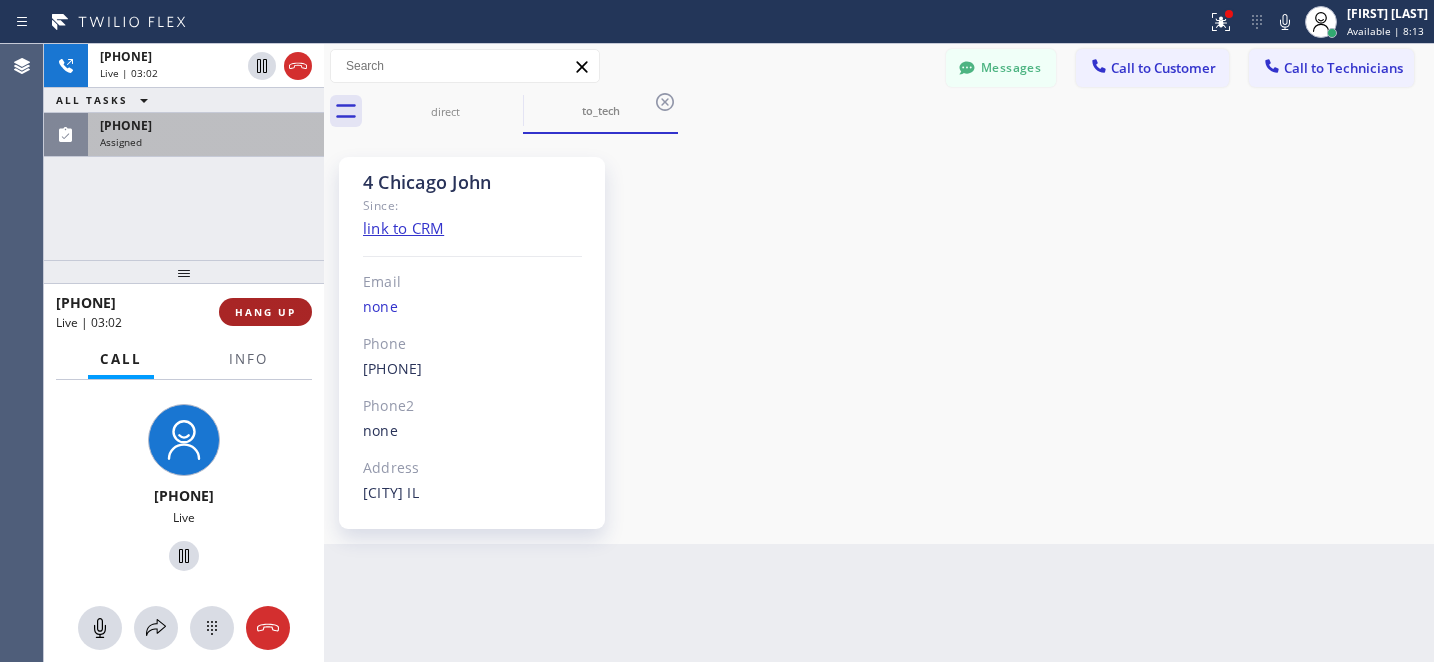 click on "HANG UP" at bounding box center (265, 312) 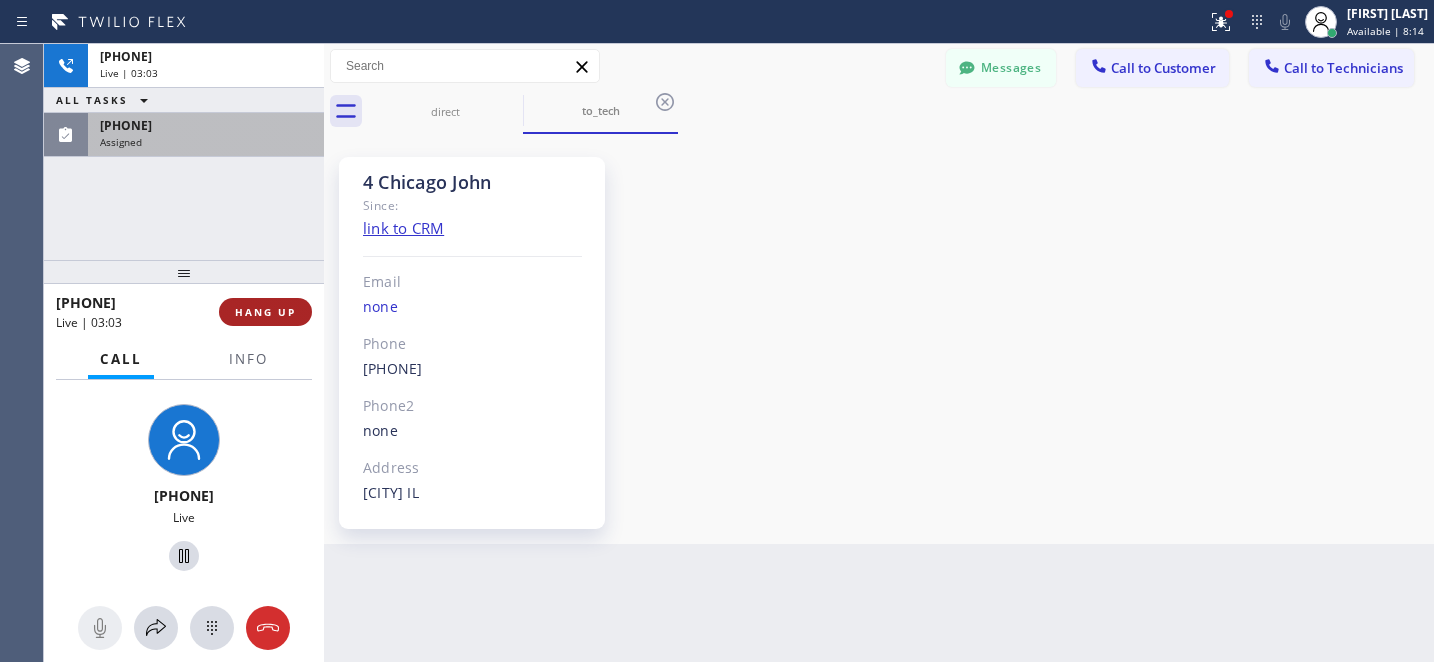click on "HANG UP" at bounding box center (265, 312) 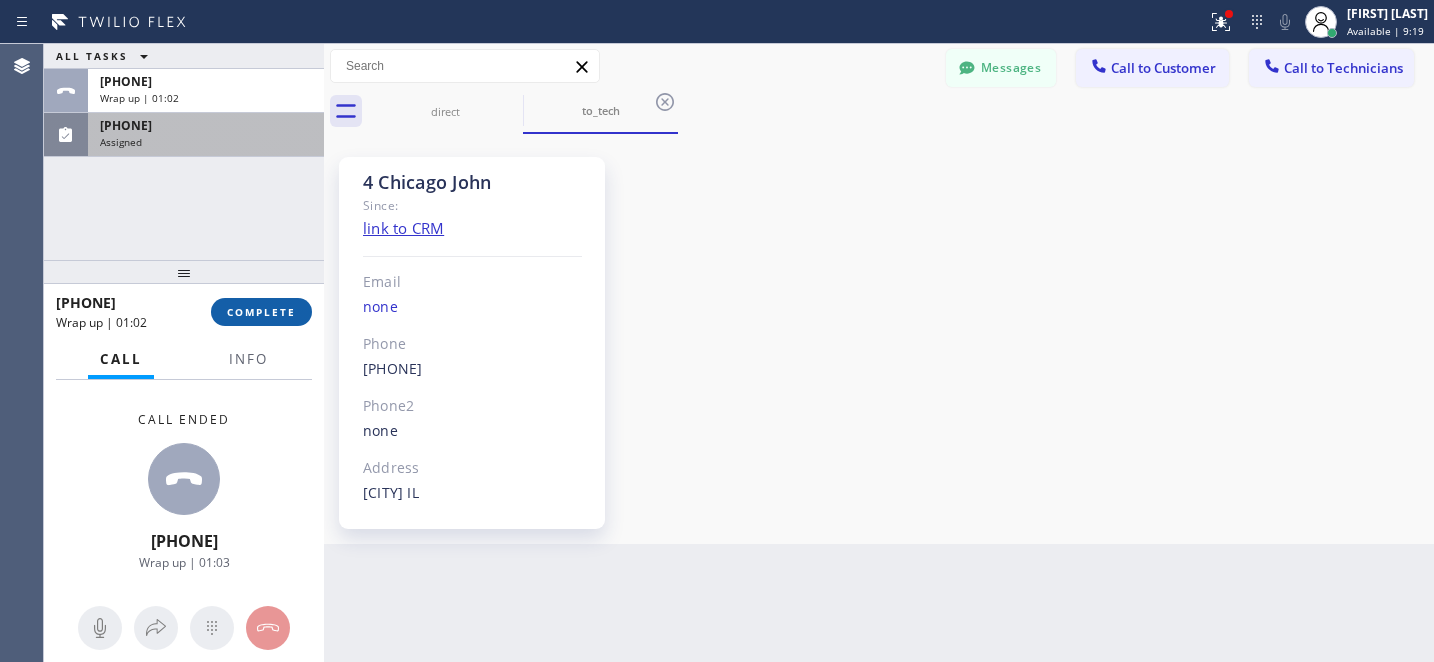 click on "COMPLETE" at bounding box center (261, 312) 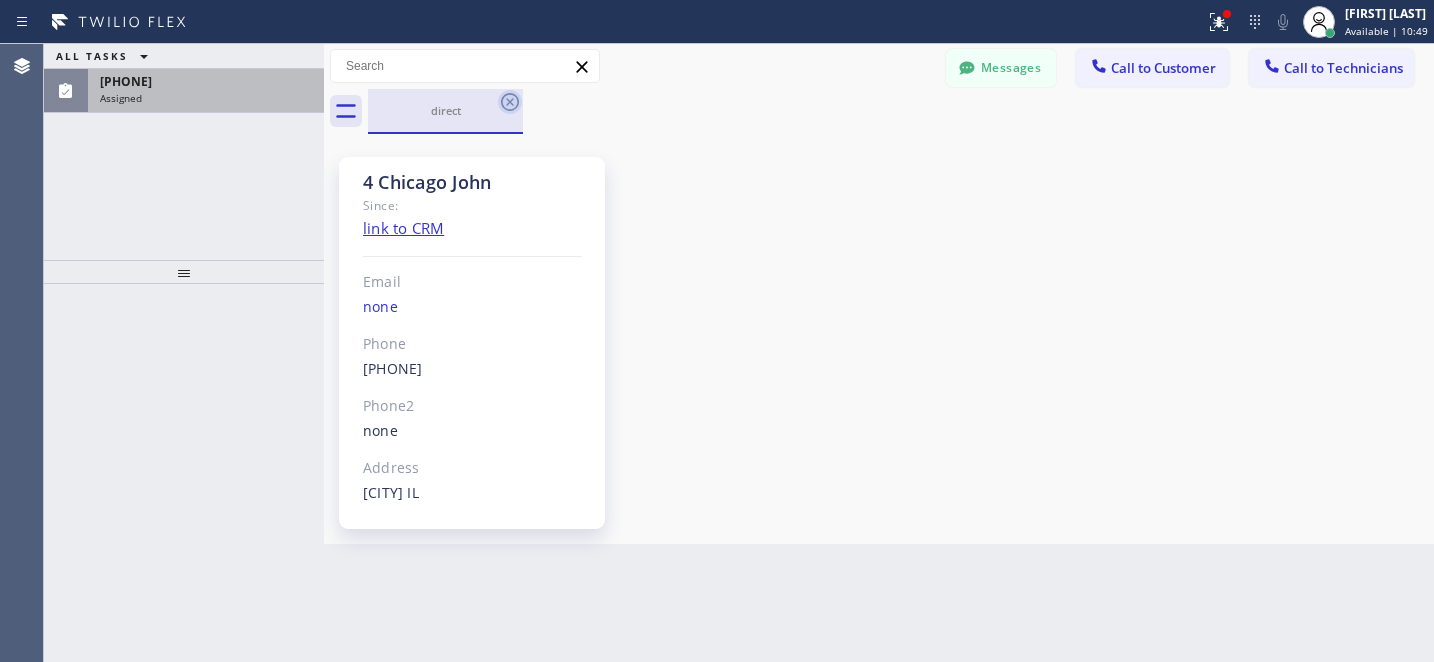 click 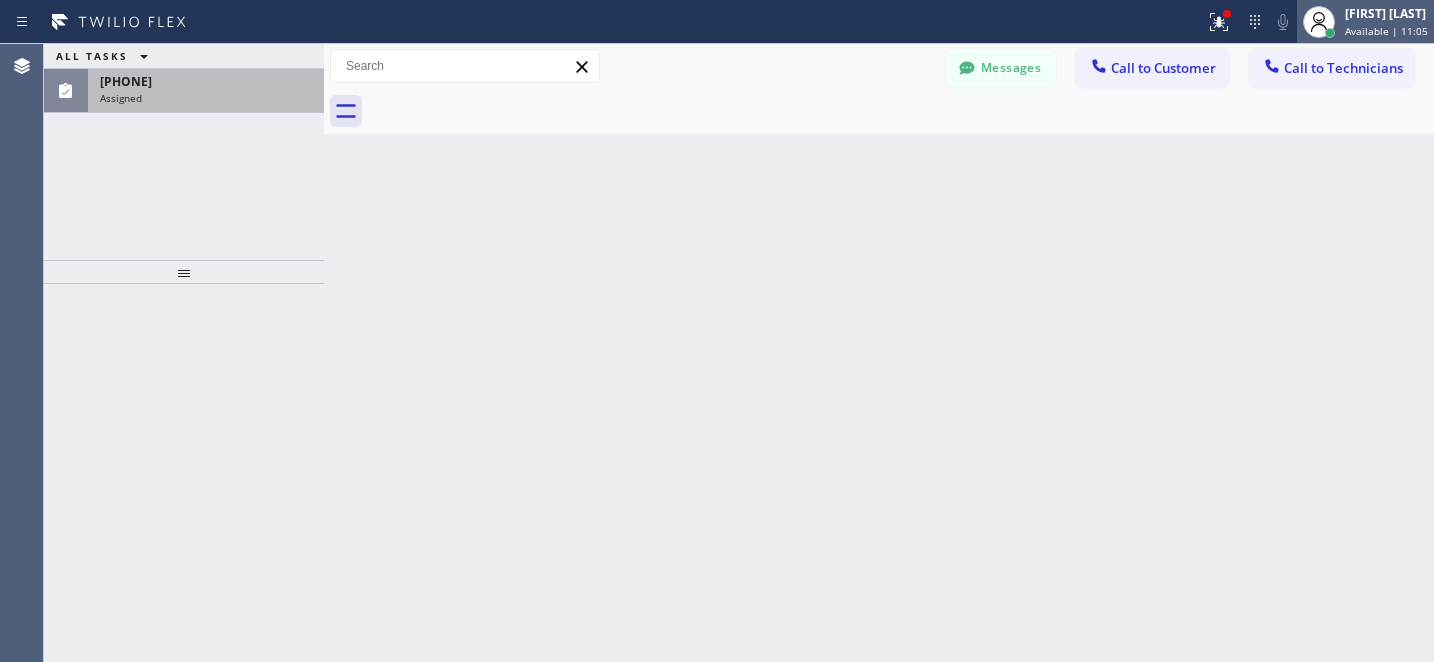 click on "Available | 11:05" at bounding box center [1386, 31] 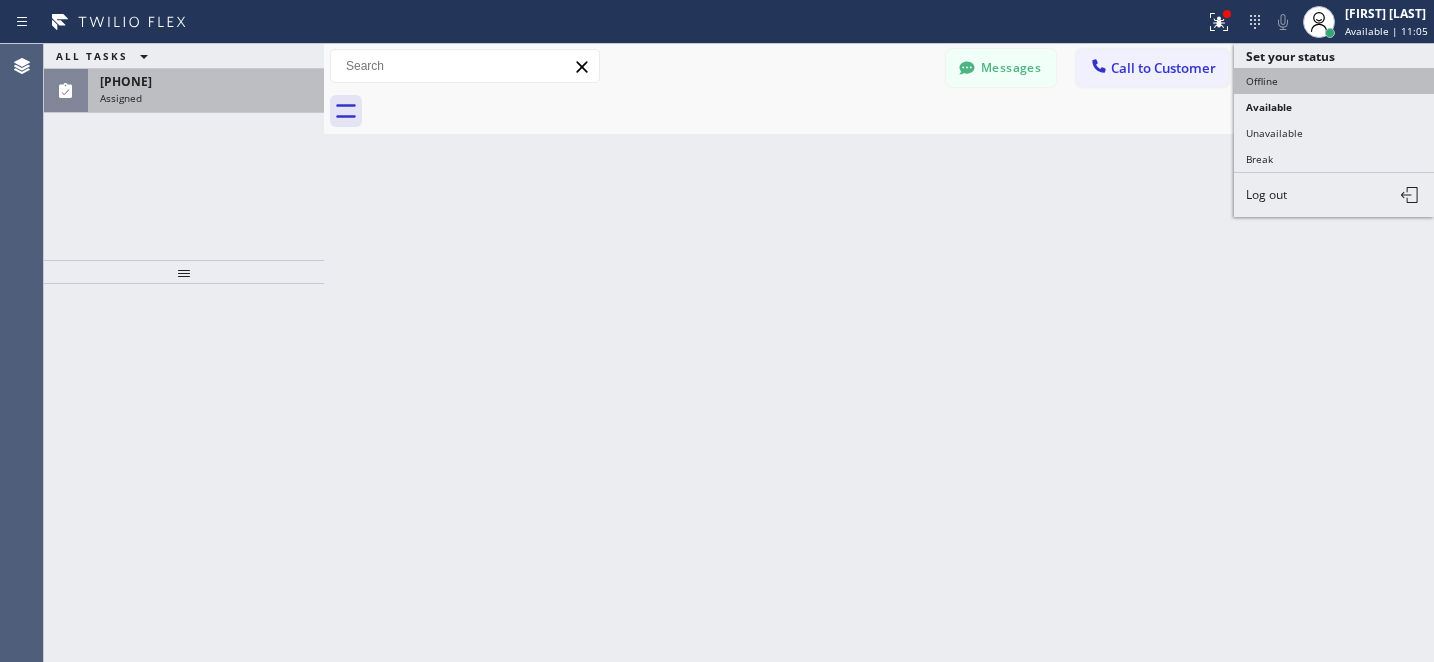 click on "Offline" at bounding box center (1334, 81) 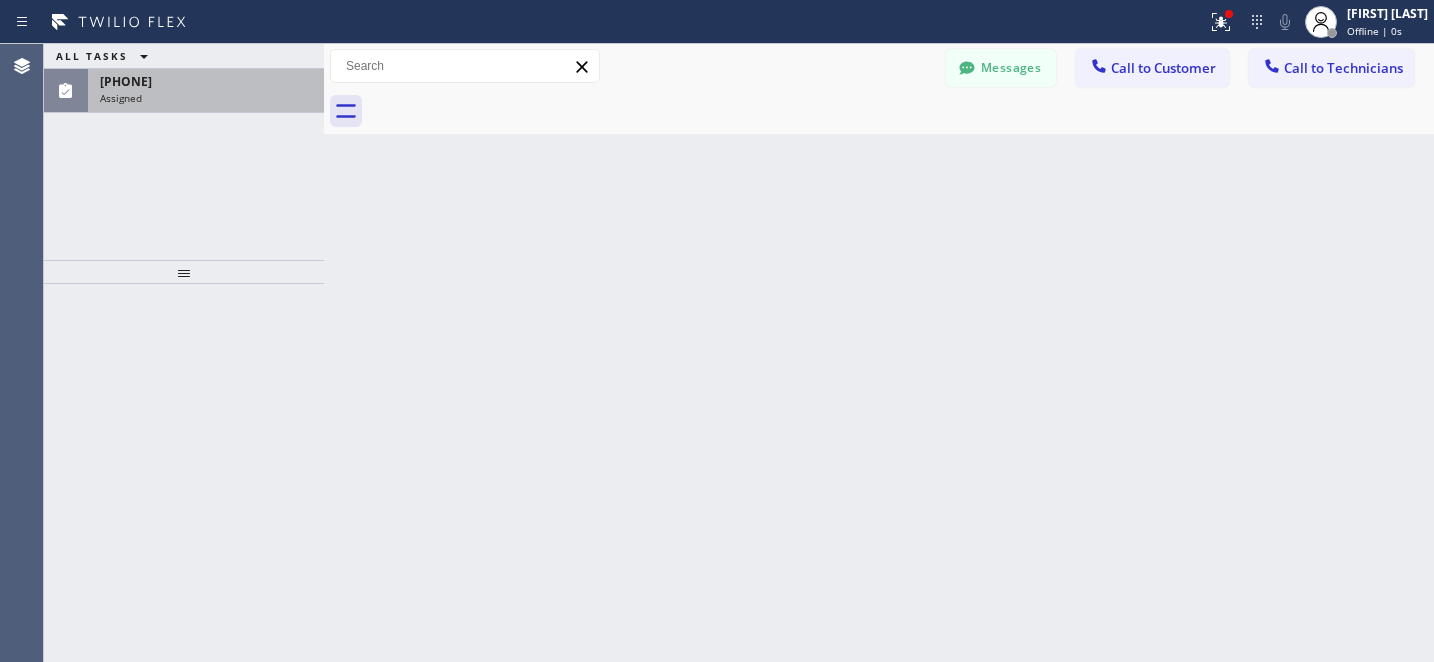 click on "([PHONE]) Assigned" at bounding box center [202, 91] 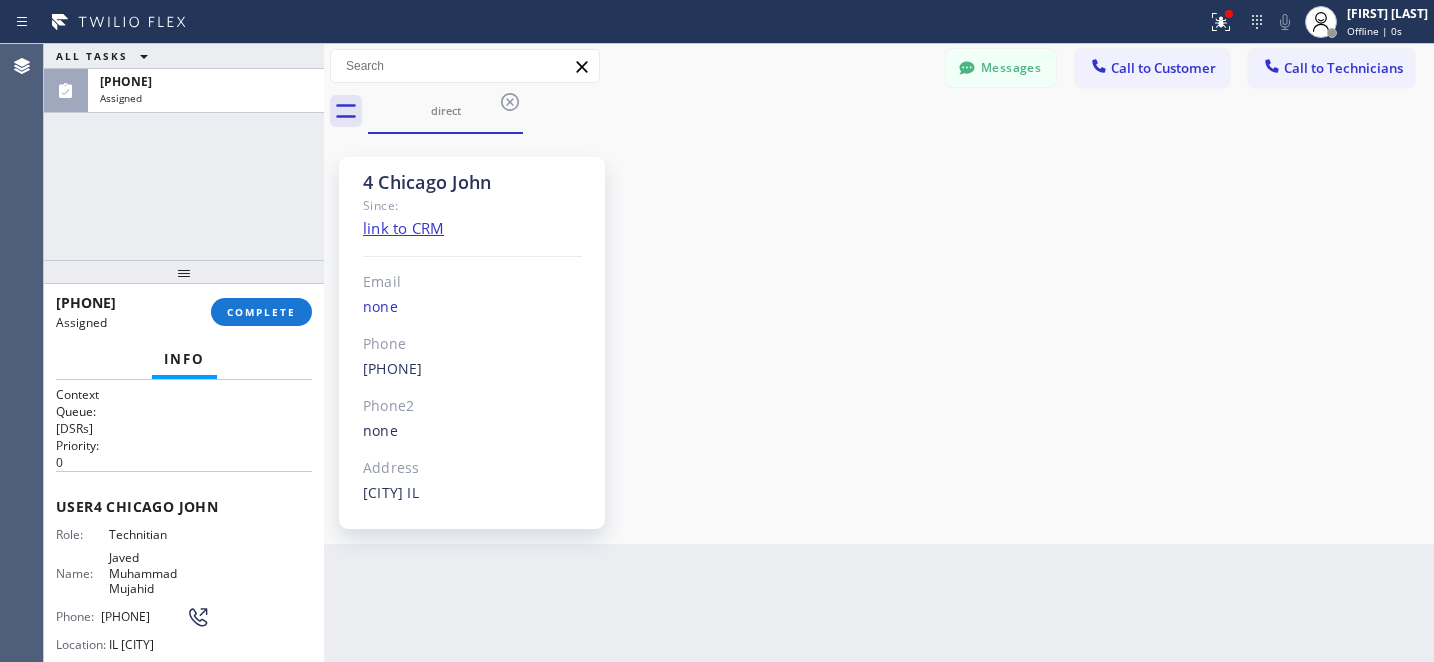 scroll, scrollTop: 1033, scrollLeft: 0, axis: vertical 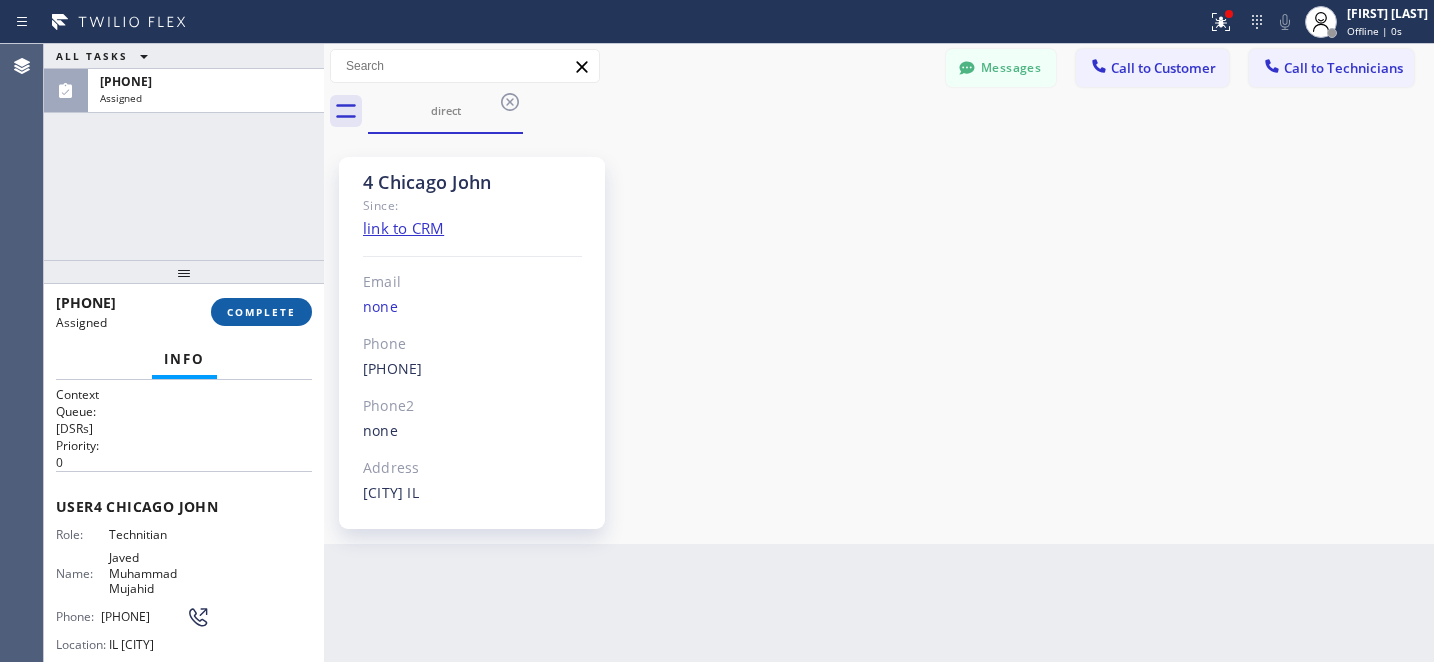 click on "COMPLETE" at bounding box center (261, 312) 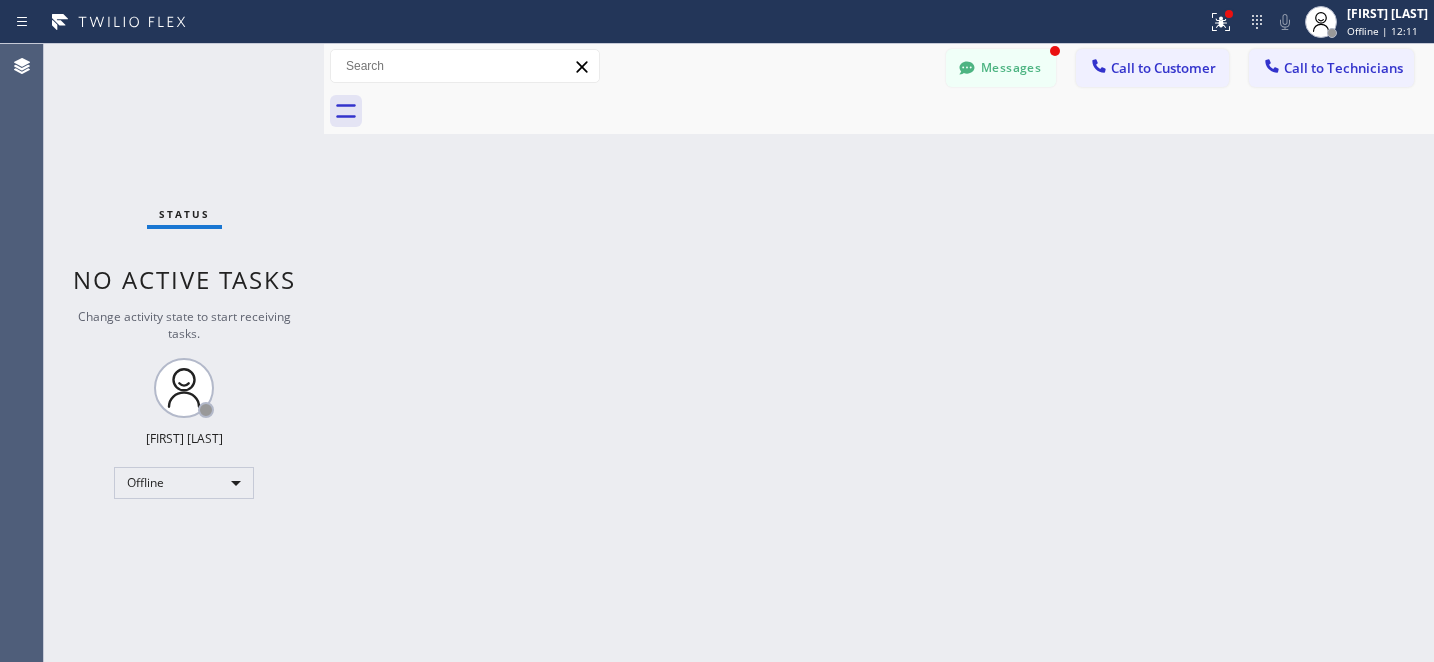 drag, startPoint x: 992, startPoint y: 57, endPoint x: 969, endPoint y: 76, distance: 29.832869 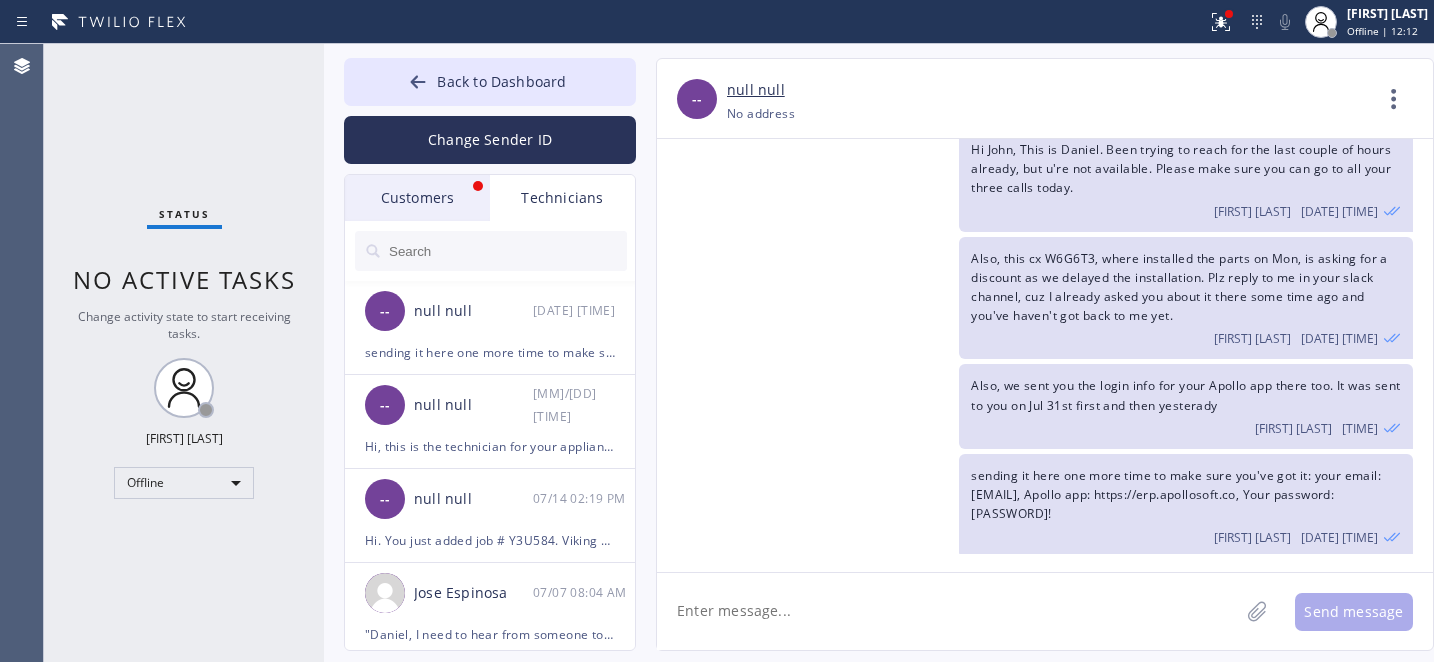 drag, startPoint x: 410, startPoint y: 210, endPoint x: 517, endPoint y: 334, distance: 163.78339 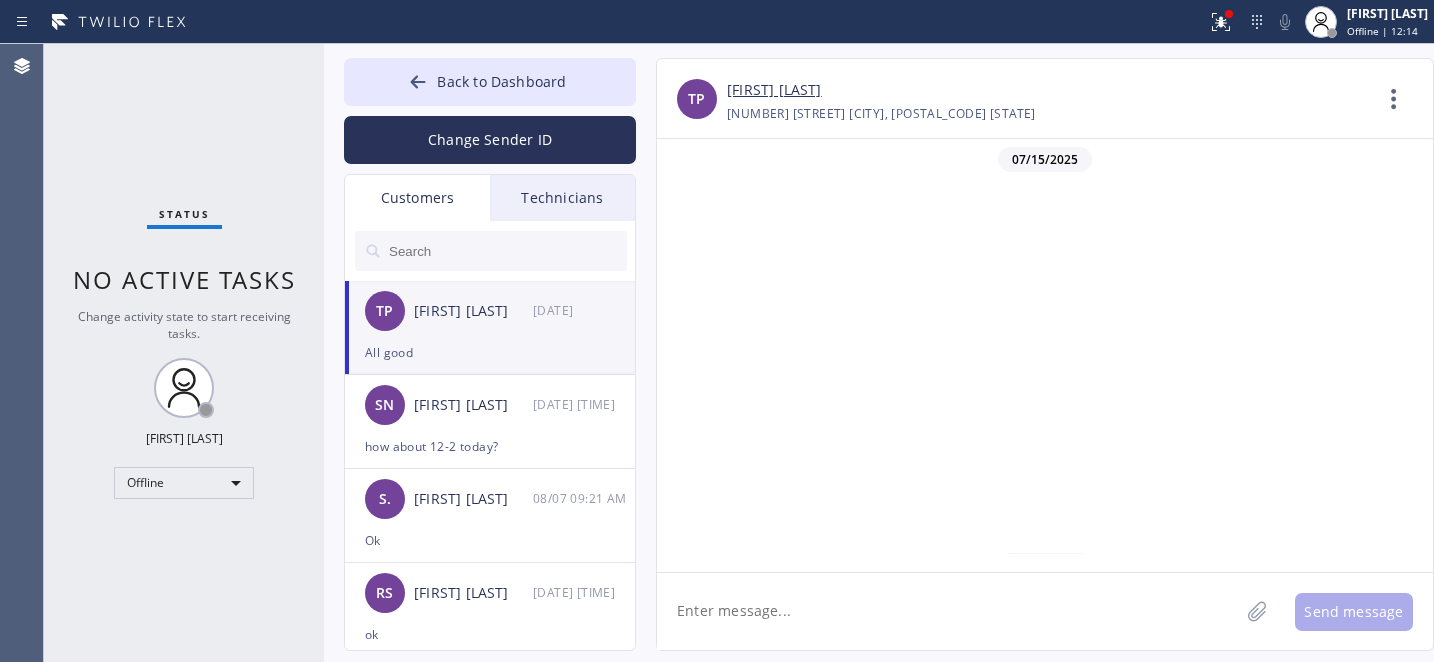 scroll, scrollTop: 1843, scrollLeft: 0, axis: vertical 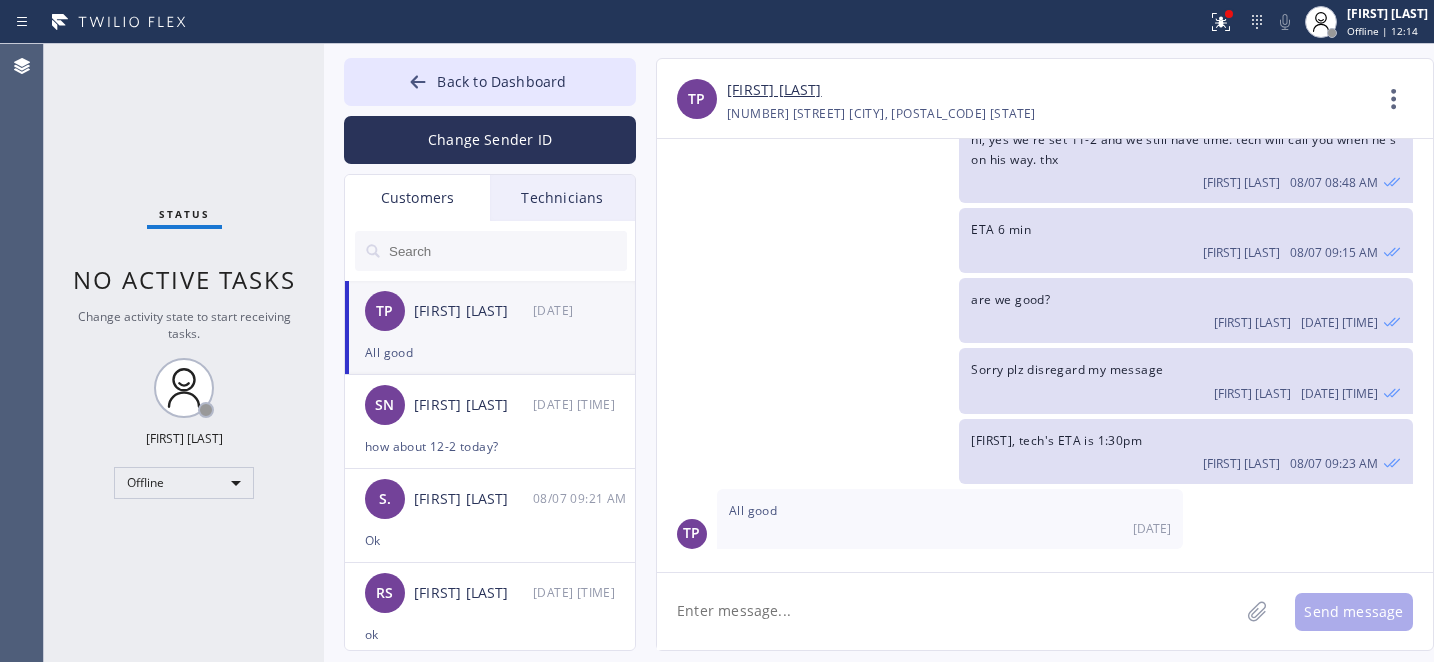 click 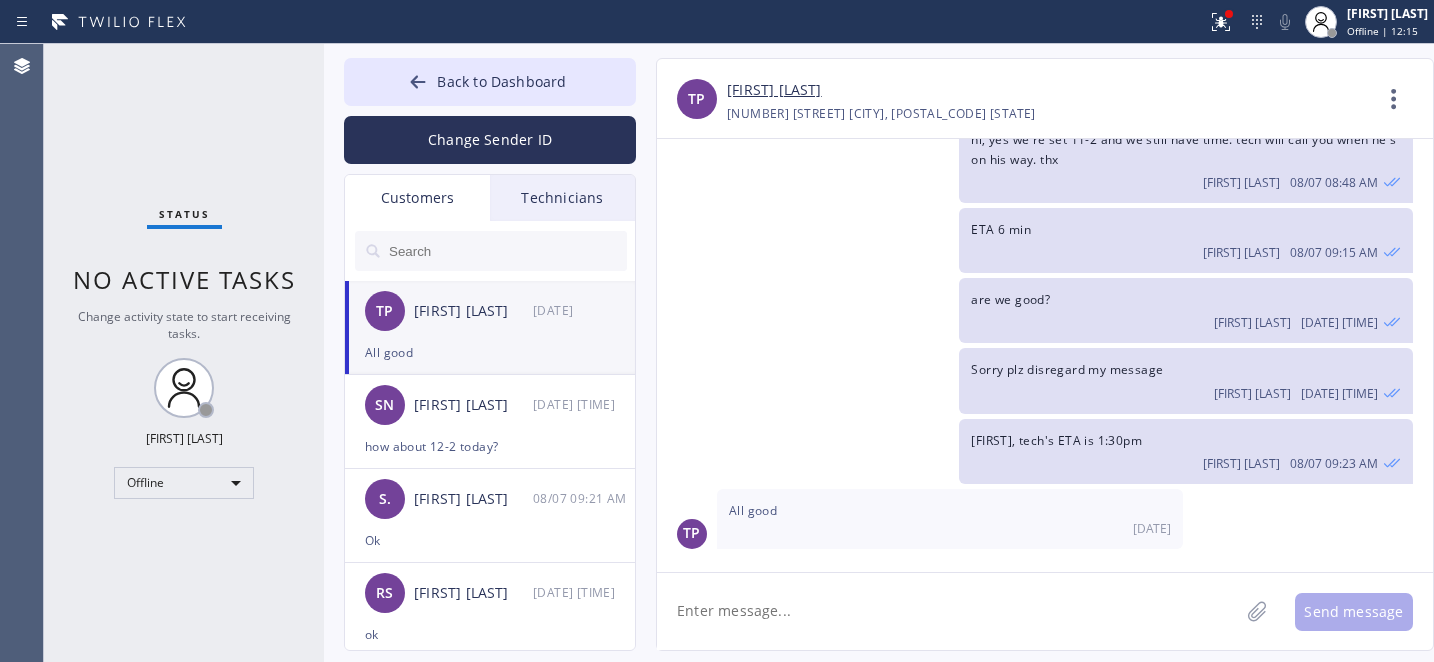 type on "h" 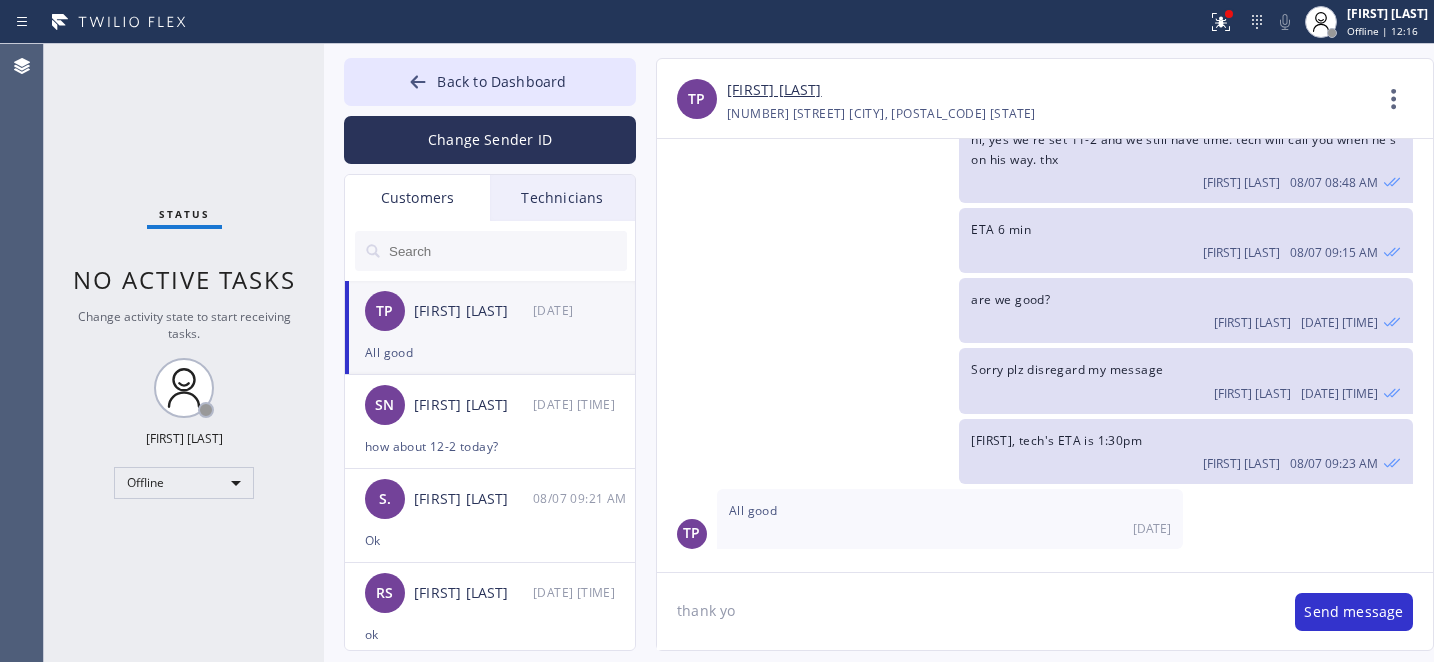 type on "thank you" 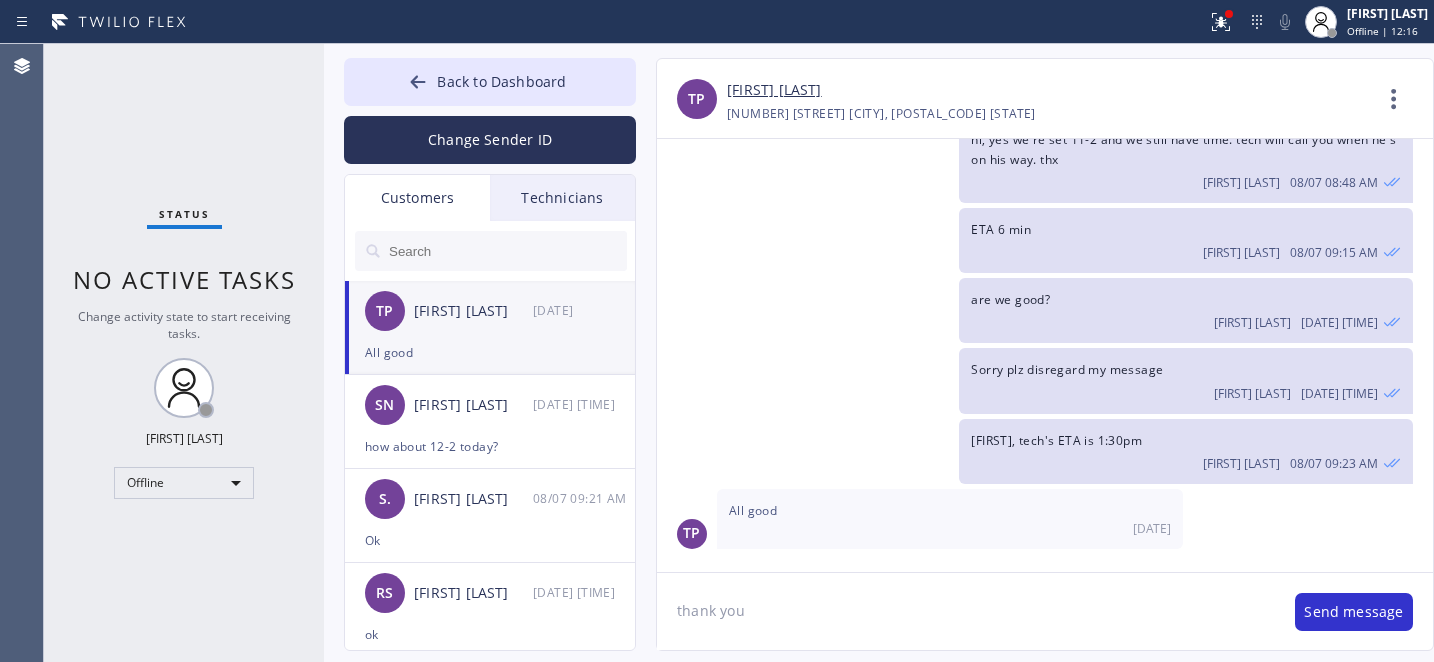 type 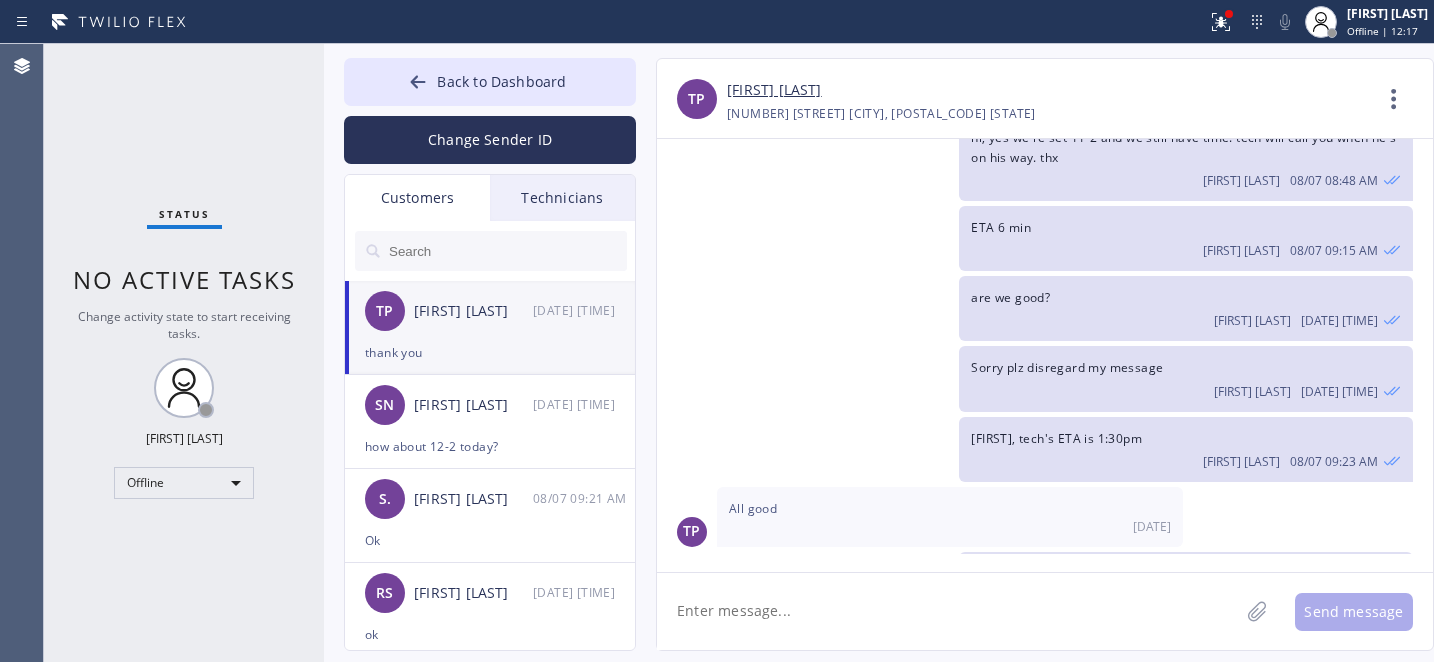 scroll, scrollTop: 1913, scrollLeft: 0, axis: vertical 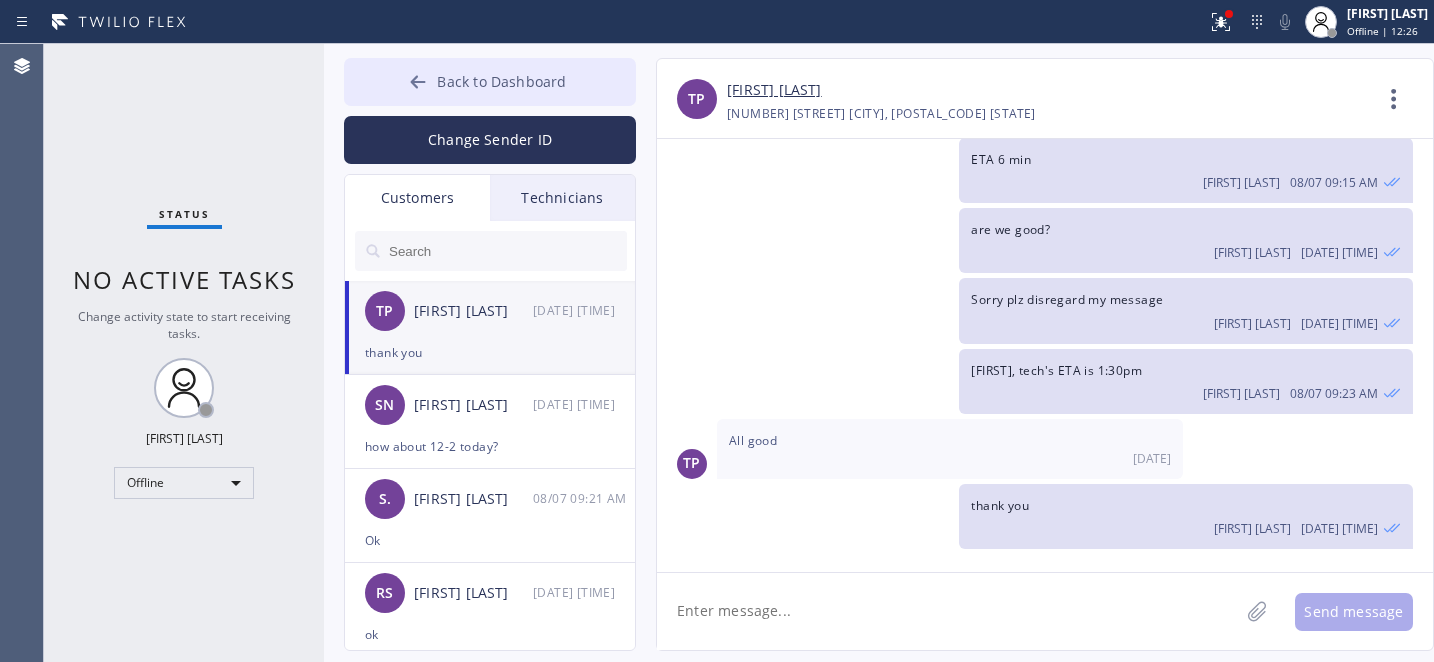 click on "Back to Dashboard" at bounding box center (490, 82) 